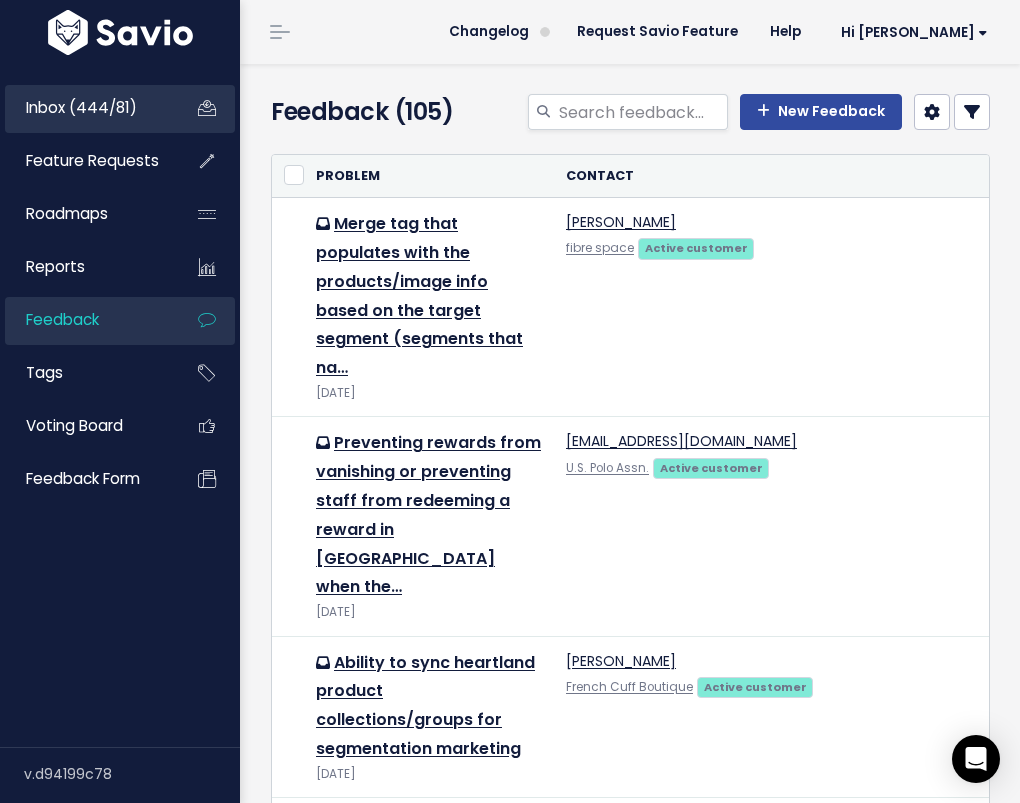 scroll, scrollTop: 733, scrollLeft: 0, axis: vertical 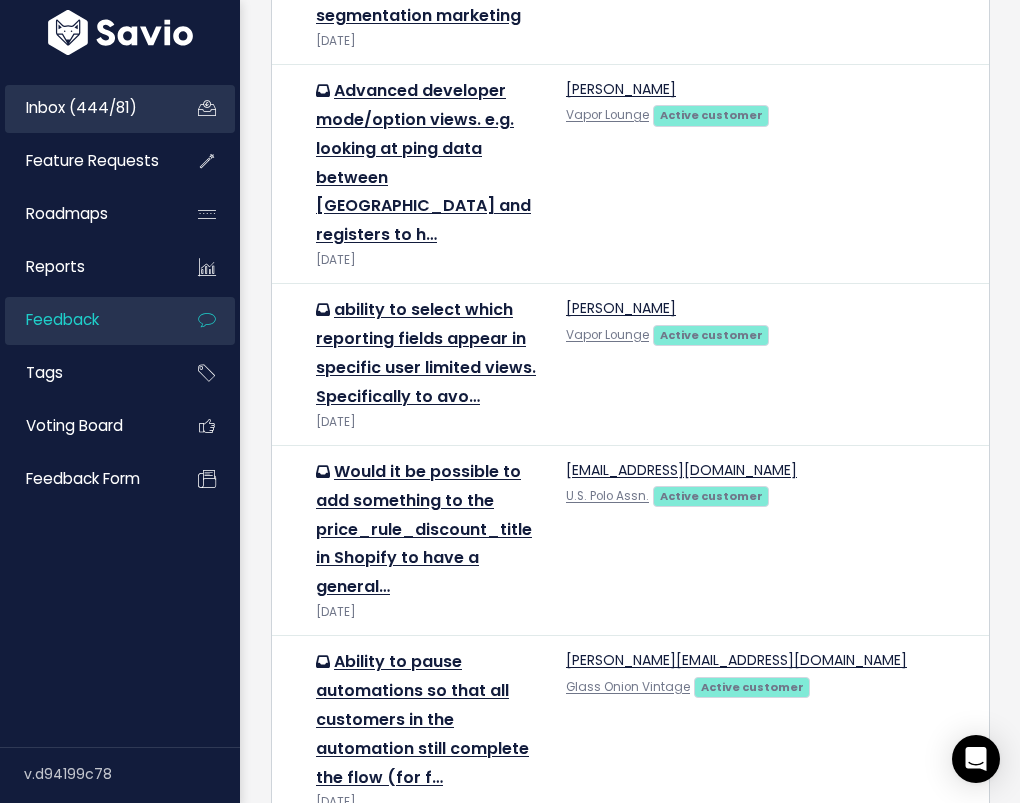 click on "Inbox (444/81)" at bounding box center [85, 108] 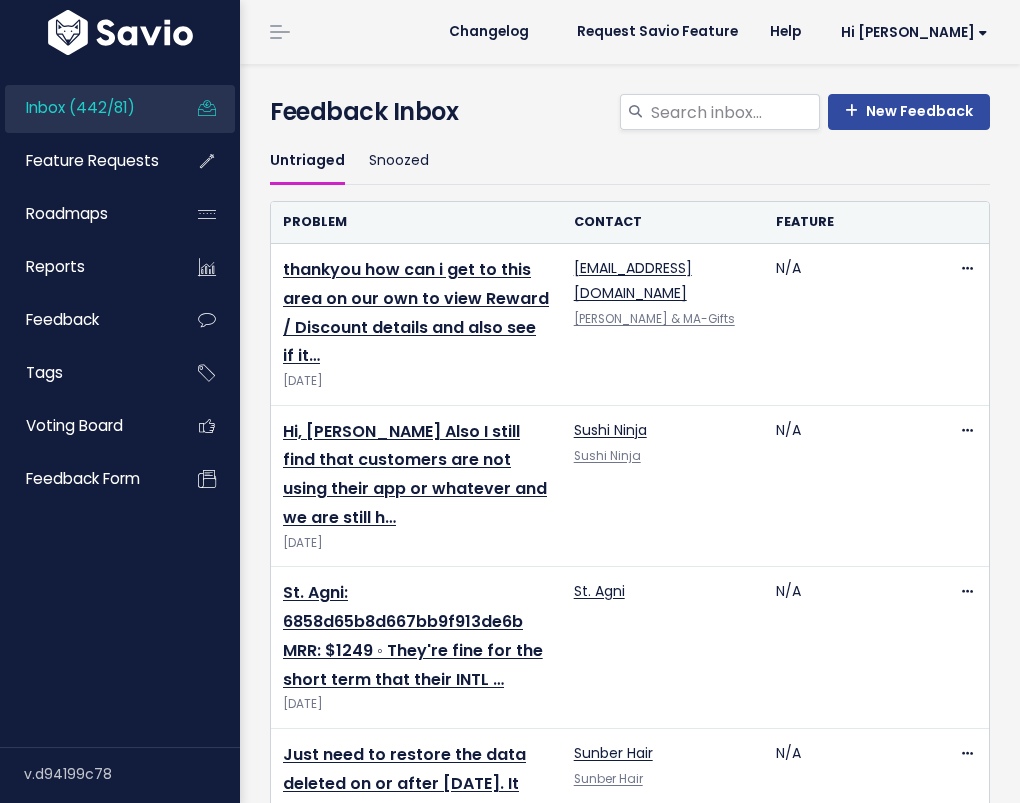 scroll, scrollTop: 0, scrollLeft: 0, axis: both 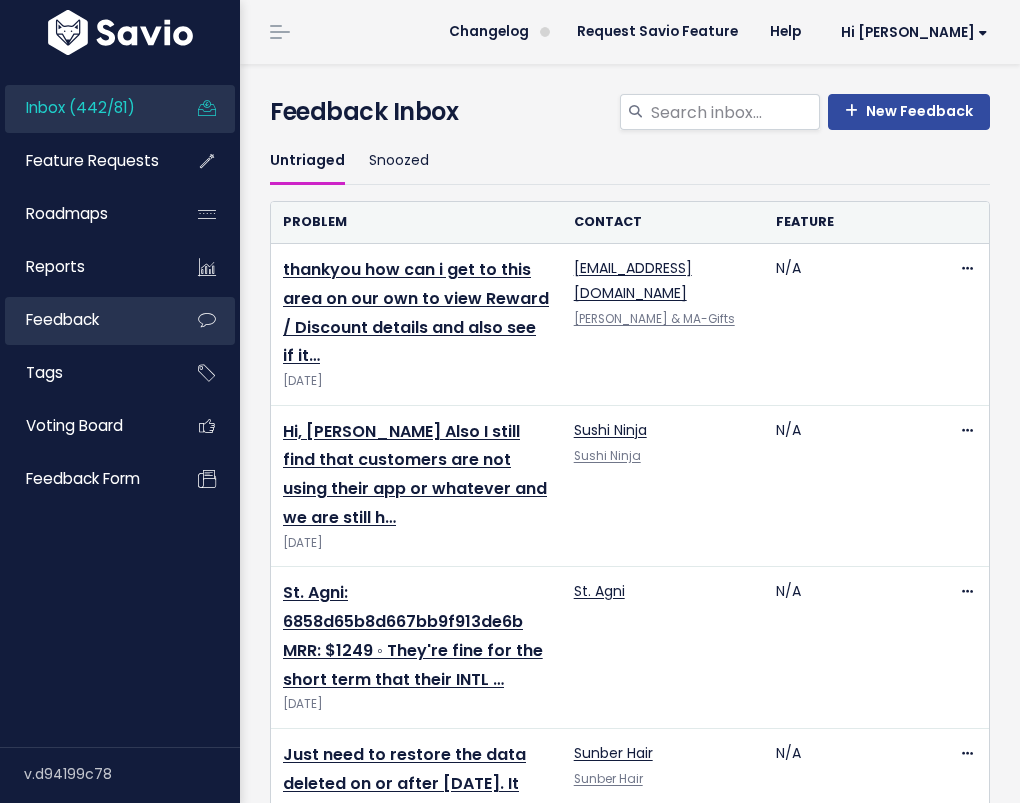 click on "Feedback" at bounding box center [85, 320] 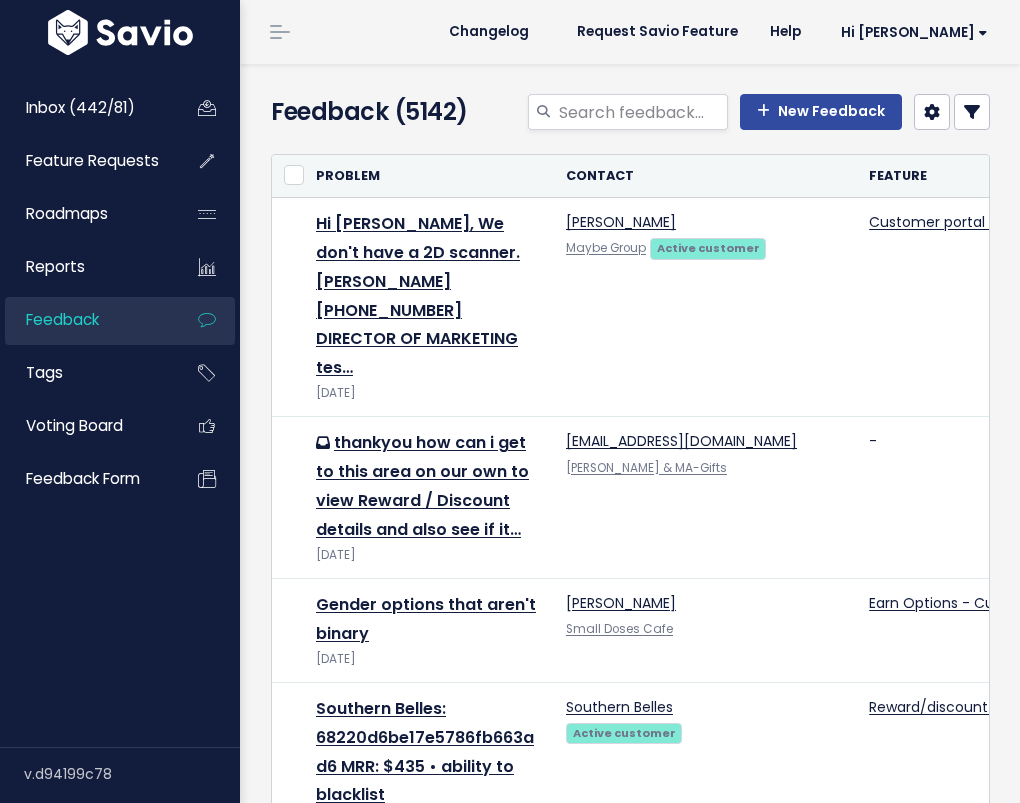 scroll, scrollTop: 0, scrollLeft: 0, axis: both 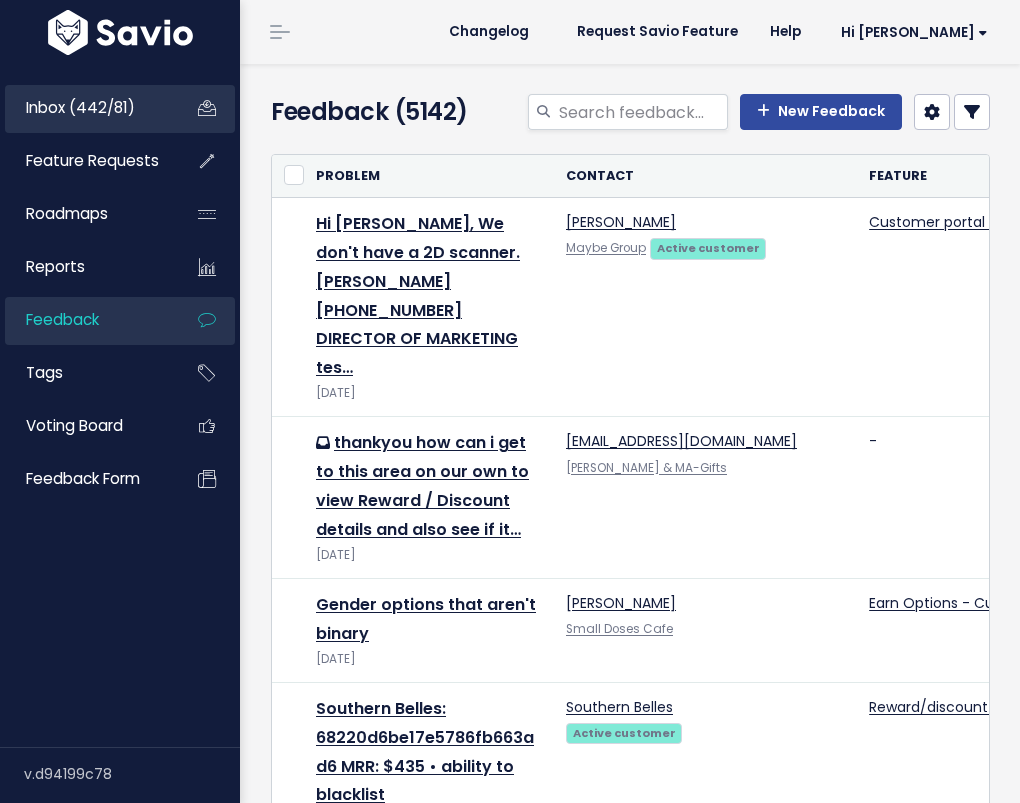 click on "Inbox (442/81)" at bounding box center [80, 107] 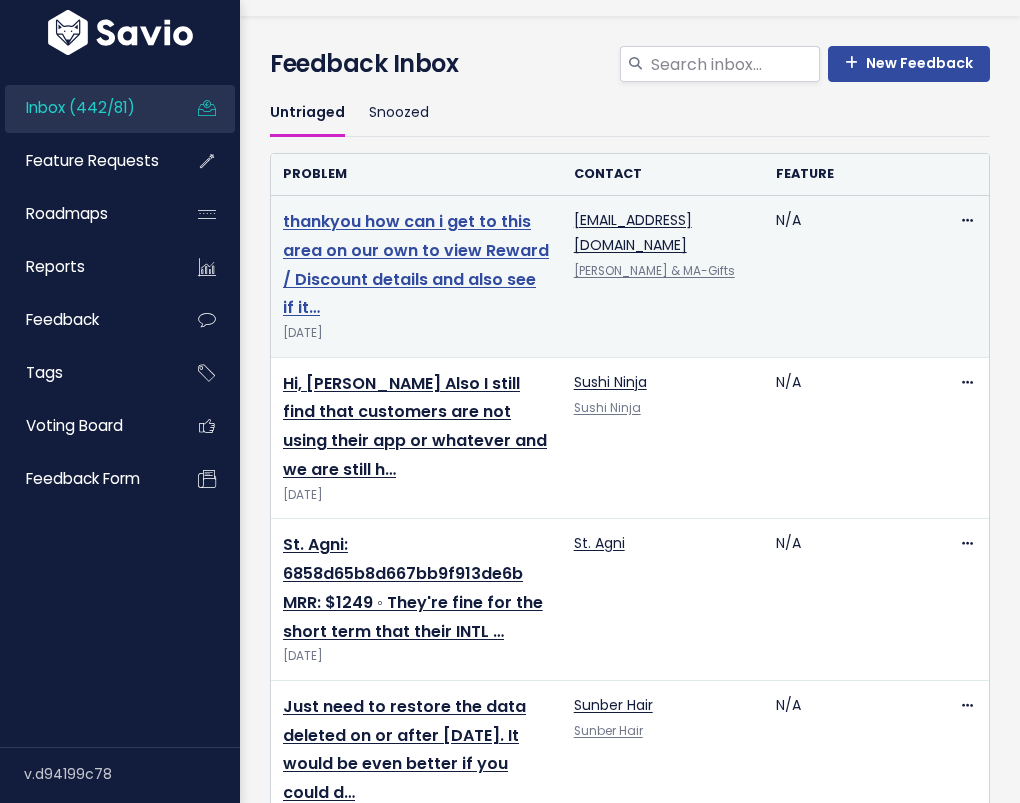 scroll, scrollTop: 0, scrollLeft: 0, axis: both 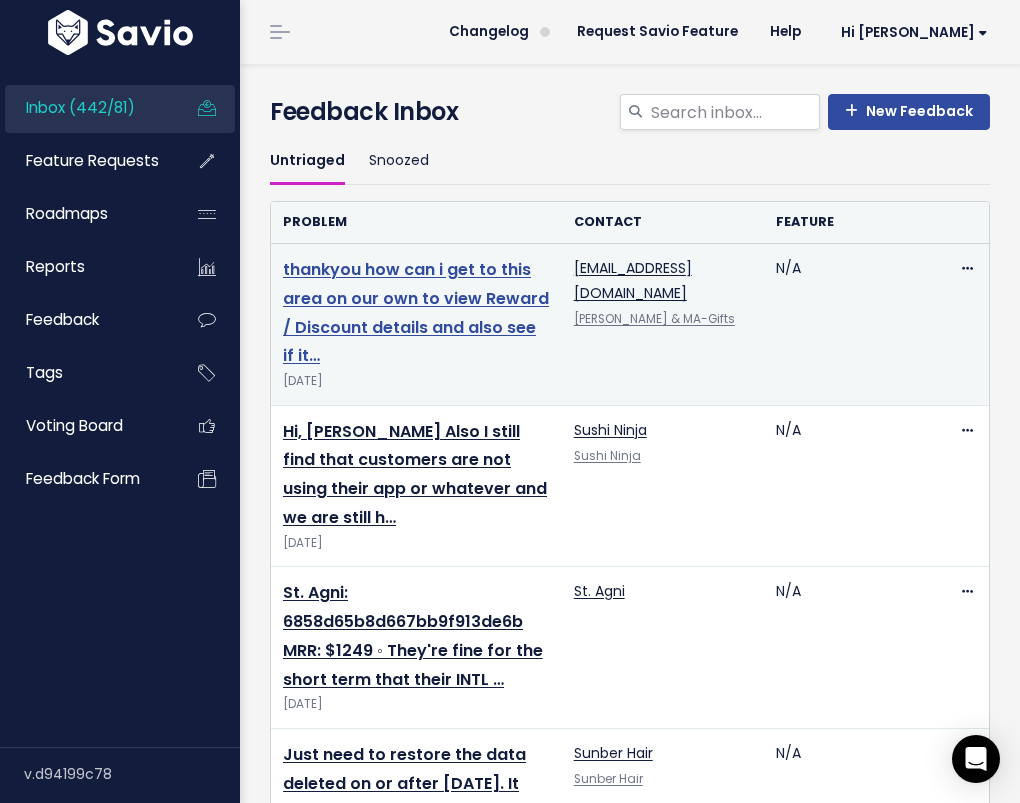 click on "thankyou how can i get to this area on our own to view Reward / Discount details and also see if it…" at bounding box center [416, 312] 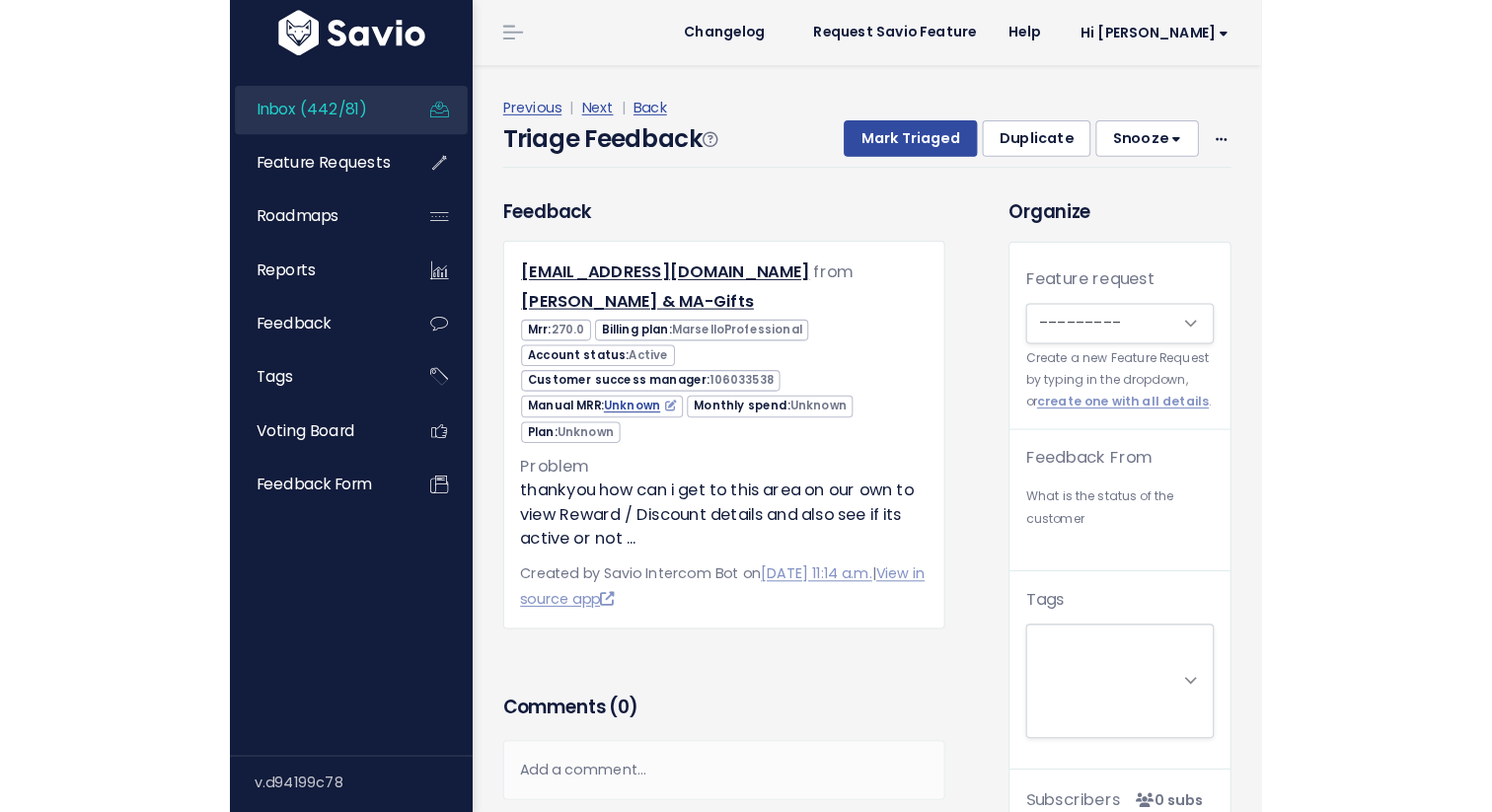 scroll, scrollTop: 0, scrollLeft: 0, axis: both 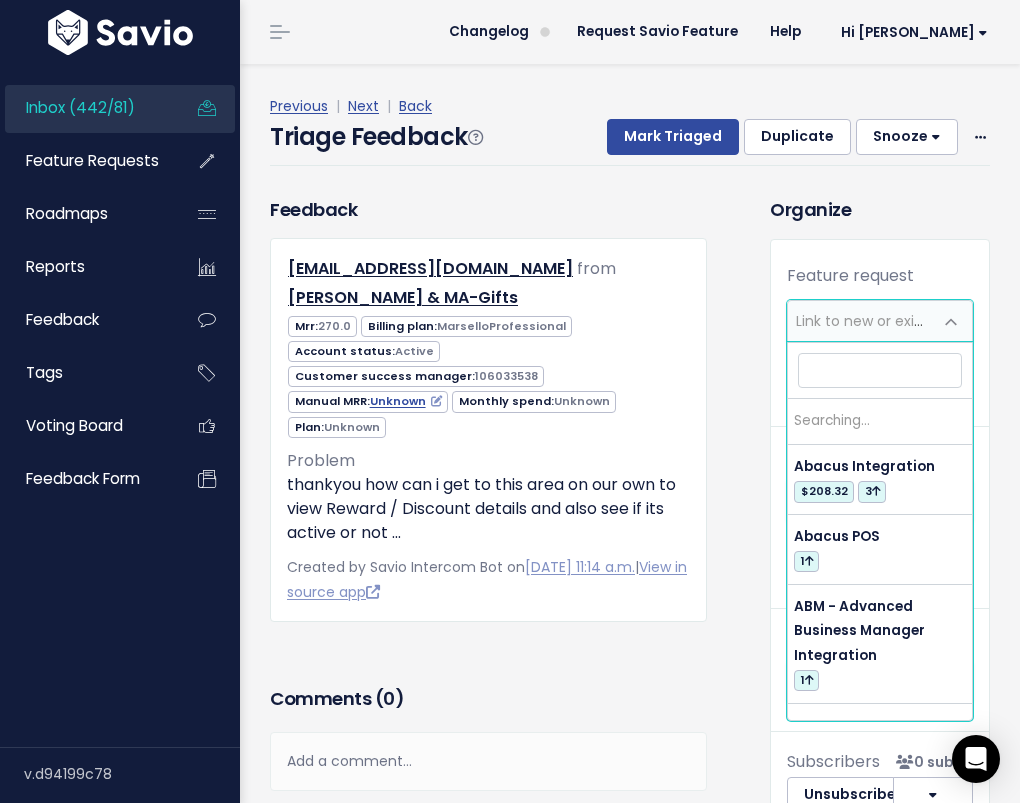 click on "Link to new or existing feature request..." at bounding box center (860, 321) 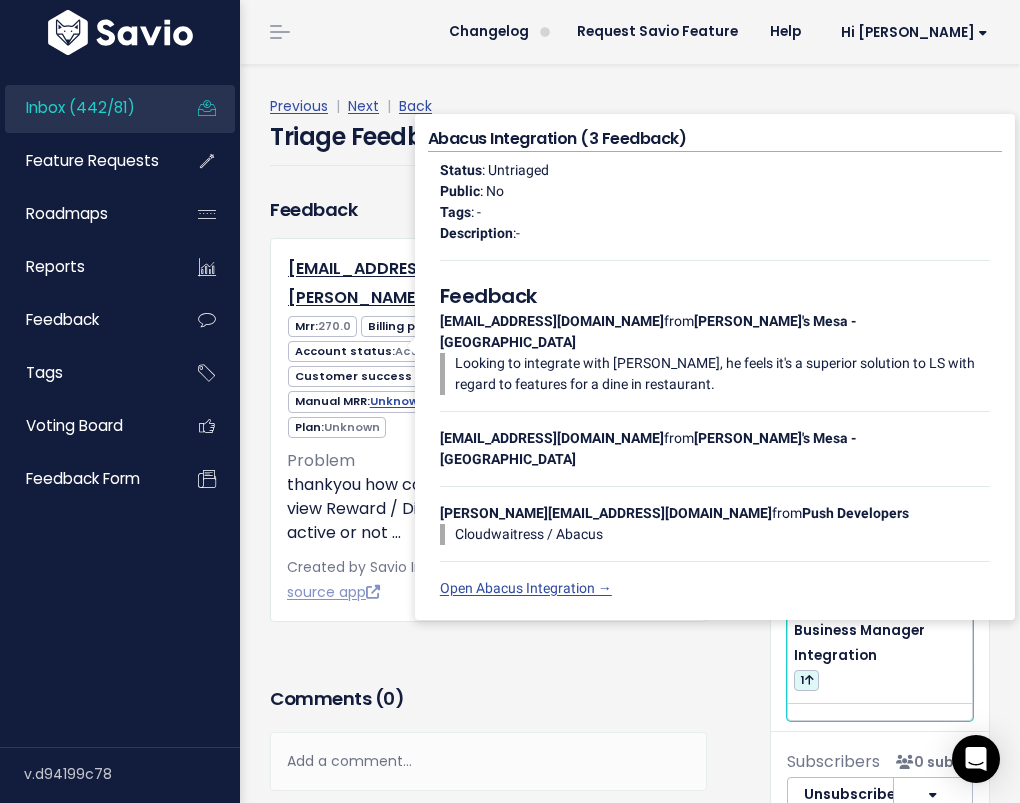 type on "d" 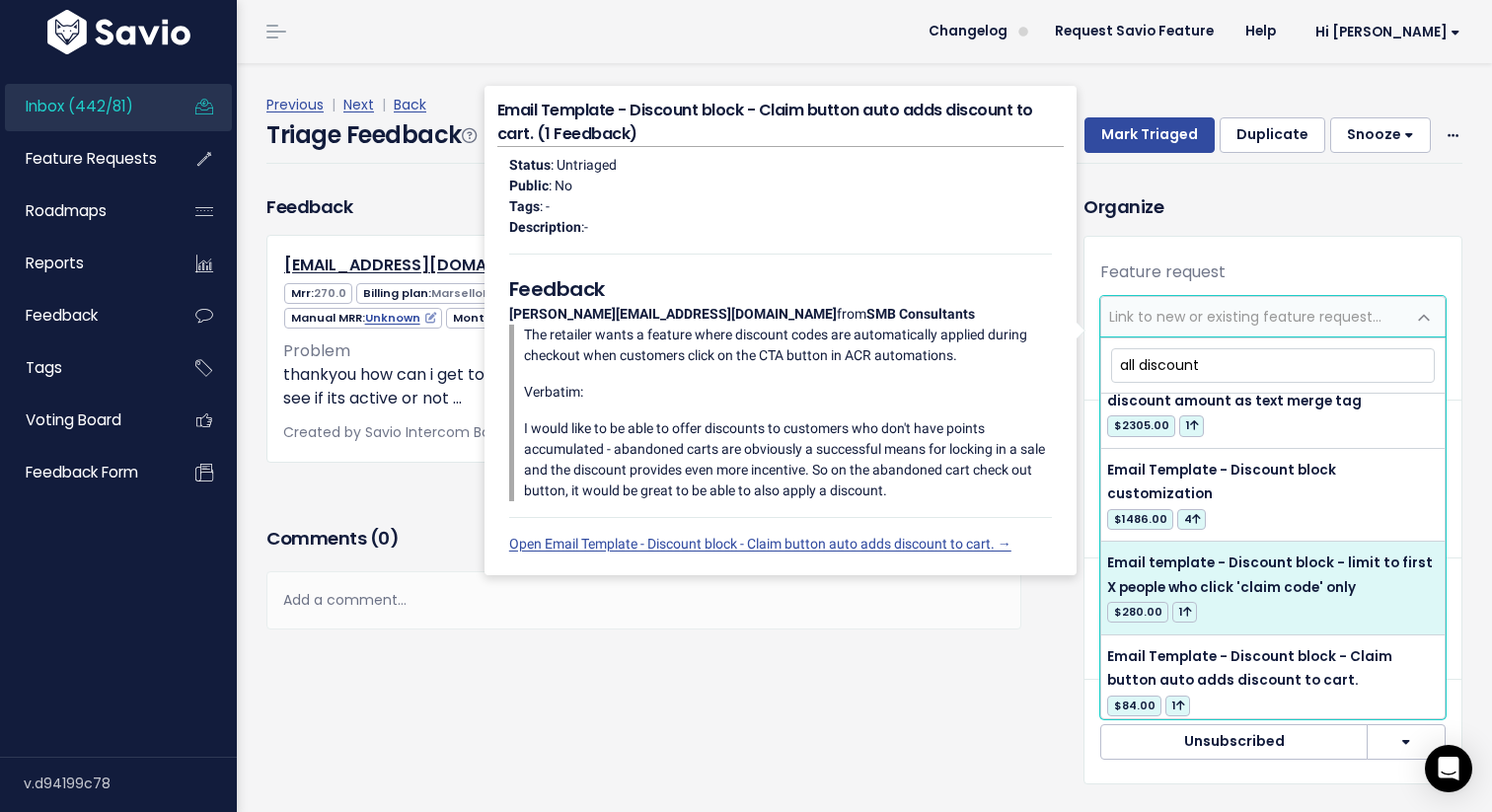 scroll, scrollTop: 0, scrollLeft: 0, axis: both 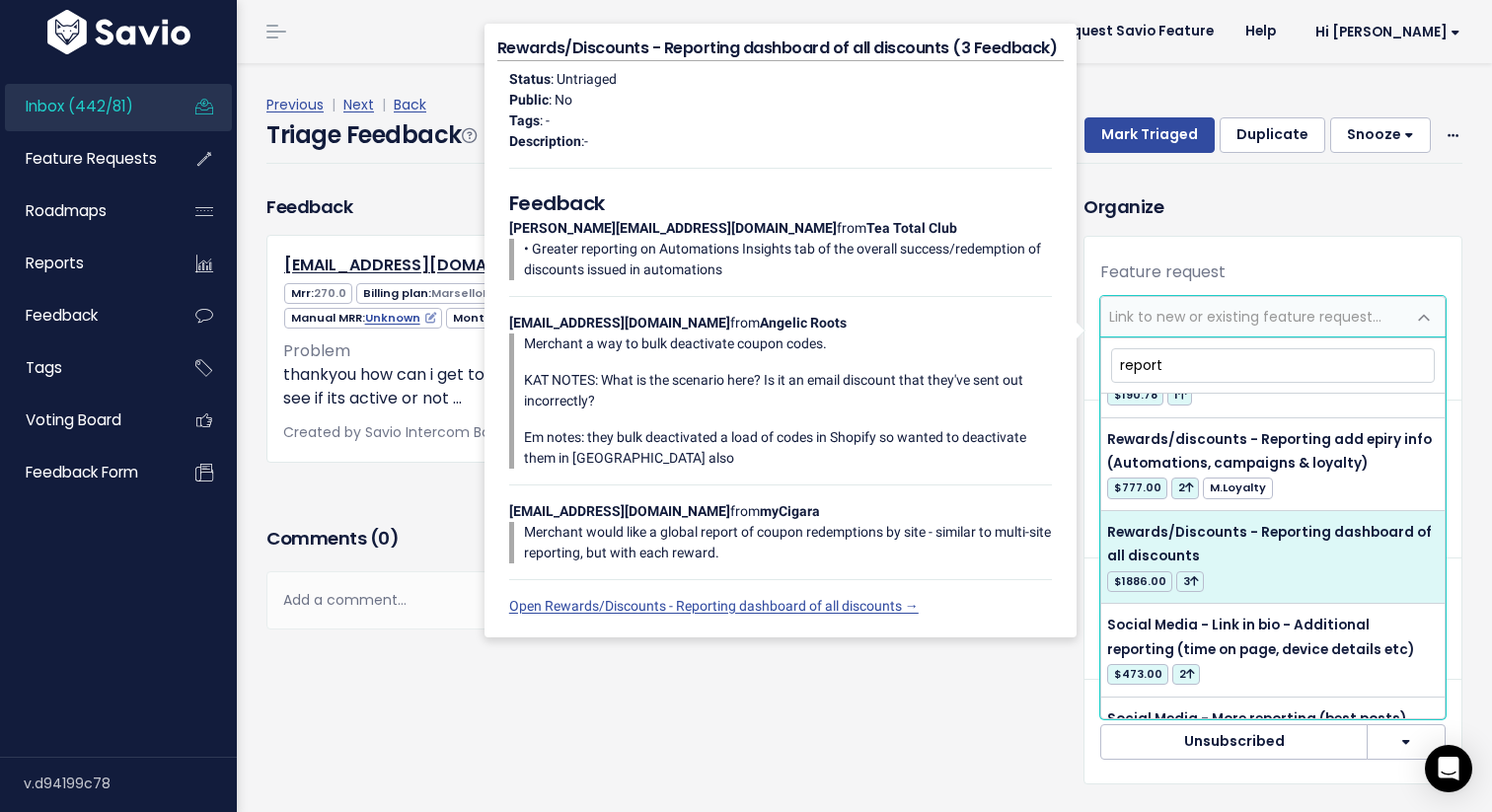 type on "report" 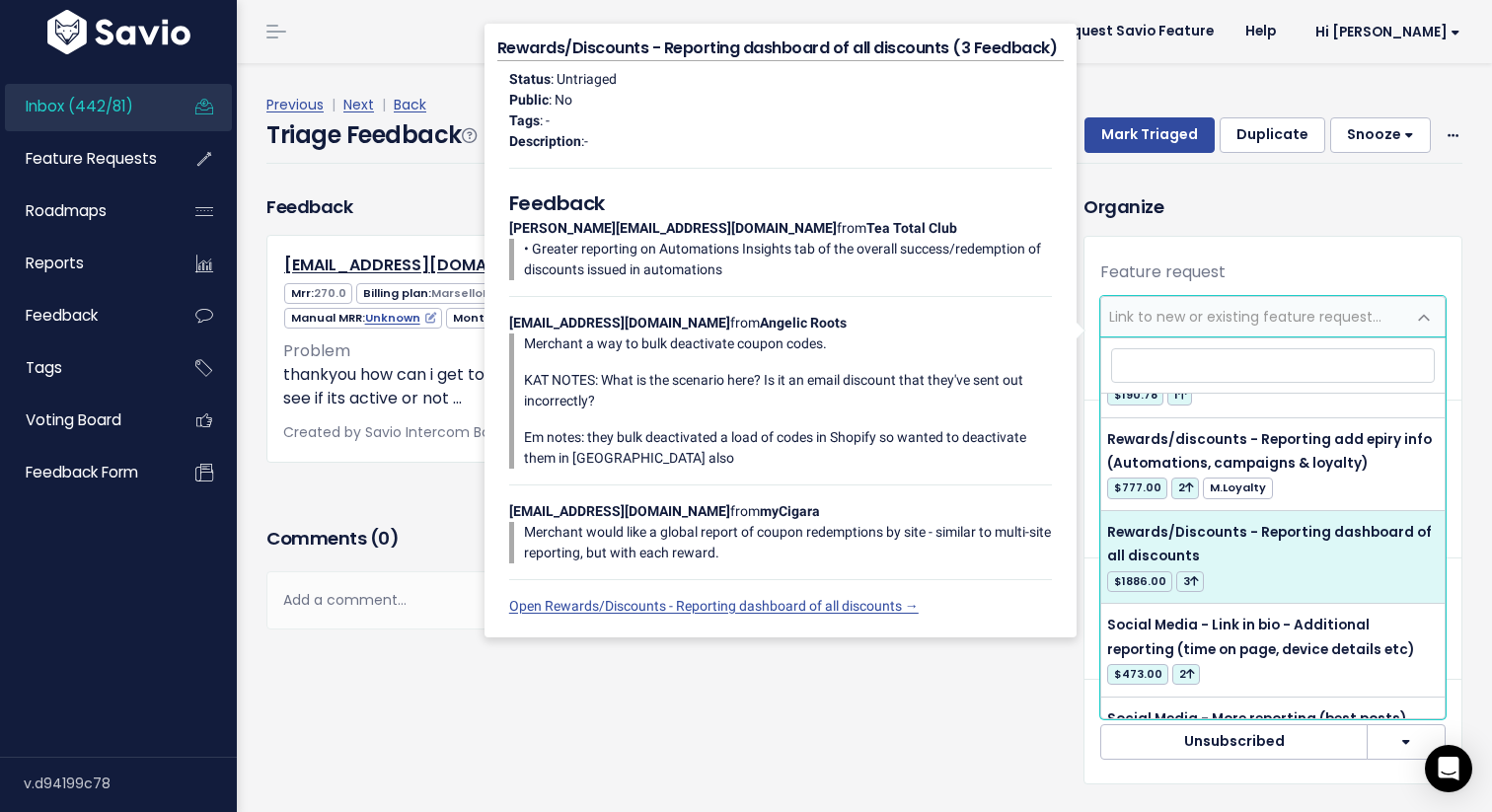 select on "15526" 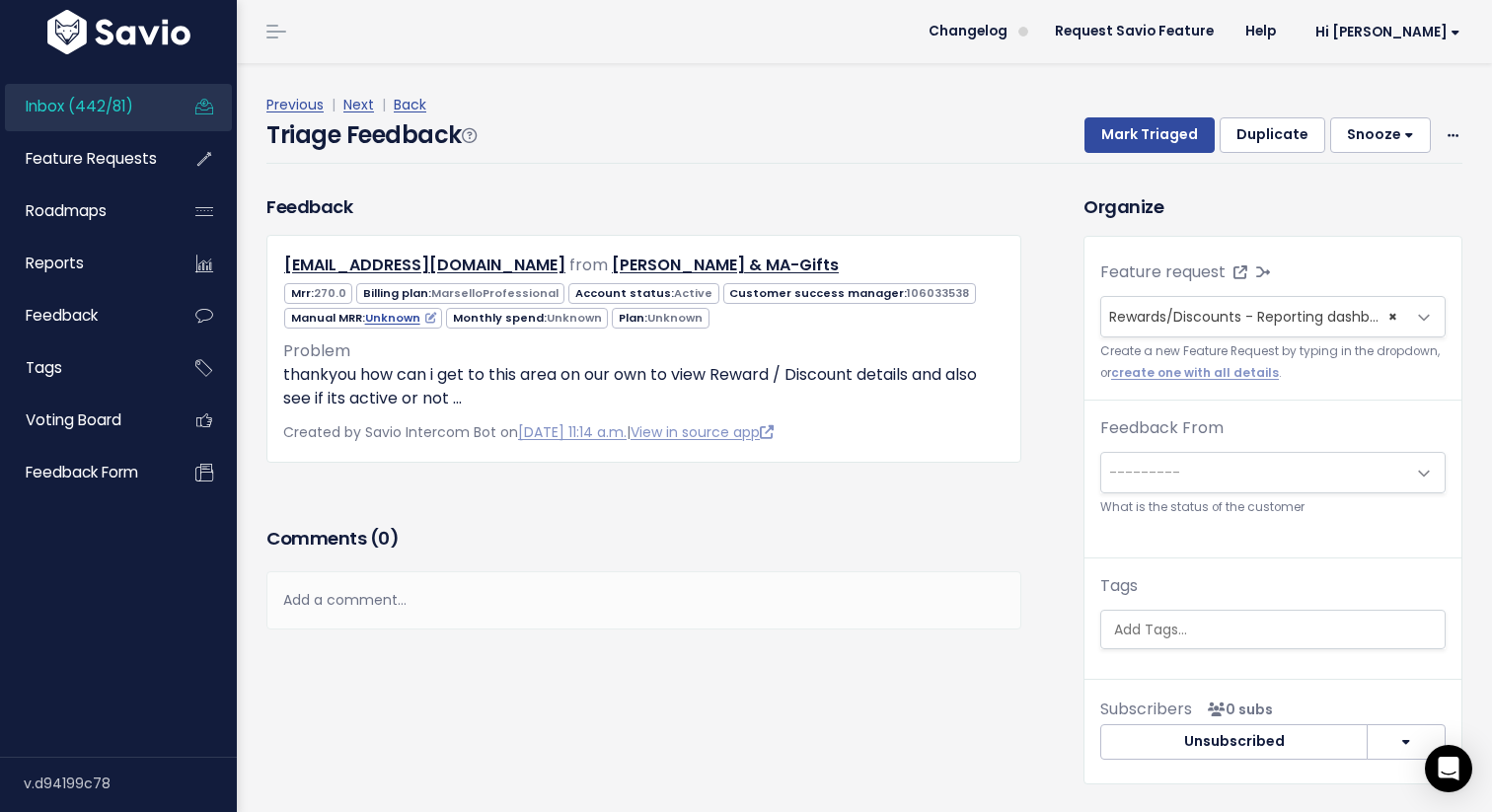 click on "Feedback
cs@stlgift.com
from
Christopher & MA-Gifts" at bounding box center (660, 503) 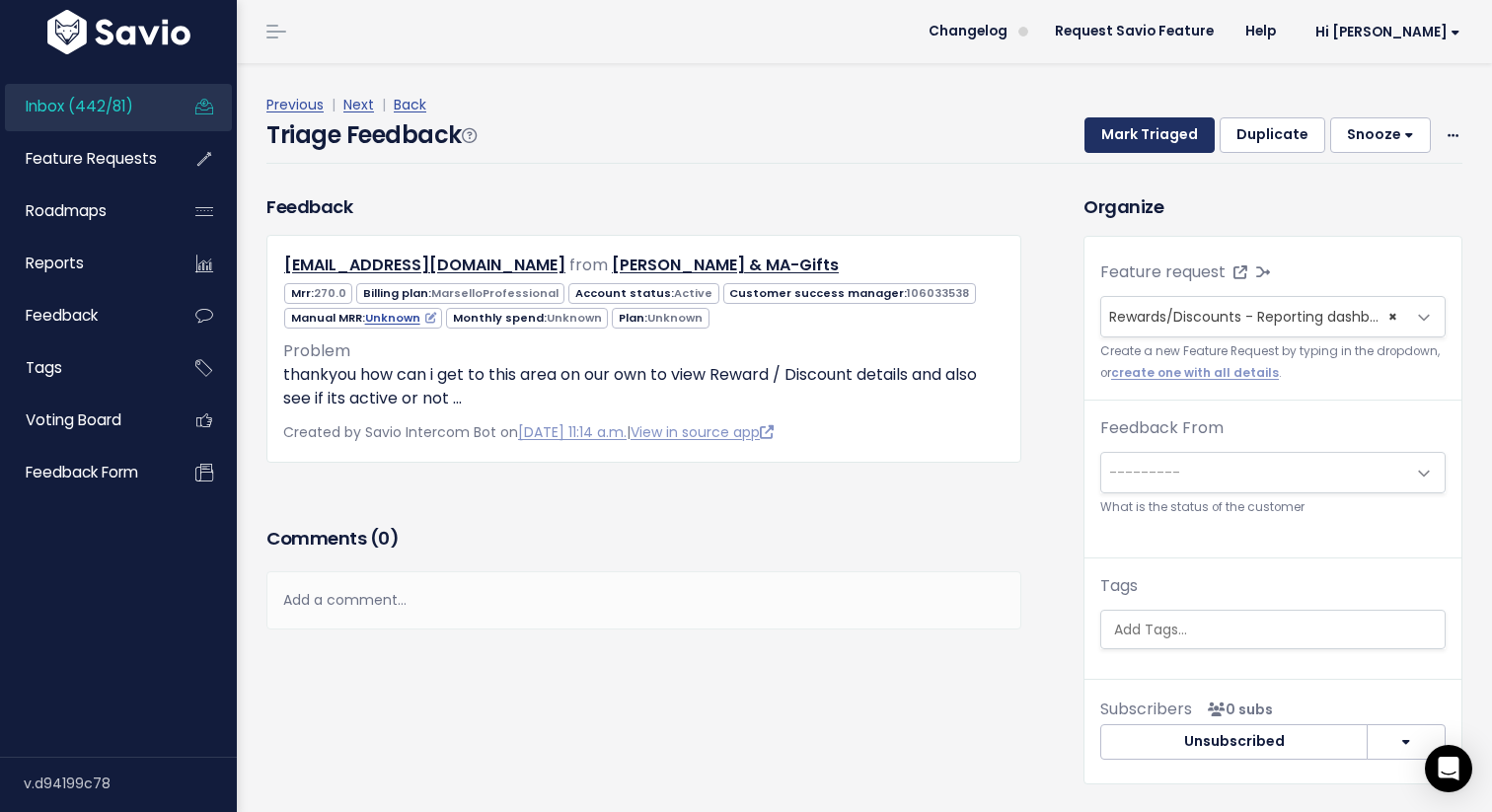 click on "Mark Triaged" at bounding box center (1150, 135) 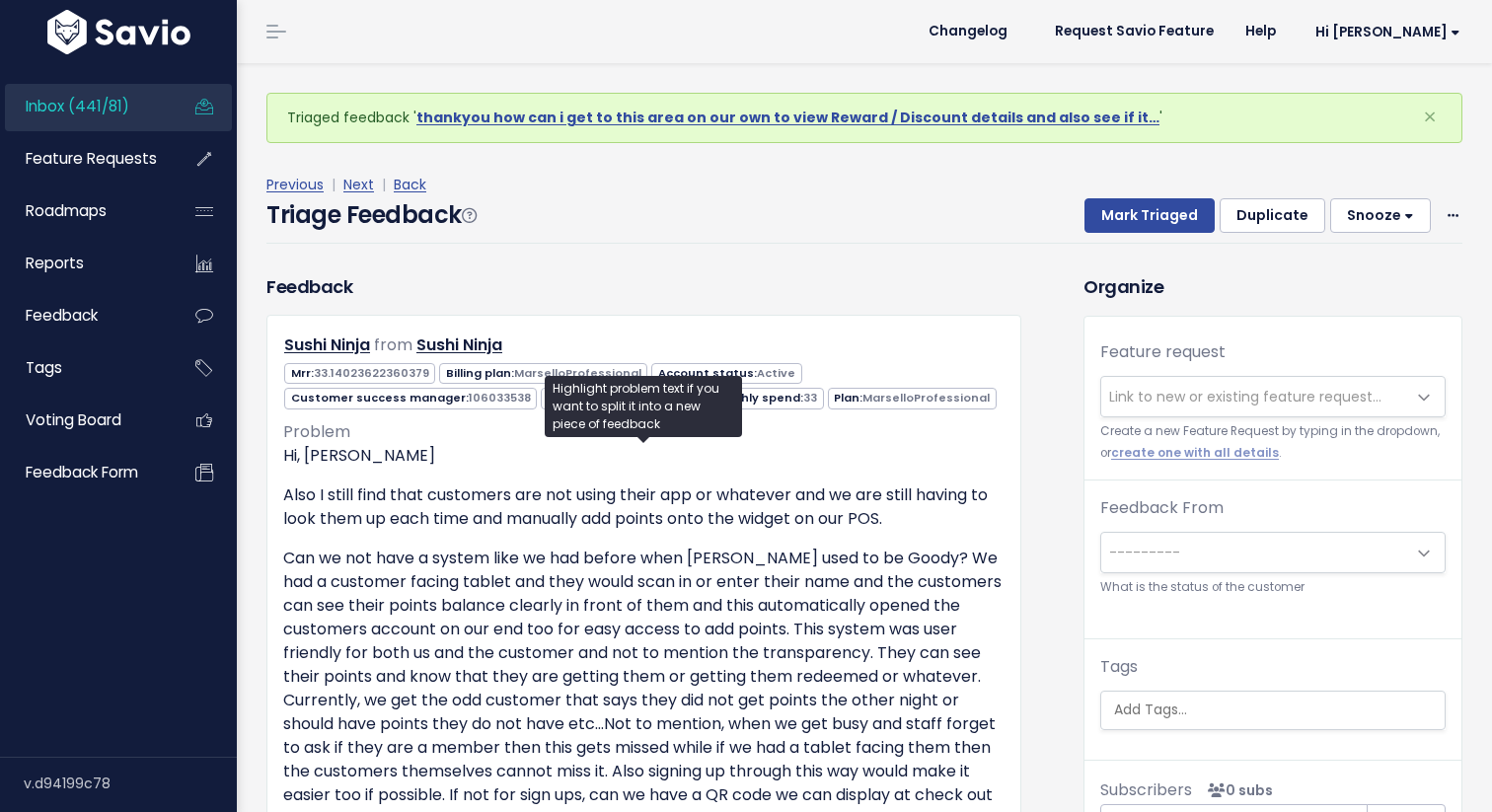 scroll, scrollTop: 0, scrollLeft: 0, axis: both 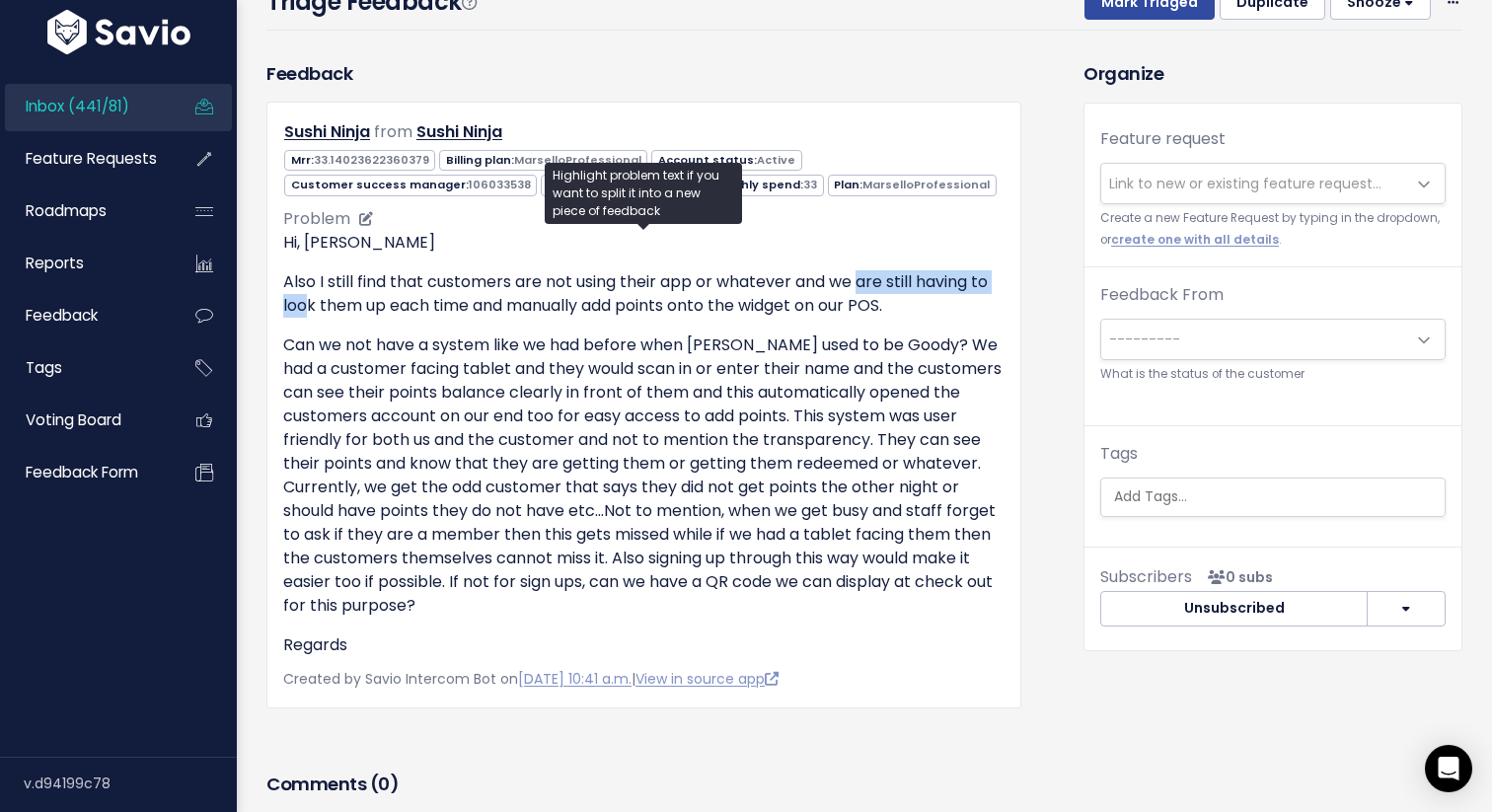 drag, startPoint x: 305, startPoint y: 295, endPoint x: 862, endPoint y: 291, distance: 557.01436 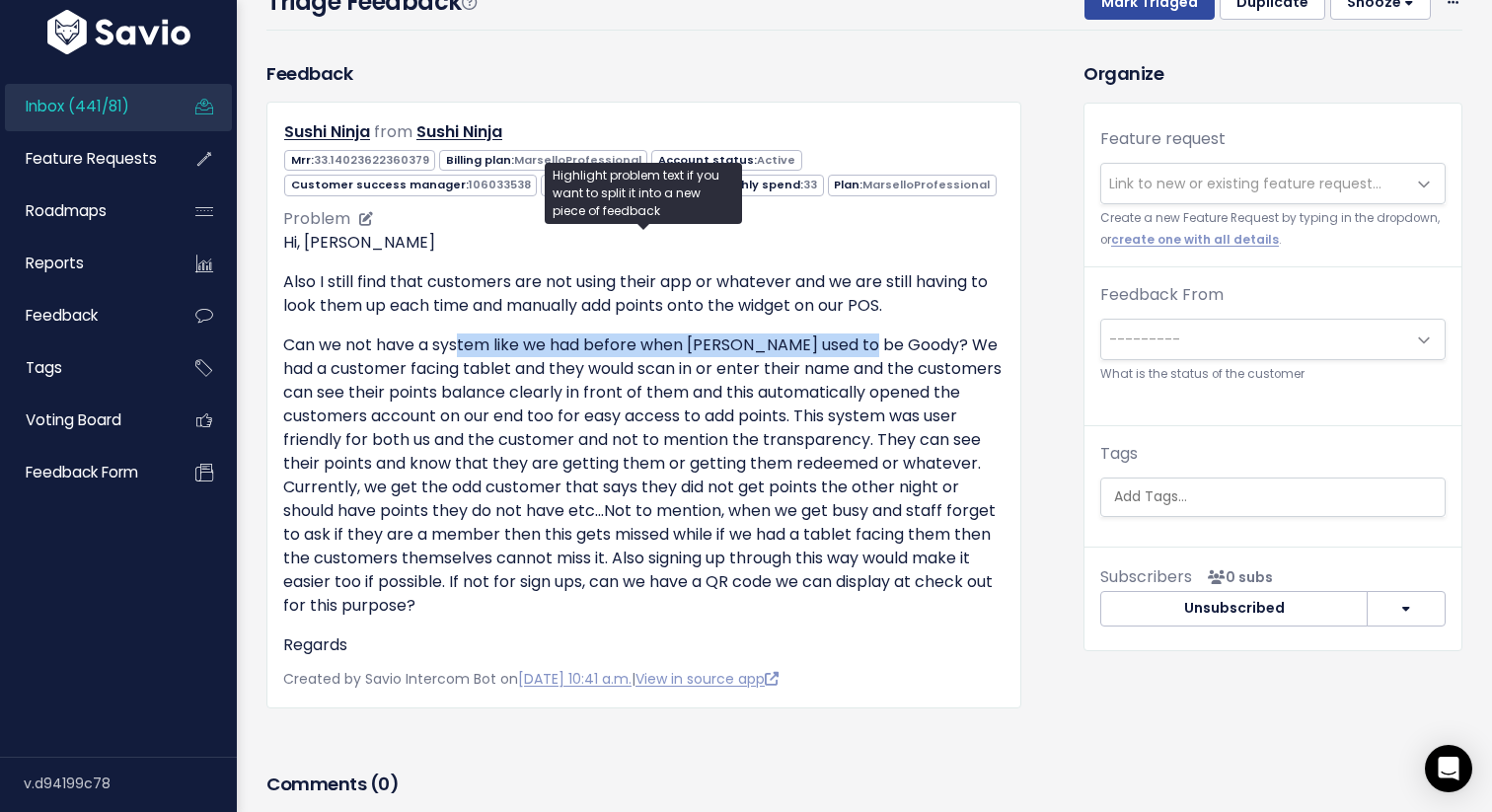 drag, startPoint x: 458, startPoint y: 342, endPoint x: 869, endPoint y: 341, distance: 411.0012 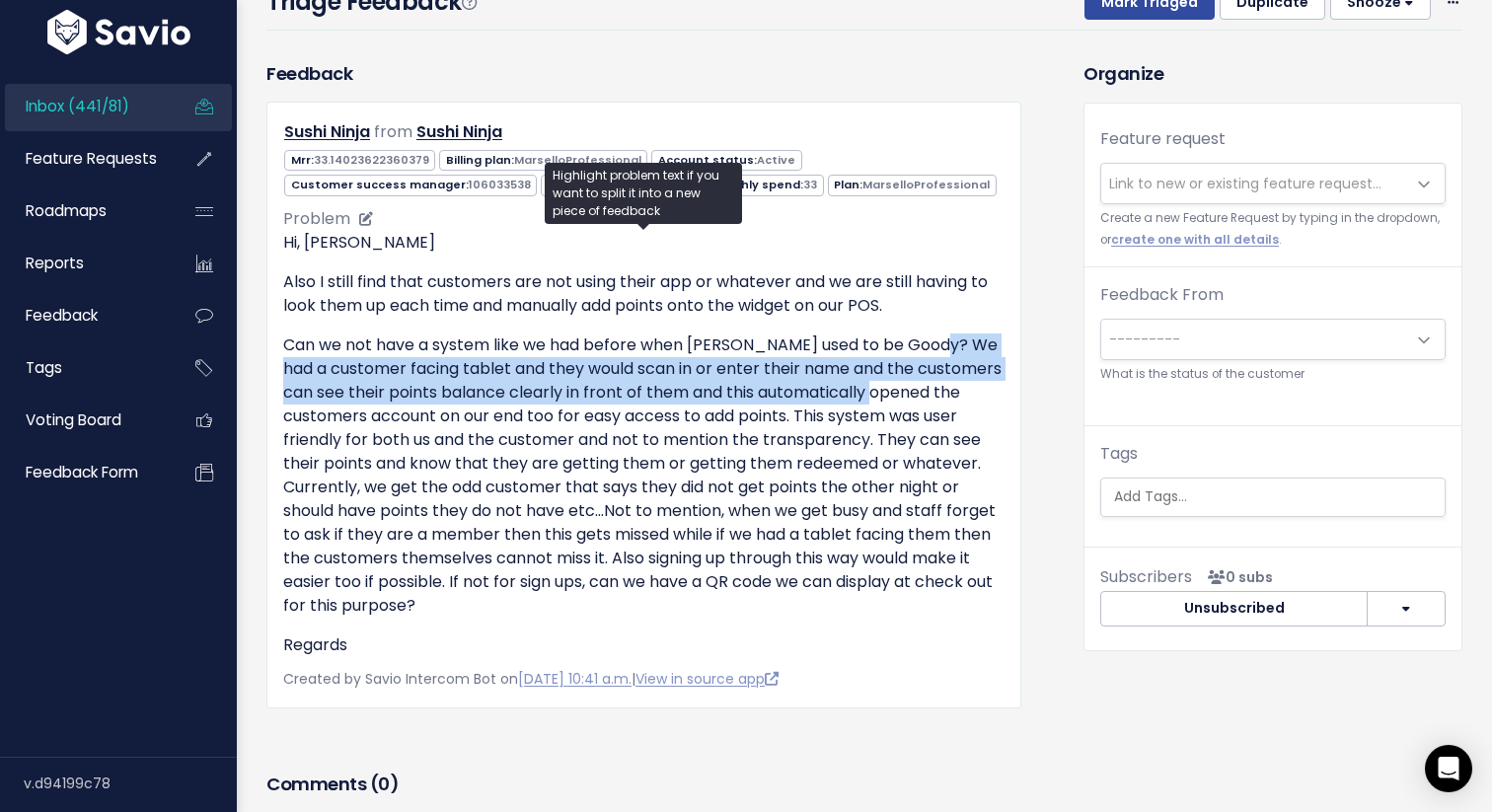 drag, startPoint x: 937, startPoint y: 342, endPoint x: 892, endPoint y: 383, distance: 60.8769 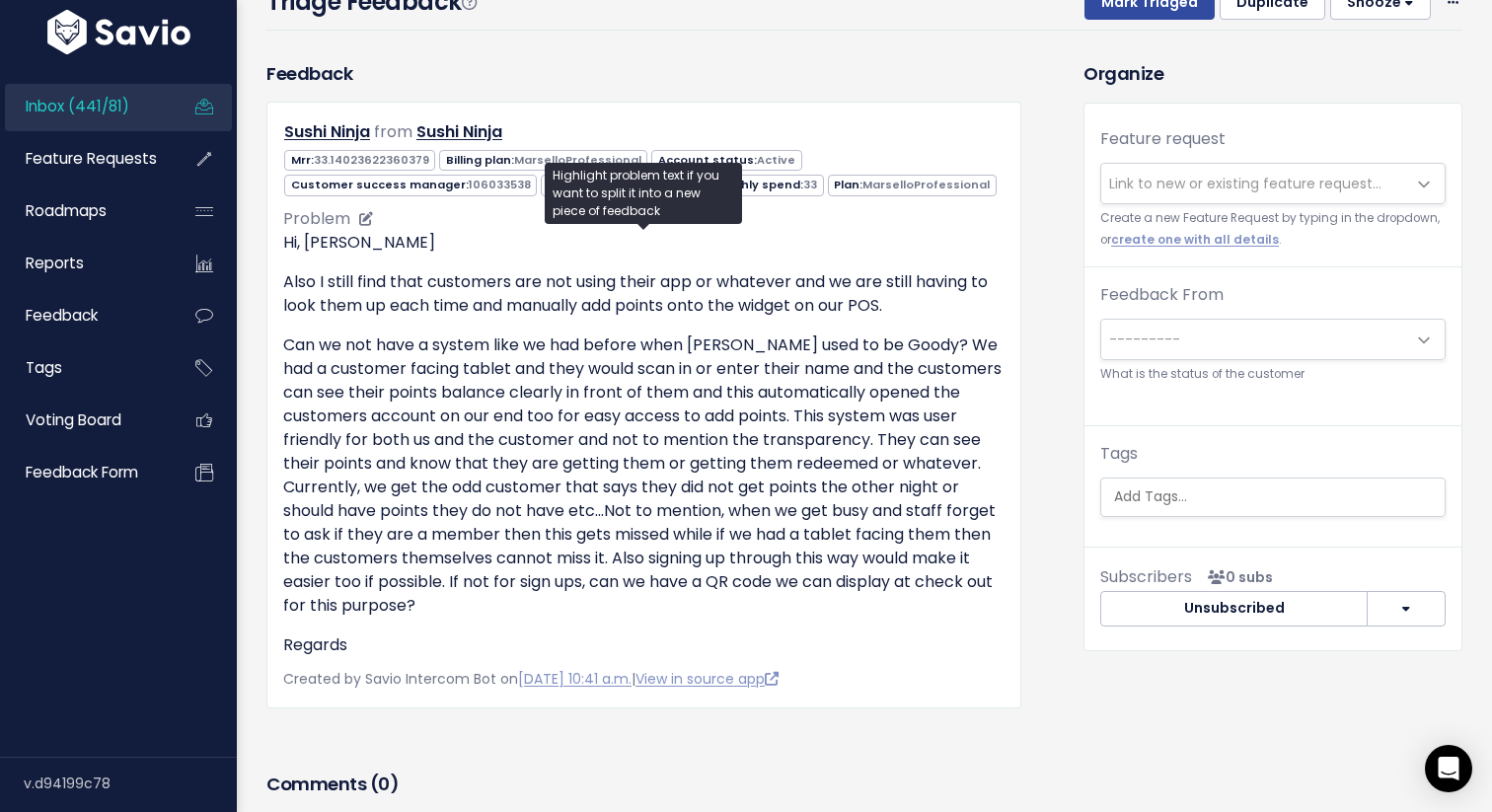 click on "Can we not have a system like we had before when Marsello used to be Goody? We had a customer facing tablet and they would scan in or enter their name and the customers can see their points balance clearly in front of them and this automatically opened the customers account on our end too for easy access to add points. This system was user friendly for both us and the customer and not to mention the transparency. They can see their points and know that they are getting them or getting them redeemed or whatever. Currently, we get the odd customer that says they did not get points the other night or should have points they do not have etc…Not to mention, when we get busy and staff forget to ask if they are a member then this gets missed while if we had a tablet facing them then the customers themselves cannot miss it. Also signing up through this way would make it easier too if possible. If not for sign ups, can we have a QR code we can display at check out for this purpose?" at bounding box center (643, 476) 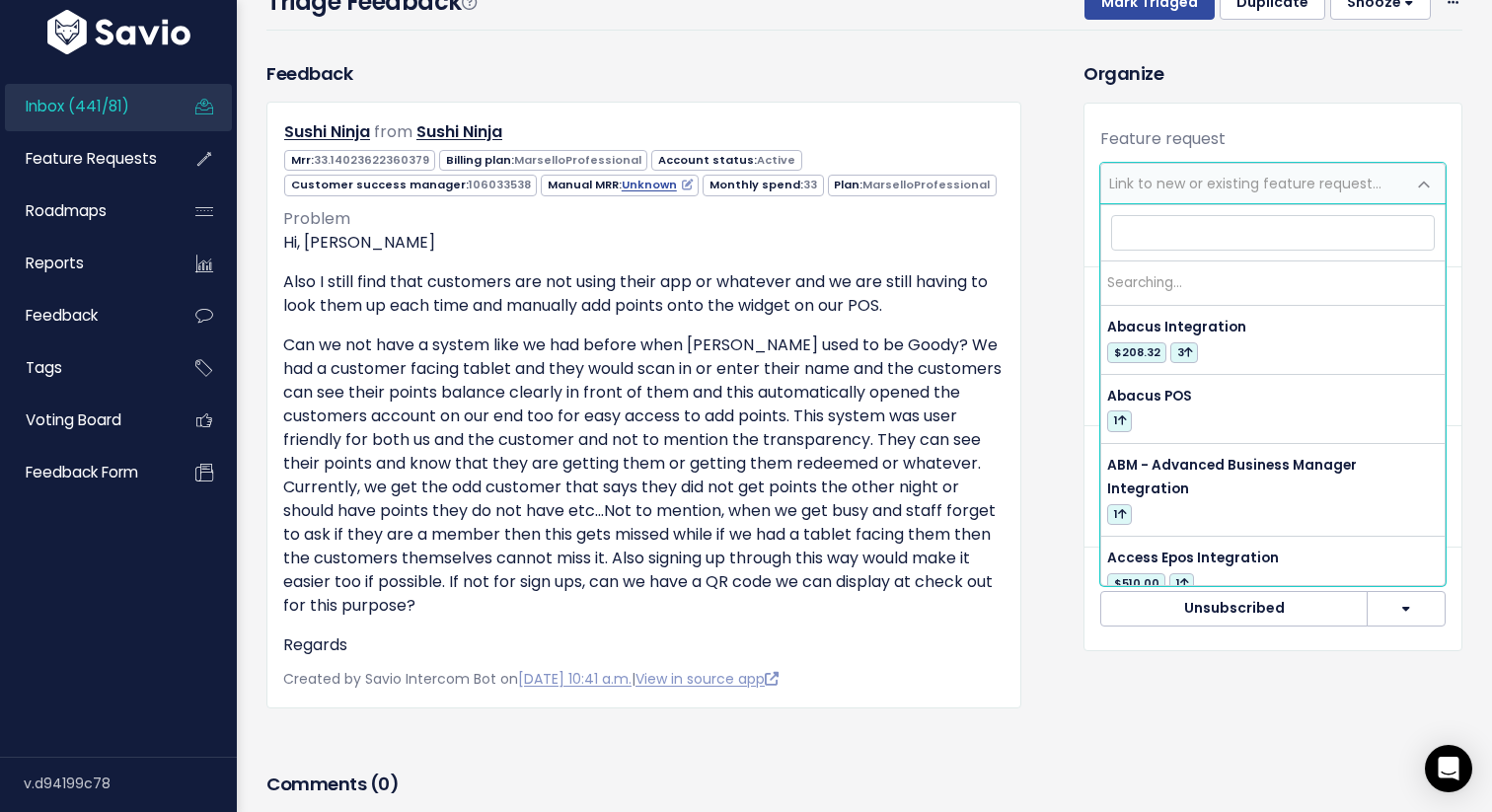 click on "Link to new or existing feature request..." at bounding box center [1245, 184] 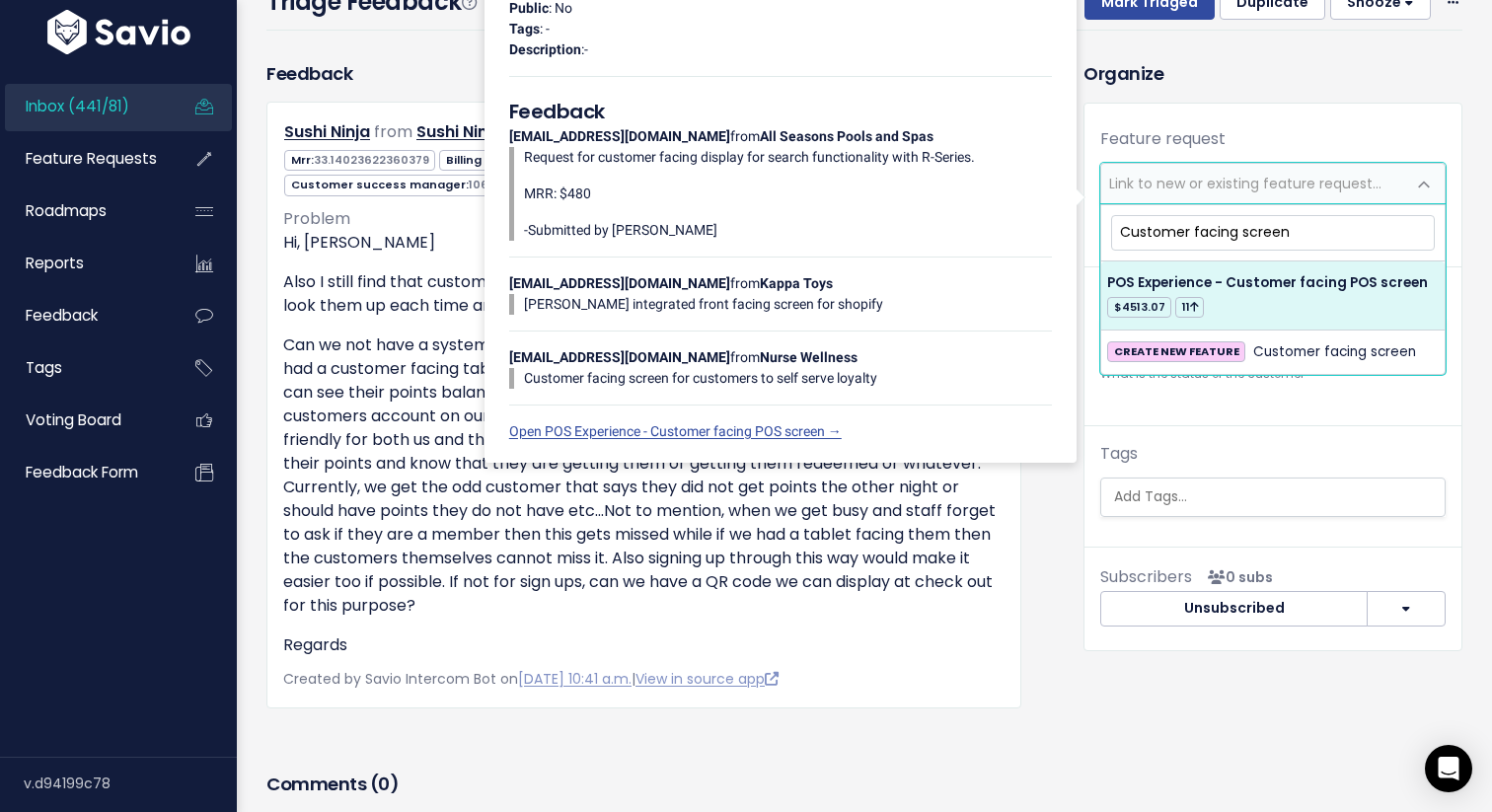 type on "Customer facing screen" 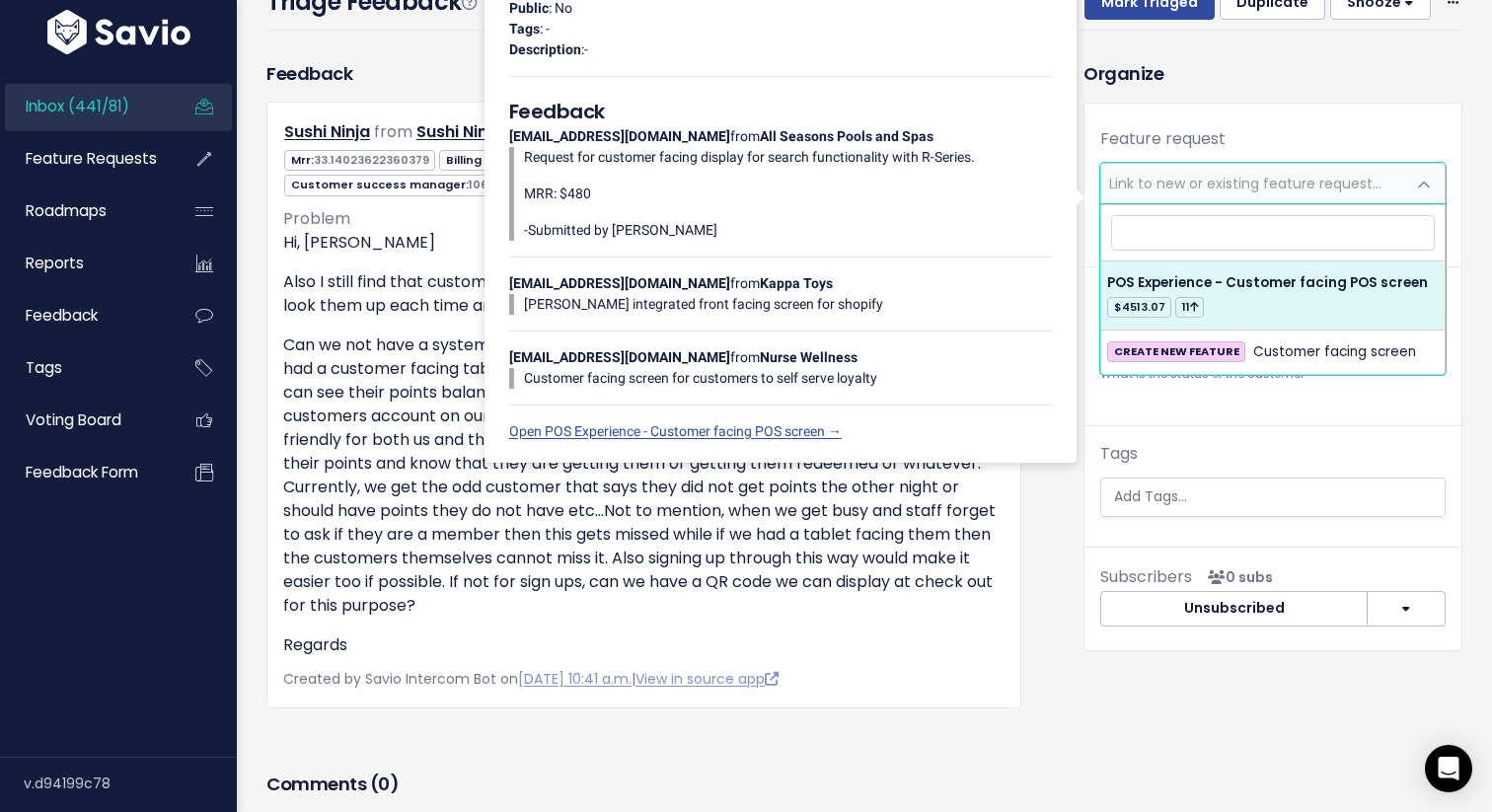 select on "12524" 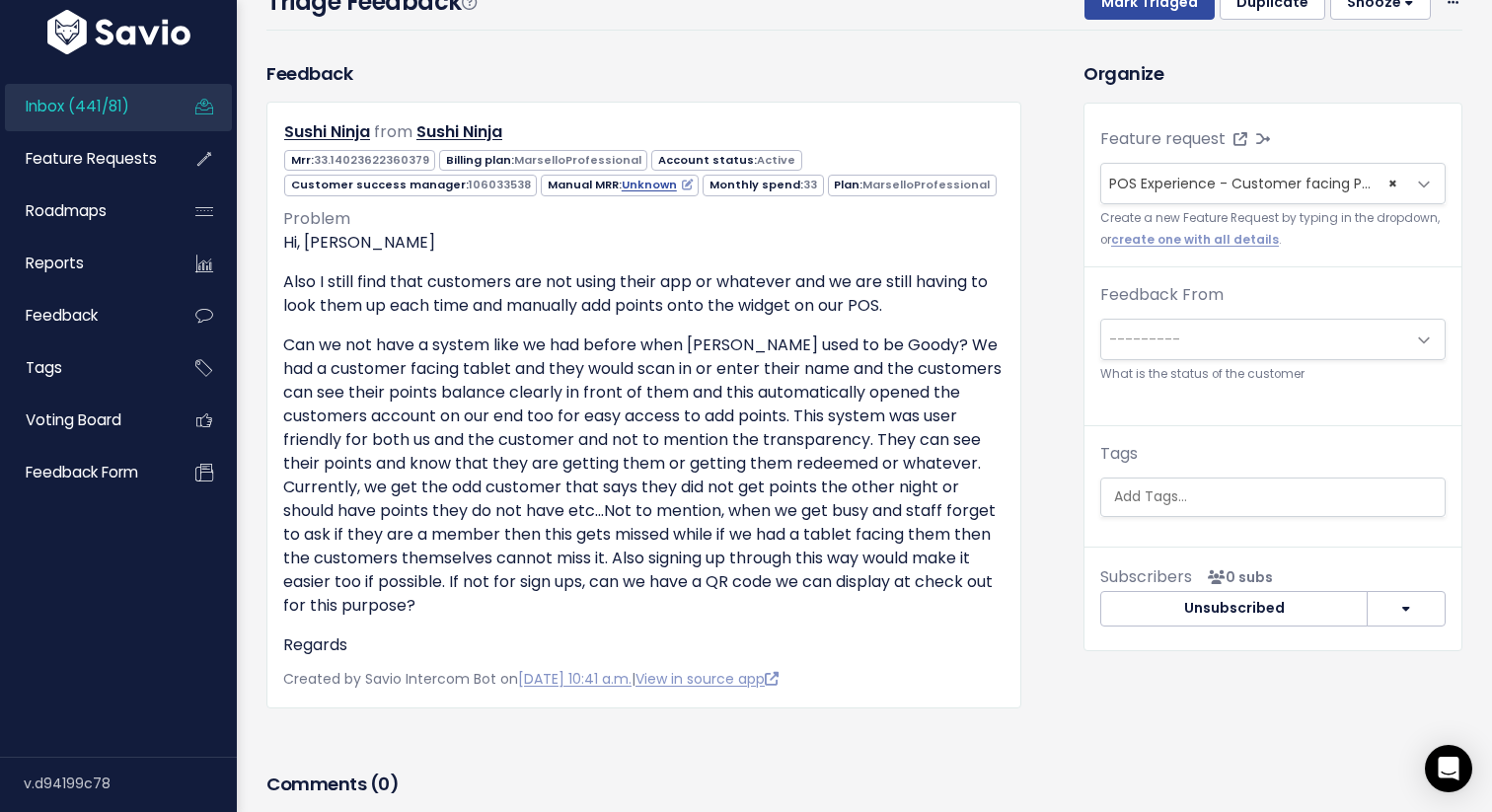 click on "Feedback
Sushi Ninja
from
Sushi Ninja" at bounding box center [643, 384] 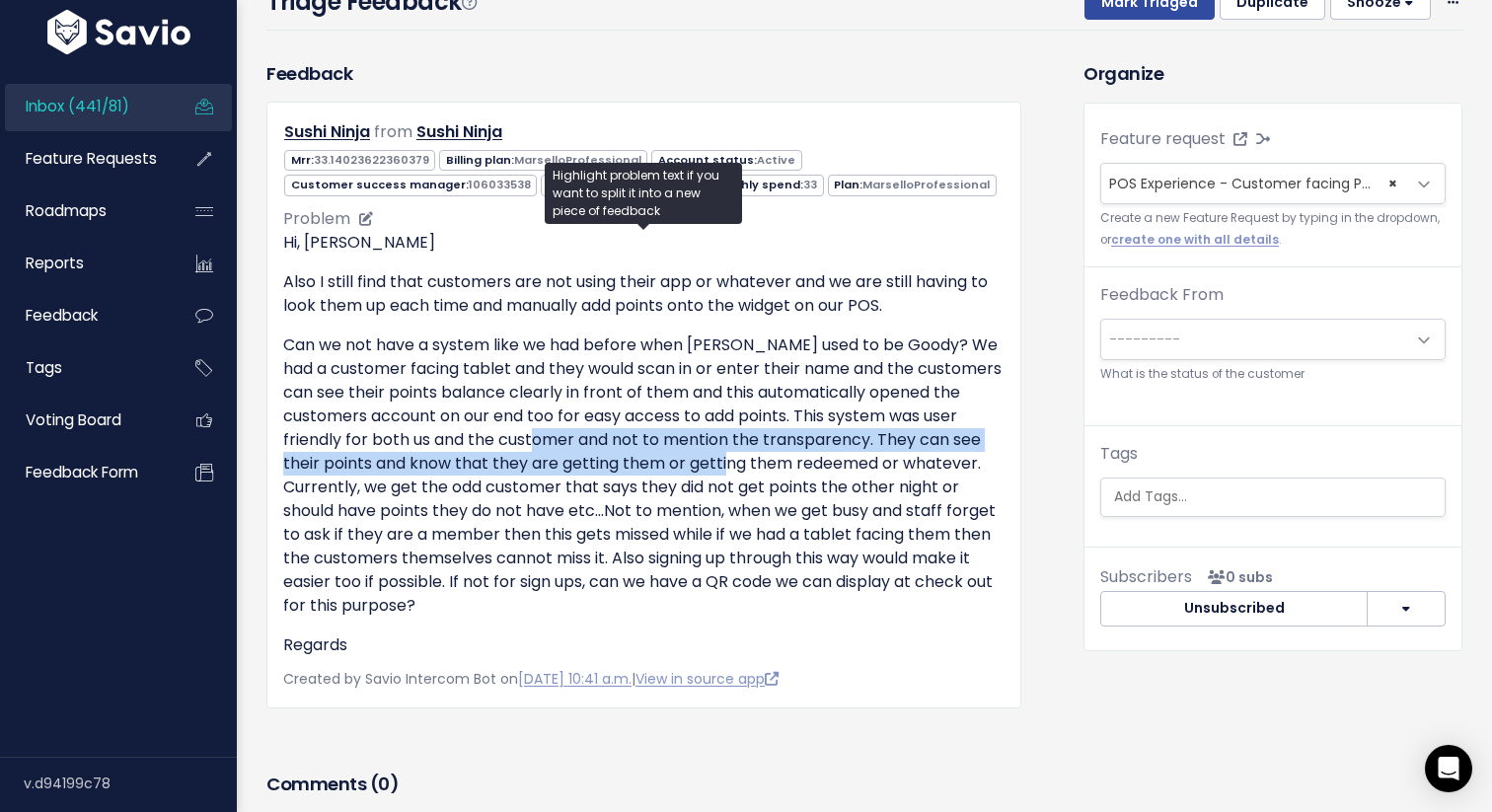 drag, startPoint x: 584, startPoint y: 430, endPoint x: 771, endPoint y: 466, distance: 190.43372 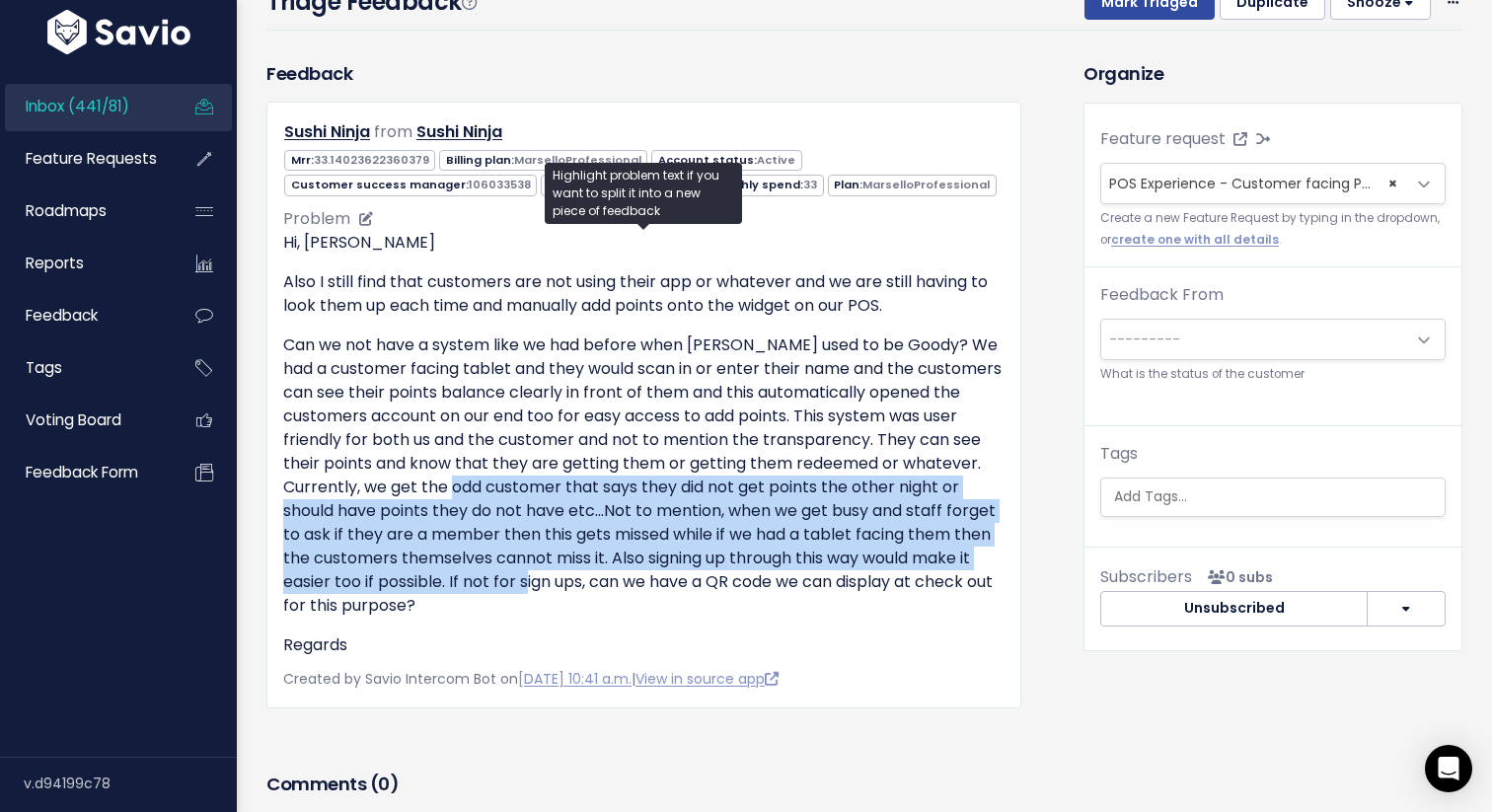 drag, startPoint x: 493, startPoint y: 487, endPoint x: 565, endPoint y: 572, distance: 111.395691 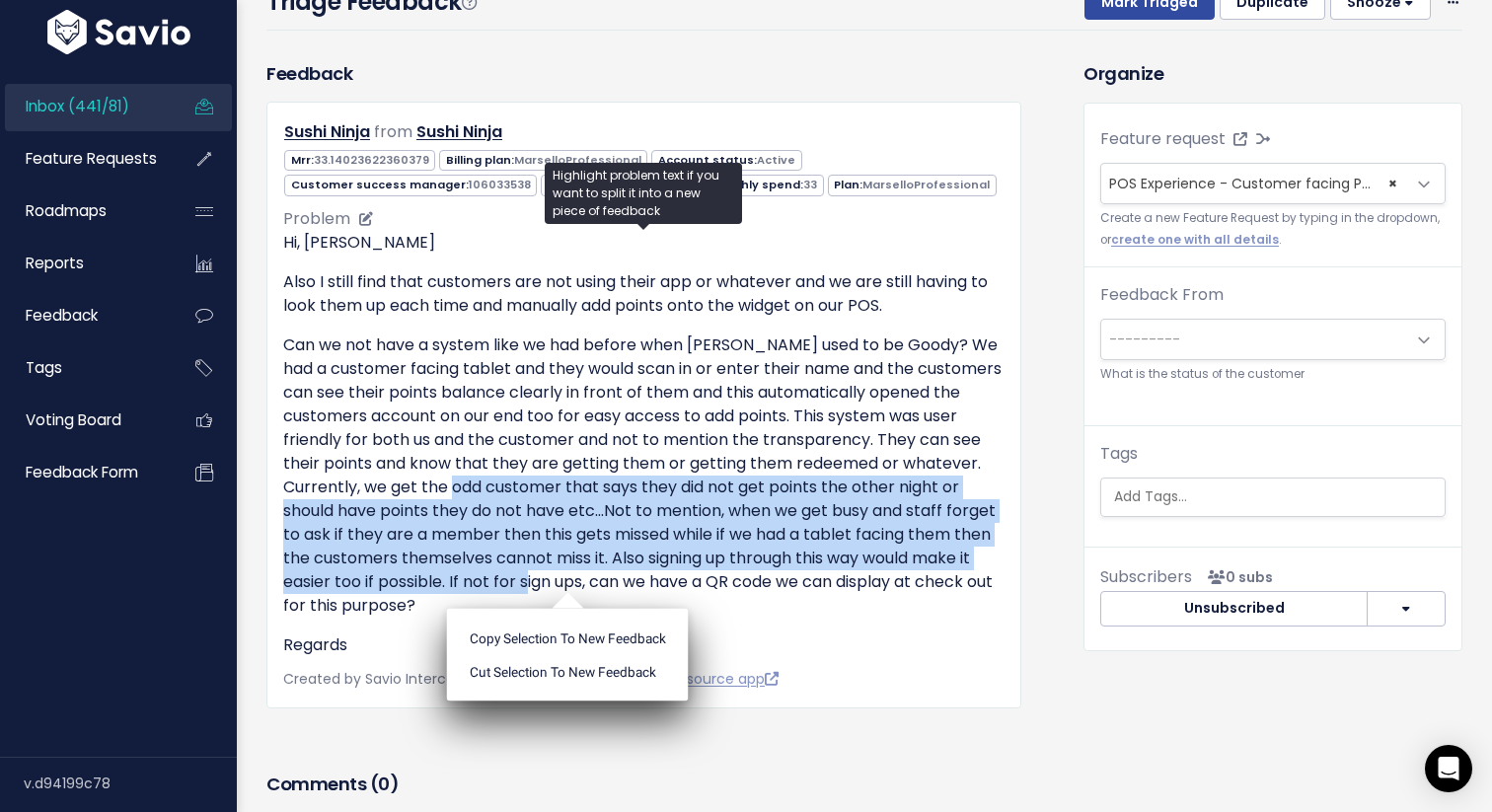 click on "Can we not have a system like we had before when Marsello used to be Goody? We had a customer facing tablet and they would scan in or enter their name and the customers can see their points balance clearly in front of them and this automatically opened the customers account on our end too for easy access to add points. This system was user friendly for both us and the customer and not to mention the transparency. They can see their points and know that they are getting them or getting them redeemed or whatever. Currently, we get the odd customer that says they did not get points the other night or should have points they do not have etc…Not to mention, when we get busy and staff forget to ask if they are a member then this gets missed while if we had a tablet facing them then the customers themselves cannot miss it. Also signing up through this way would make it easier too if possible. If not for sign ups, can we have a QR code we can display at check out for this purpose?" at bounding box center (643, 476) 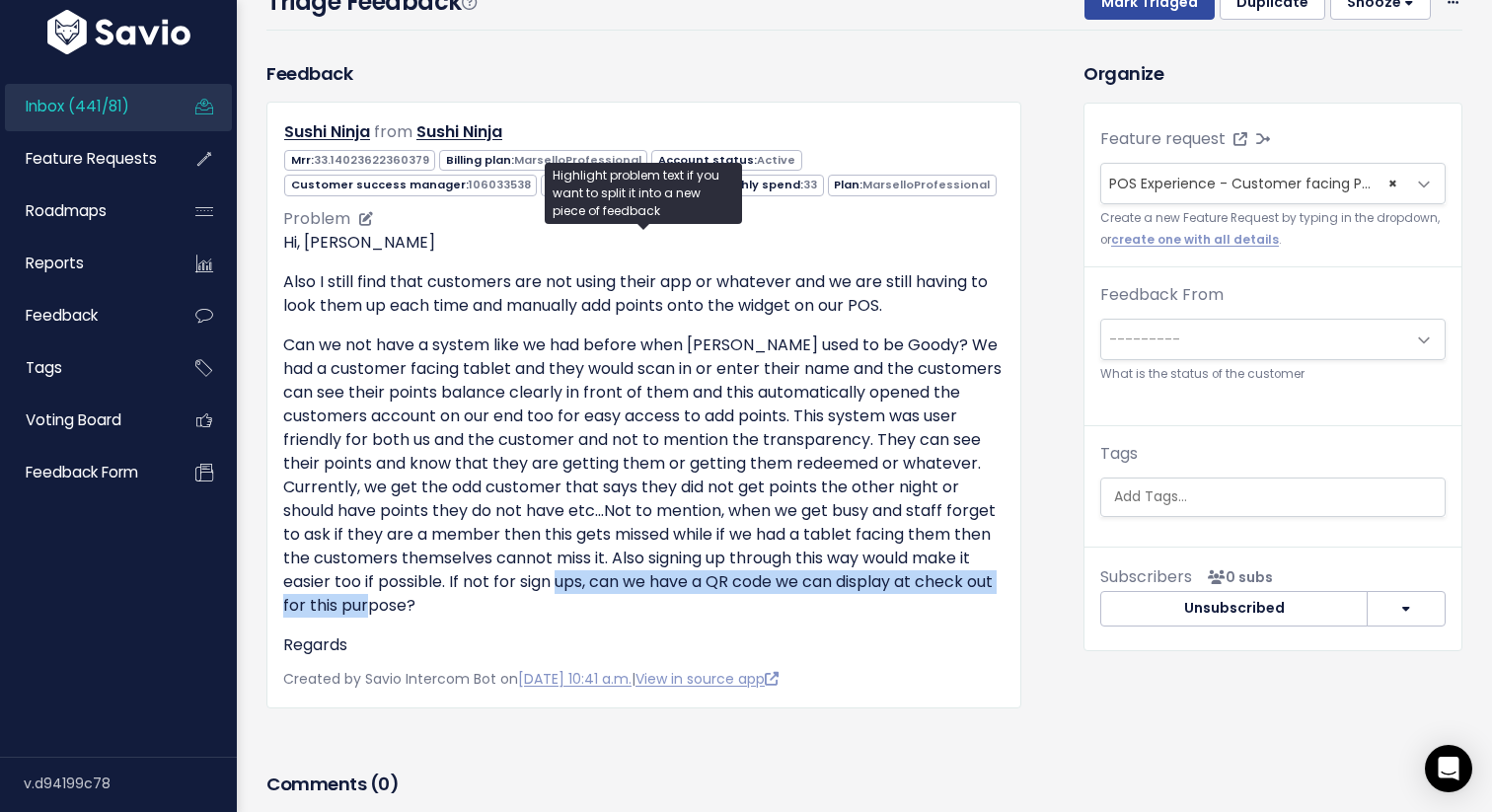 drag, startPoint x: 596, startPoint y: 582, endPoint x: 600, endPoint y: 605, distance: 23.345235 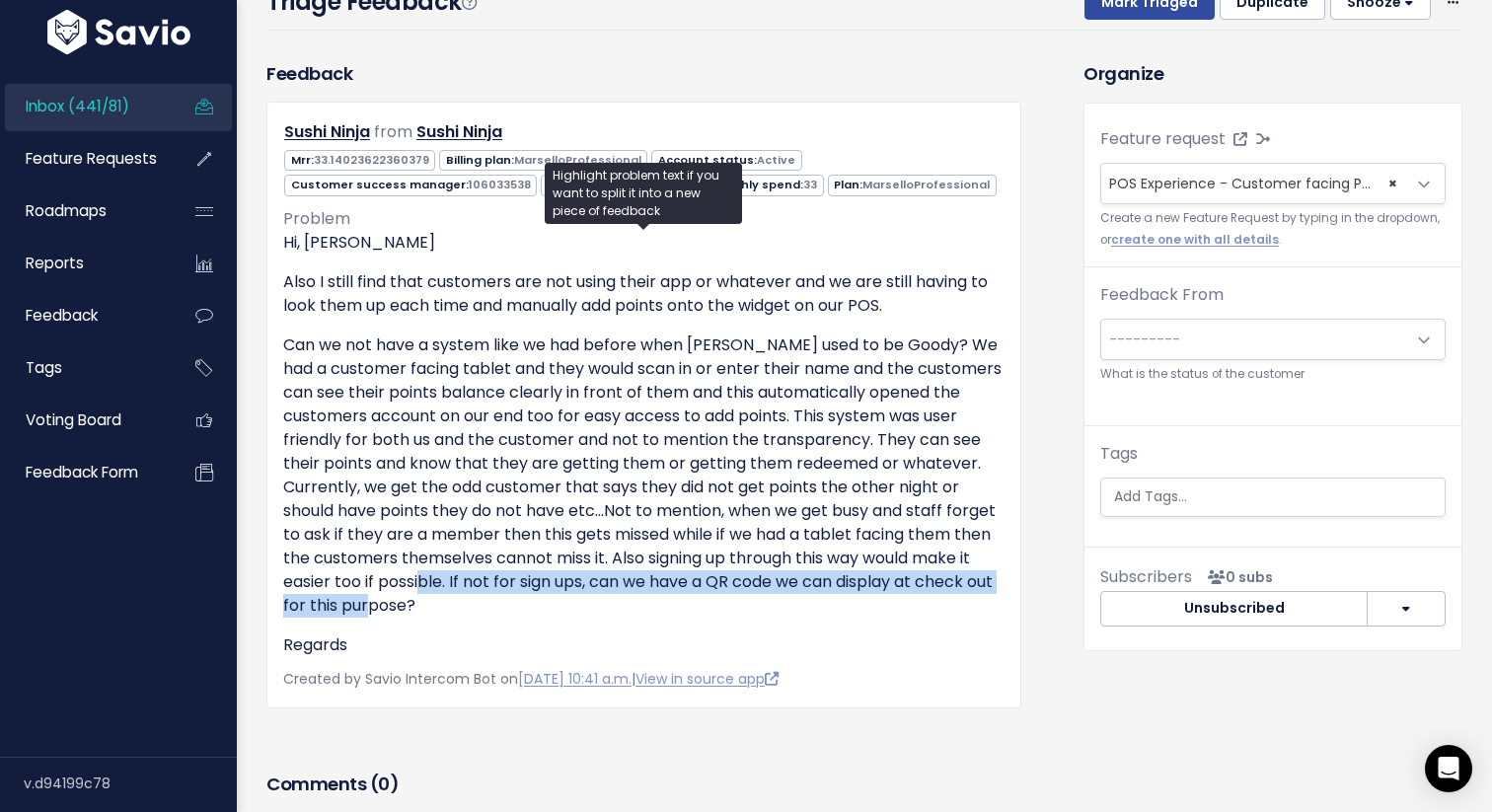 drag, startPoint x: 451, startPoint y: 583, endPoint x: 457, endPoint y: 602, distance: 19.924859 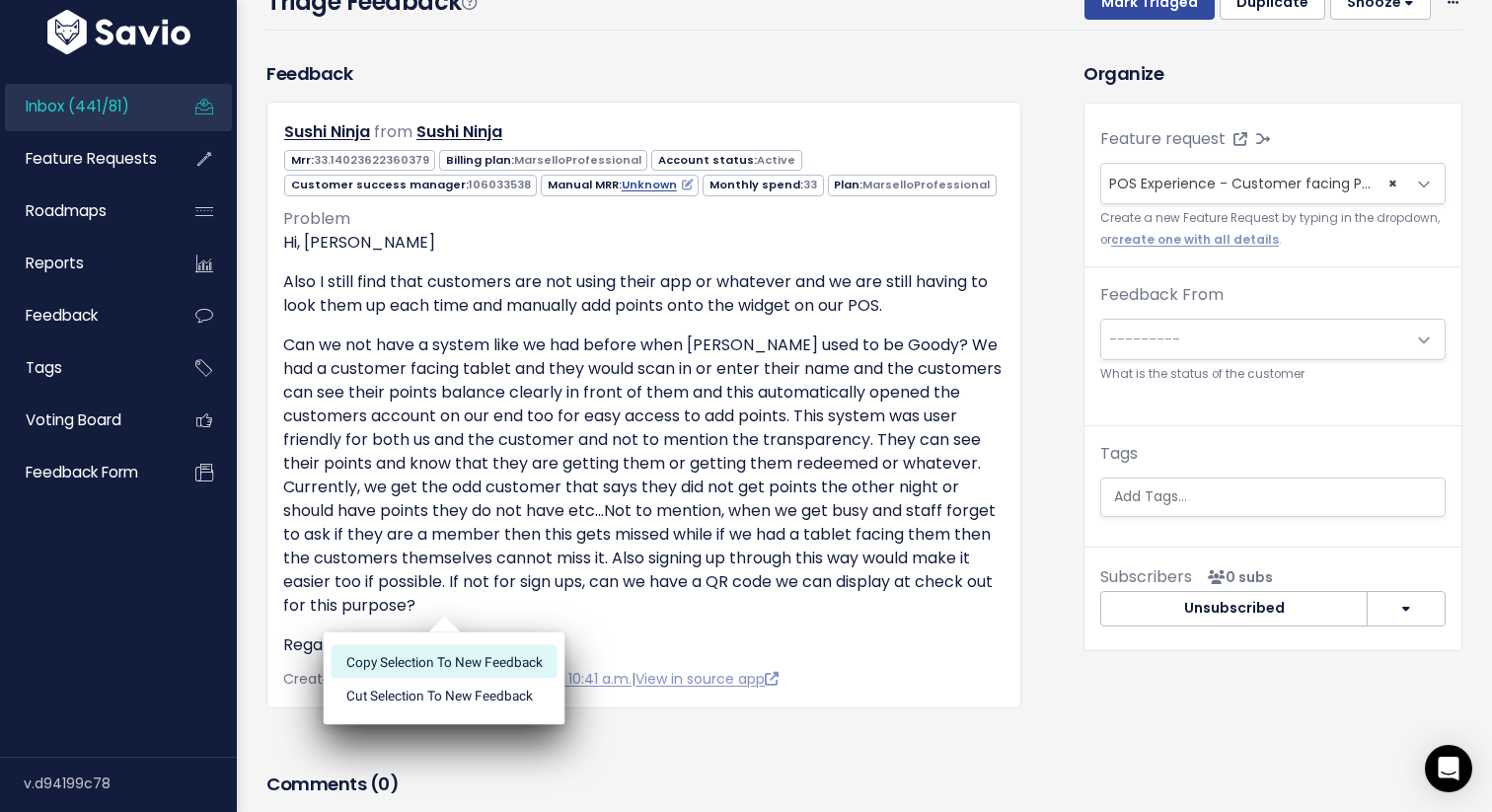 click on "Copy selection to new Feedback" at bounding box center [444, 661] 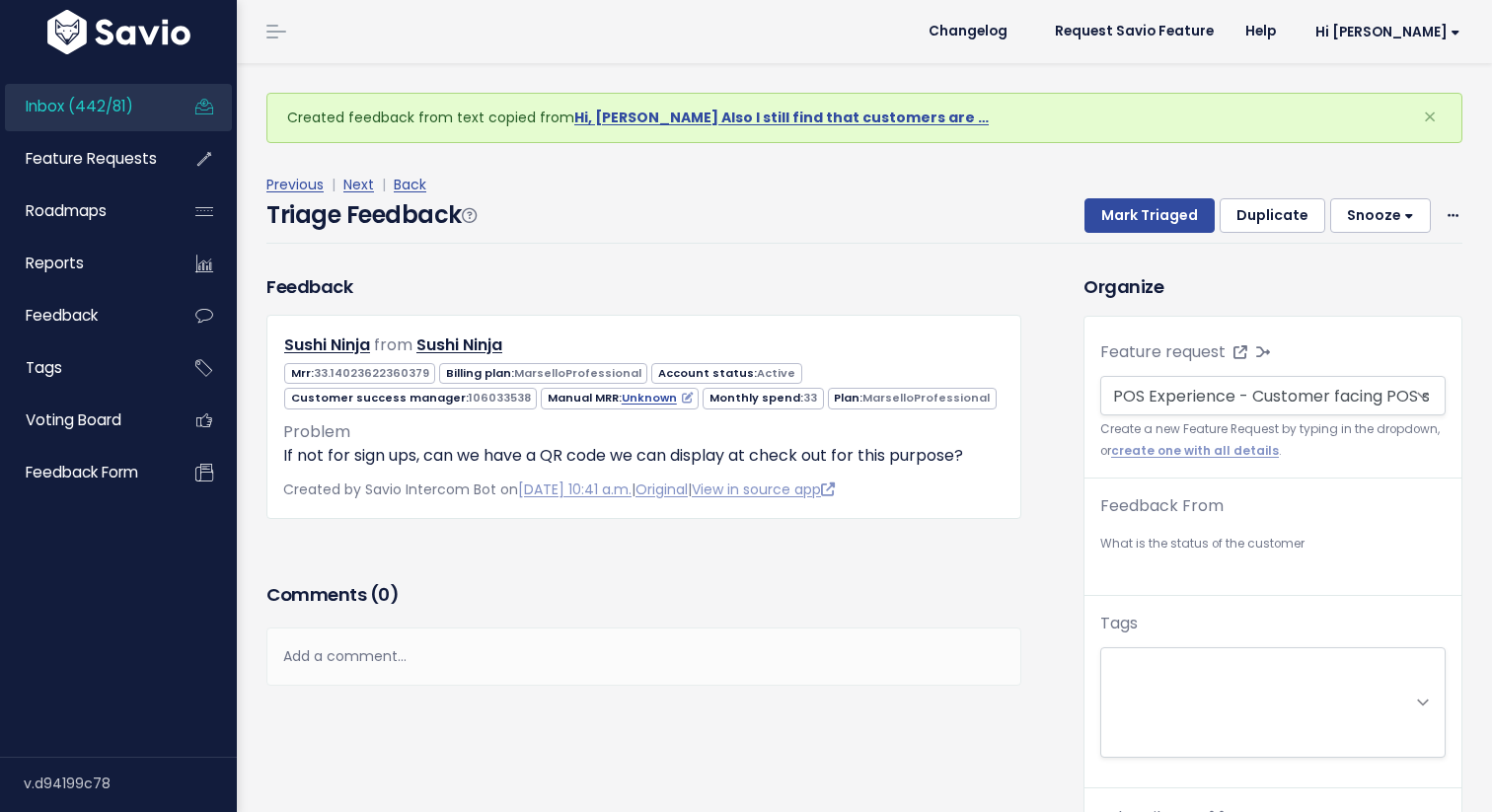 scroll, scrollTop: 0, scrollLeft: 0, axis: both 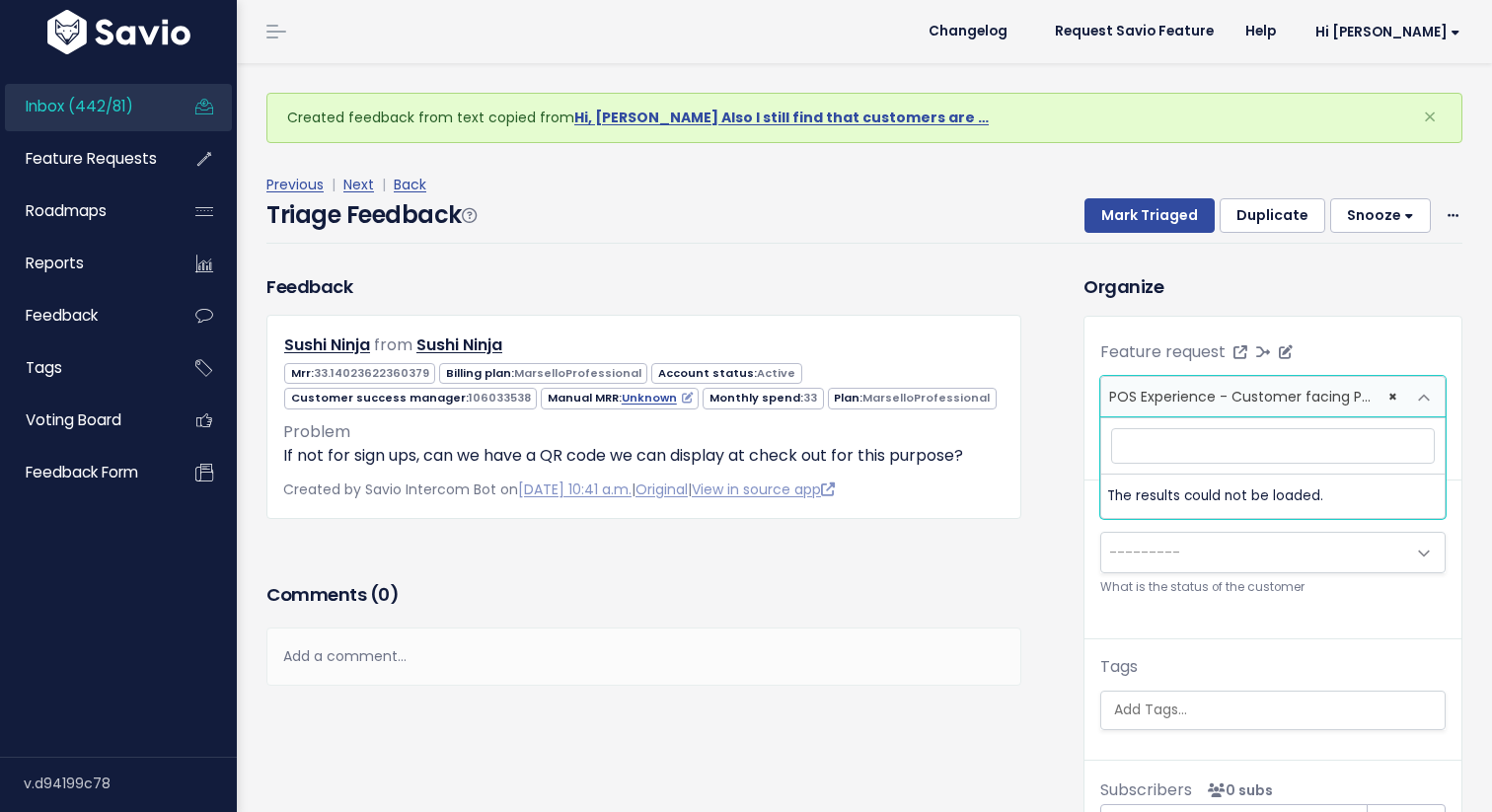 click on "× POS Experience - Customer facing POS screen
(13)" at bounding box center [1253, 397] 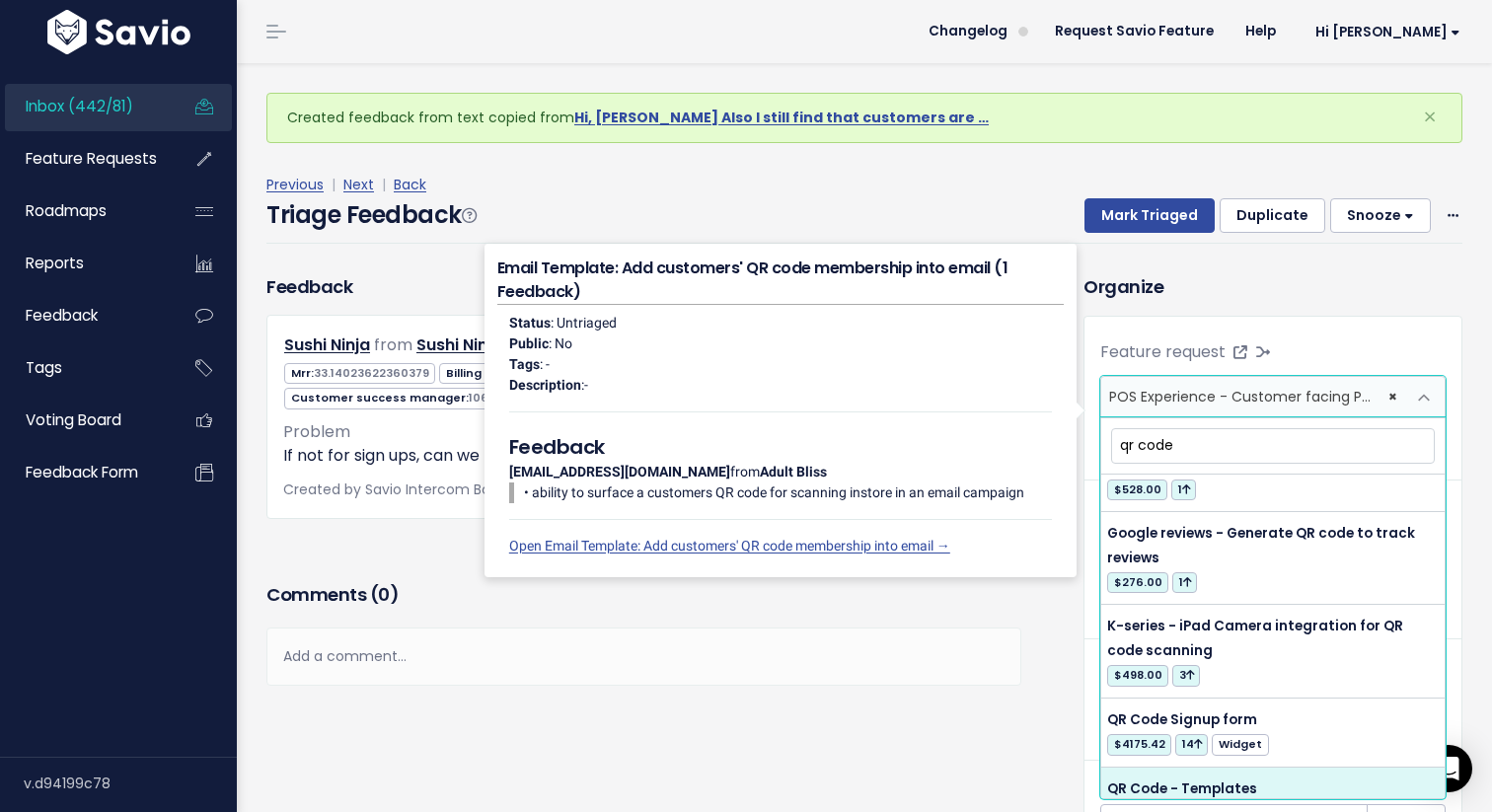 scroll, scrollTop: 627, scrollLeft: 0, axis: vertical 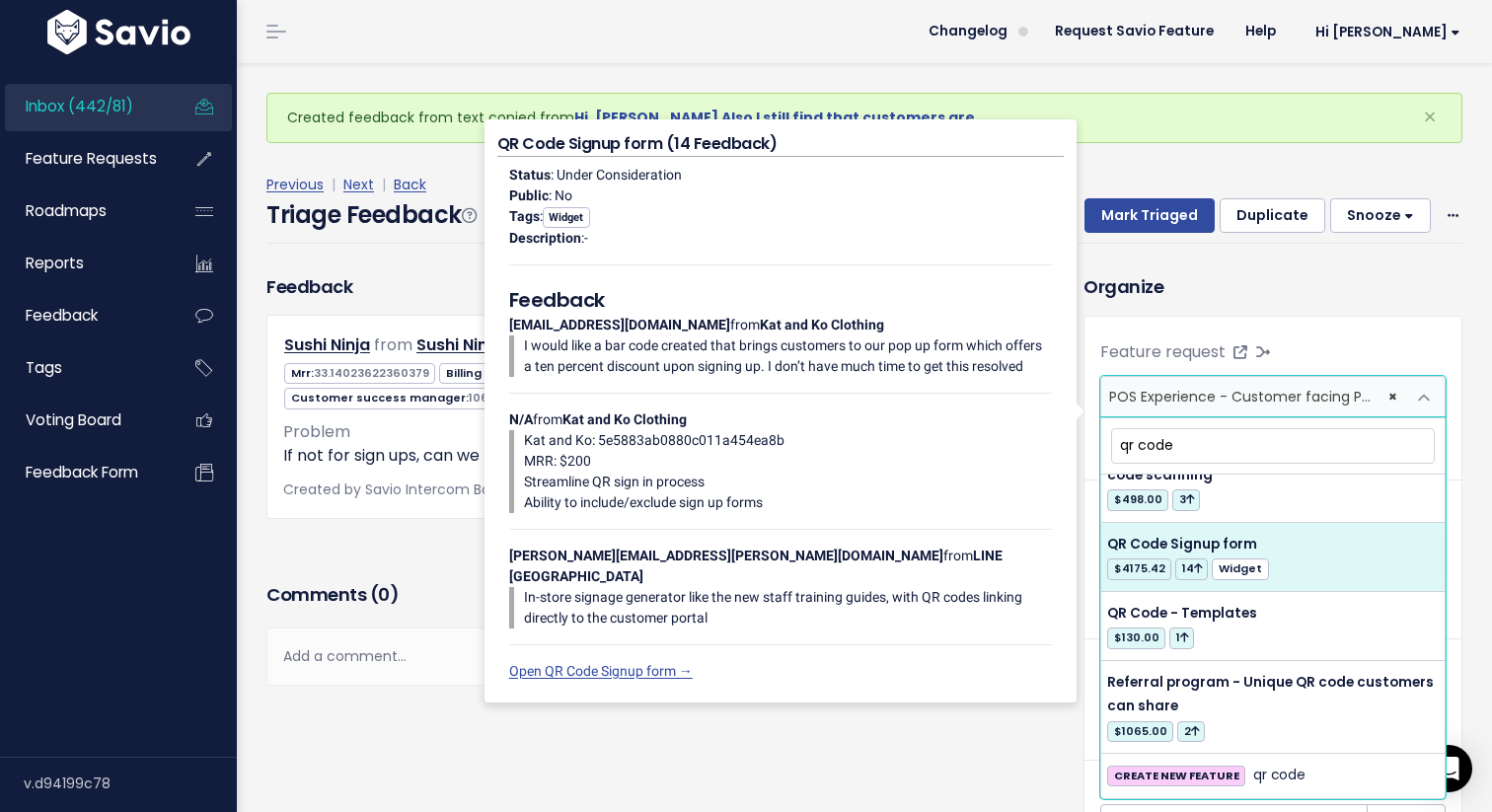 type on "qr code" 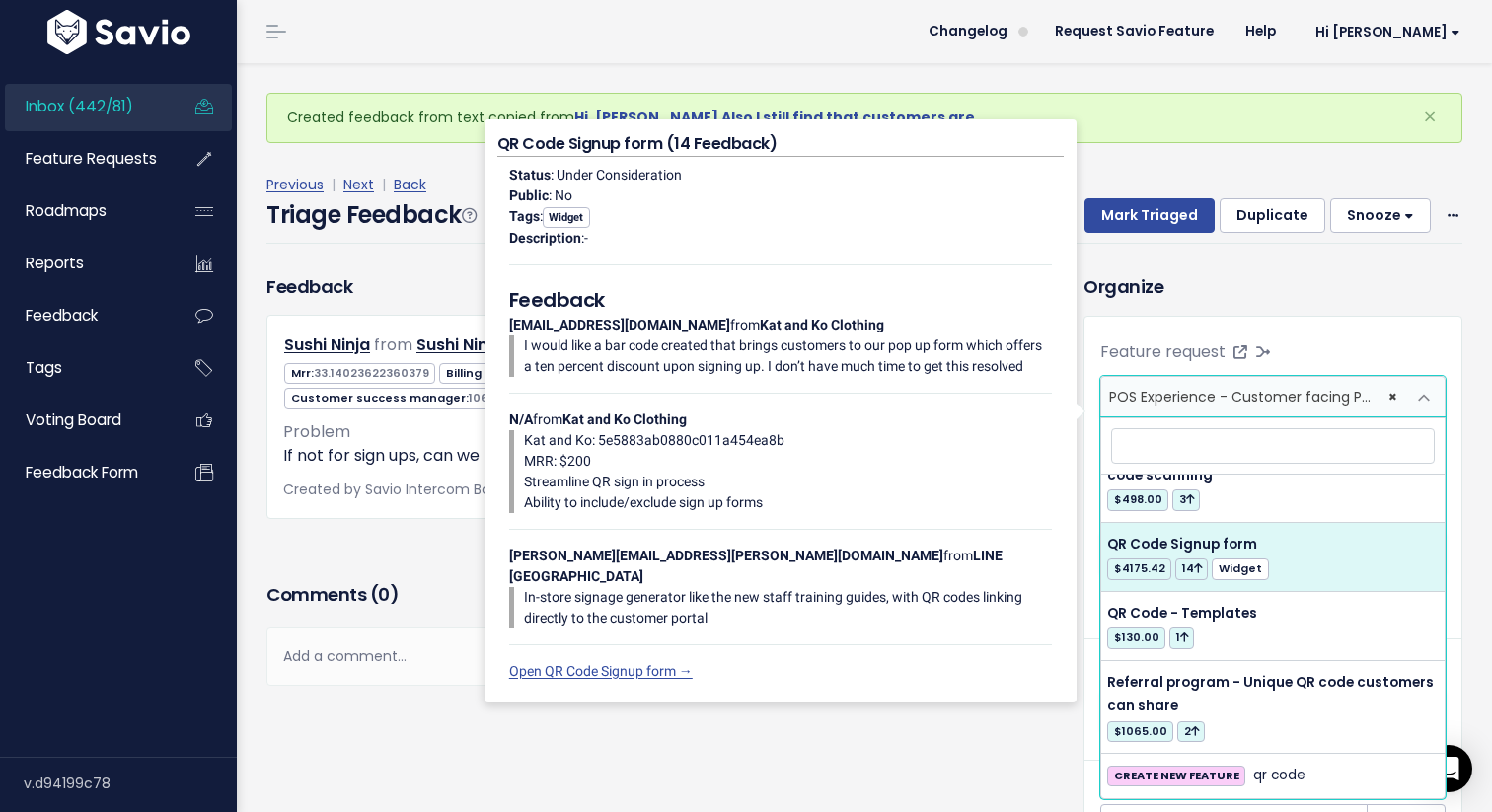 select on "12529" 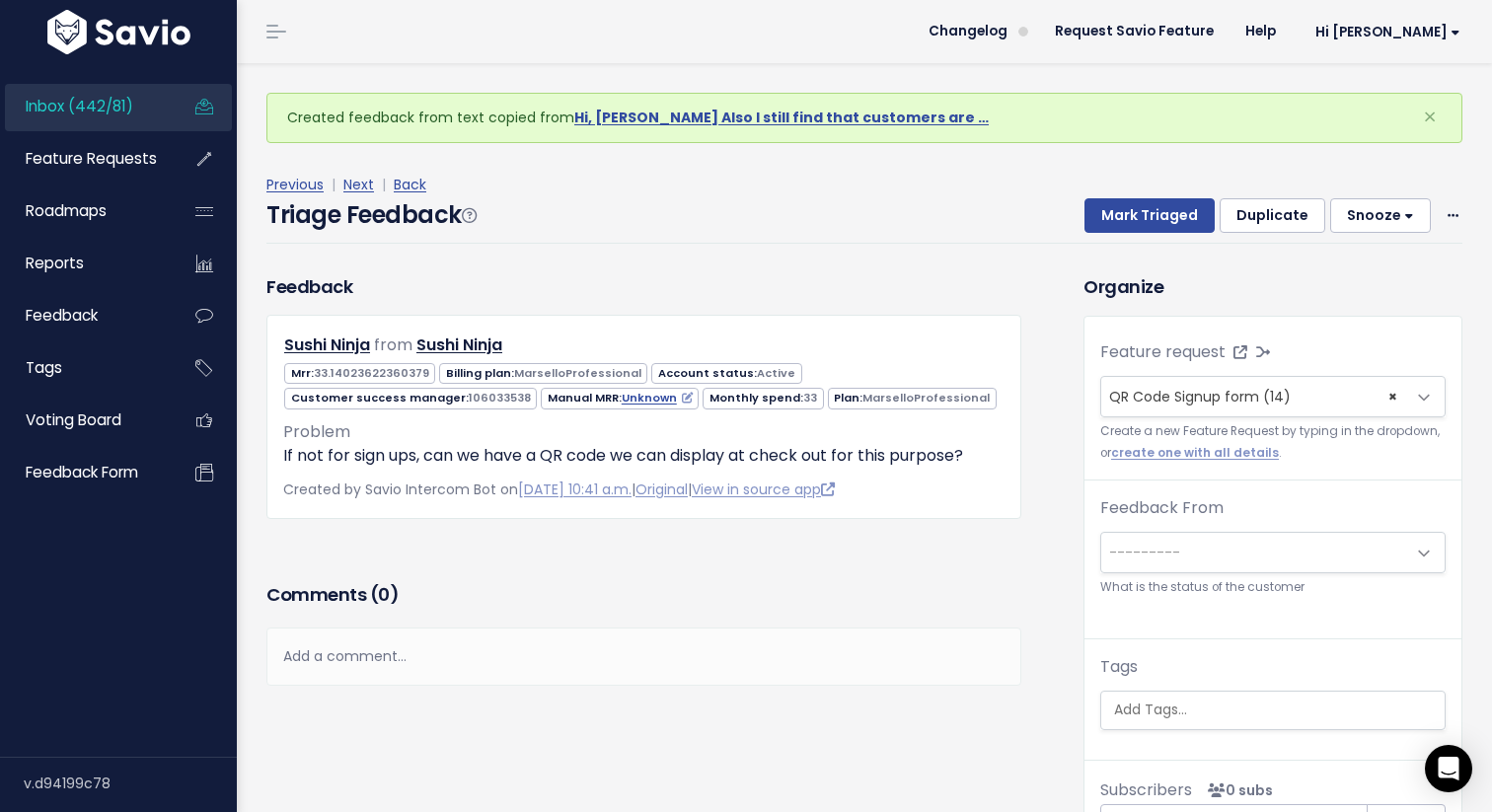 click on "Organize
Feature request
---------
POS Experience - Customer facing POS screen
(13)
<span
class='js-fr-id font600'
data-id=12529
>
QR Code Signup form
</span>
<br>
<span class='badge badge-text badge-success'>$4175.42</span>
<span class='badge badge-text badge-success'>14 <i class='fa fa-arrow-up'></i></span>
<span class='badge badge-text badge-info'>Widget</span>
× QR Code Signup form
(14)
Create a new Feature Request by typing in the dropdown, or  create one with all details .
Feedback From
---------
Active customer
Churned customer
Internal user
Lost deal
Prospect
Other
---------
What is the status of the customer" at bounding box center [1273, 568] 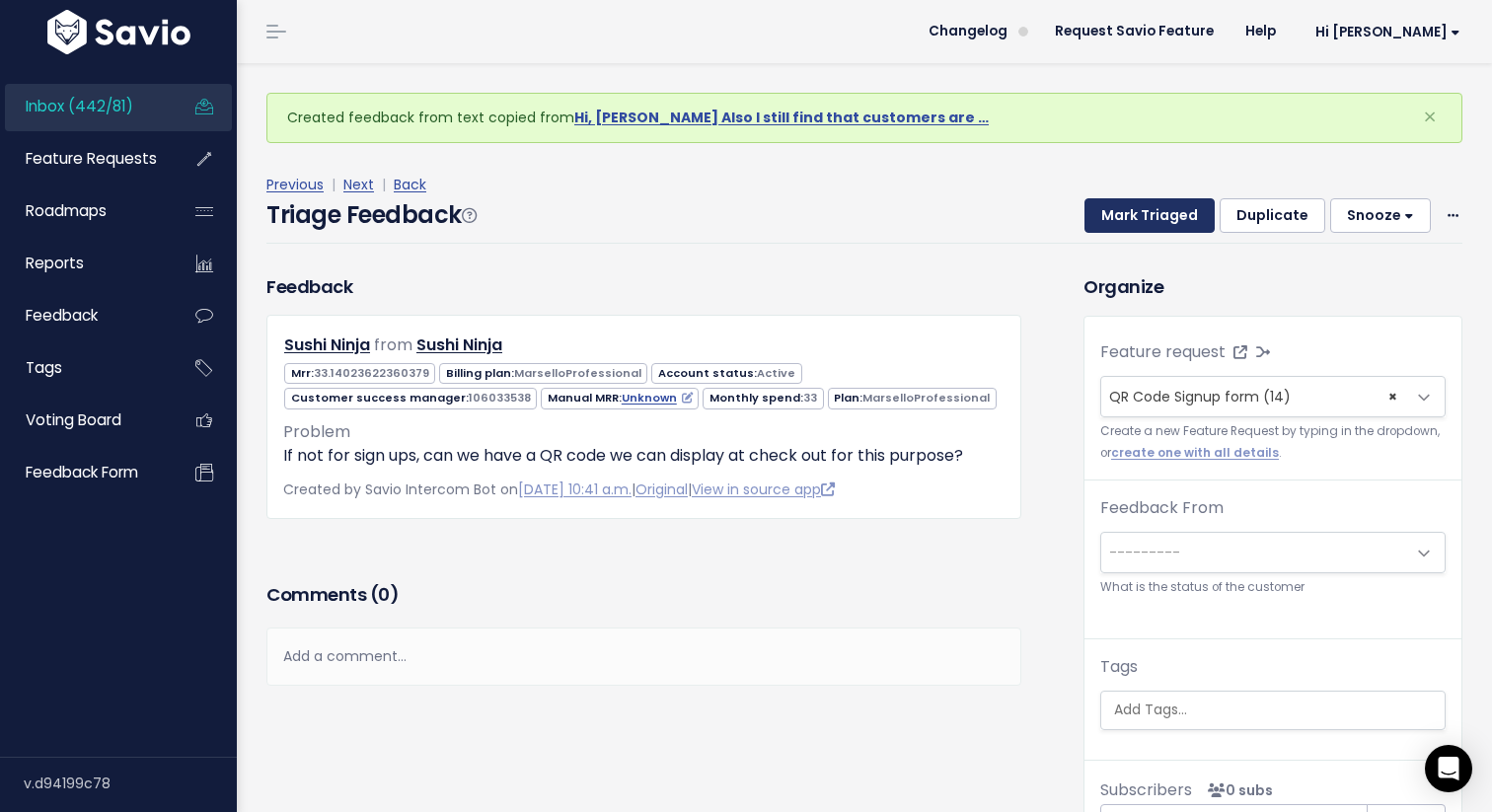 click on "Mark Triaged" at bounding box center (1150, 216) 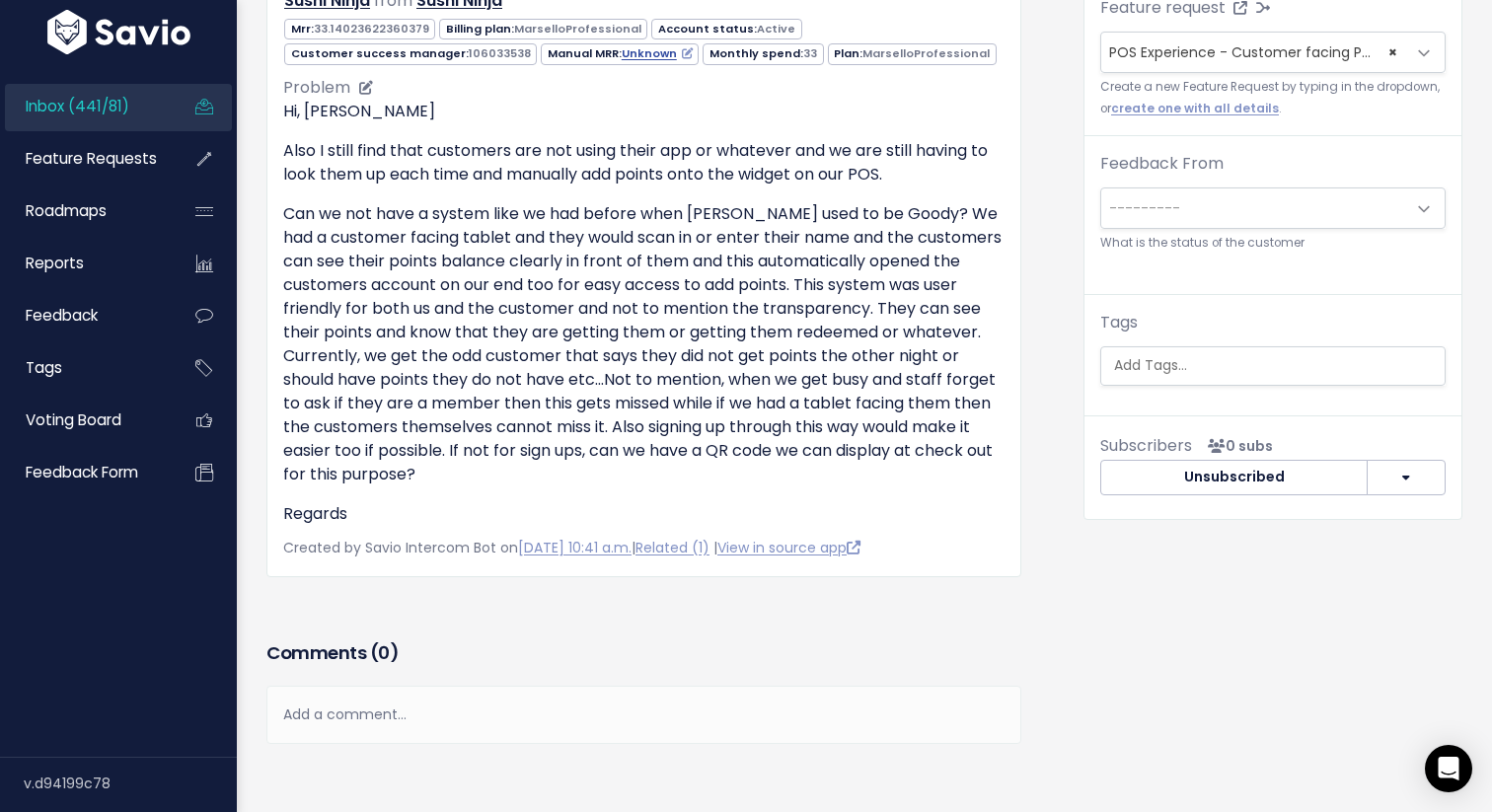 scroll, scrollTop: 382, scrollLeft: 0, axis: vertical 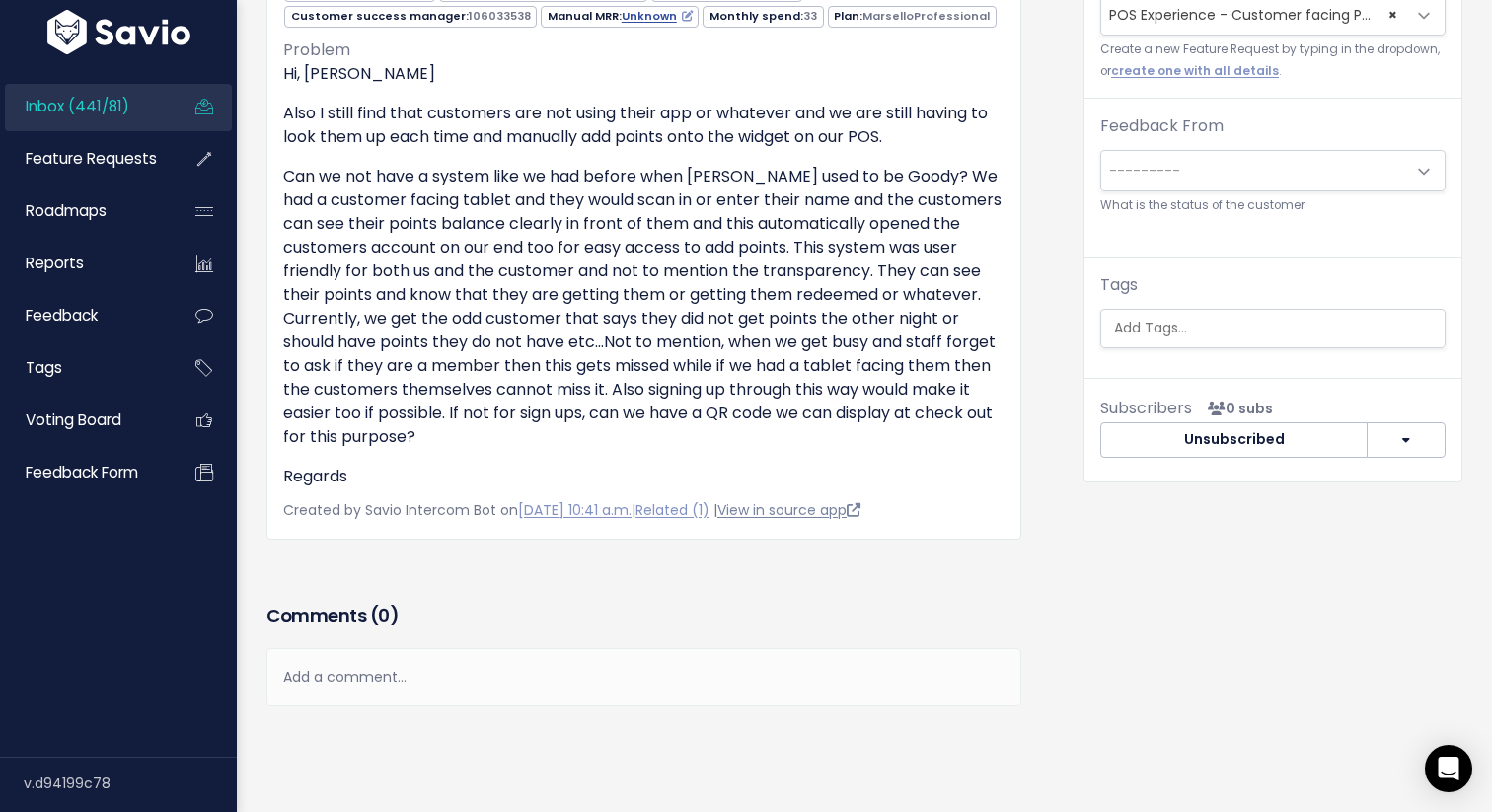 click on "View in source app" at bounding box center (788, 510) 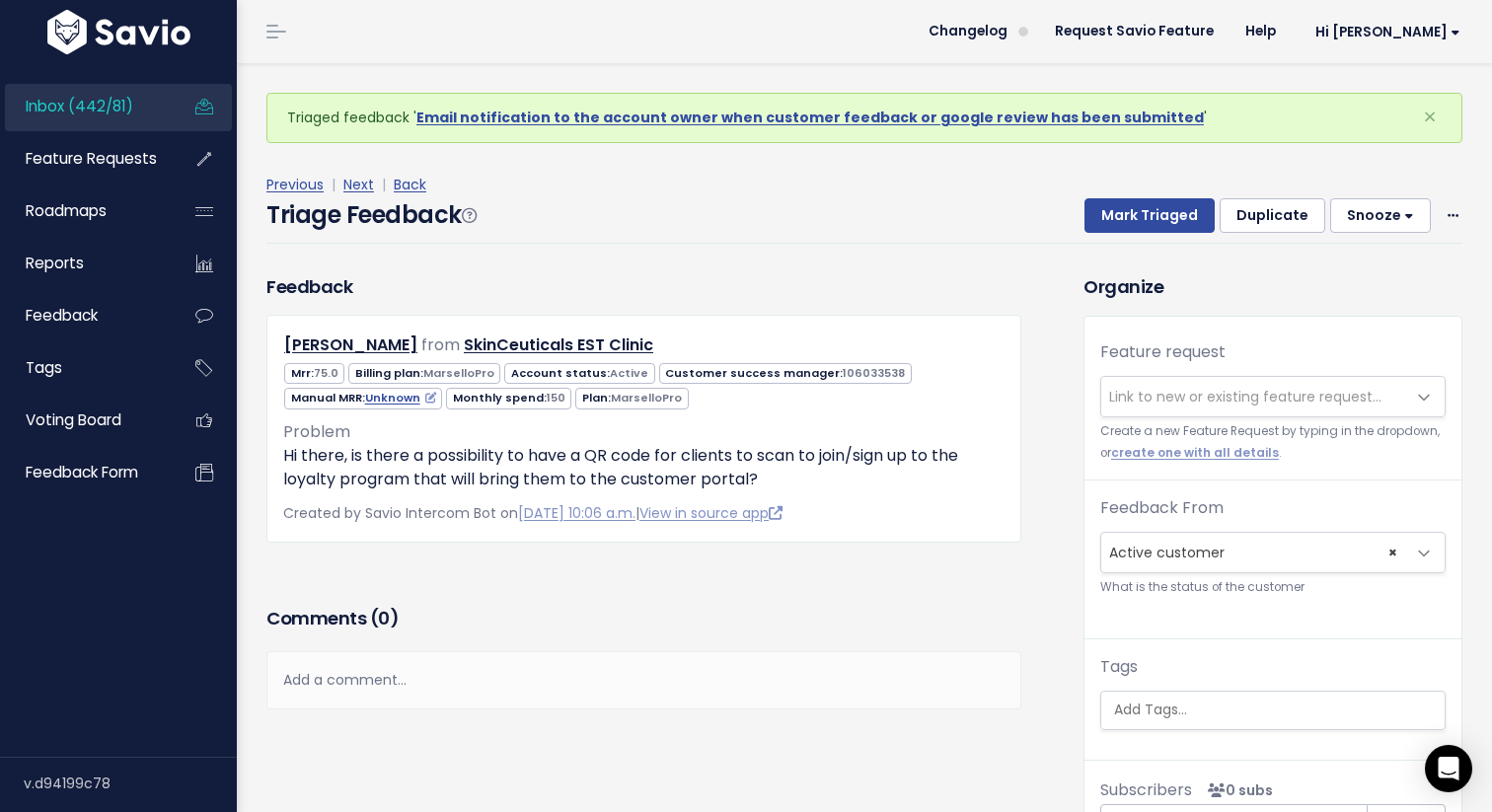 scroll, scrollTop: 0, scrollLeft: 0, axis: both 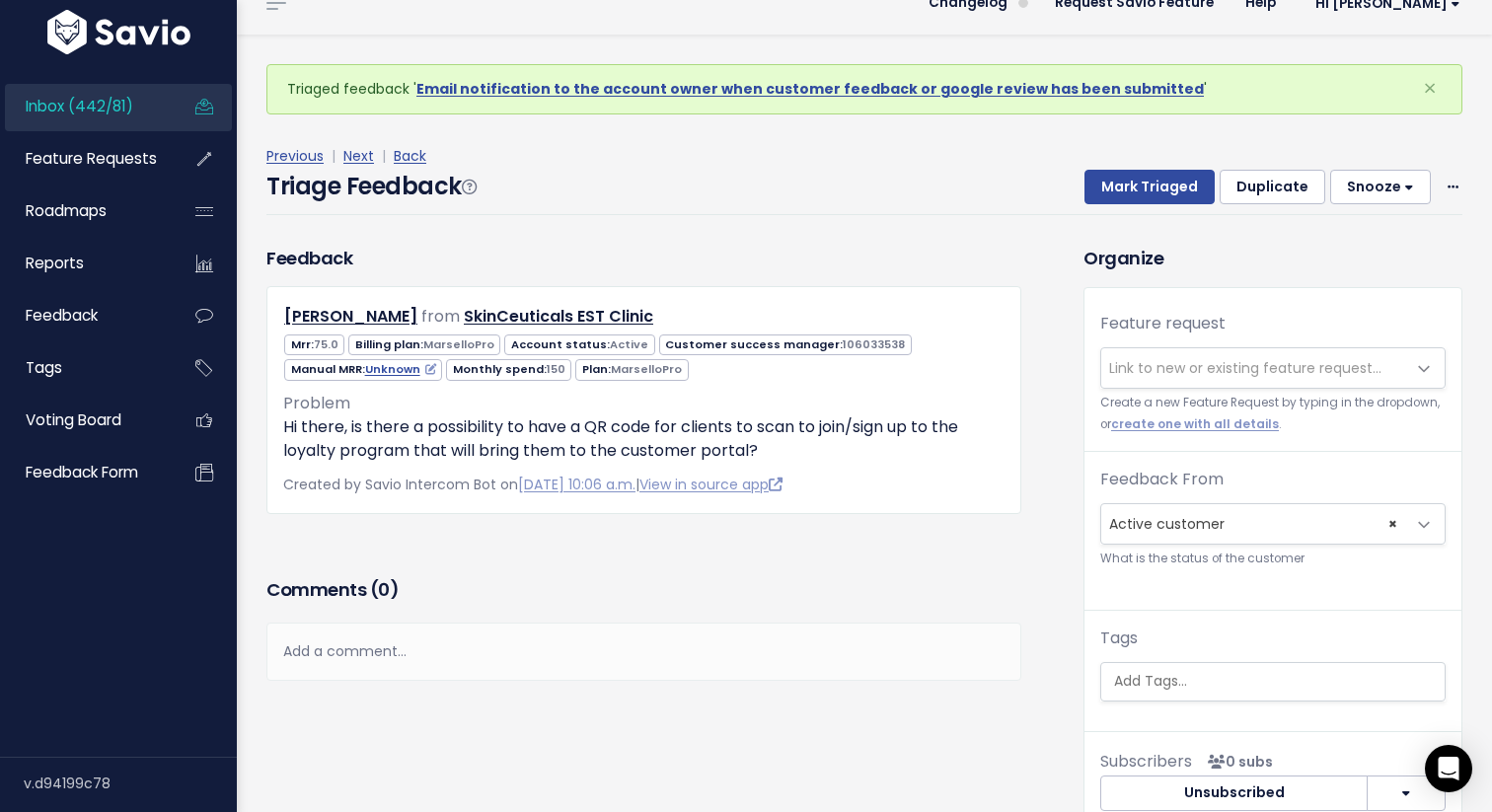 click on "Link to new or existing feature request..." at bounding box center [1253, 368] 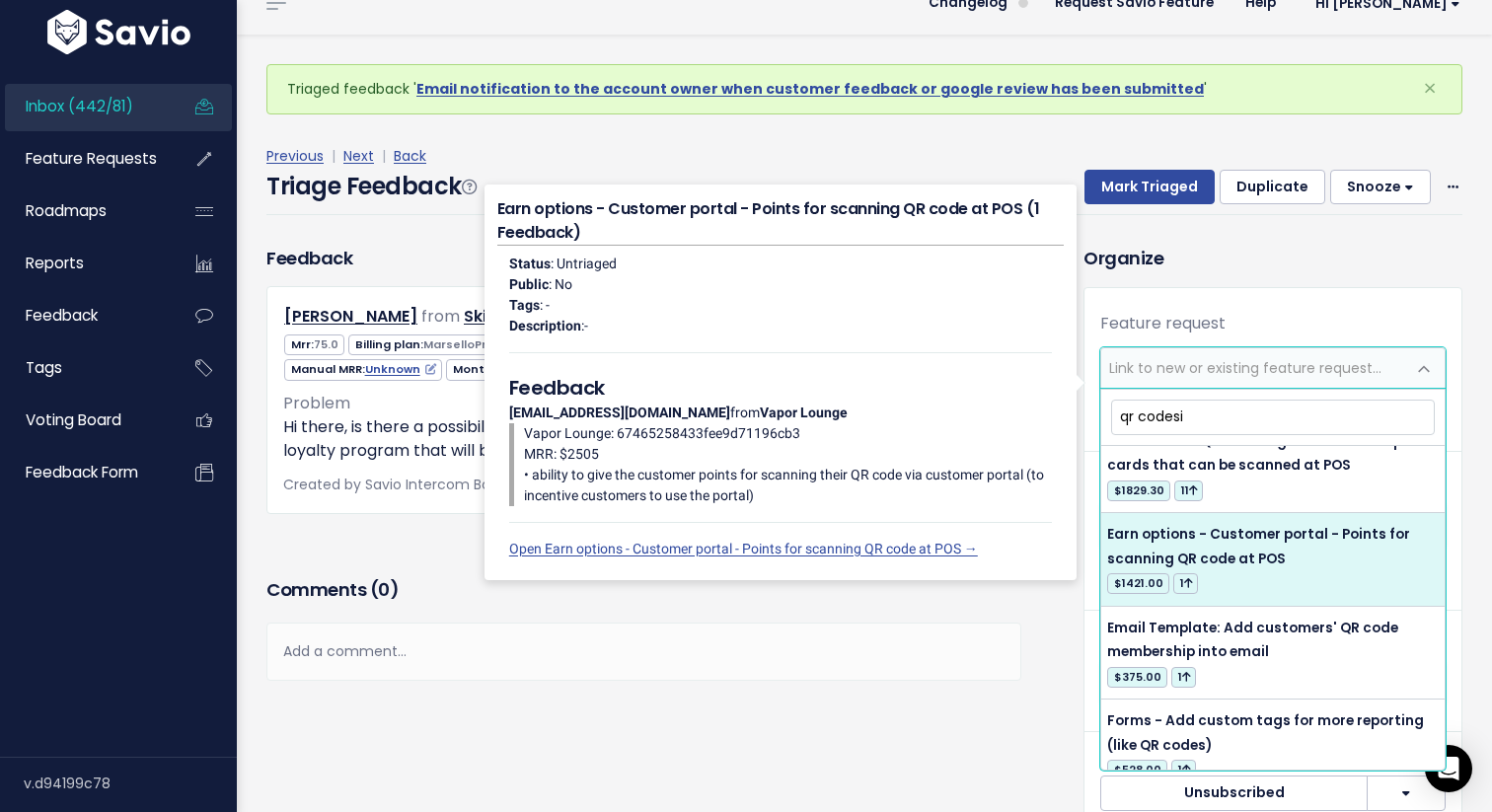 scroll, scrollTop: 0, scrollLeft: 0, axis: both 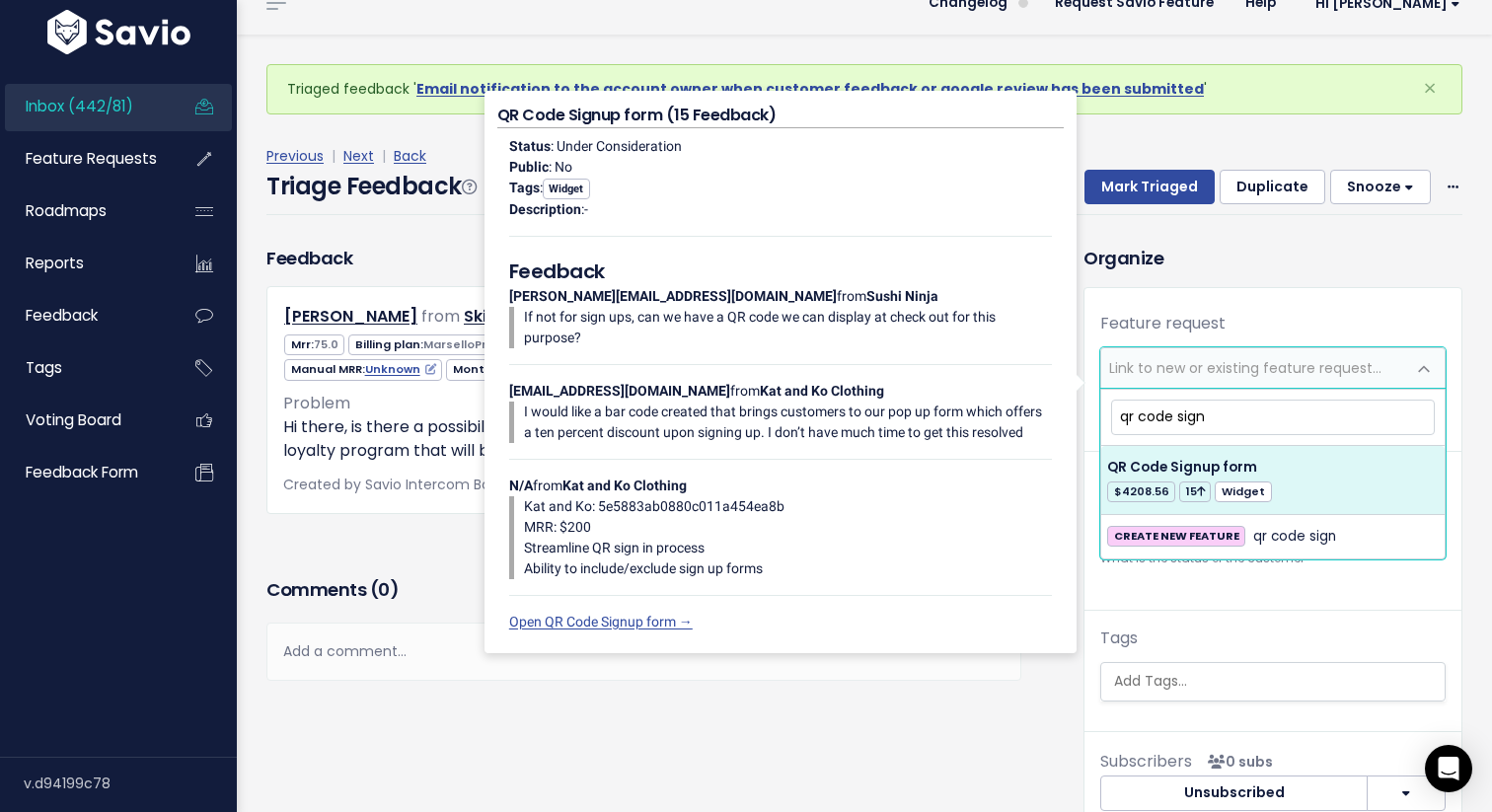 type on "qr code sign" 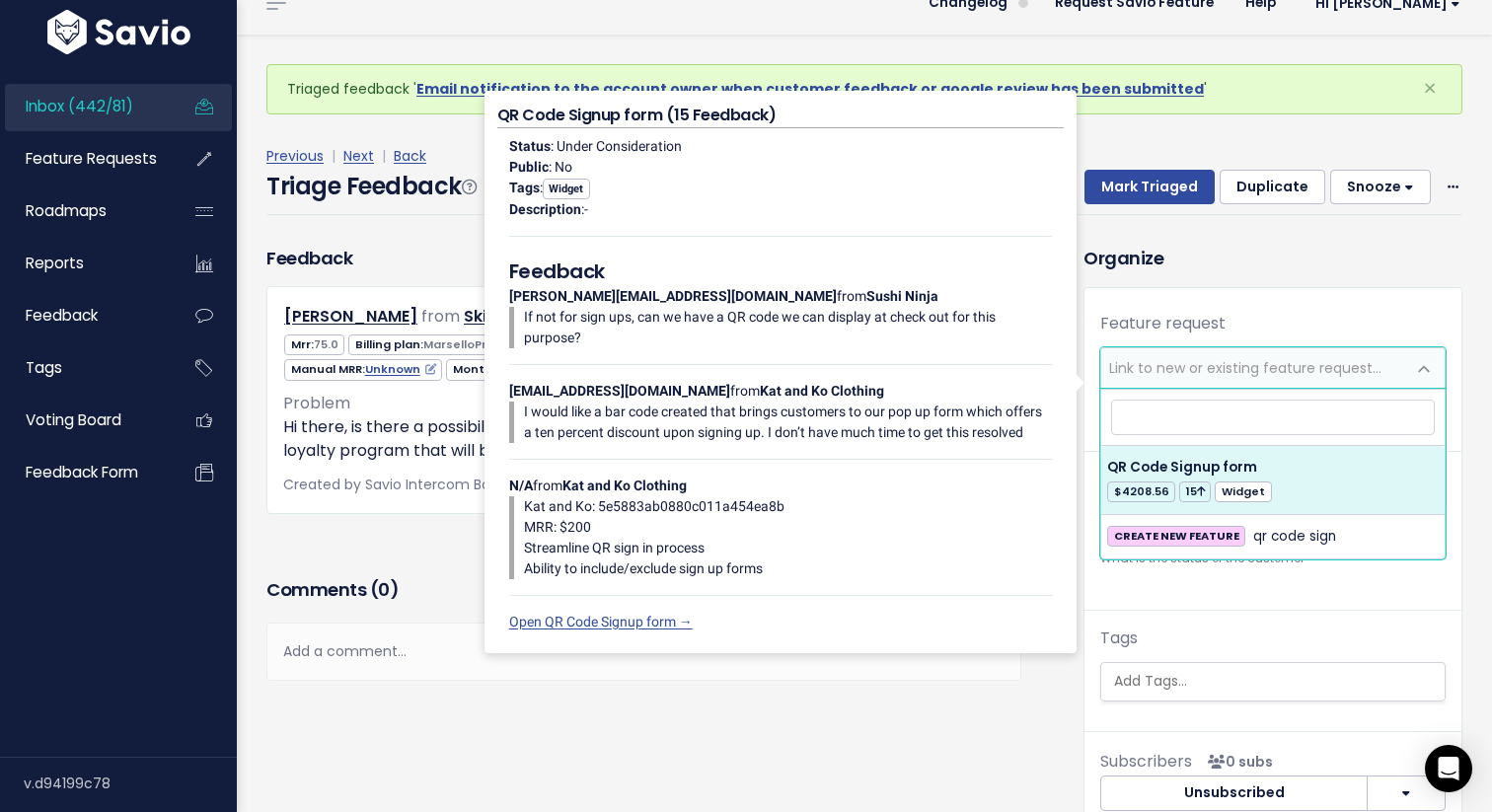 select on "12529" 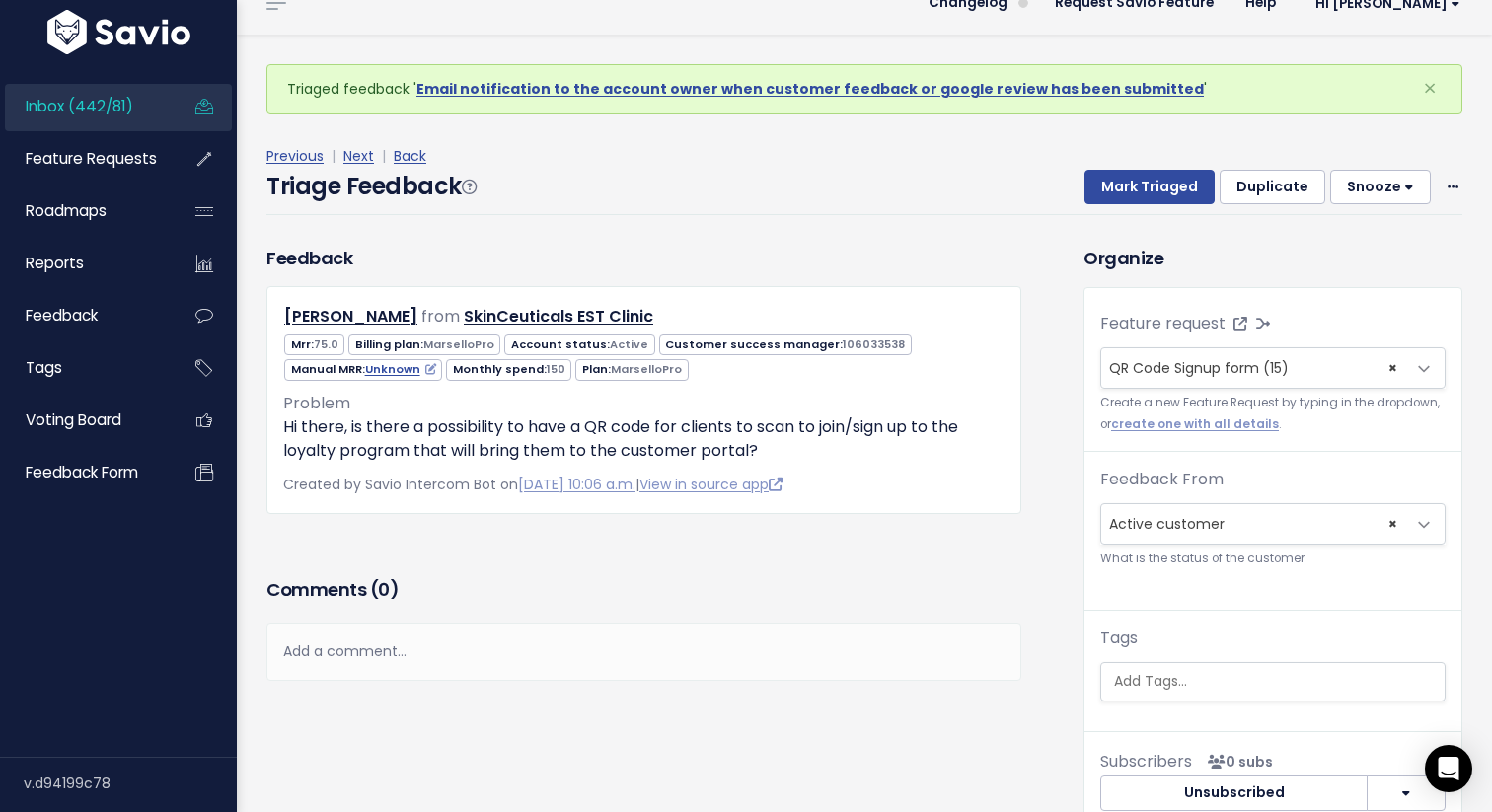 click on "Organize
Feature request
---------
<span
class='js-fr-id font600'
data-id=12529
>
QR Code Signup form
</span>
<br>
<span class='badge badge-text badge-success'>$4208.56</span>
<span class='badge badge-text badge-success'>15 <i class='fa fa-arrow-up'></i></span>
<span class='badge badge-text badge-info'>Widget</span>
× QR Code Signup form
(15)
Create a new Feature Request by typing in the dropdown, or  create one with all details .
Feedback From
---------
Active customer
Churned customer
Internal user
Lost deal
Prospect
Other
× Active customer
What is the status of the customer
Tags" at bounding box center [1273, 540] 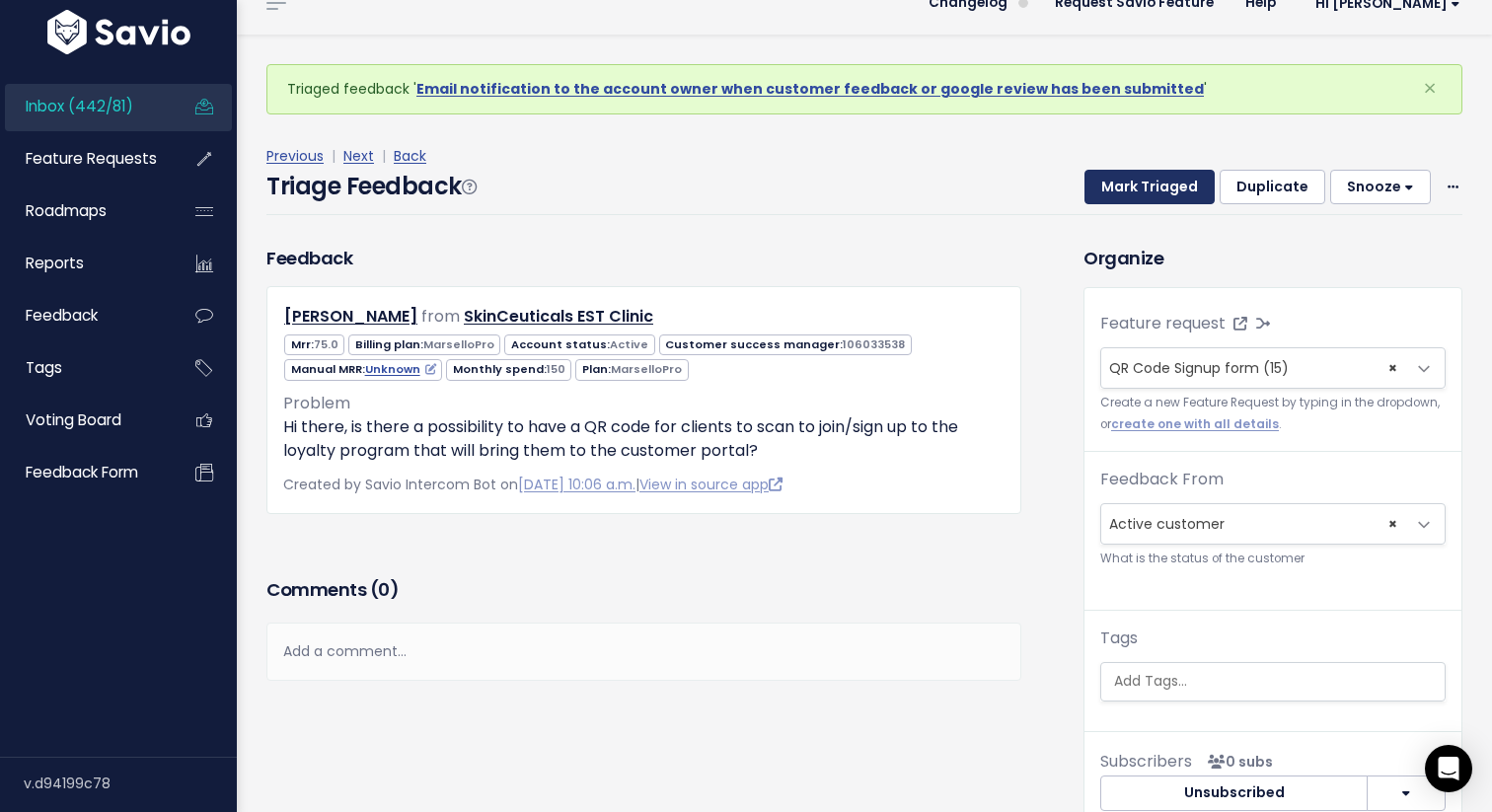 click on "Mark Triaged" at bounding box center (1150, 187) 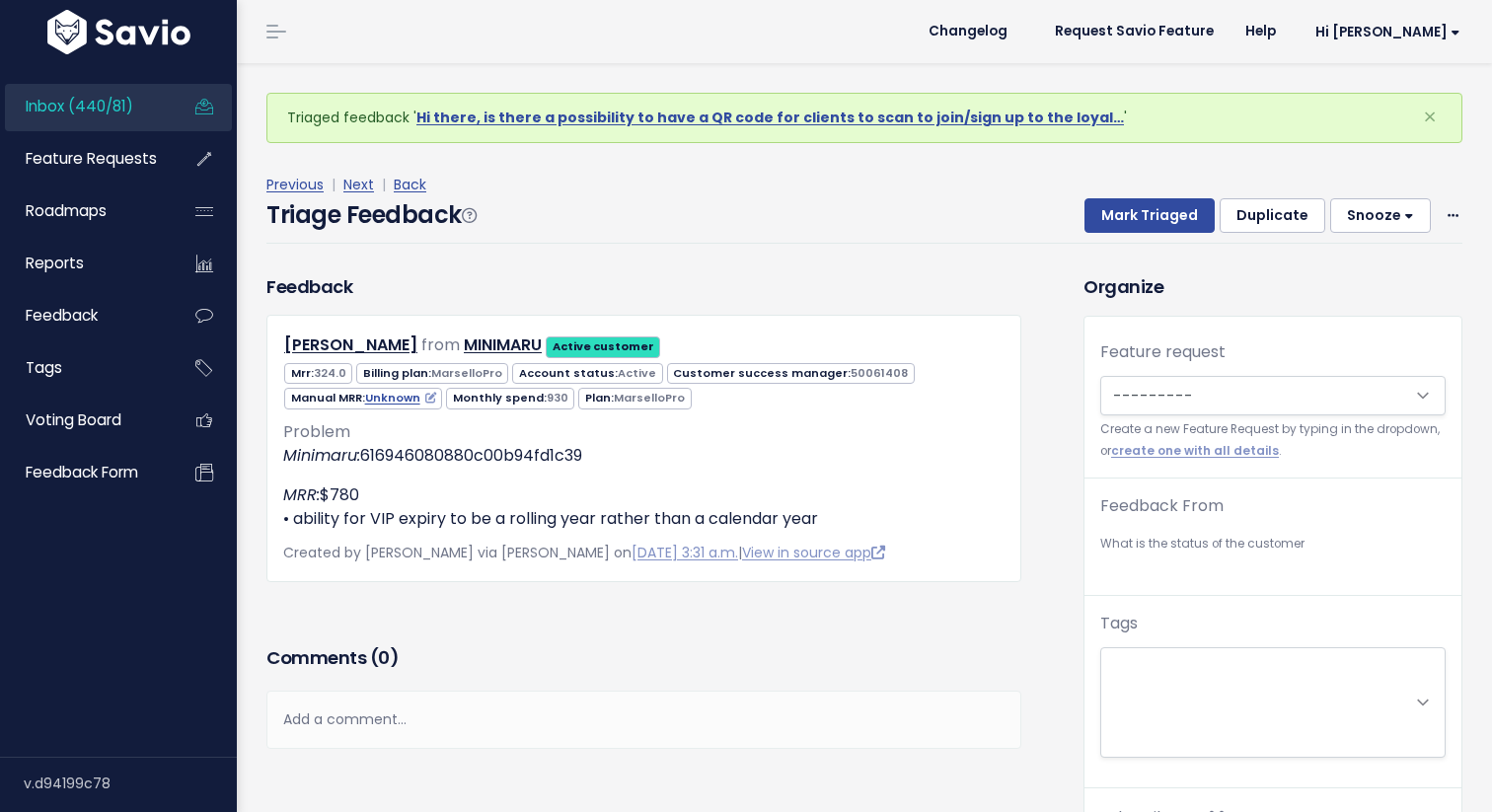 scroll, scrollTop: 0, scrollLeft: 0, axis: both 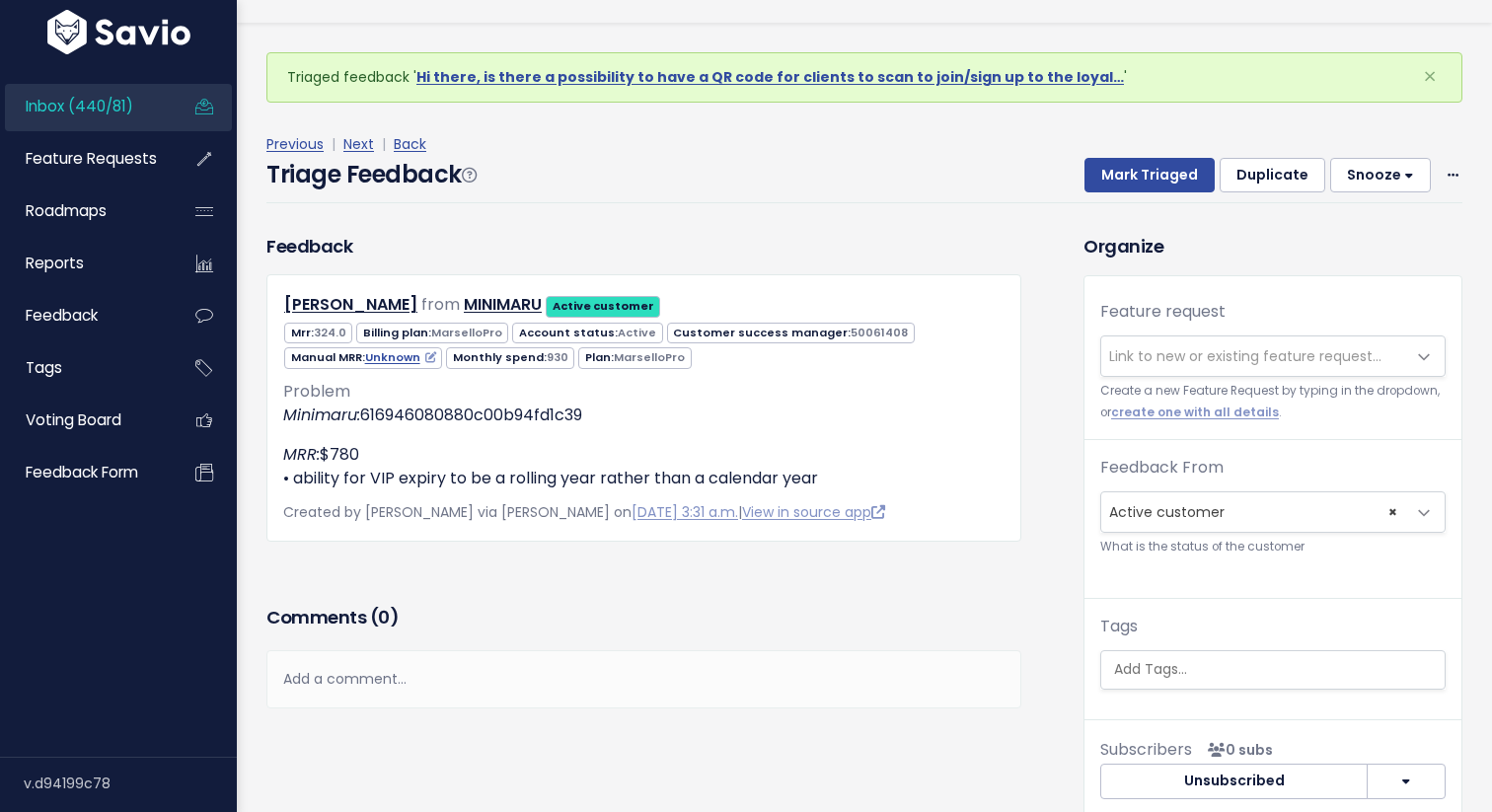 click on "Link to new or existing feature request..." at bounding box center (1245, 356) 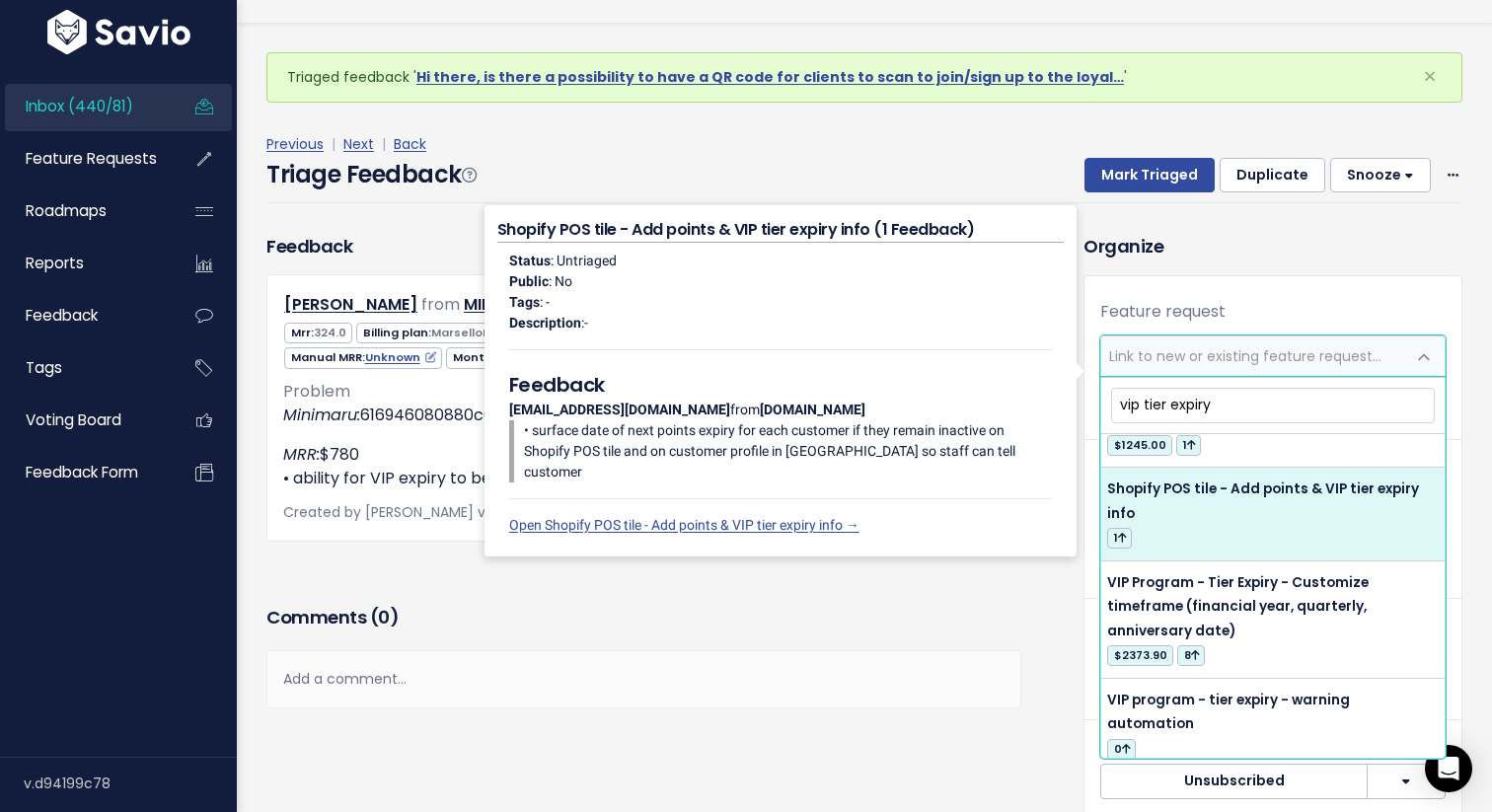 scroll, scrollTop: 234, scrollLeft: 0, axis: vertical 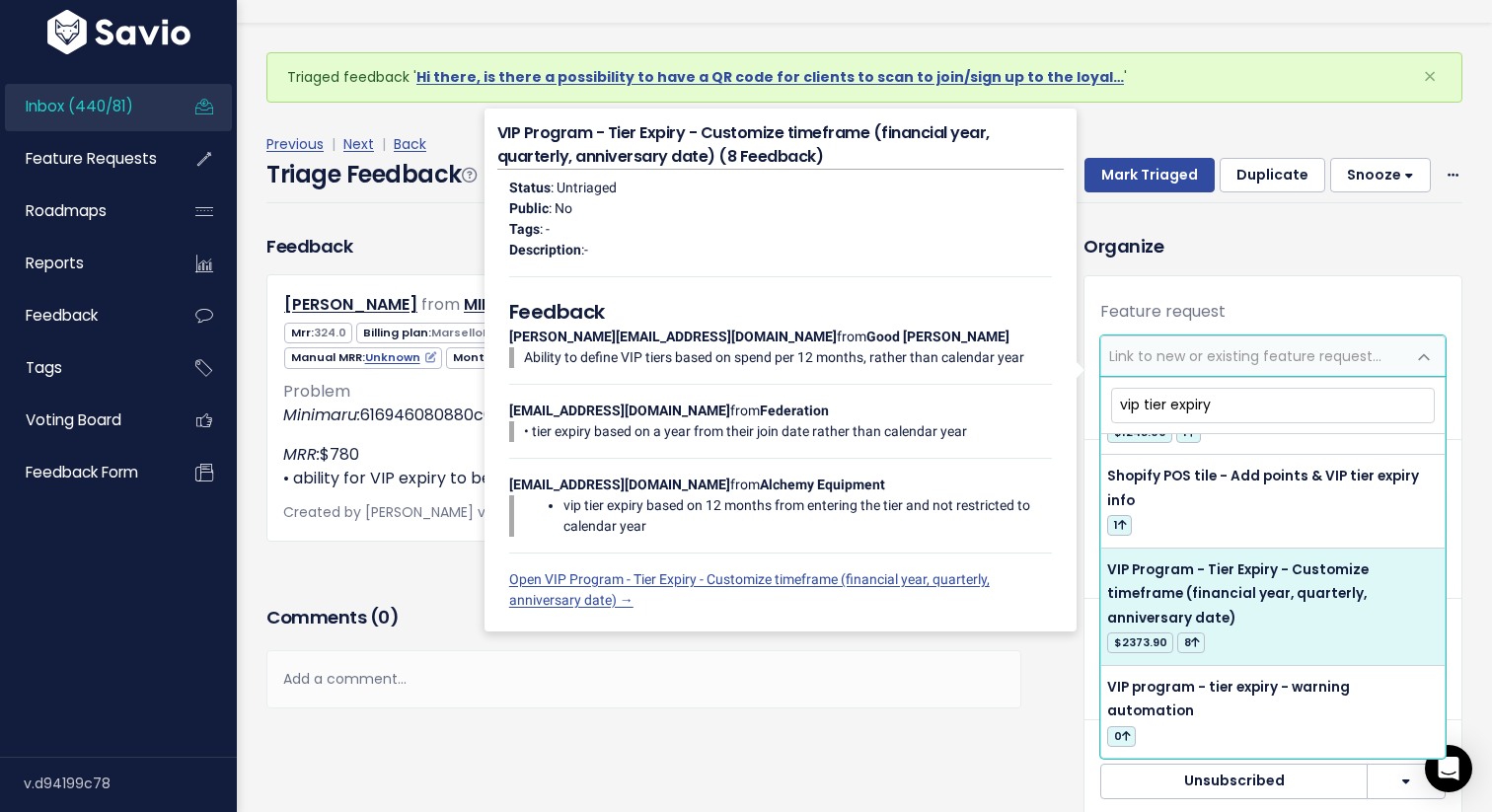 type on "vip tier expiry" 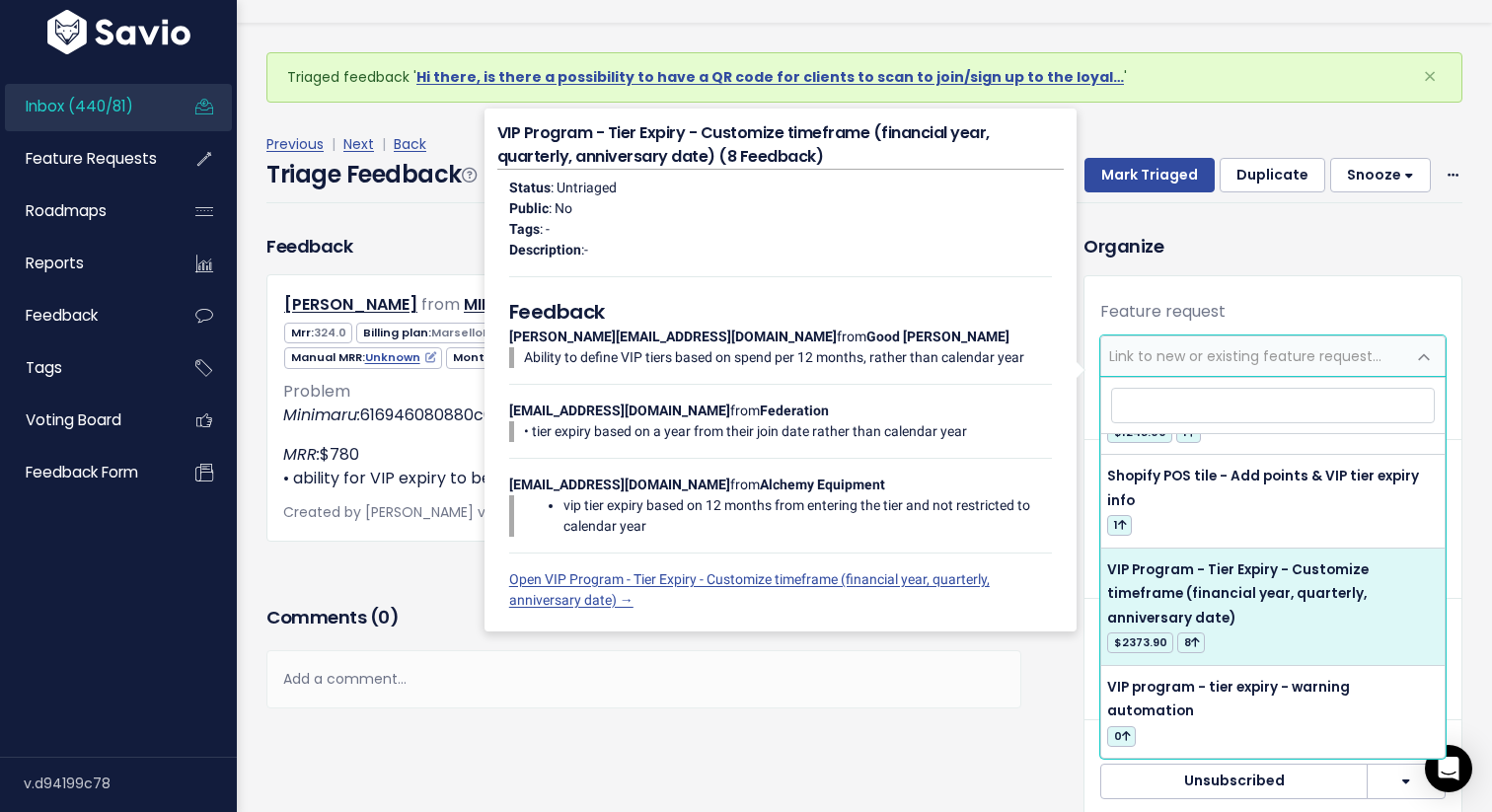 select on "32461" 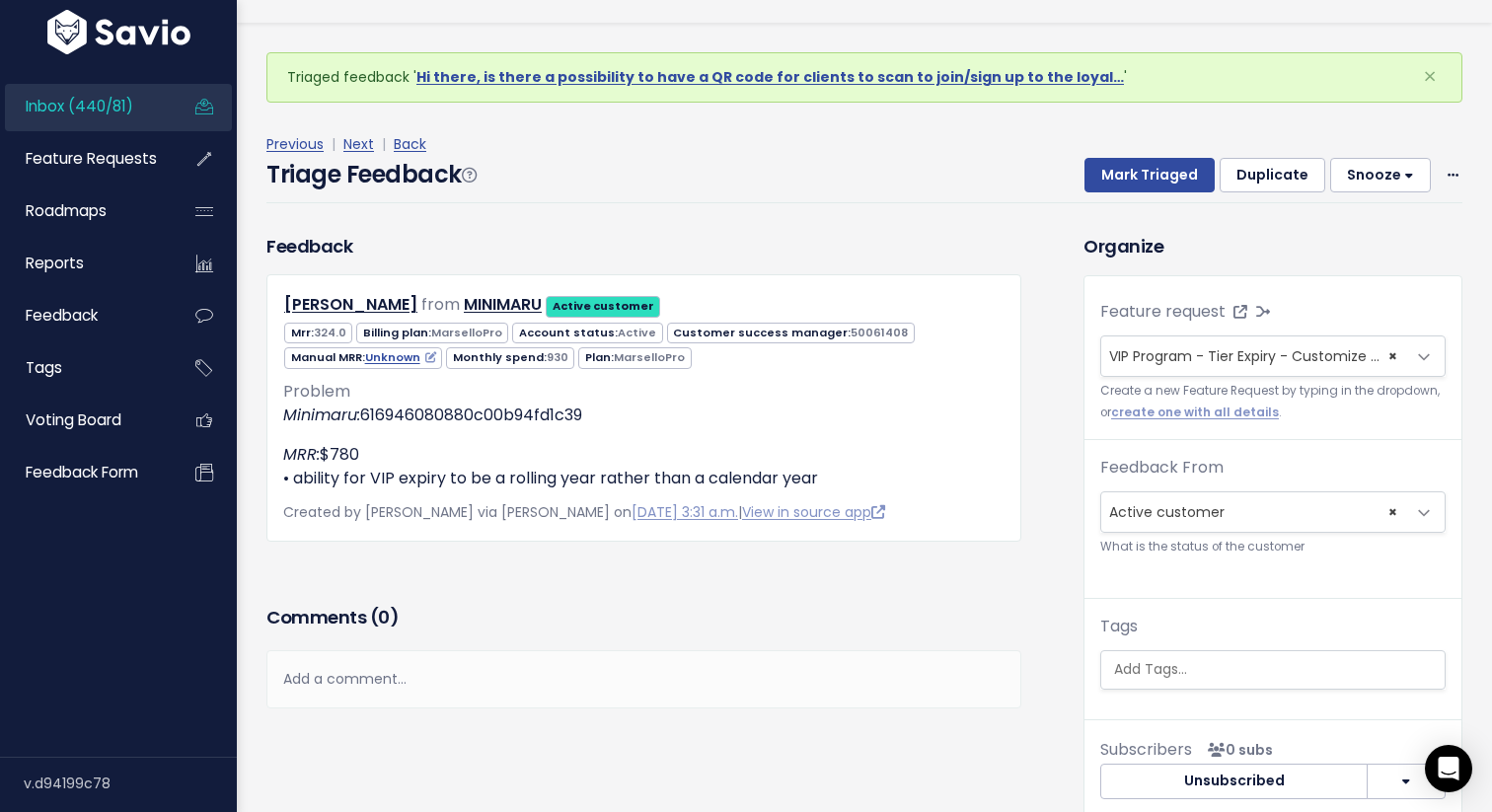 click on "Feedback
Johnny
from
MINIMARU
Active customer
324.0" at bounding box center [643, 387] 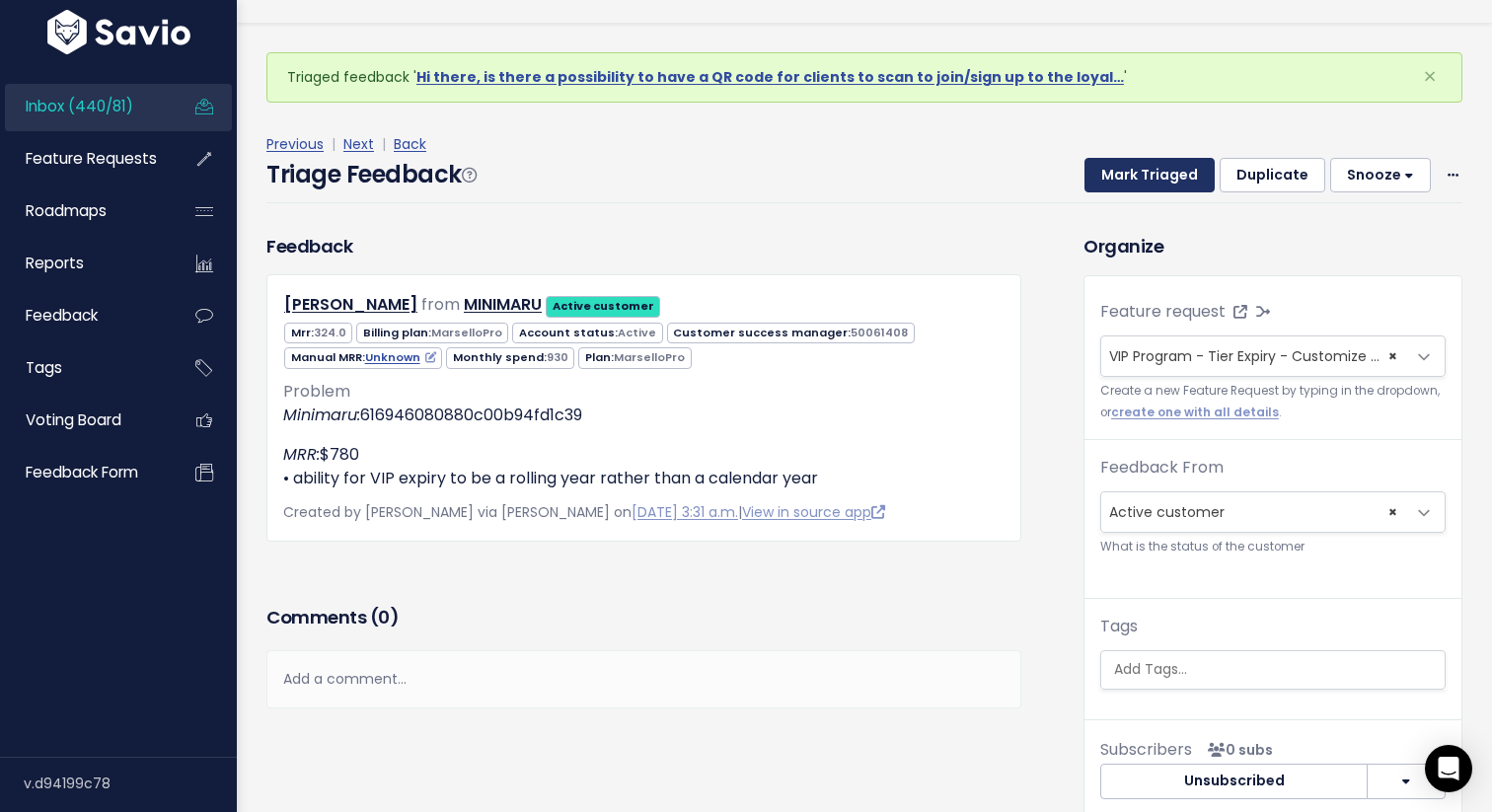 click on "Mark Triaged" at bounding box center [1150, 176] 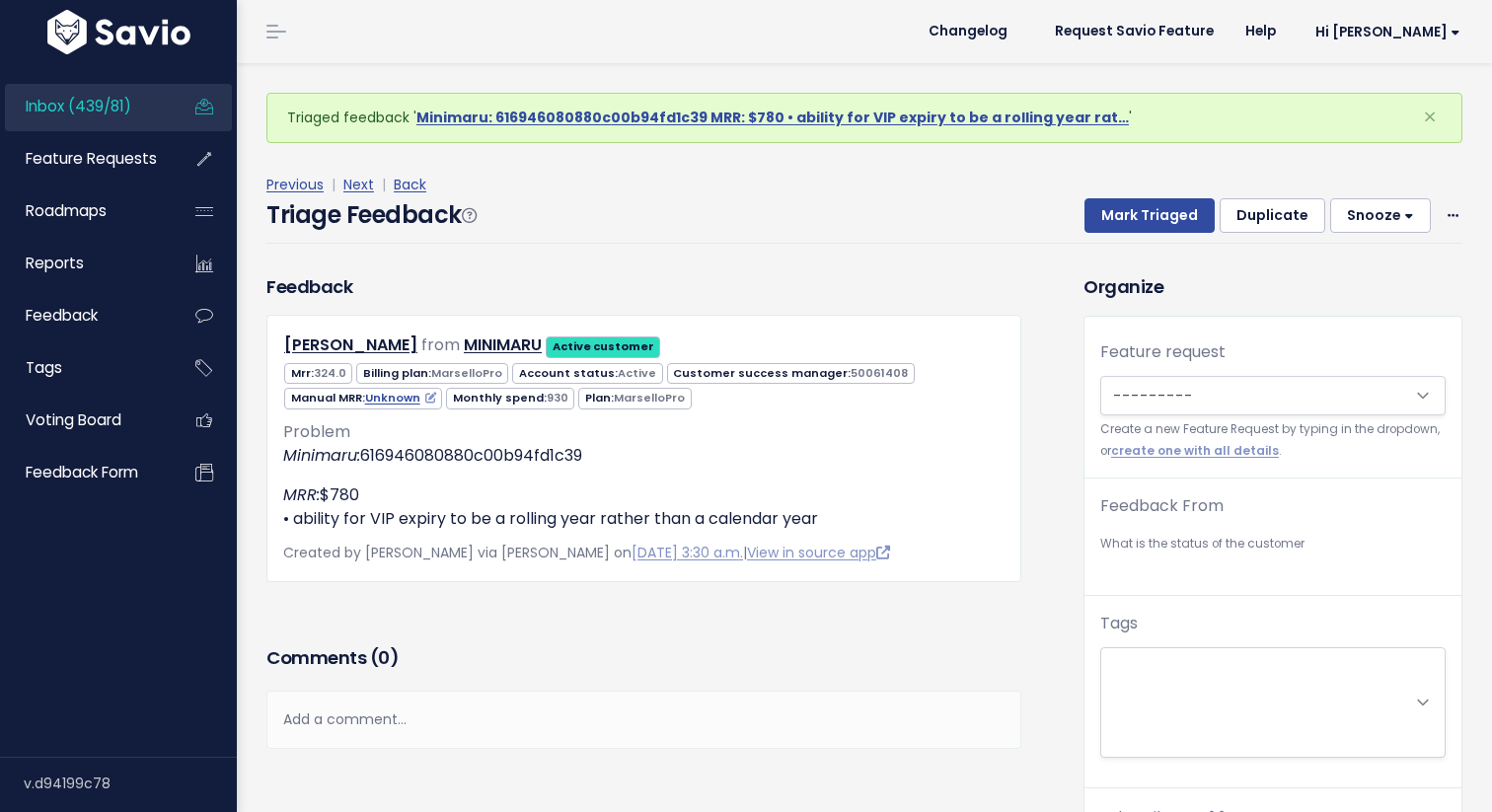 scroll, scrollTop: 0, scrollLeft: 0, axis: both 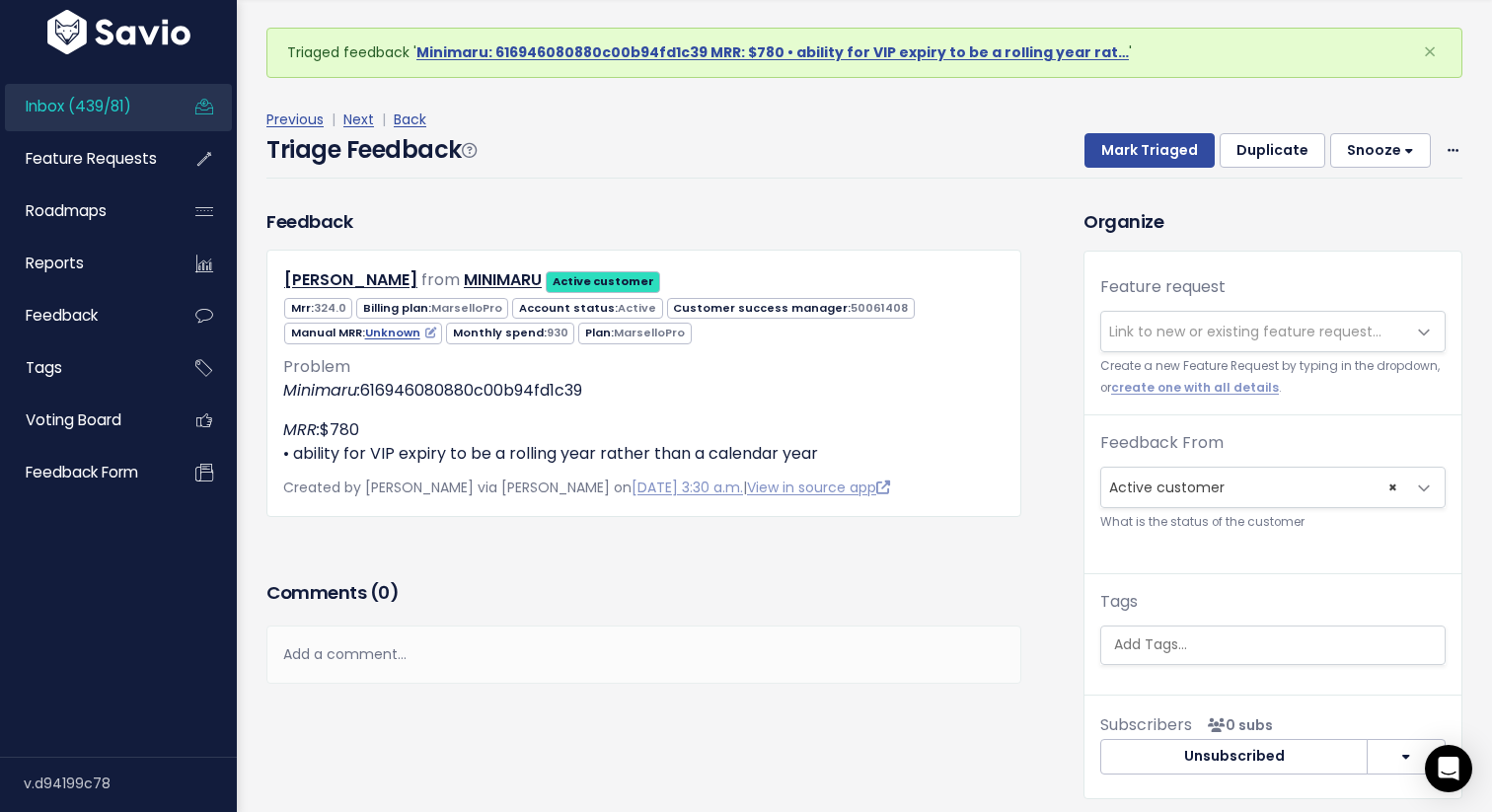 click on "Link to new or existing feature request..." at bounding box center [1245, 332] 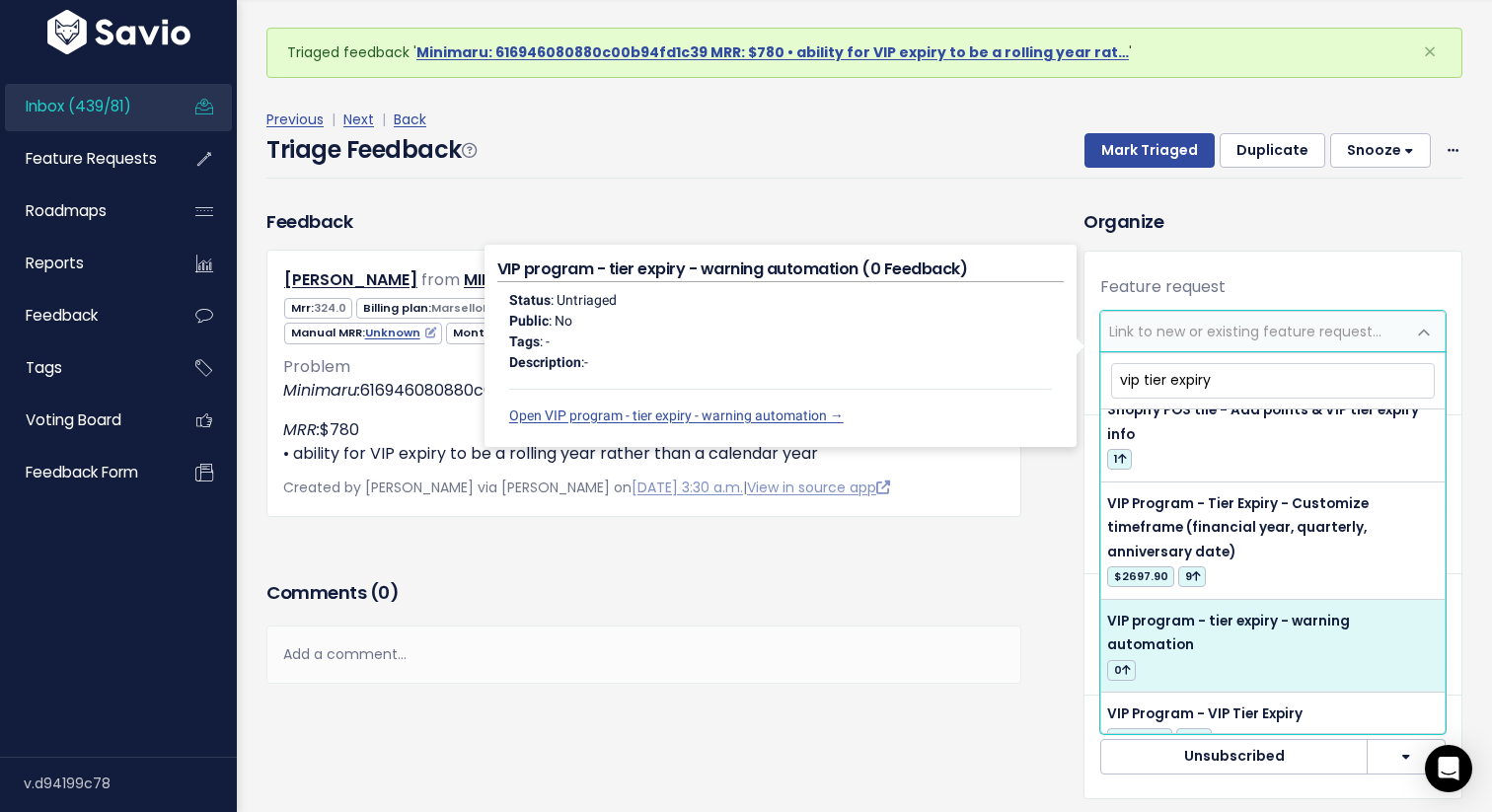 scroll, scrollTop: 275, scrollLeft: 0, axis: vertical 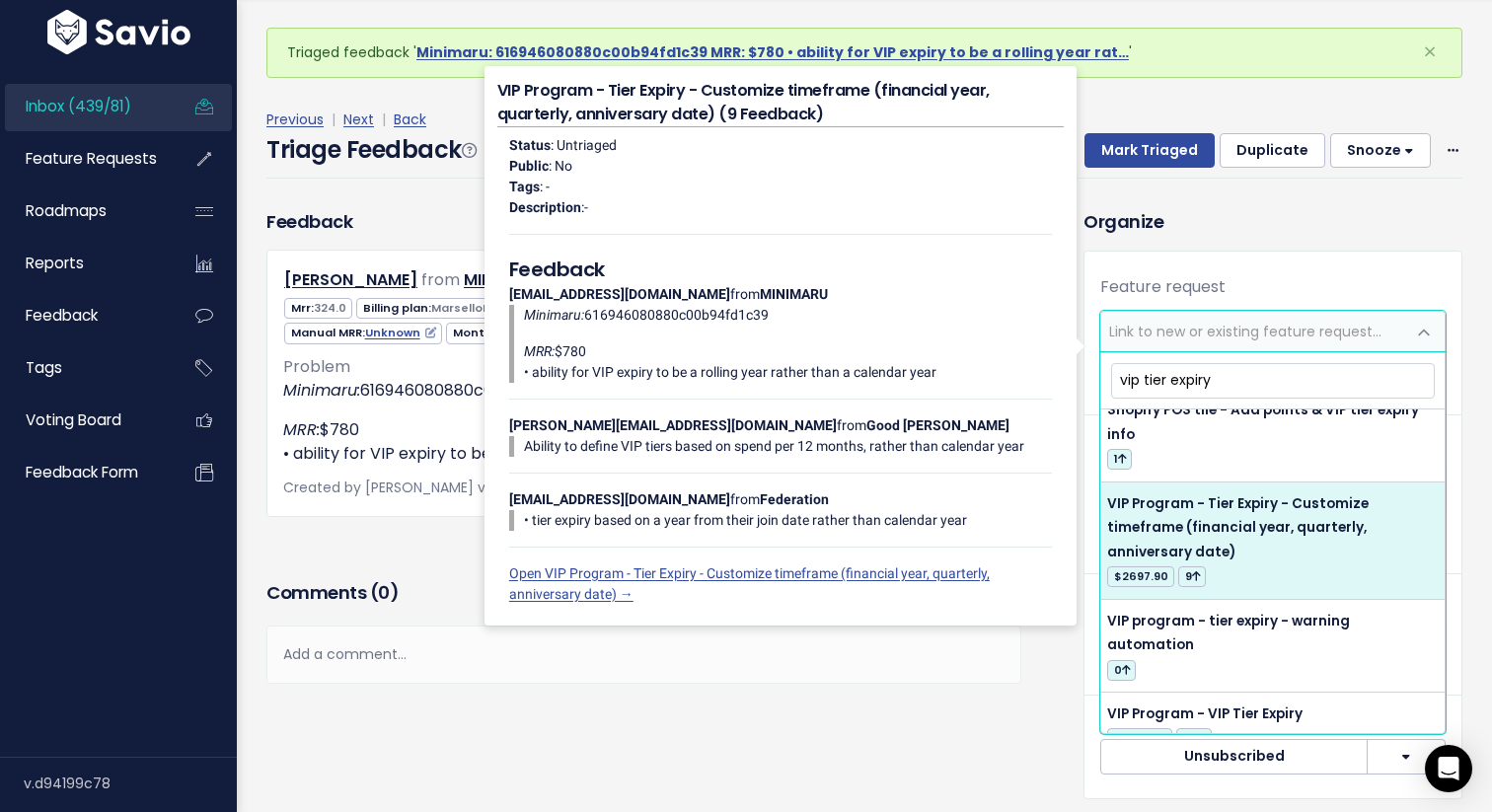 type on "vip tier expiry" 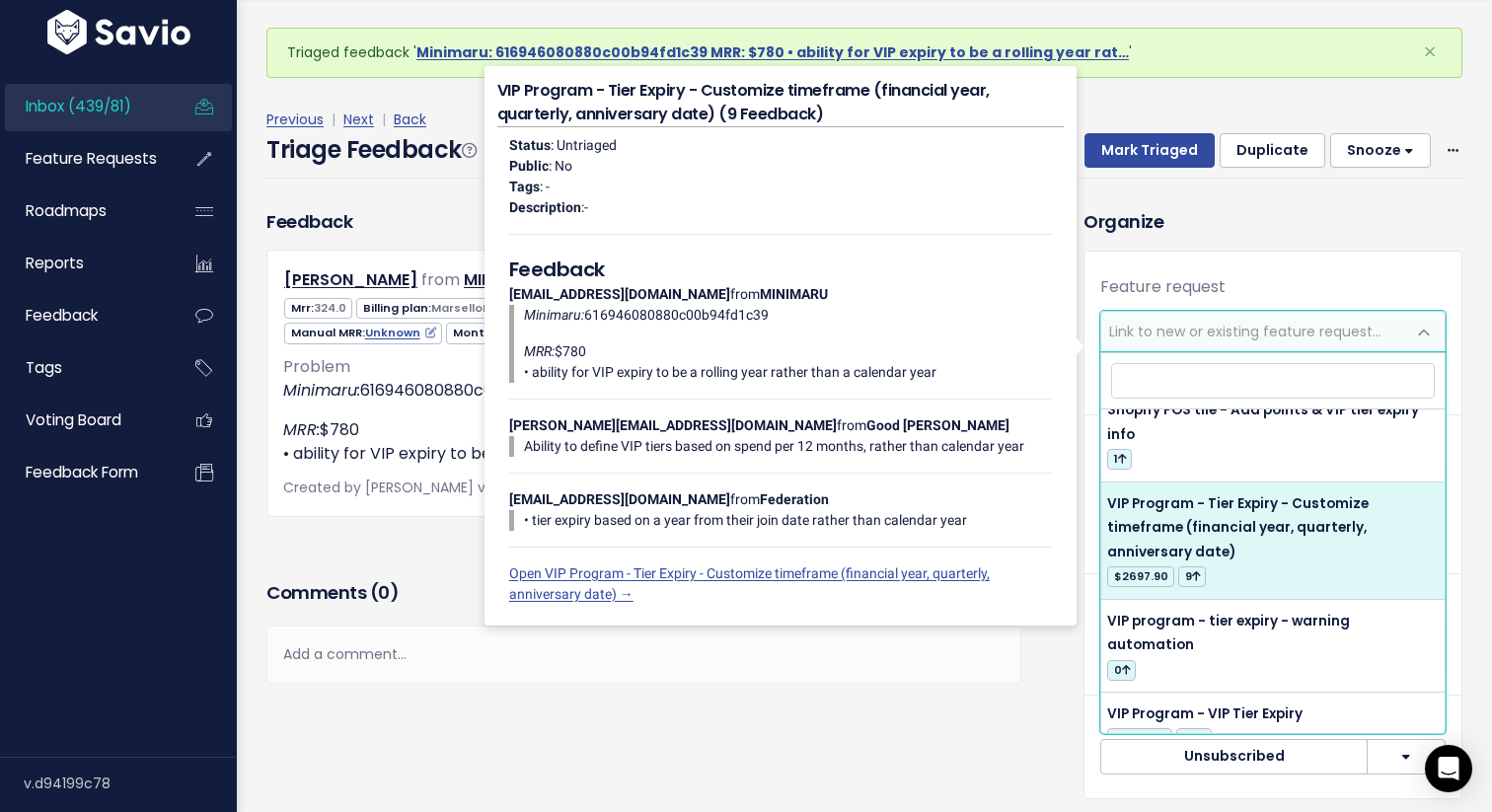 select on "32461" 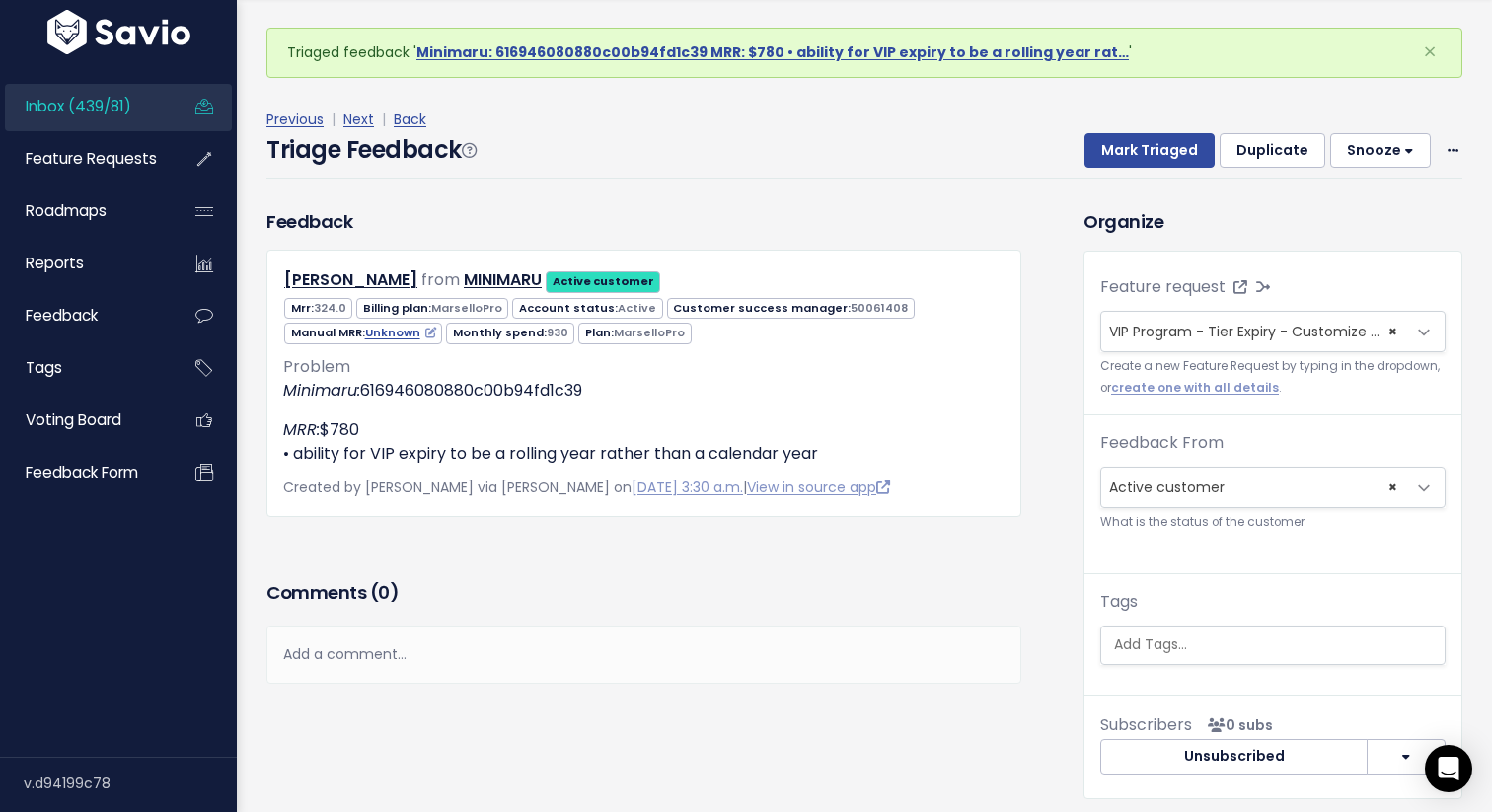 click on "Organize
Feature request
---------
<span
class='js-fr-id font600'
data-id=32461
>
VIP Program - Tier Expiry - Customize timeframe (financial year, quarterly, anniversary date)
</span>
<br>
<span class='badge badge-text badge-success'>$2697.90</span>
<span class='badge badge-text badge-success'>9 <i class='fa fa-arrow-up'></i></span>
× VIP Program - Tier Expiry - Customize timeframe (financial year, quarterly, anniversary date) (9)
Create a new Feature Request by typing in the dropdown, or  create one with all details .
Feedback From
---------
Active customer
Churned customer
Internal user
Lost deal
Prospect
Other
× Active customer
What is the status of the customer" at bounding box center [1273, 503] 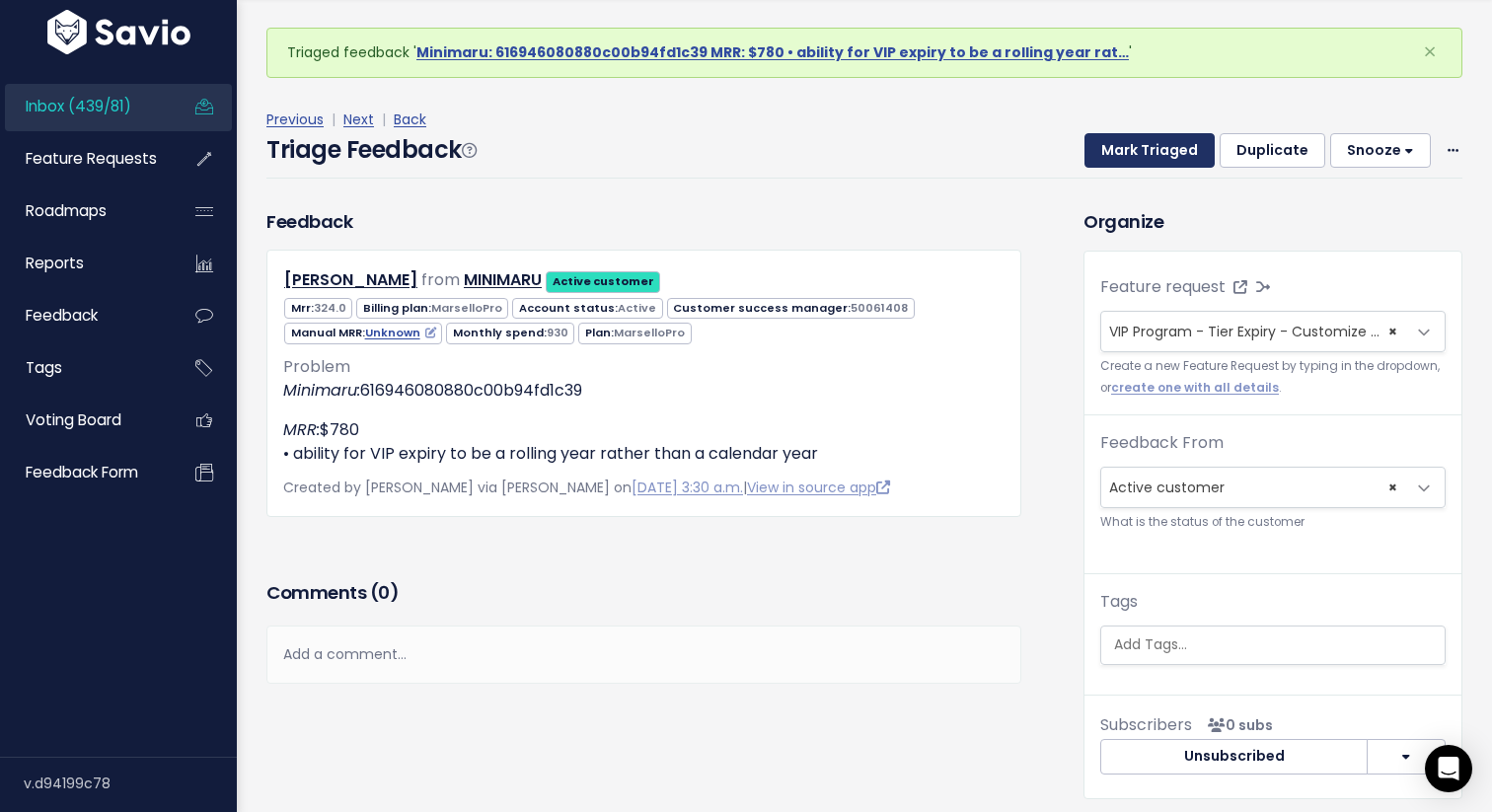 click on "Mark Triaged" at bounding box center [1150, 151] 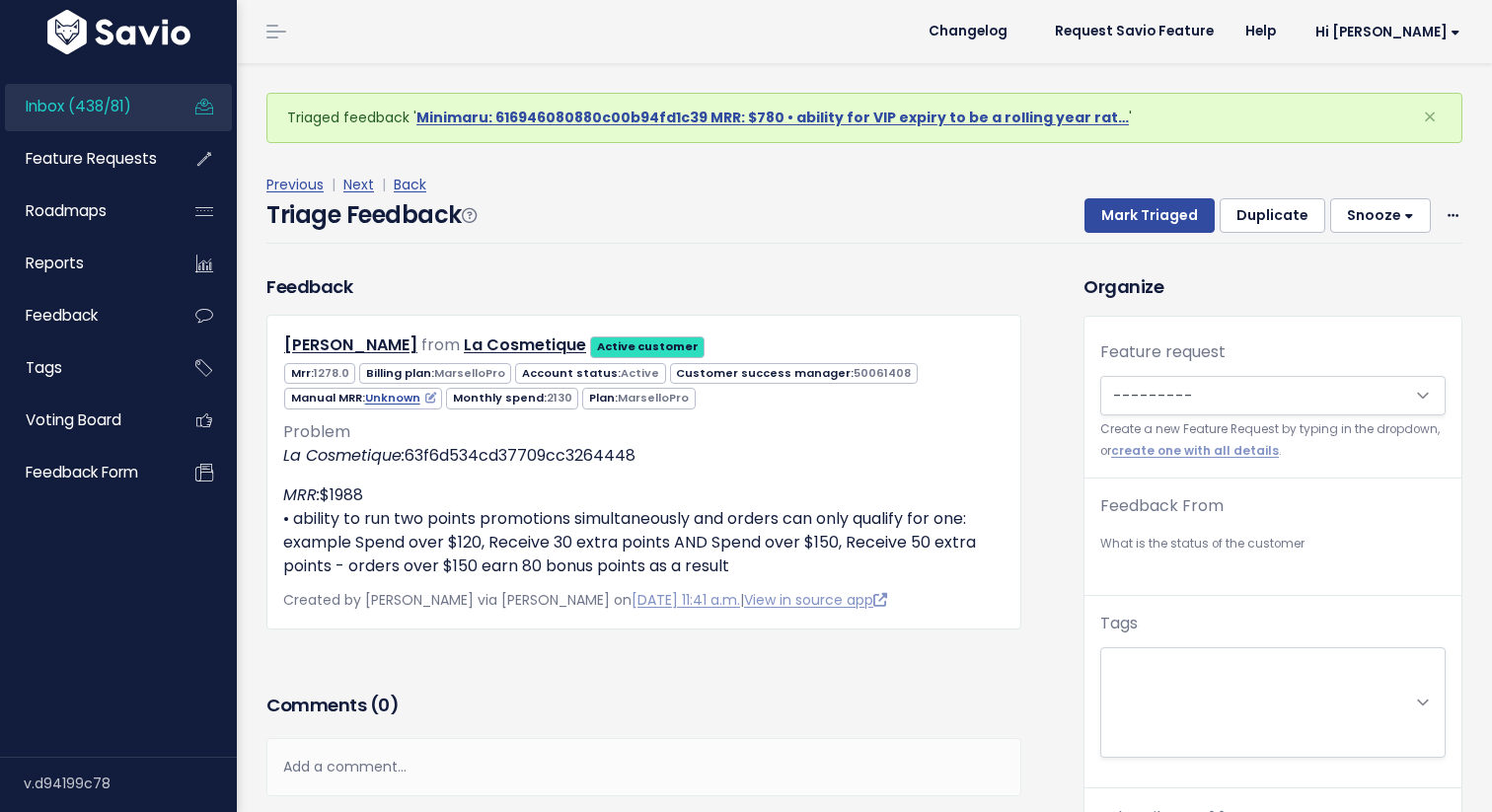 scroll, scrollTop: 0, scrollLeft: 0, axis: both 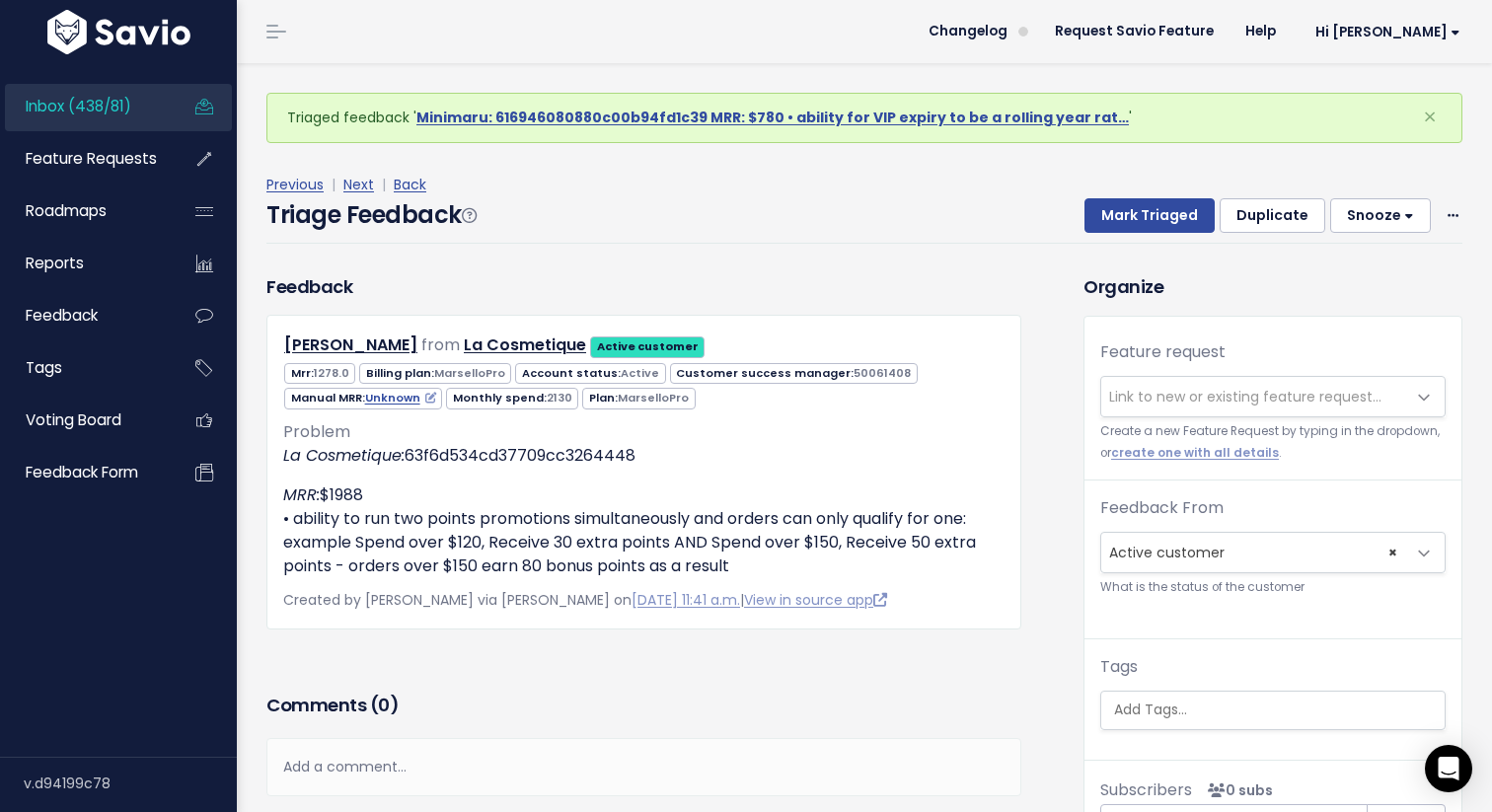 click on "Feedback
[PERSON_NAME]
from
La Cosmetique
Active customer
1278.0" at bounding box center (660, 583) 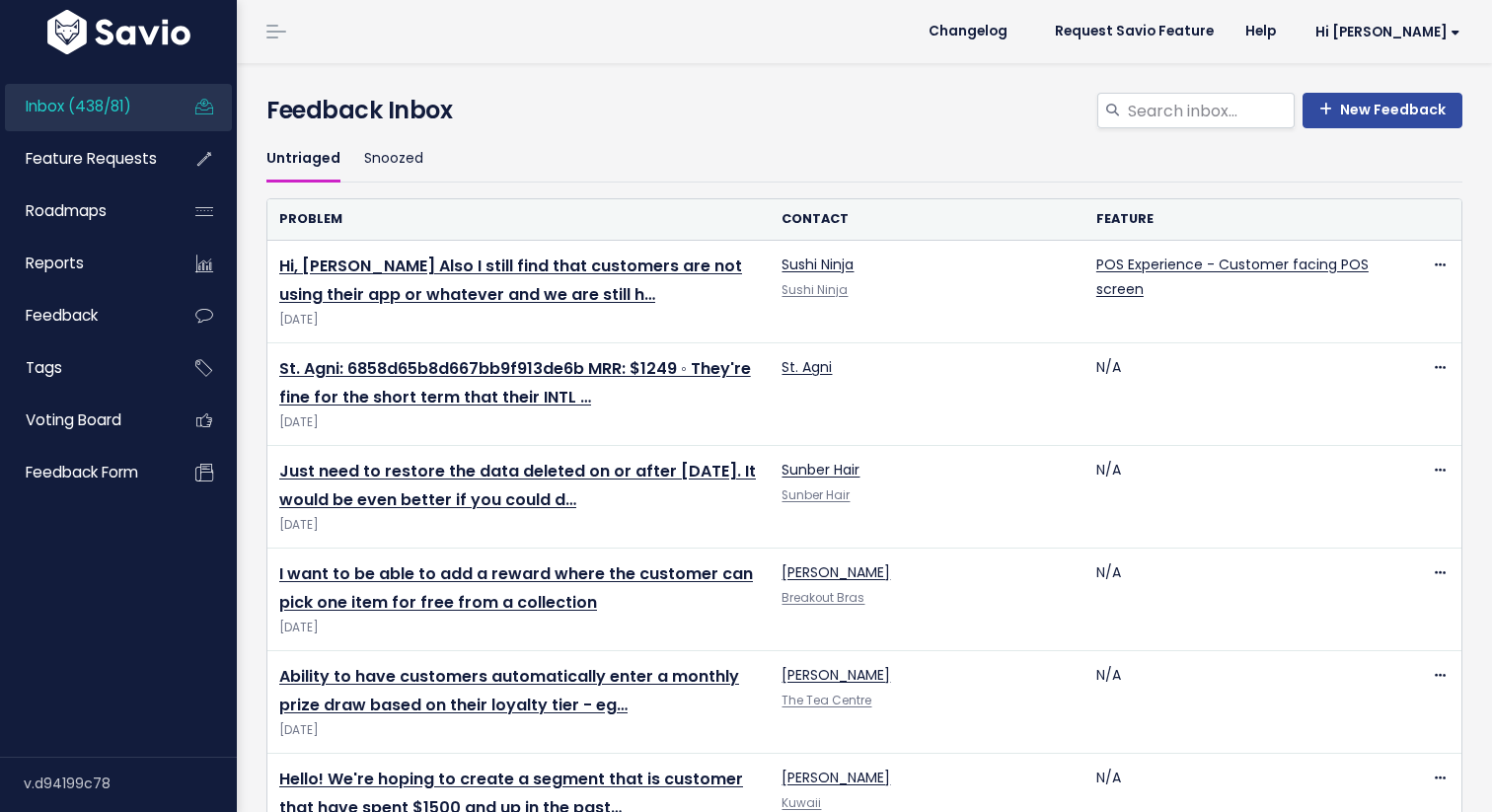 scroll, scrollTop: 0, scrollLeft: 0, axis: both 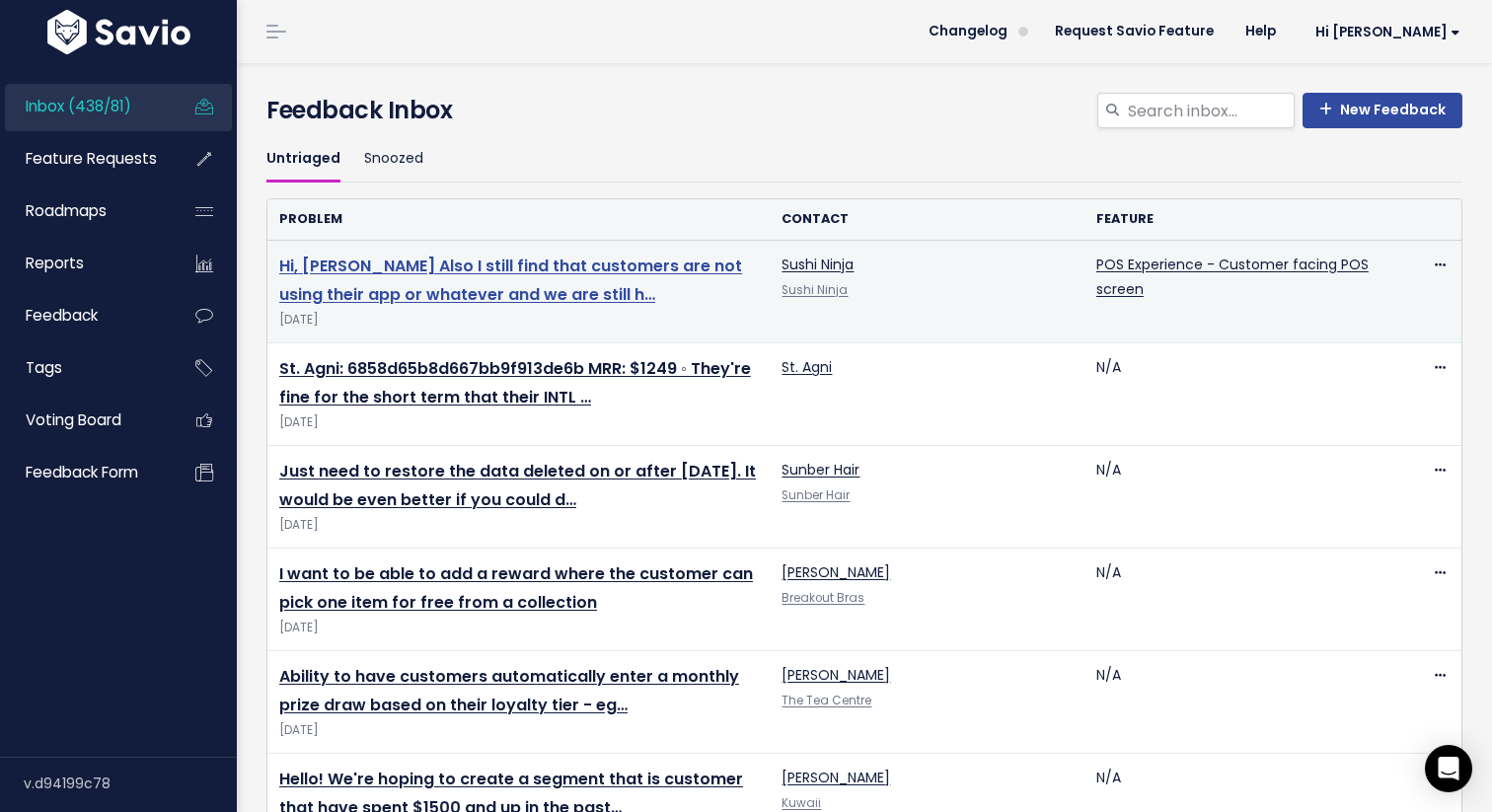 click on "Hi, [PERSON_NAME]
Also I still find that customers are not using their app or whatever and we are still h…" at bounding box center [510, 280] 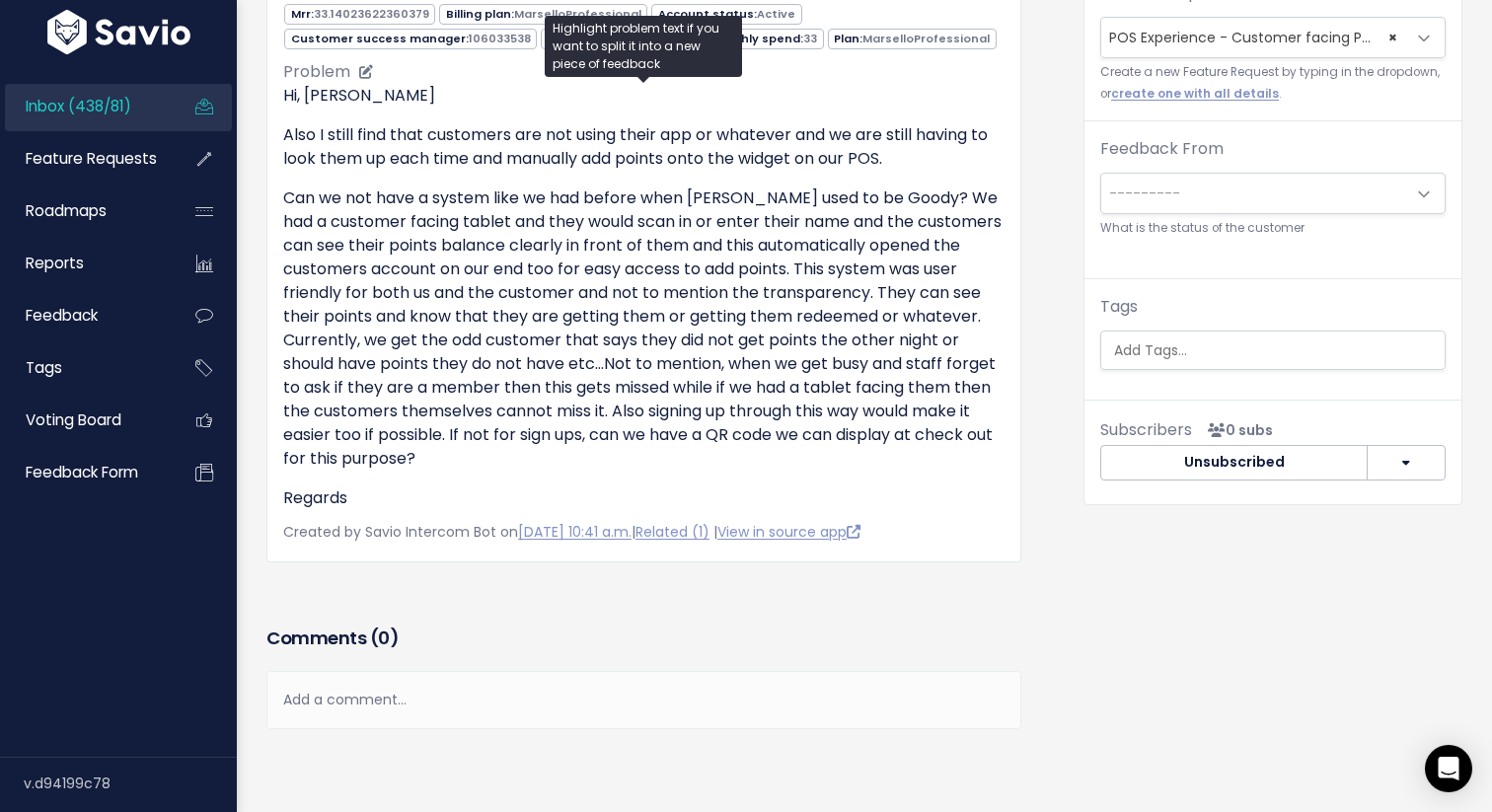 scroll, scrollTop: 327, scrollLeft: 0, axis: vertical 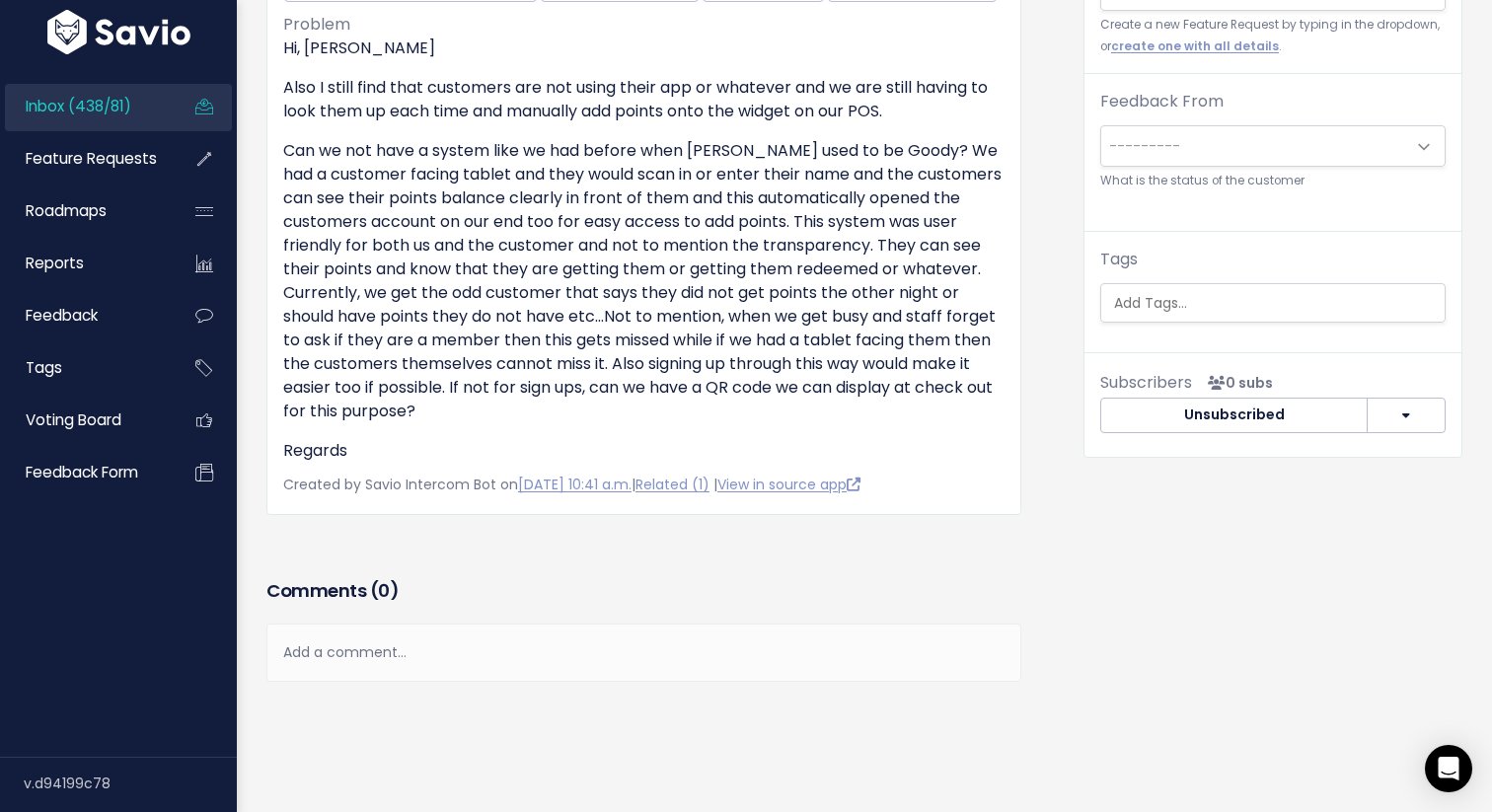 click on "Add a comment..." at bounding box center (643, 652) 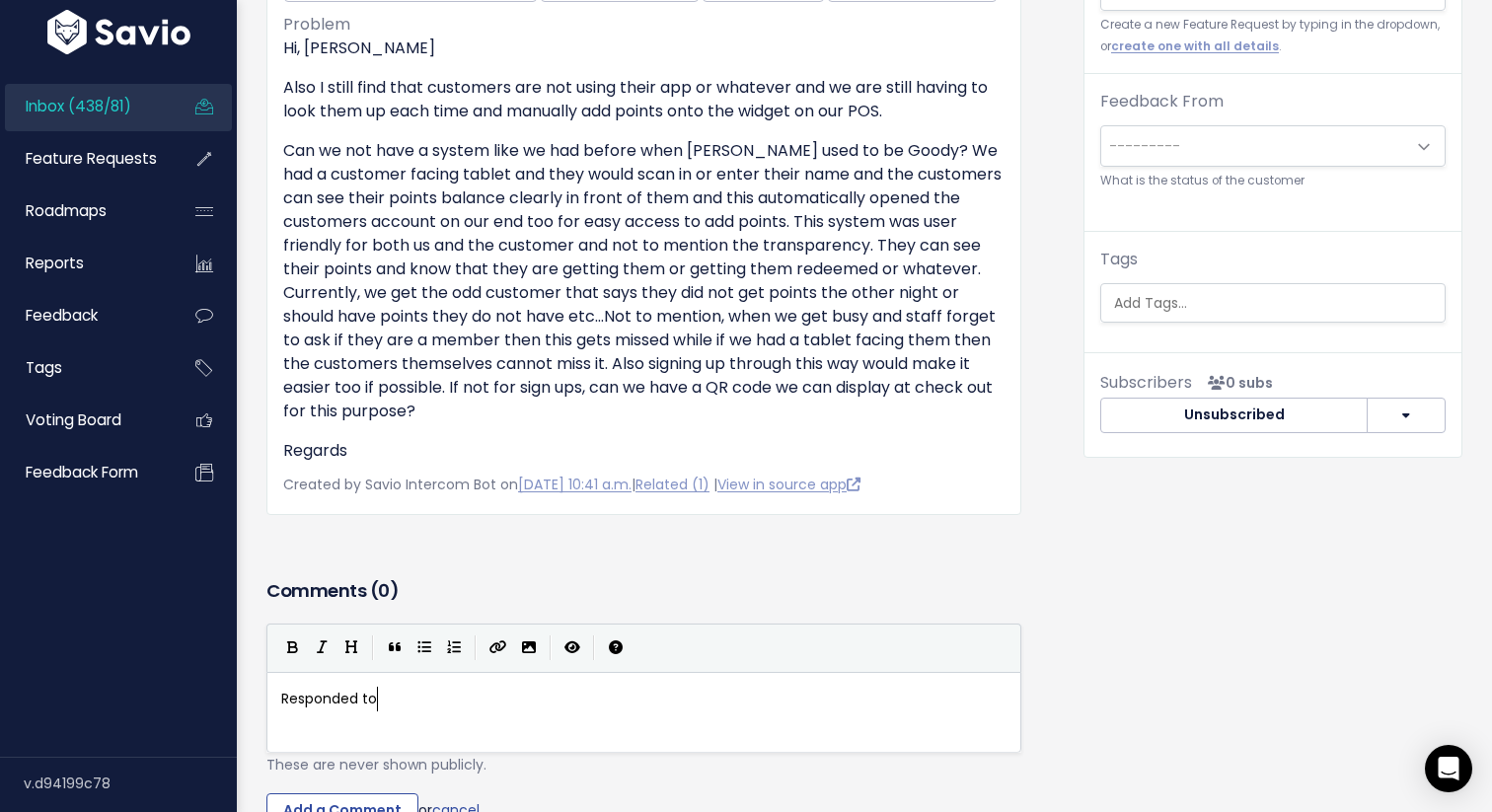 type on "Responded to" 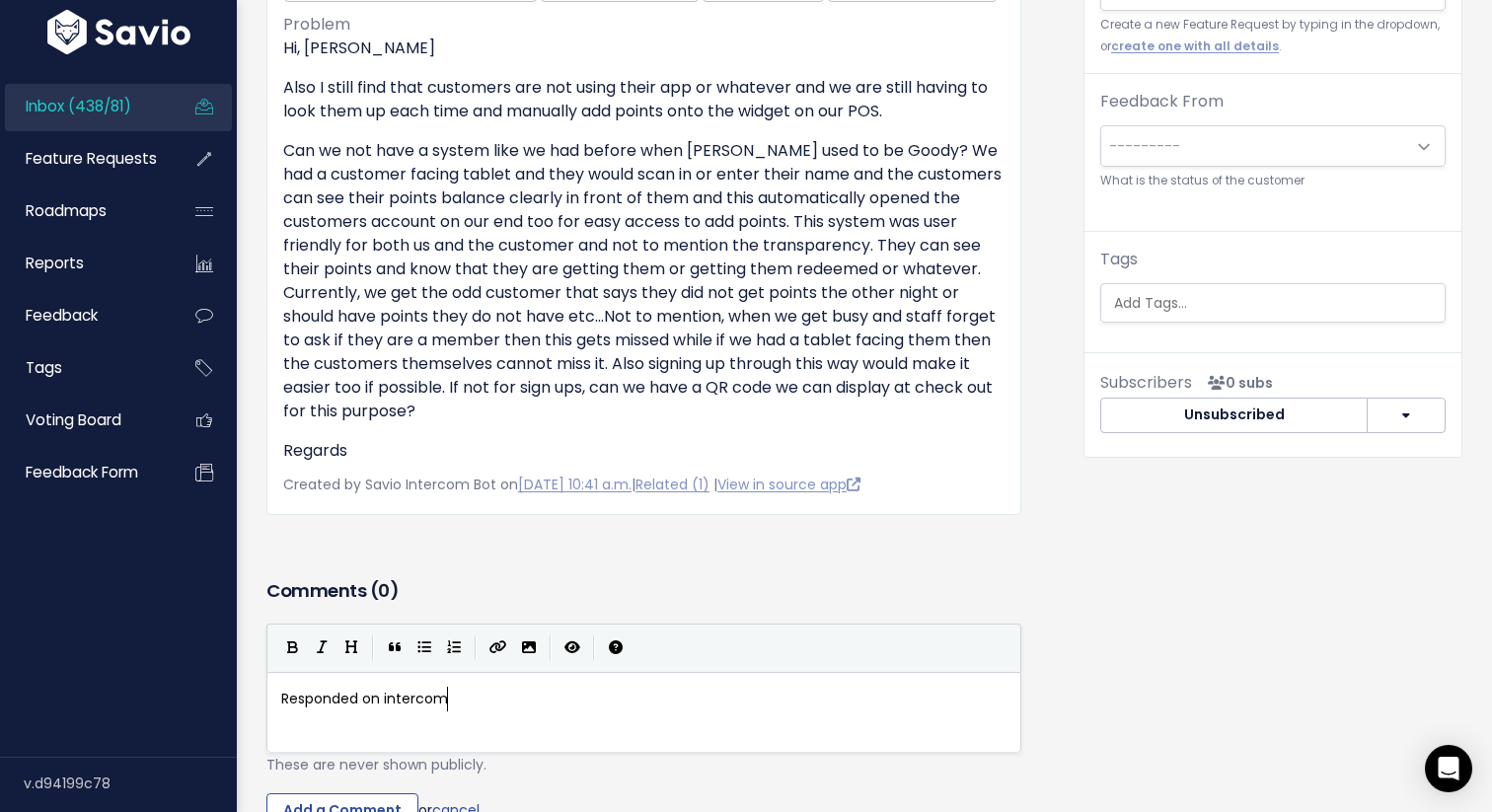 type on "on intercom" 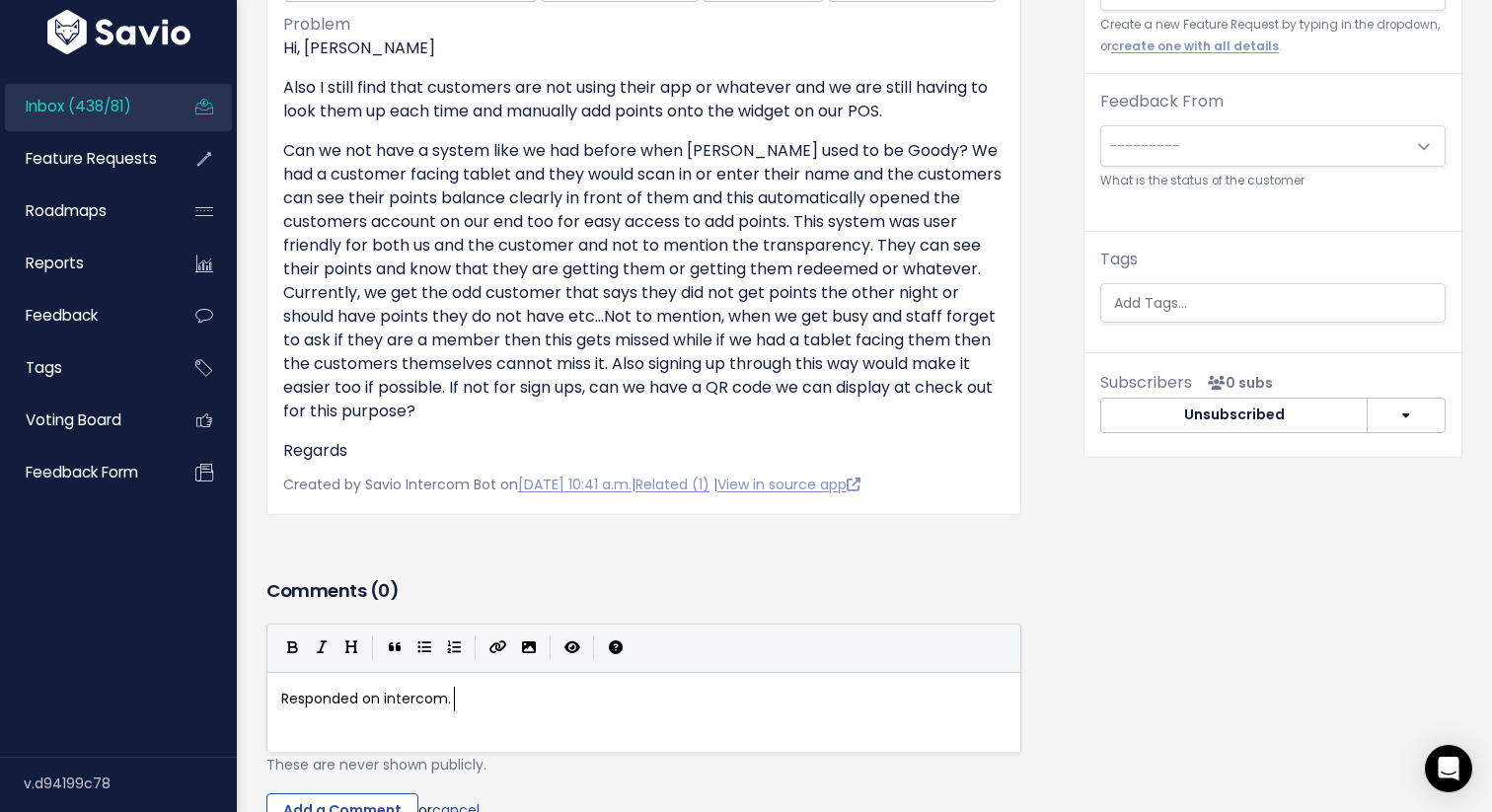 type on ". wi" 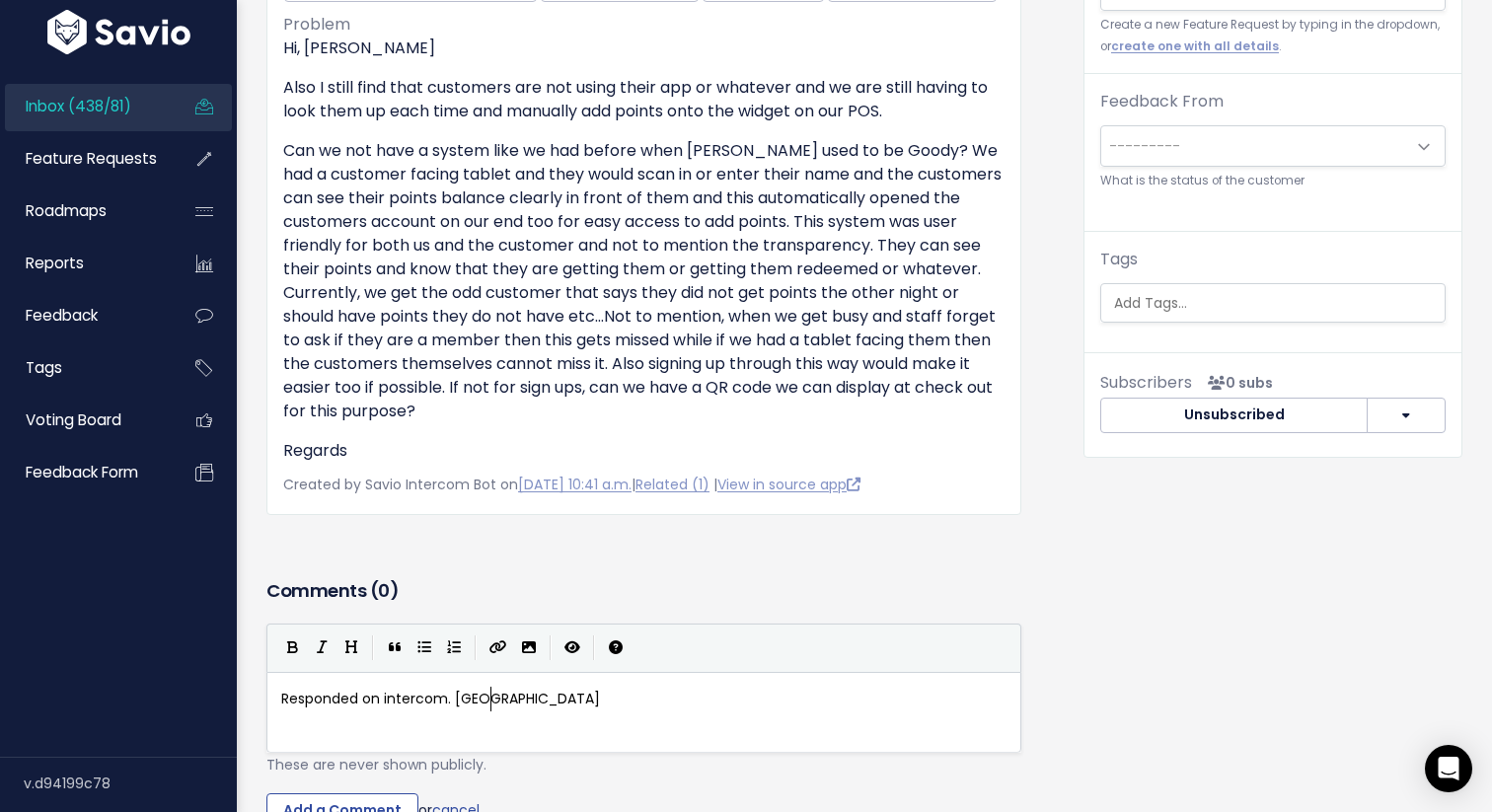 type on "Woth" 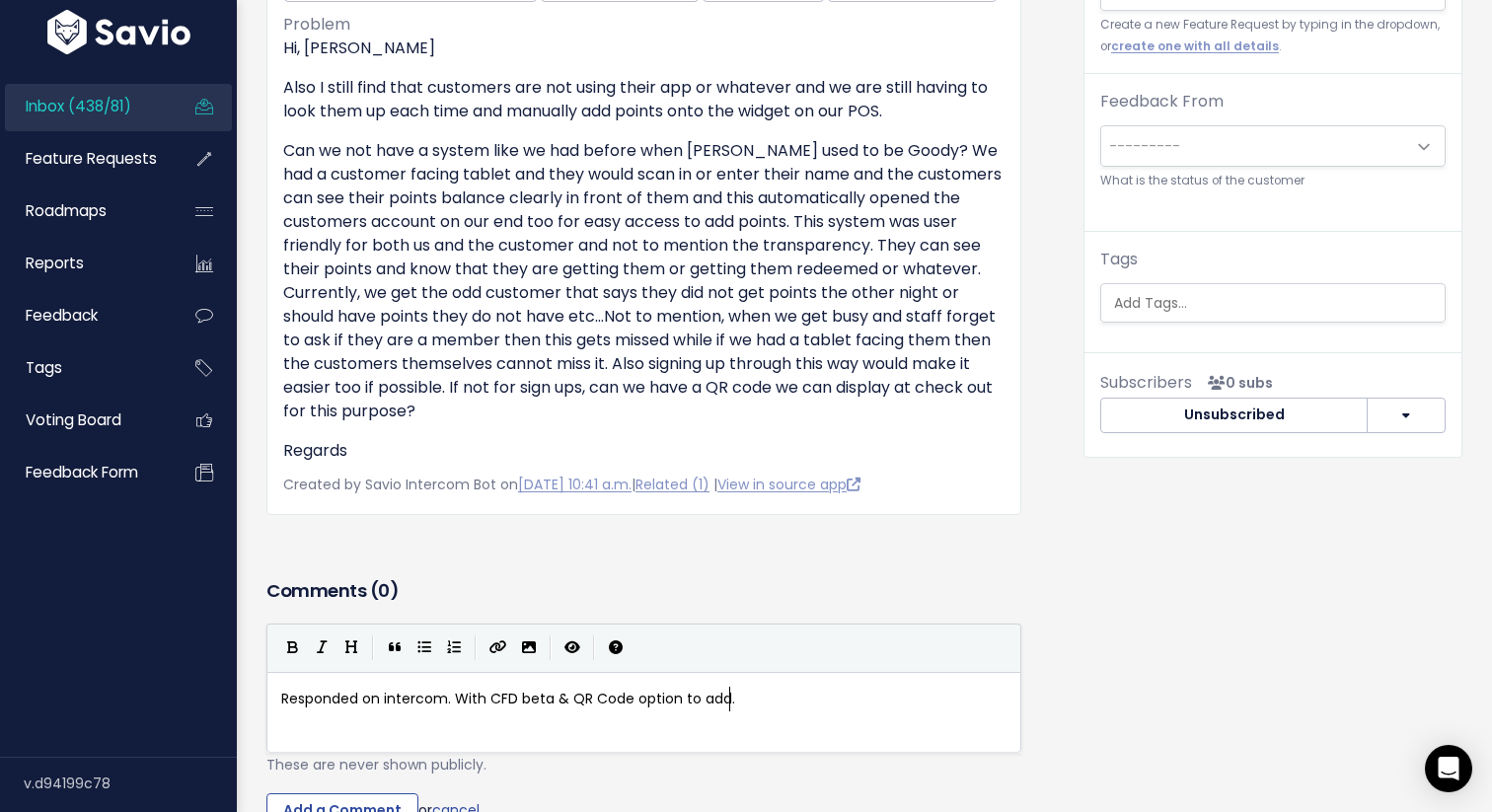 scroll, scrollTop: 7, scrollLeft: 264, axis: both 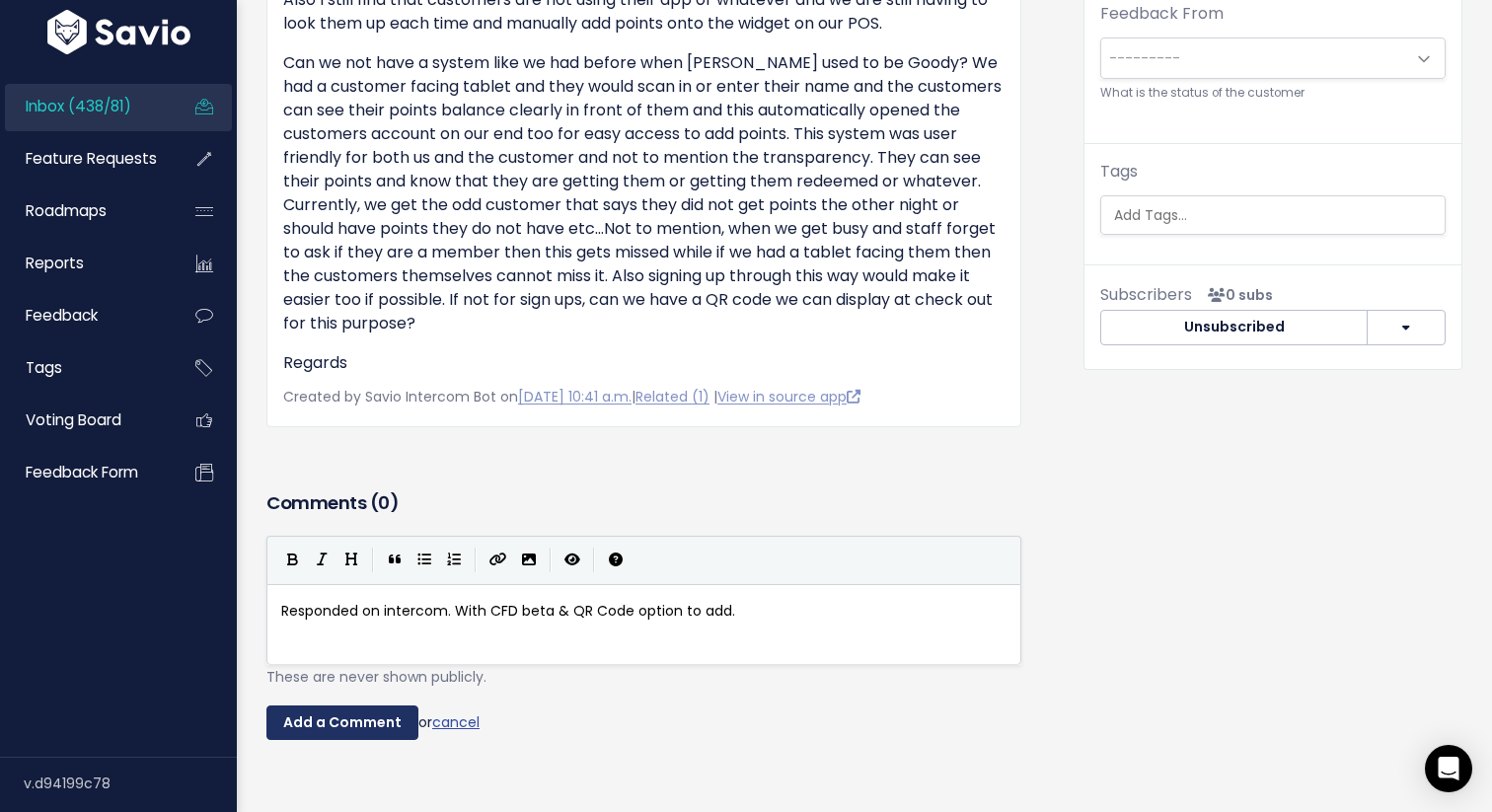 type on "ith CFD beta & QR Code option to add." 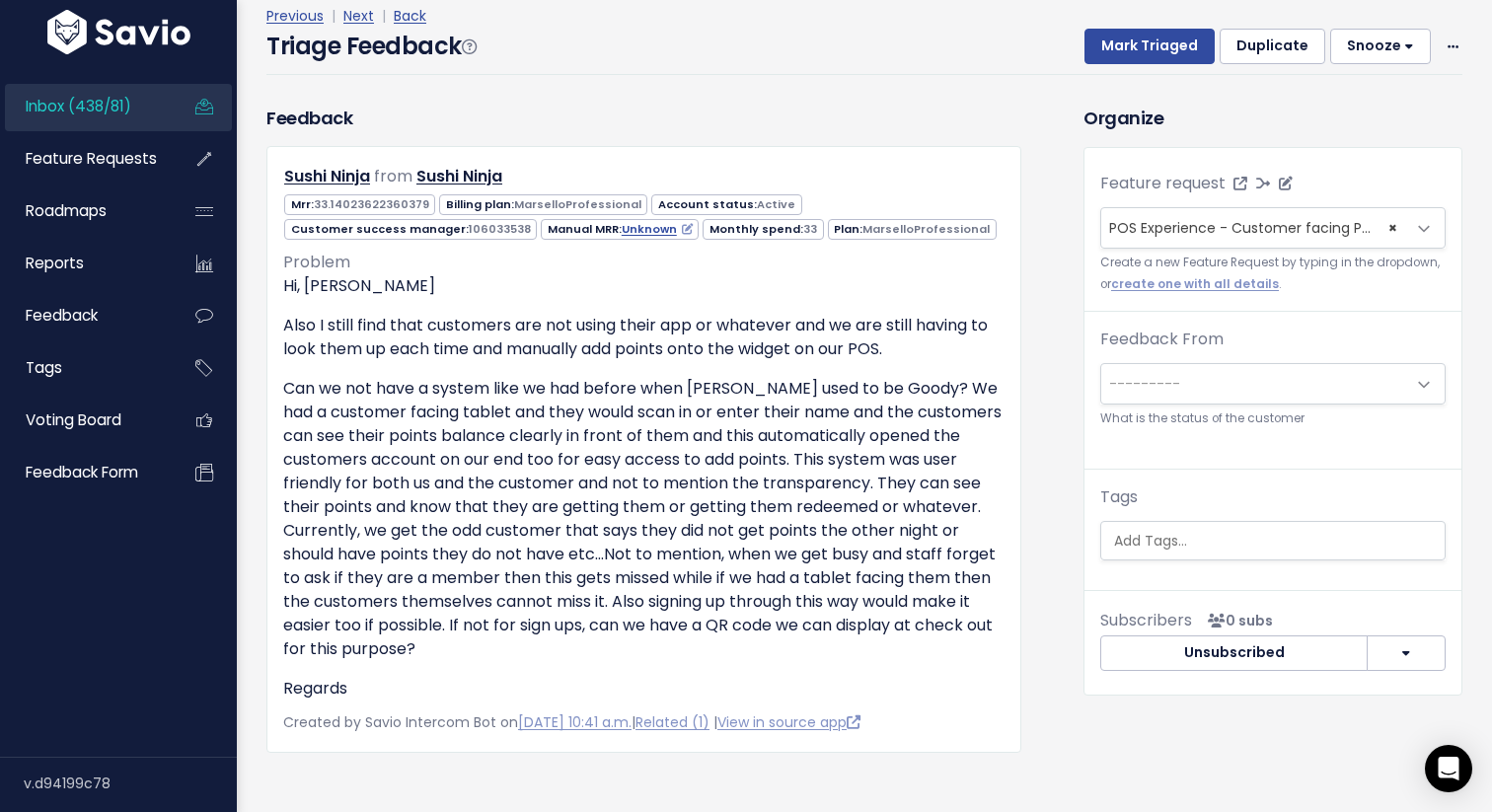 scroll, scrollTop: 20, scrollLeft: 0, axis: vertical 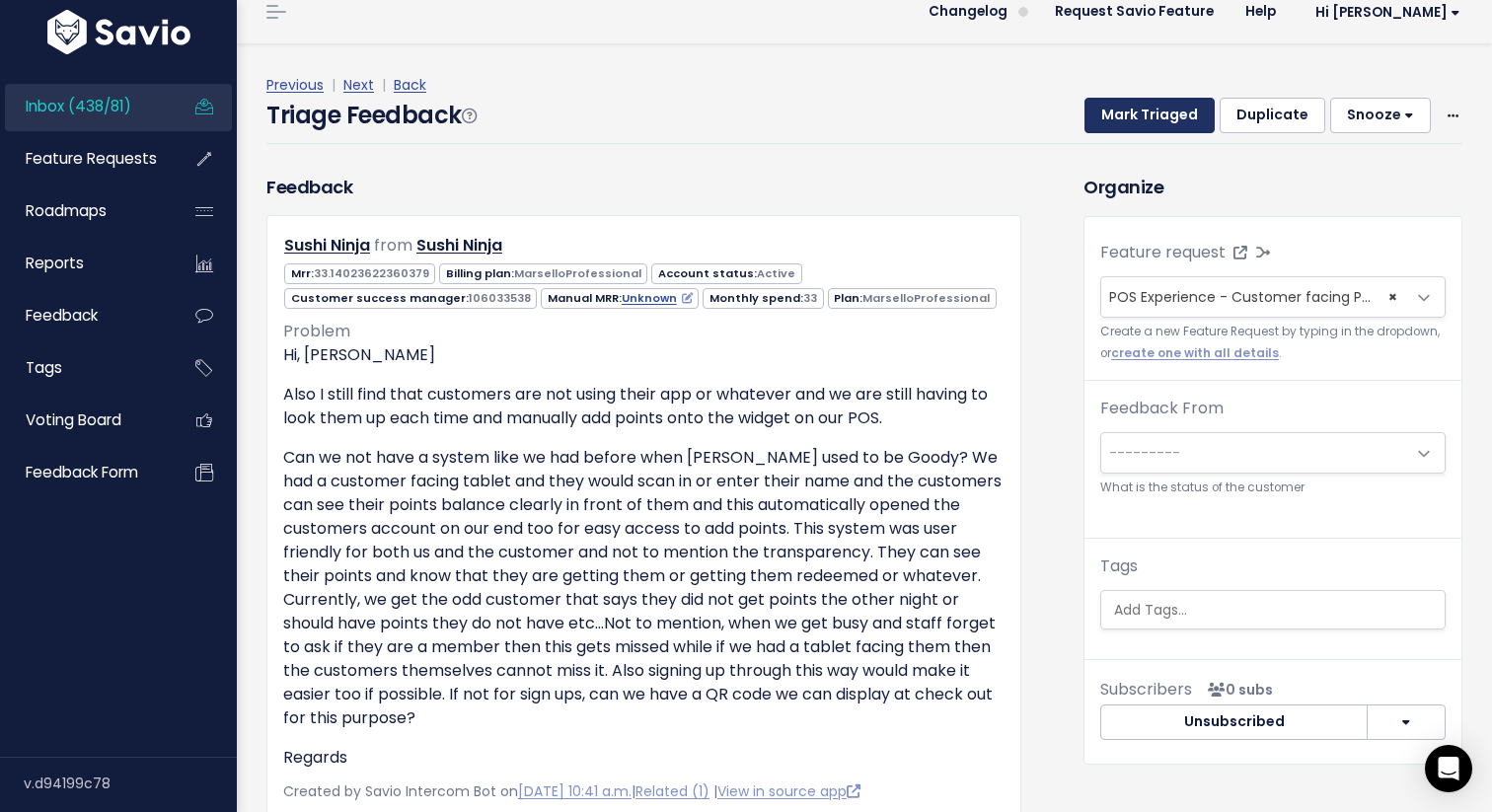 click on "Mark Triaged" at bounding box center [1150, 115] 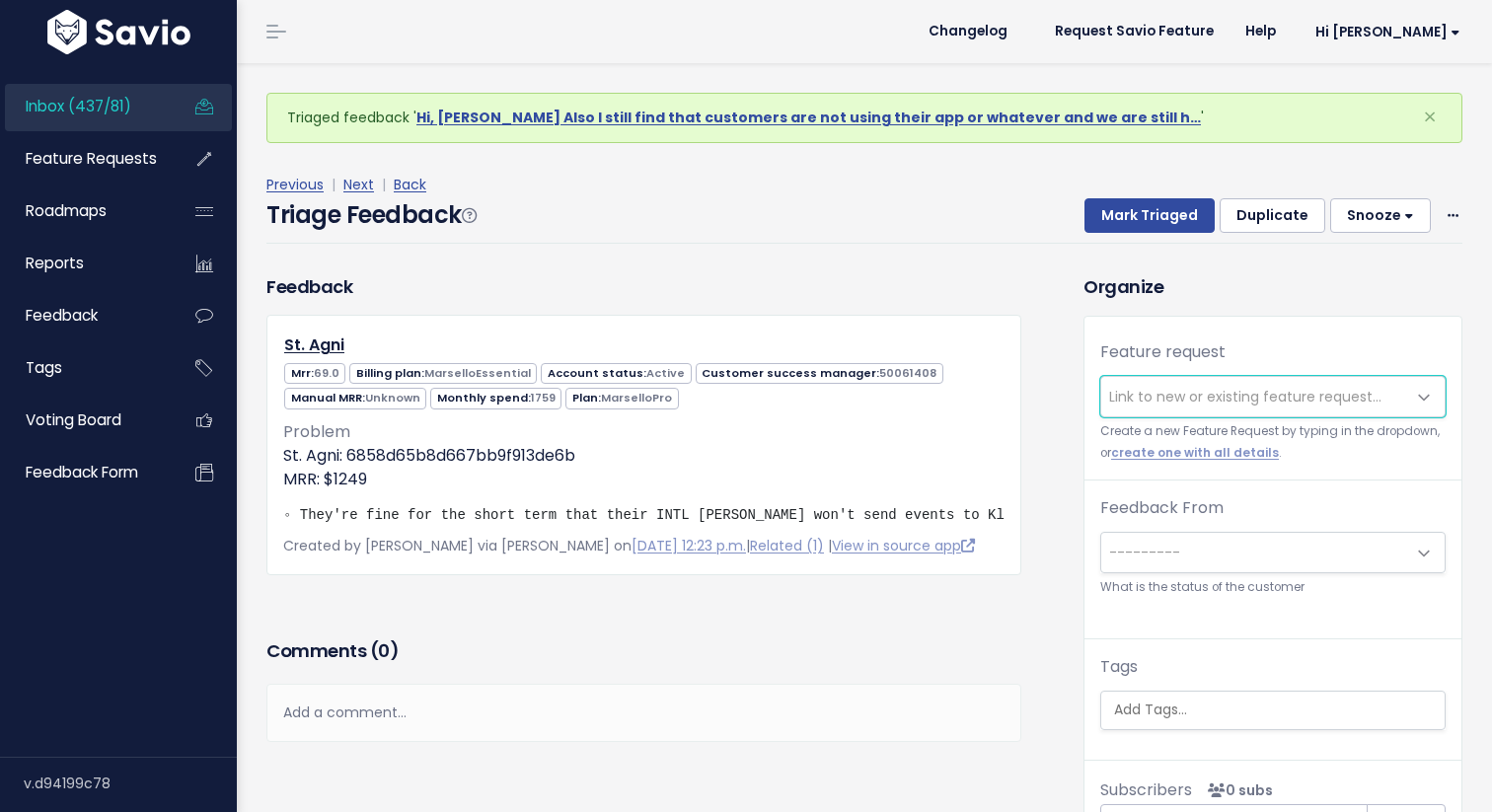 scroll, scrollTop: 0, scrollLeft: 0, axis: both 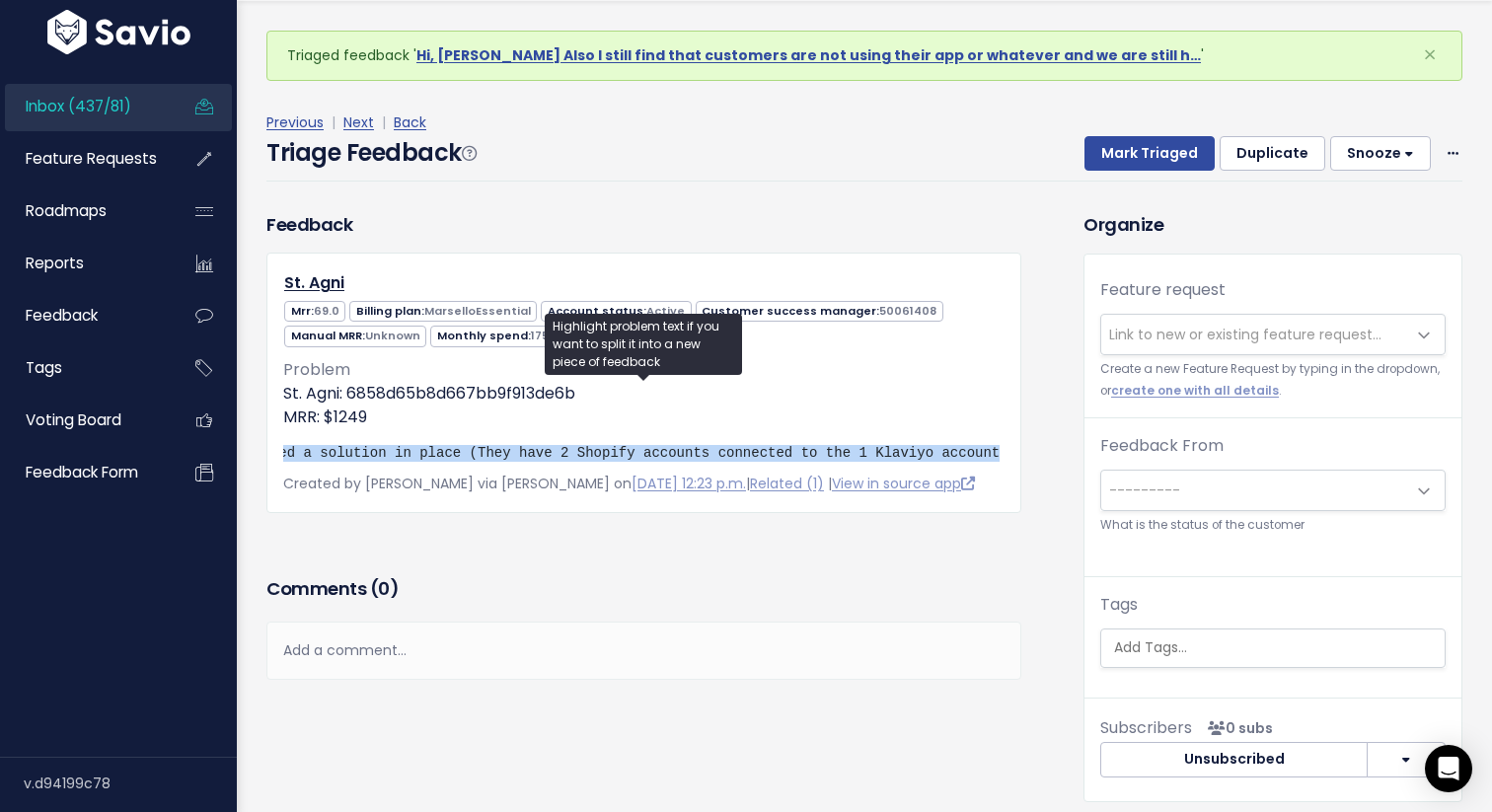 drag, startPoint x: 946, startPoint y: 449, endPoint x: 1058, endPoint y: 450, distance: 112.004464 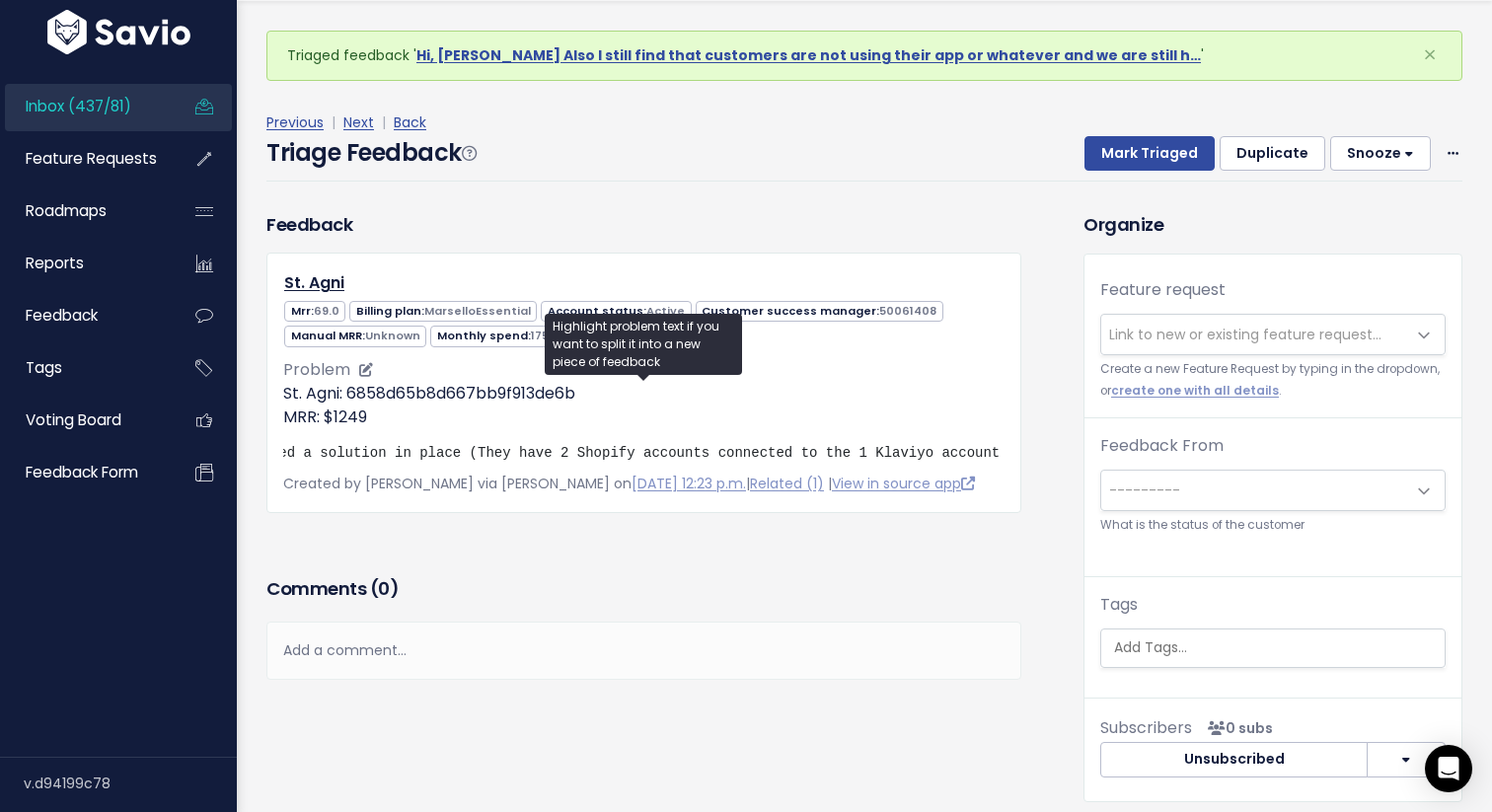 click on "St. Agni: 6858d65b8d667bb9f913de6b
MRR: $1249" at bounding box center [643, 406] 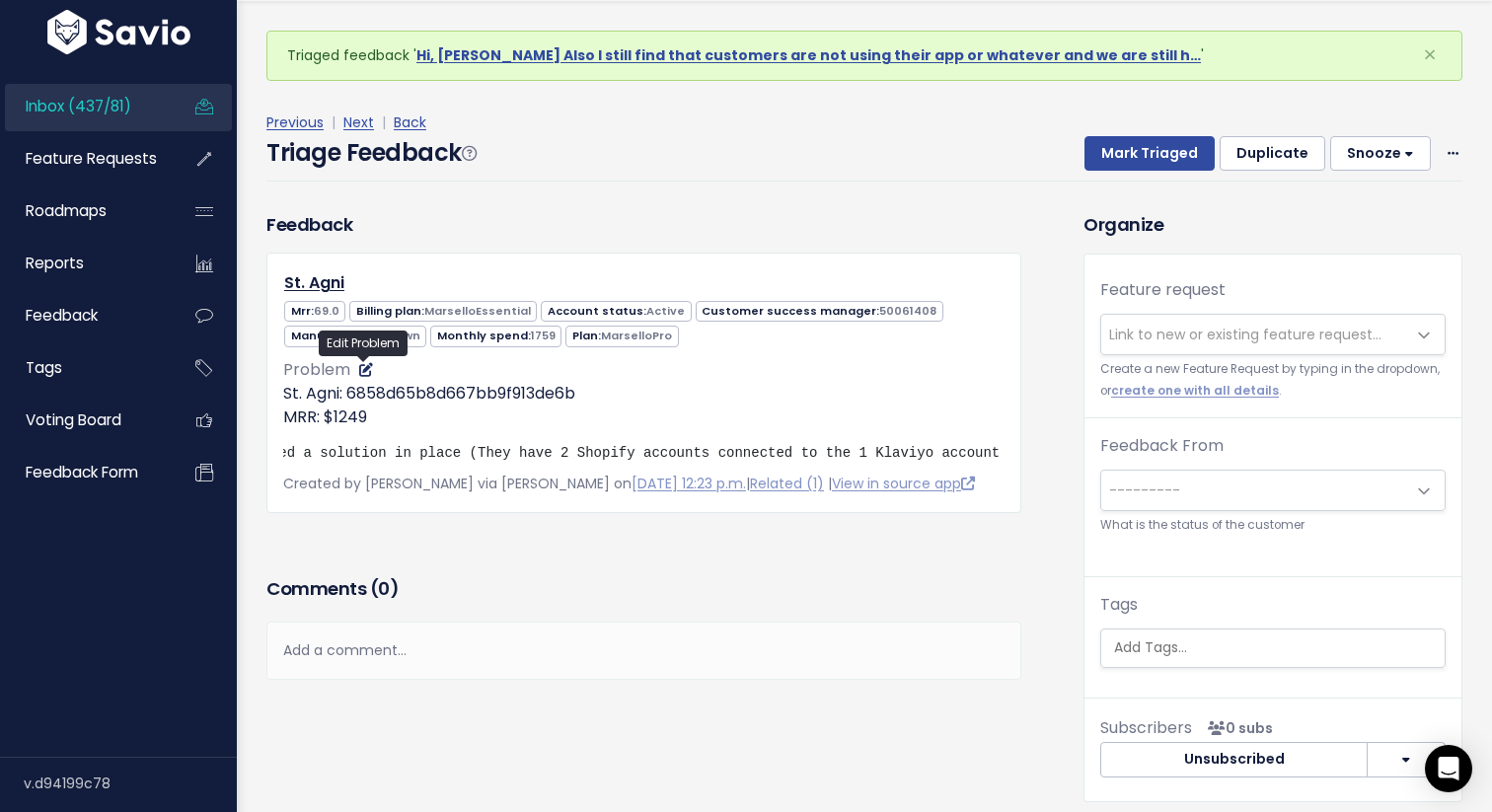 click at bounding box center [366, 370] 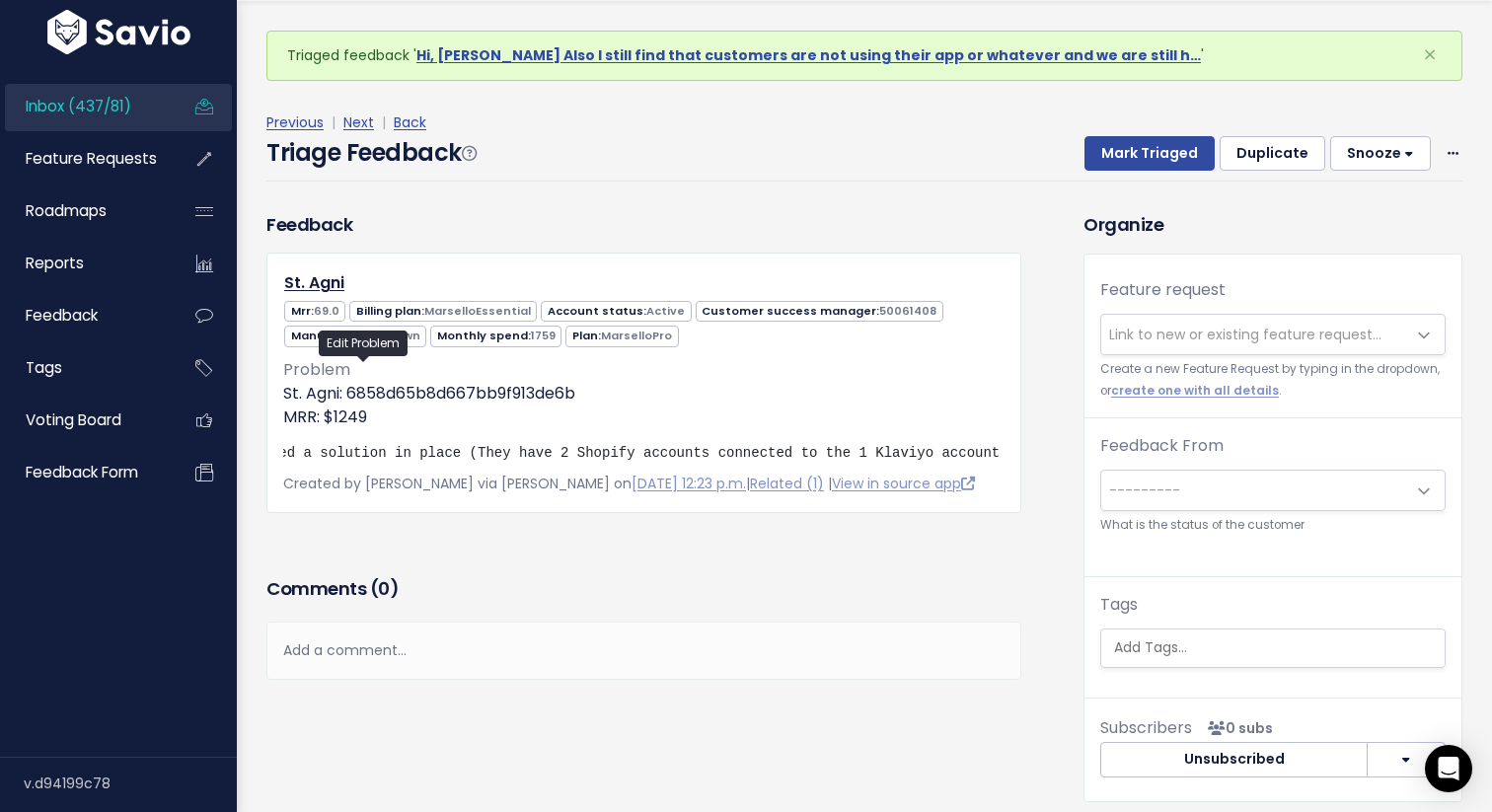 scroll, scrollTop: 0, scrollLeft: 0, axis: both 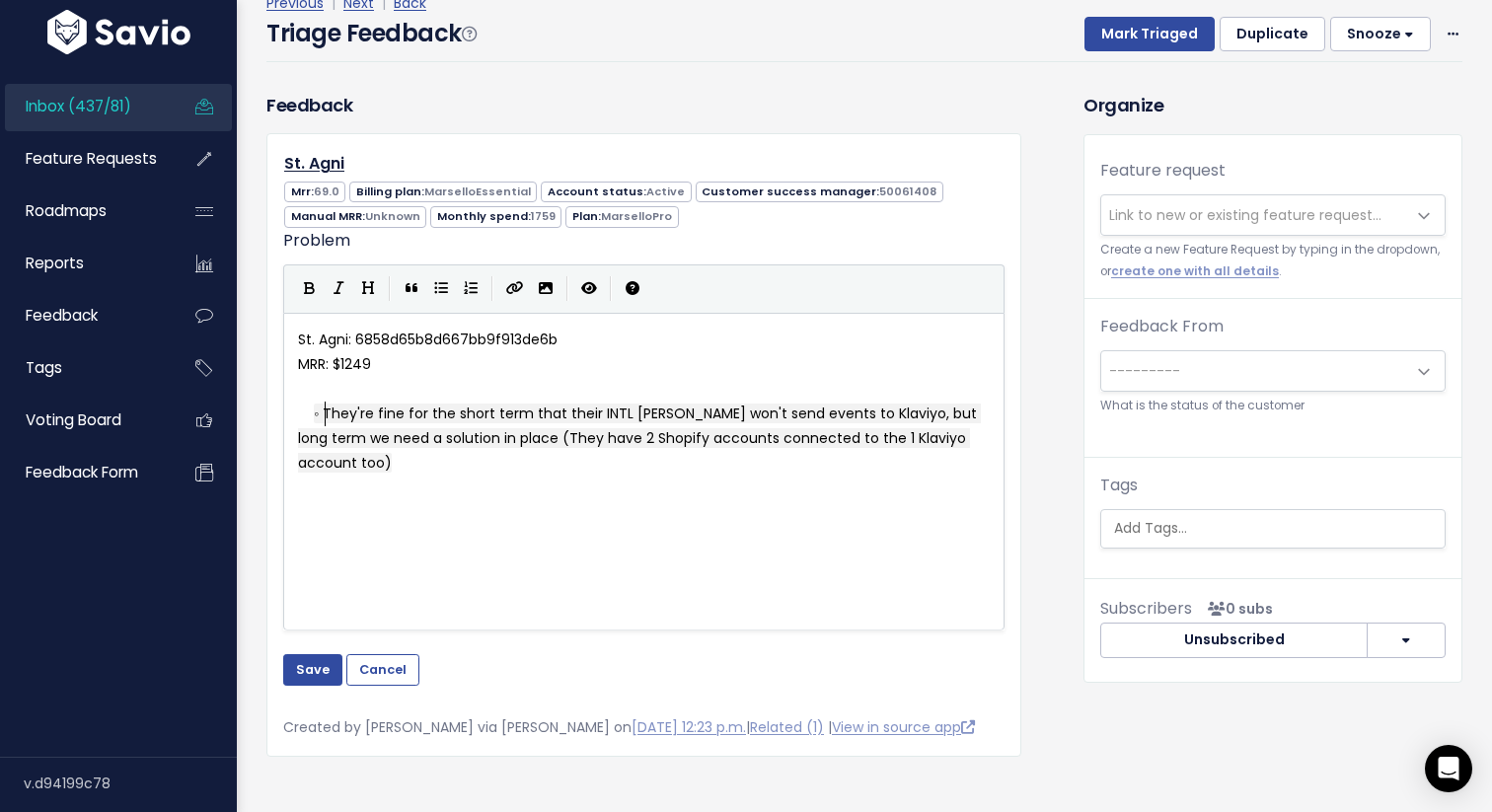 click on "◦ They're fine for the short term that their INTL Marsello won't send events to Klaviyo, but long term we need a solution in place (They have 2 Shopify accounts connected to the 1 Klaviyo account too)" at bounding box center [639, 438] 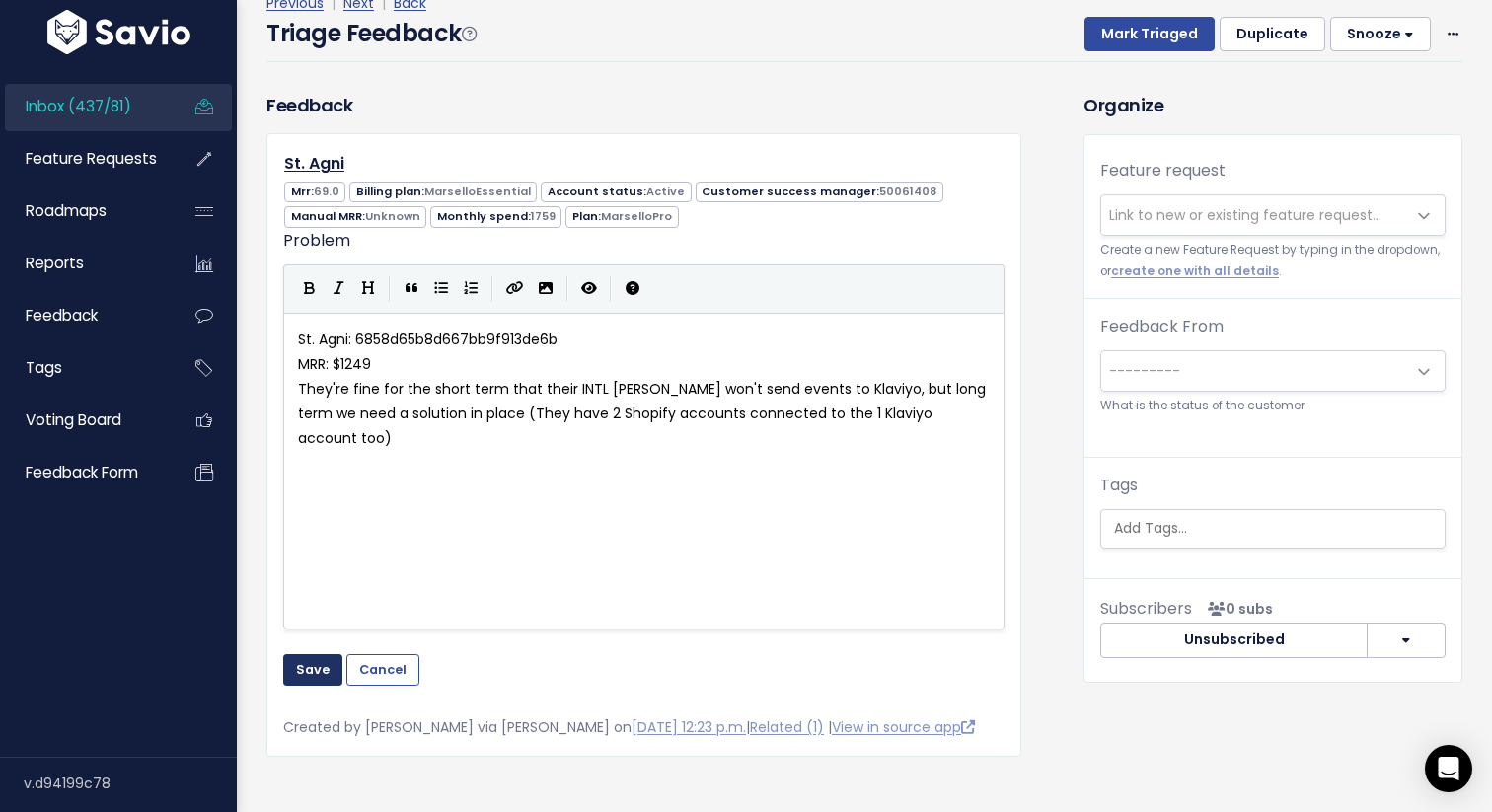 click on "Save" at bounding box center (313, 670) 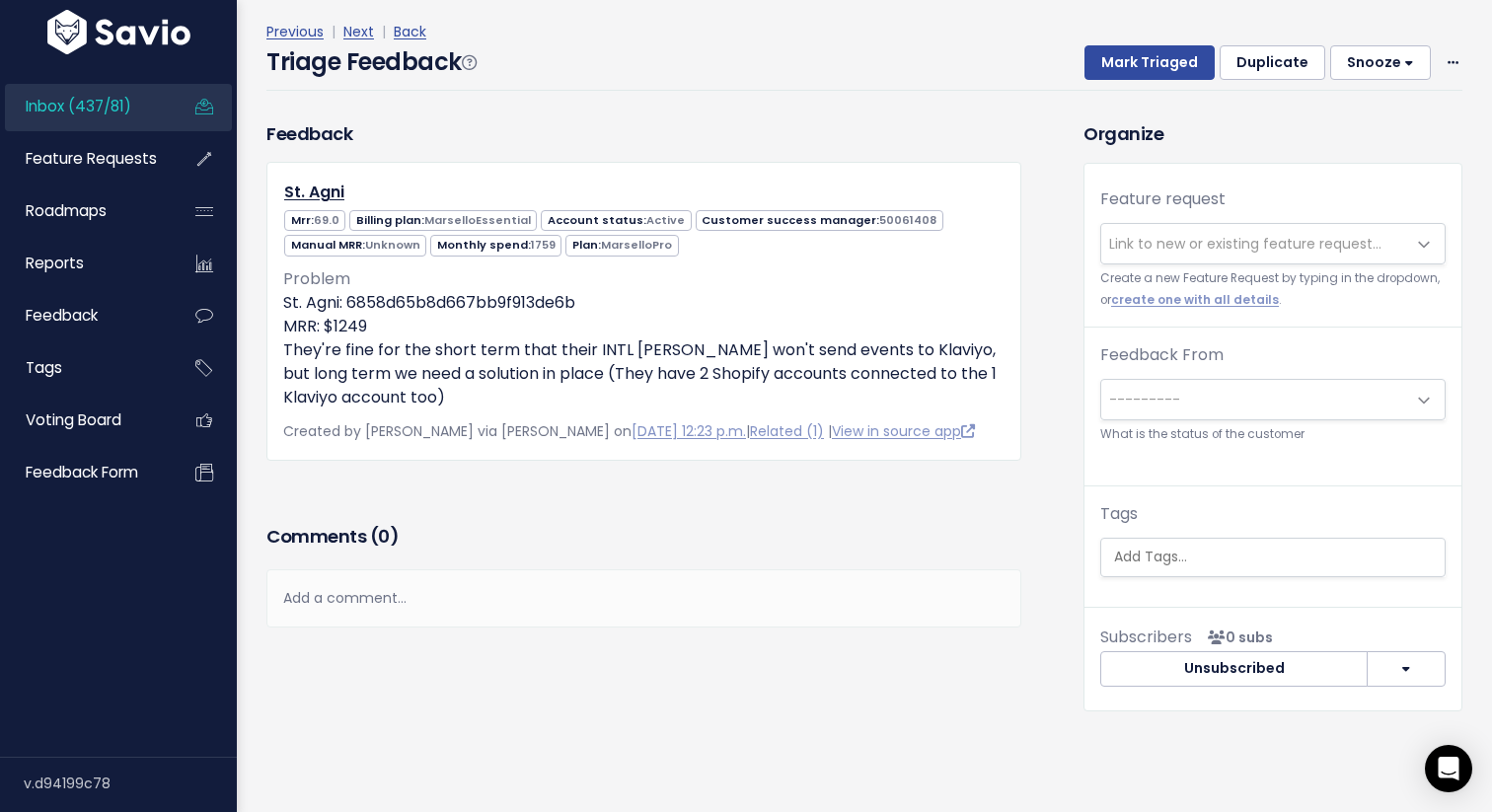 click on "Link to new or existing feature request..." at bounding box center [1245, 244] 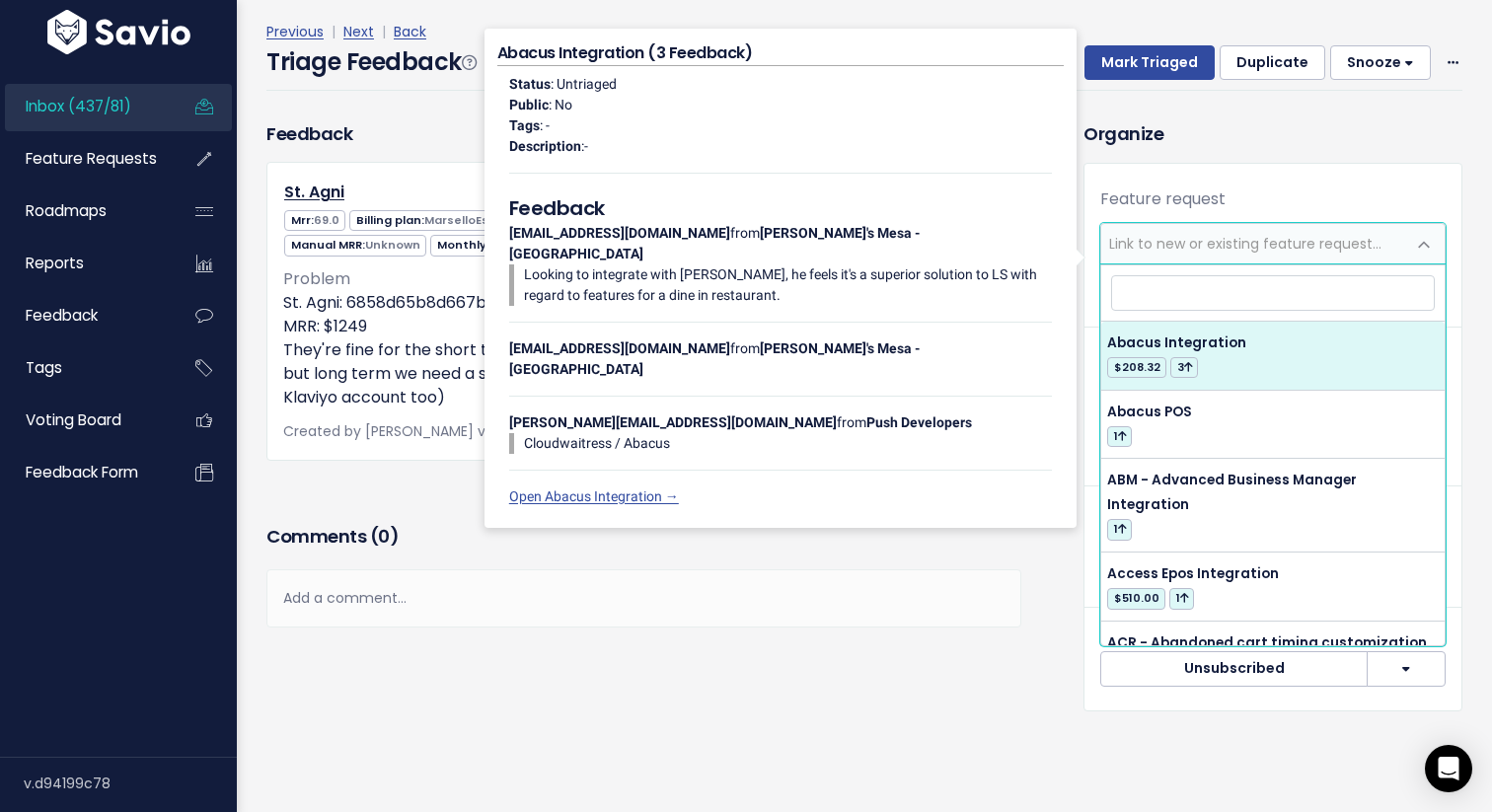 click on "Add a comment..." at bounding box center [643, 598] 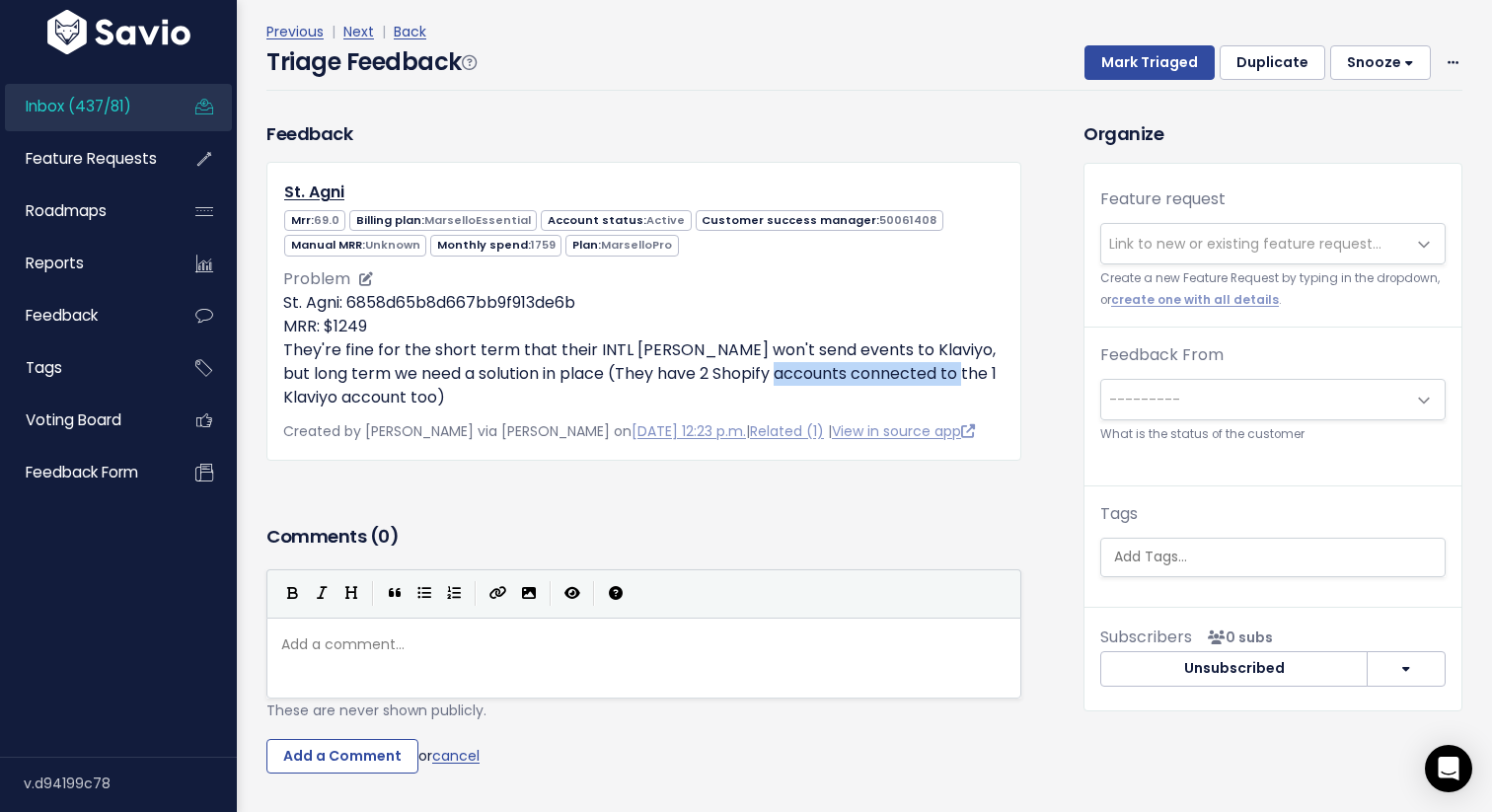 drag, startPoint x: 753, startPoint y: 371, endPoint x: 931, endPoint y: 371, distance: 178 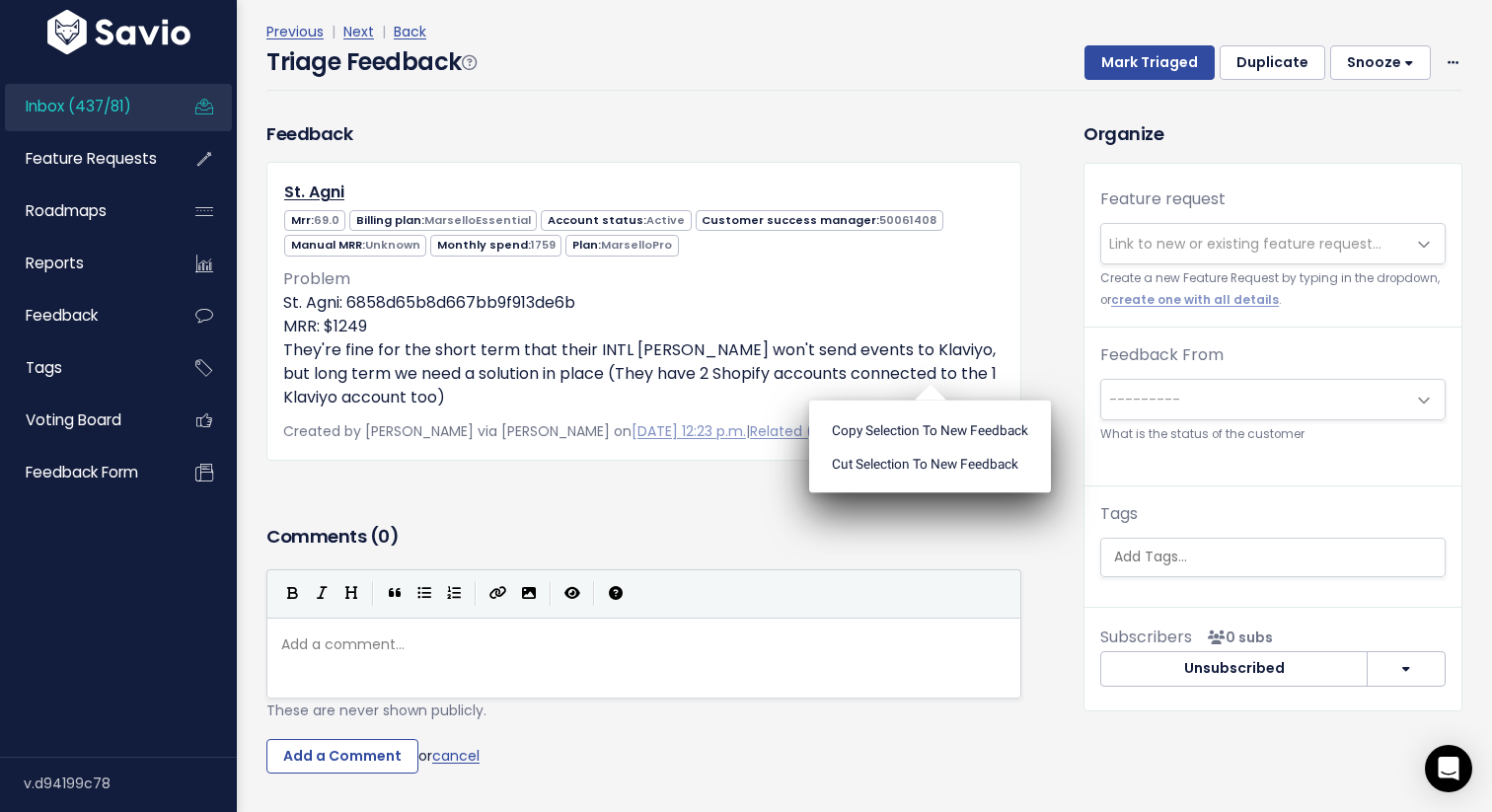 click on "Feedback
St. Agni
Mrr:
69.0
Billing plan:
MarselloEssential
Active 50061408" at bounding box center (660, 477) 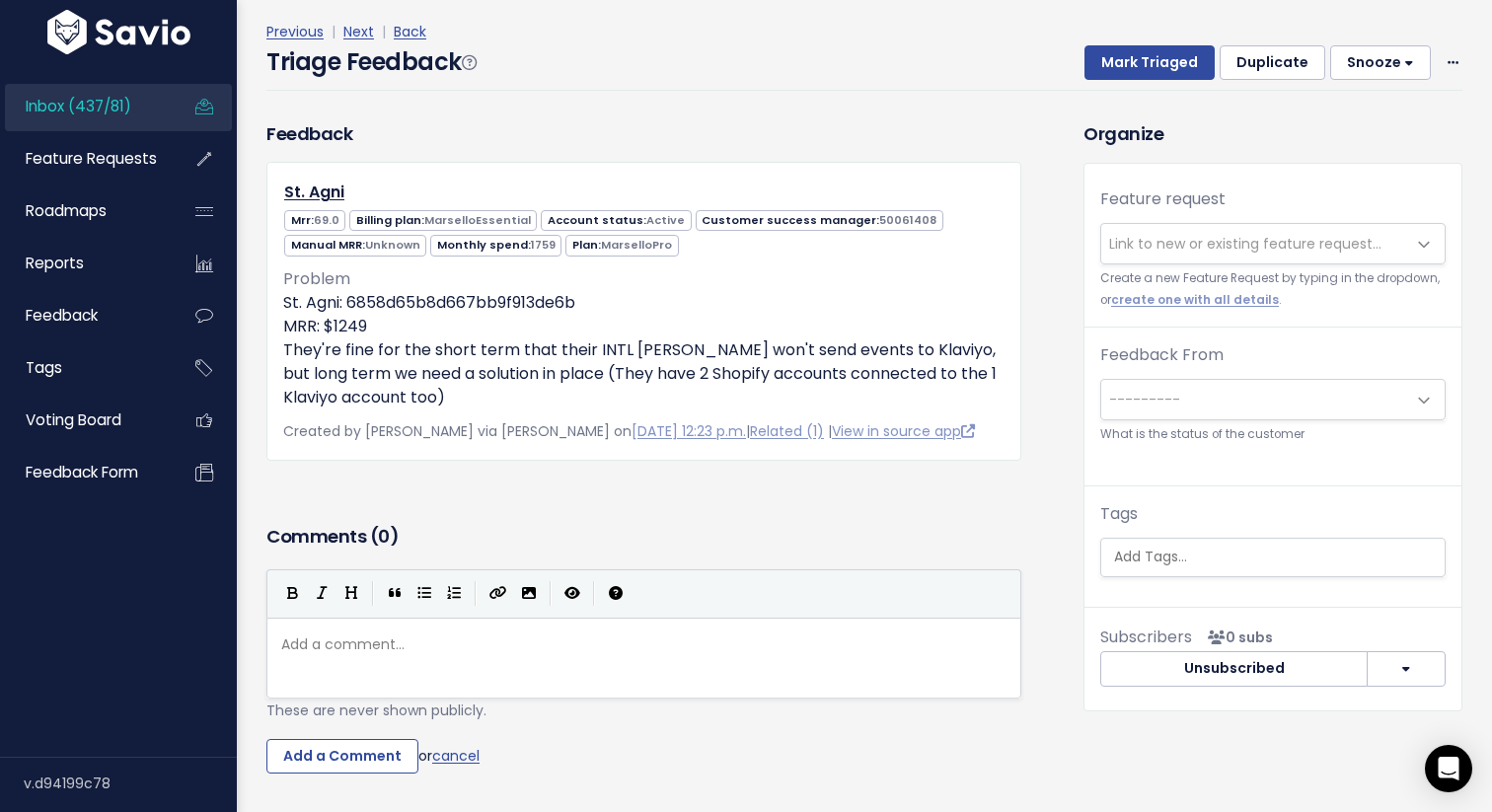 click on "Inbox (437/81)" at bounding box center [84, 107] 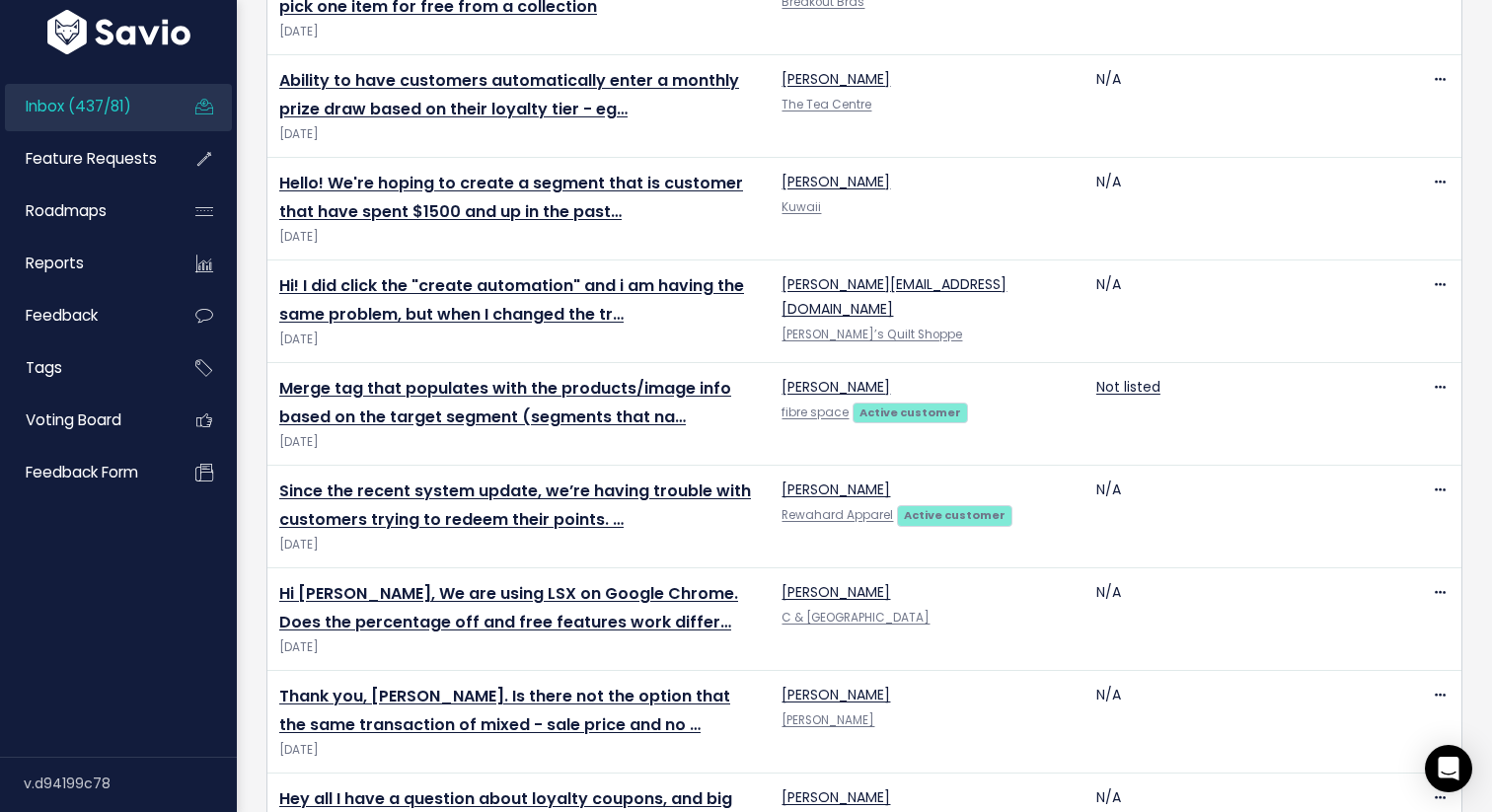 scroll, scrollTop: 0, scrollLeft: 0, axis: both 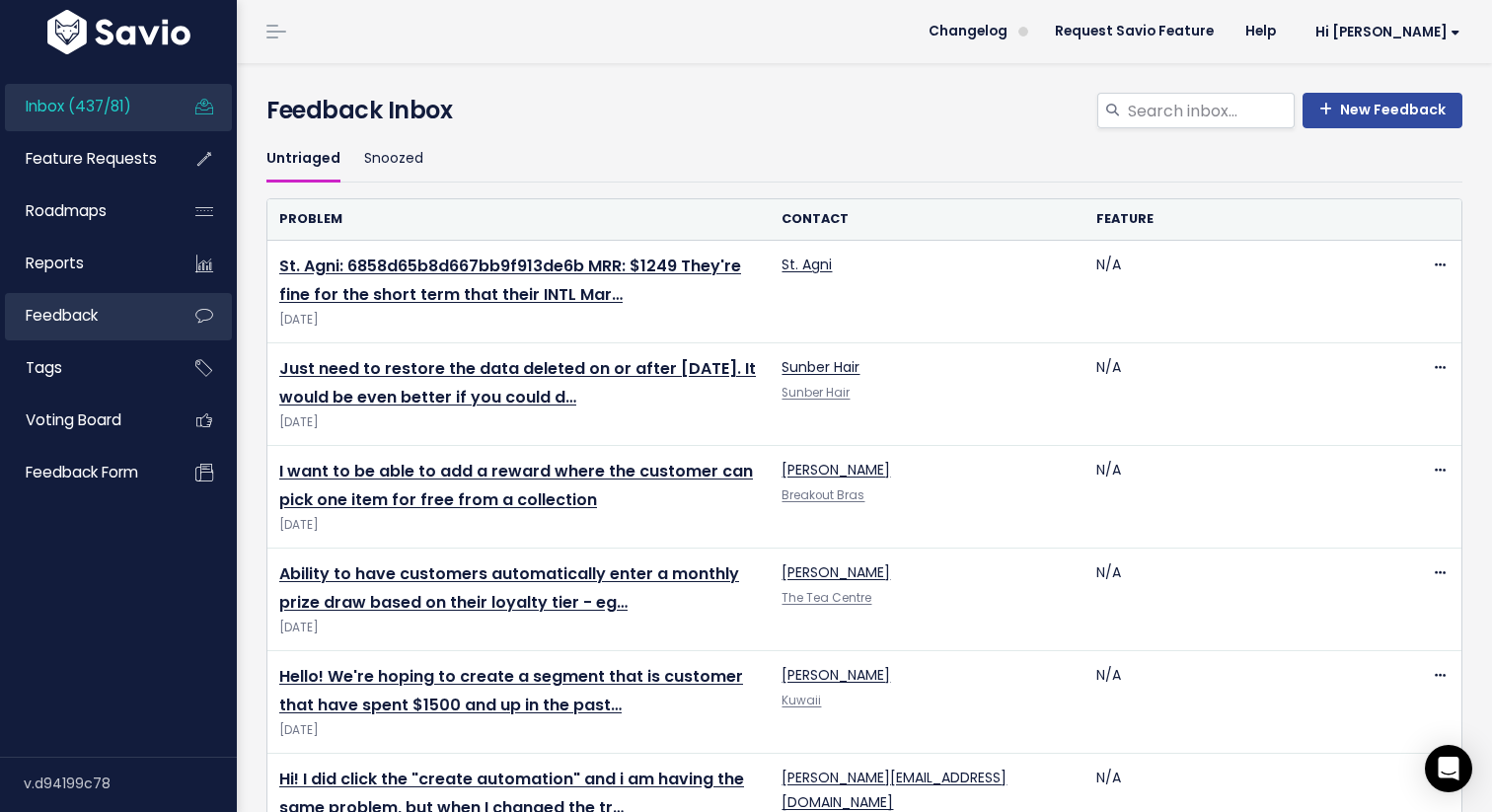 click on "Feedback" at bounding box center (84, 316) 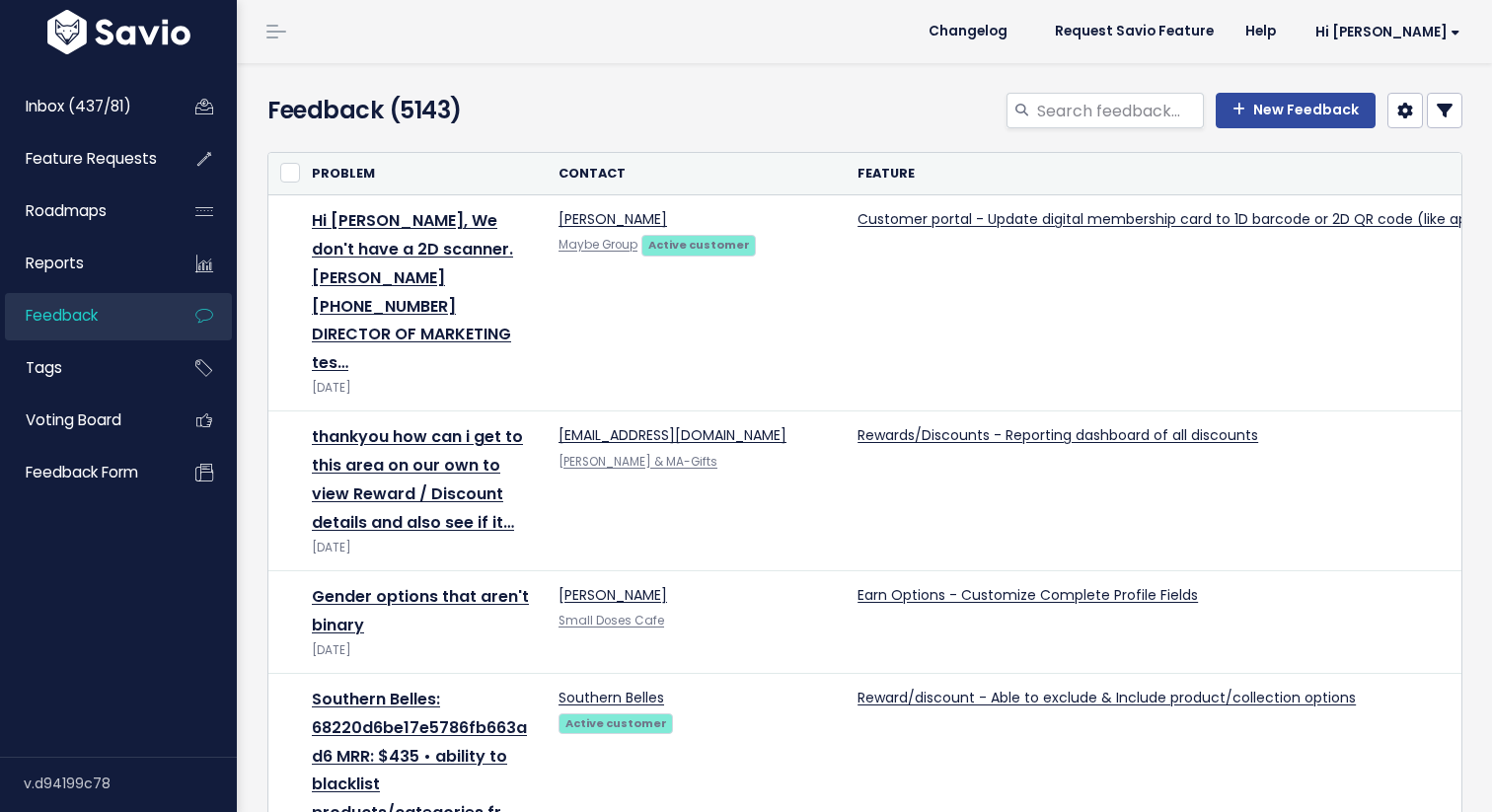 scroll, scrollTop: 0, scrollLeft: 0, axis: both 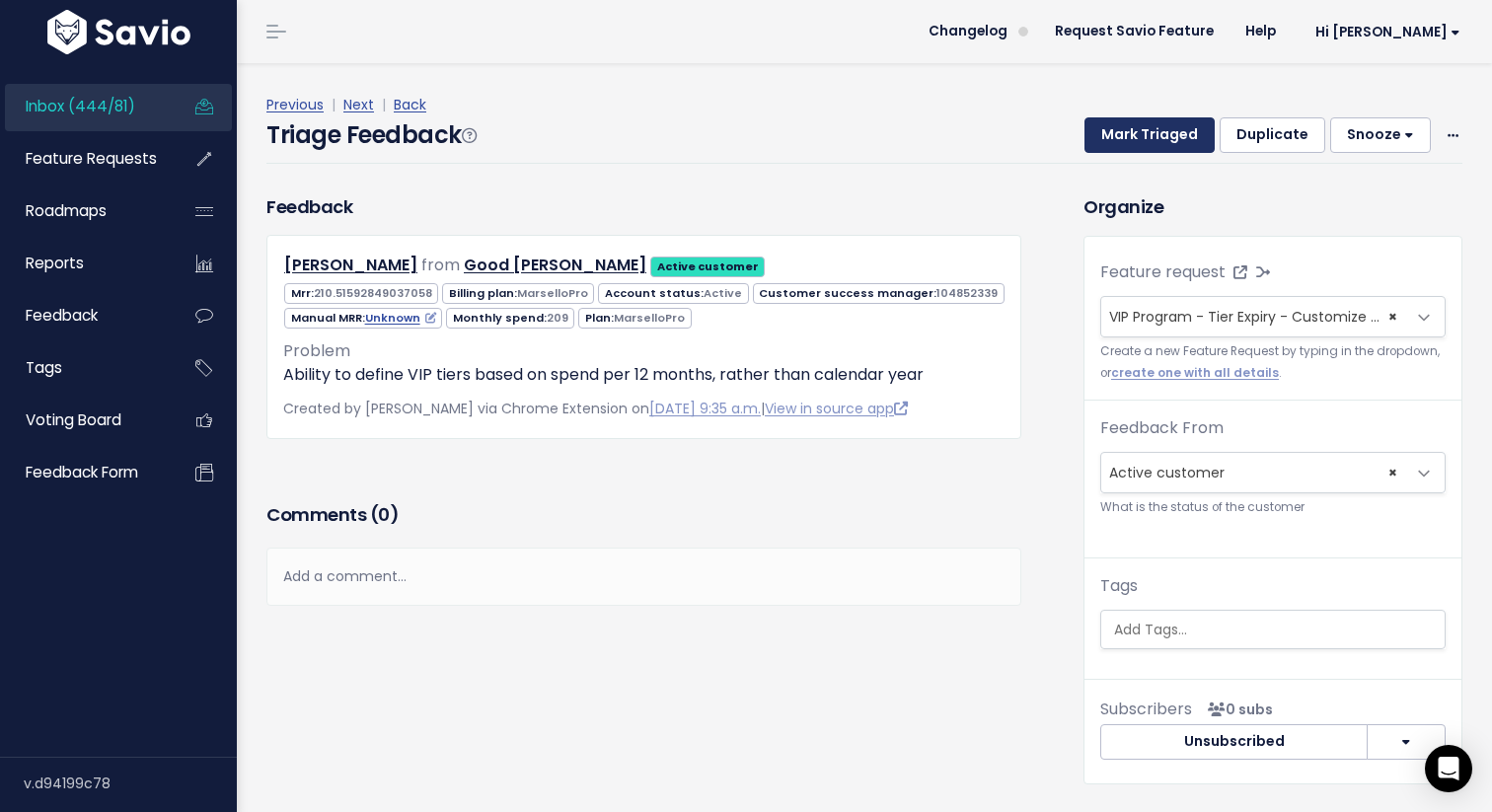 click on "Mark Triaged" at bounding box center [1150, 135] 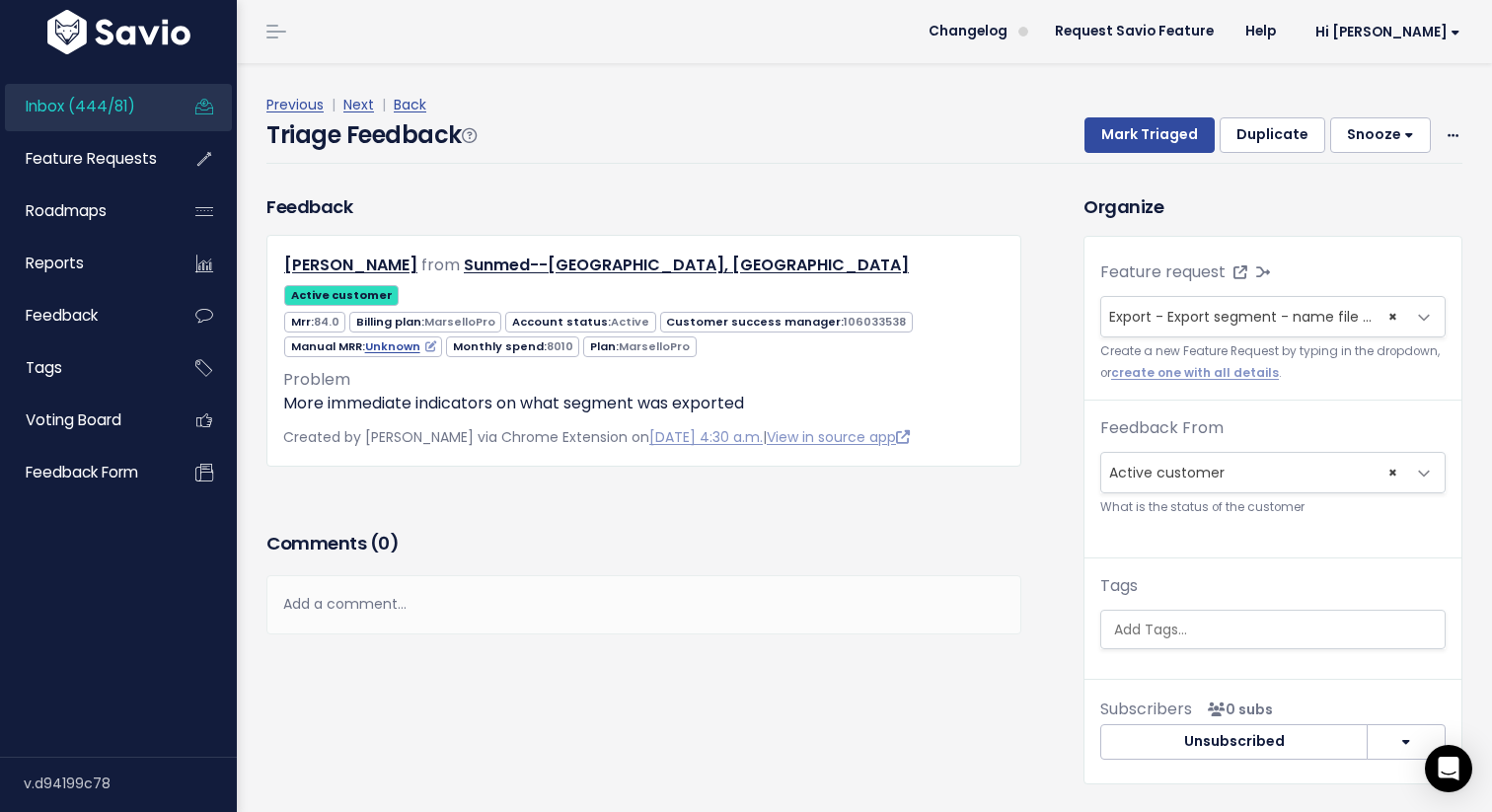 scroll, scrollTop: 0, scrollLeft: 0, axis: both 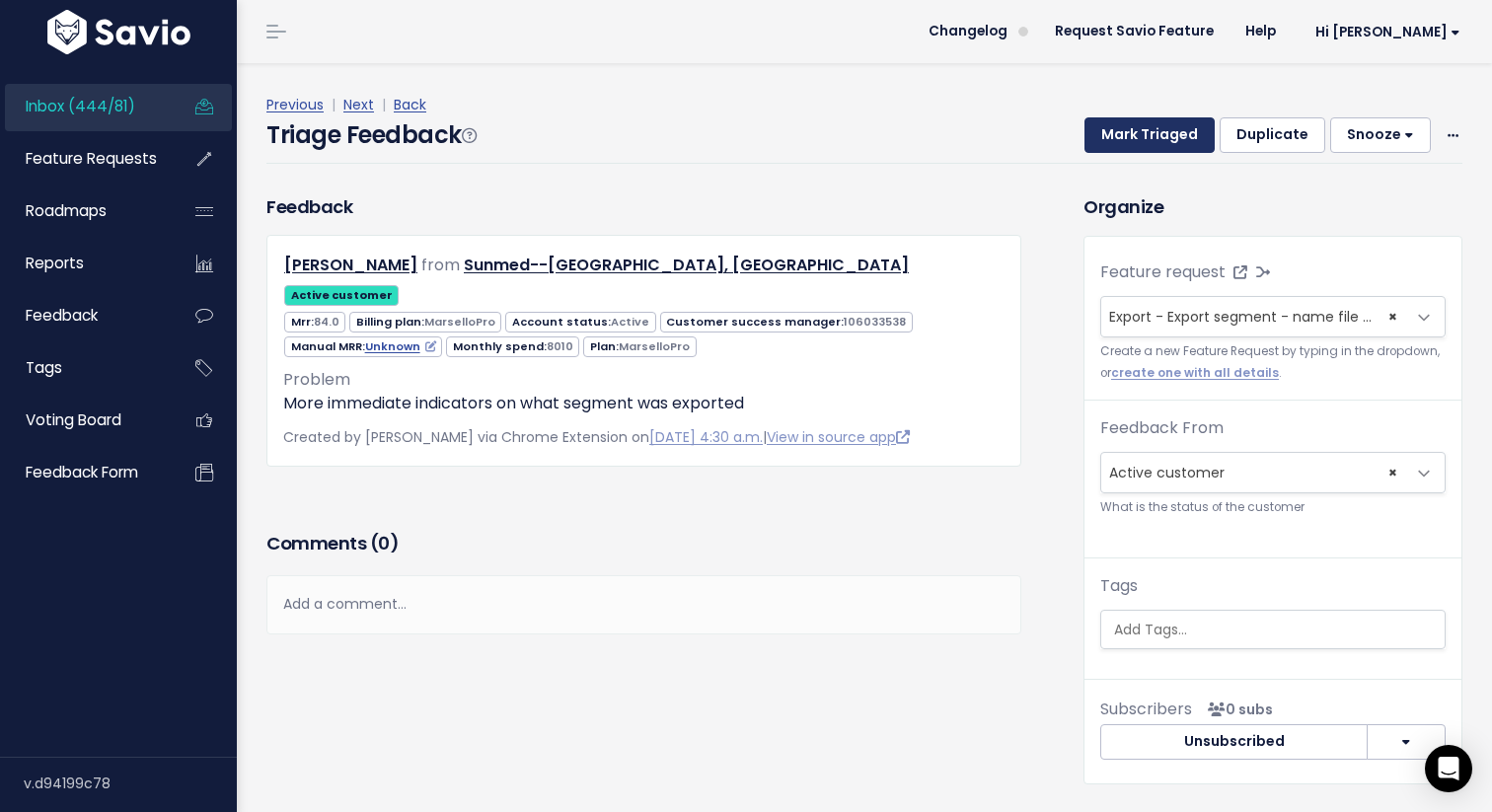 click on "Mark Triaged" at bounding box center (1150, 135) 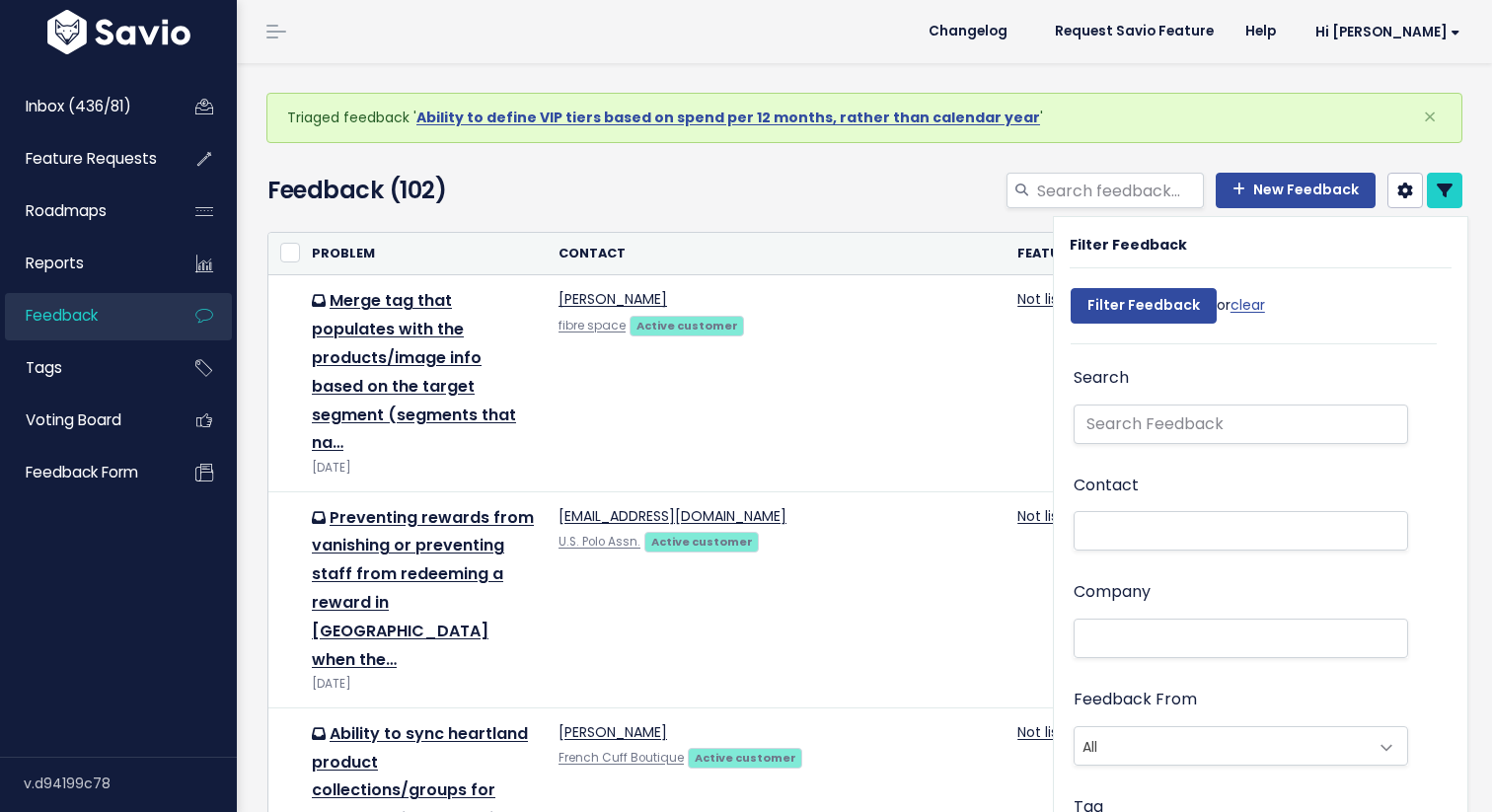 select 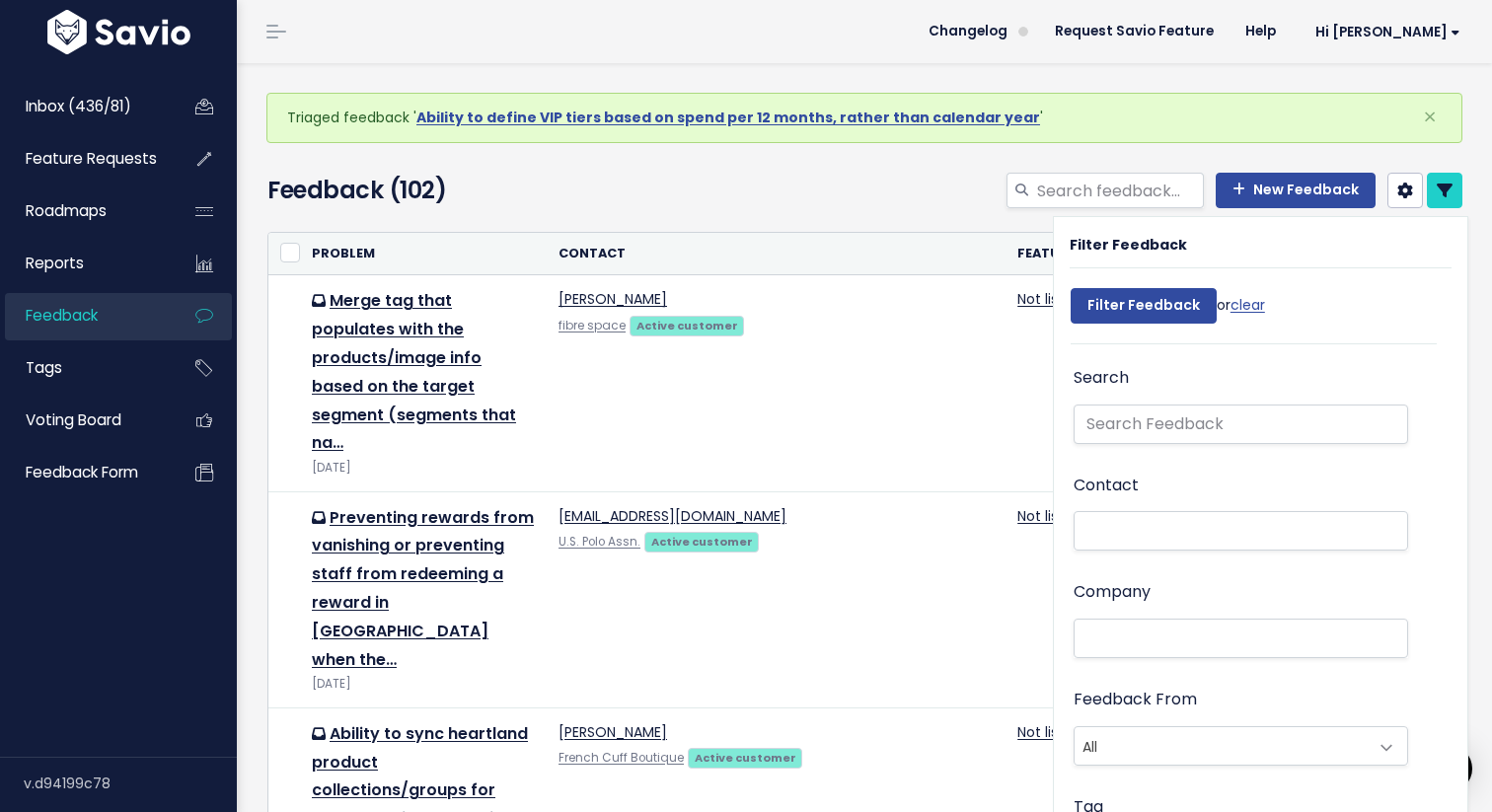 scroll, scrollTop: 0, scrollLeft: 0, axis: both 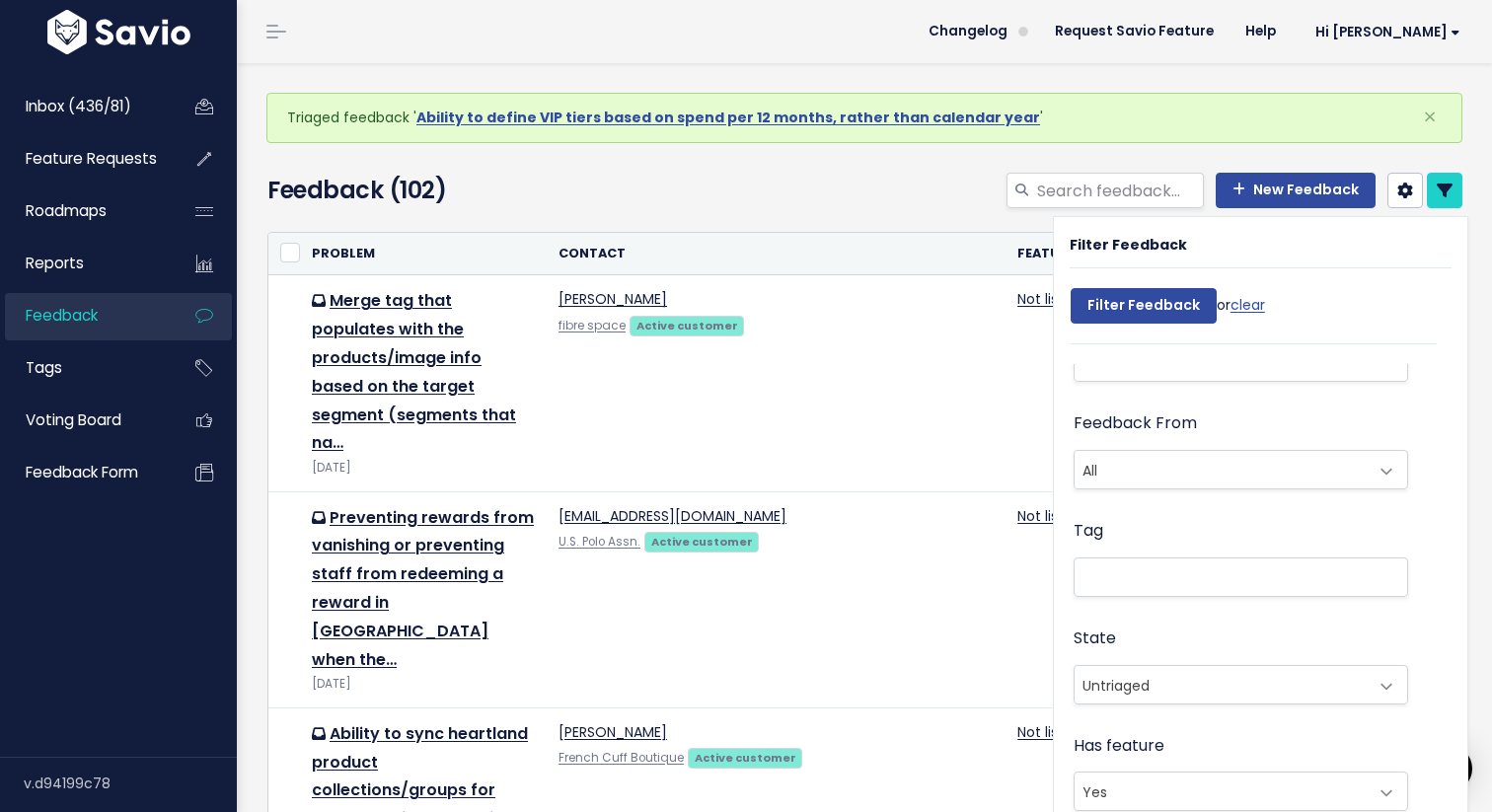 click on "All" at bounding box center (1221, 470) 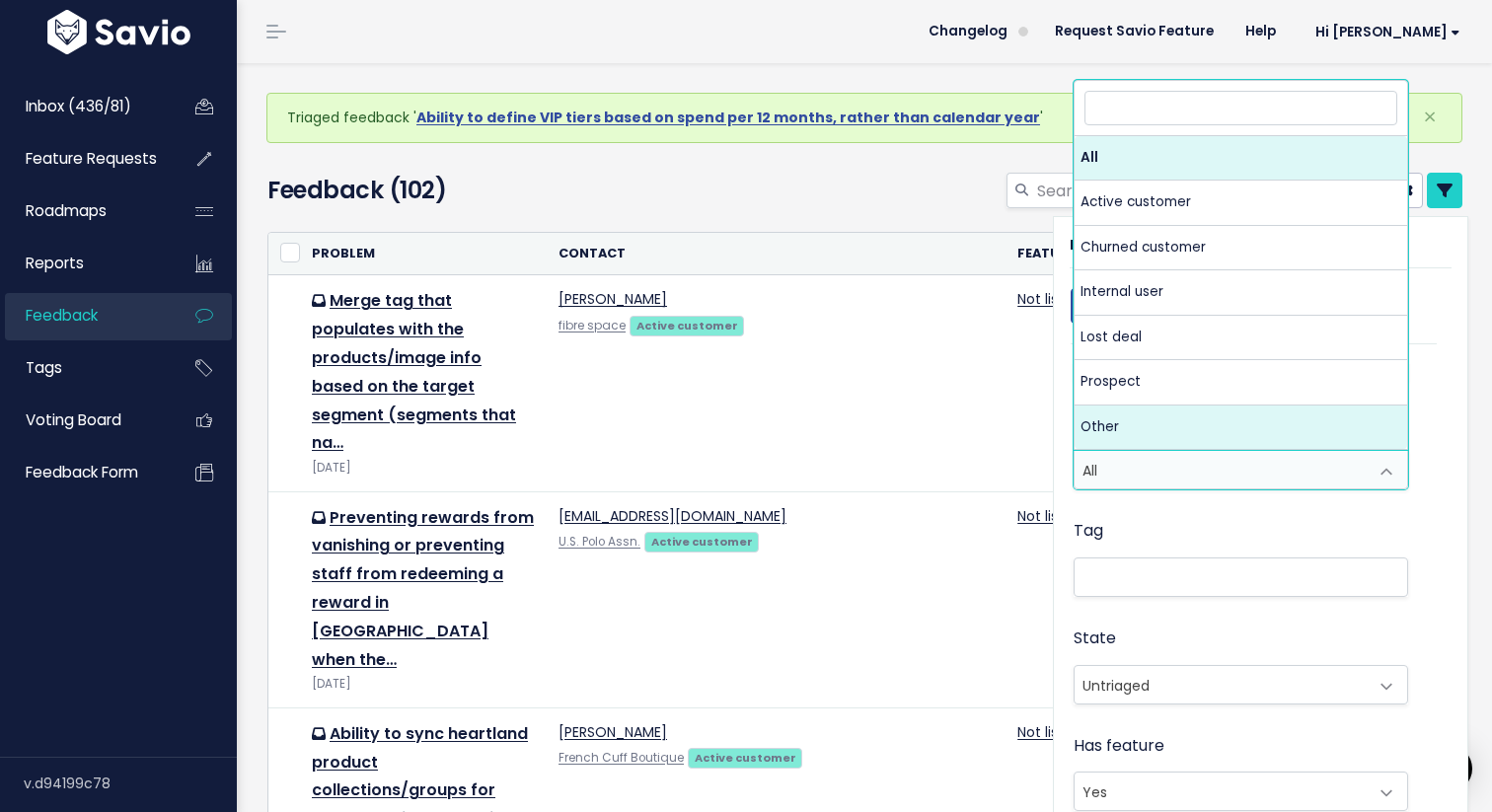 click on "Tag" at bounding box center (1240, 570) 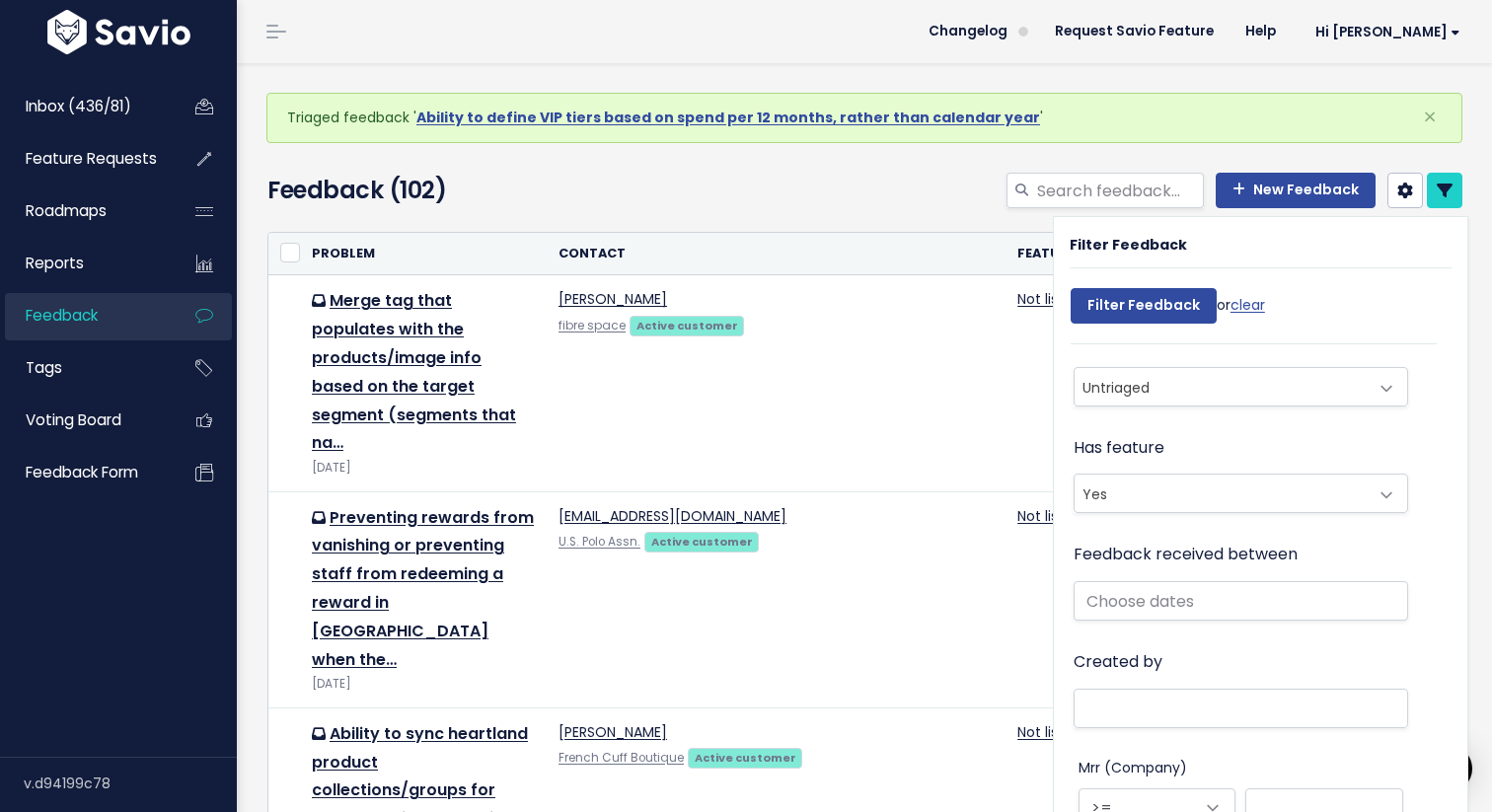 scroll, scrollTop: 562, scrollLeft: 0, axis: vertical 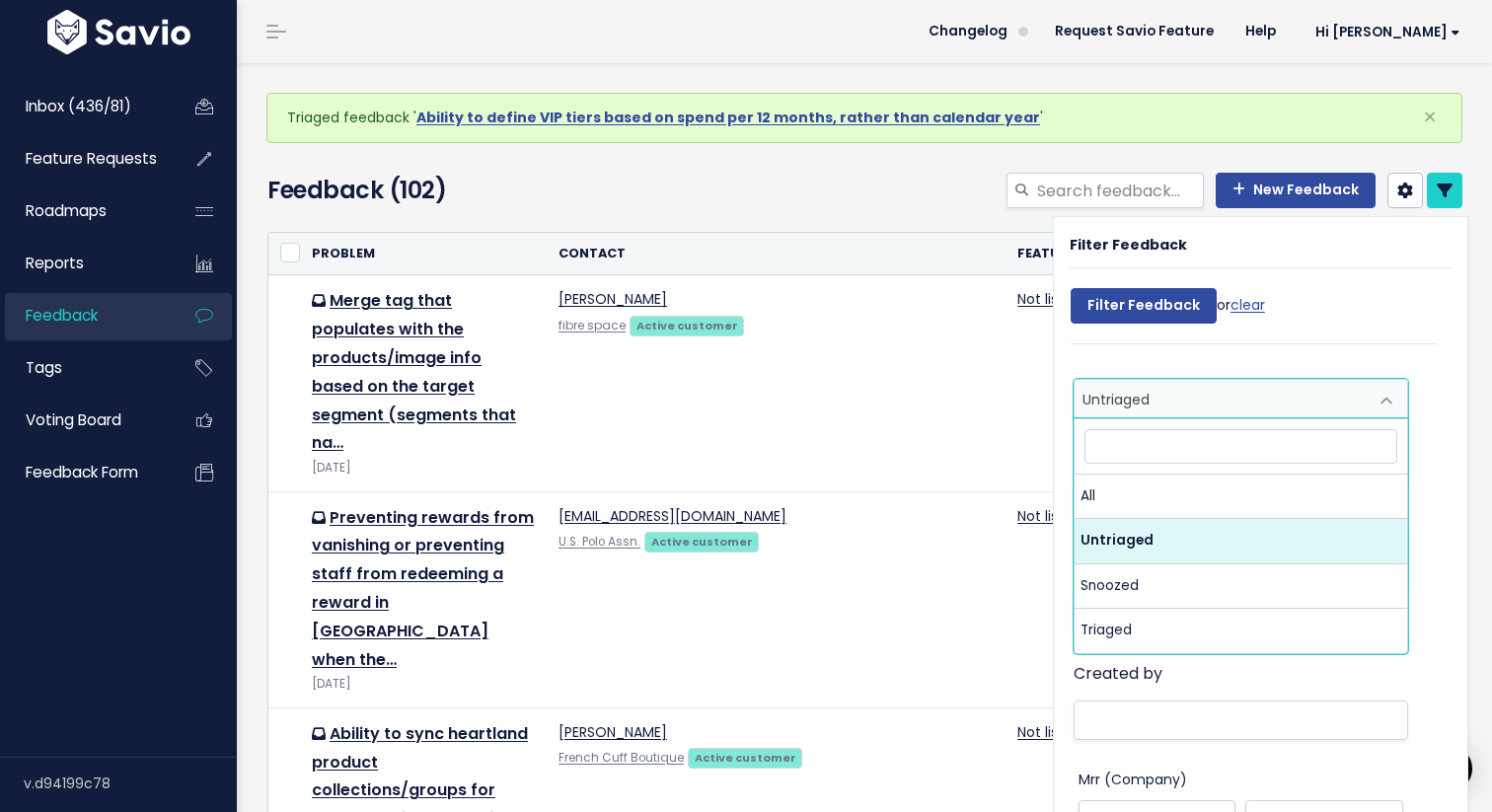 click on "Untriaged" at bounding box center [1221, 399] 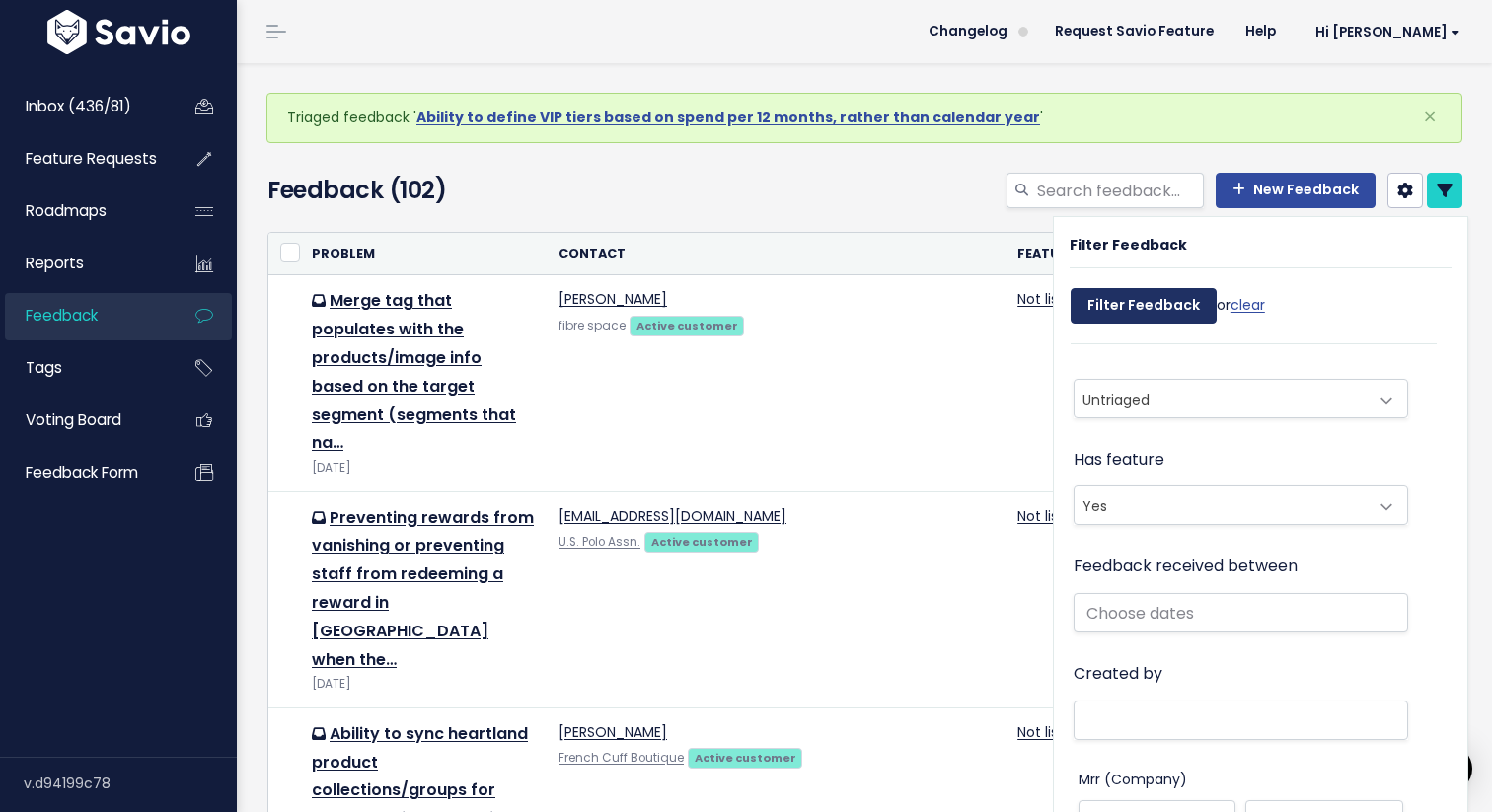 click on "Filter Feedback" at bounding box center (1144, 306) 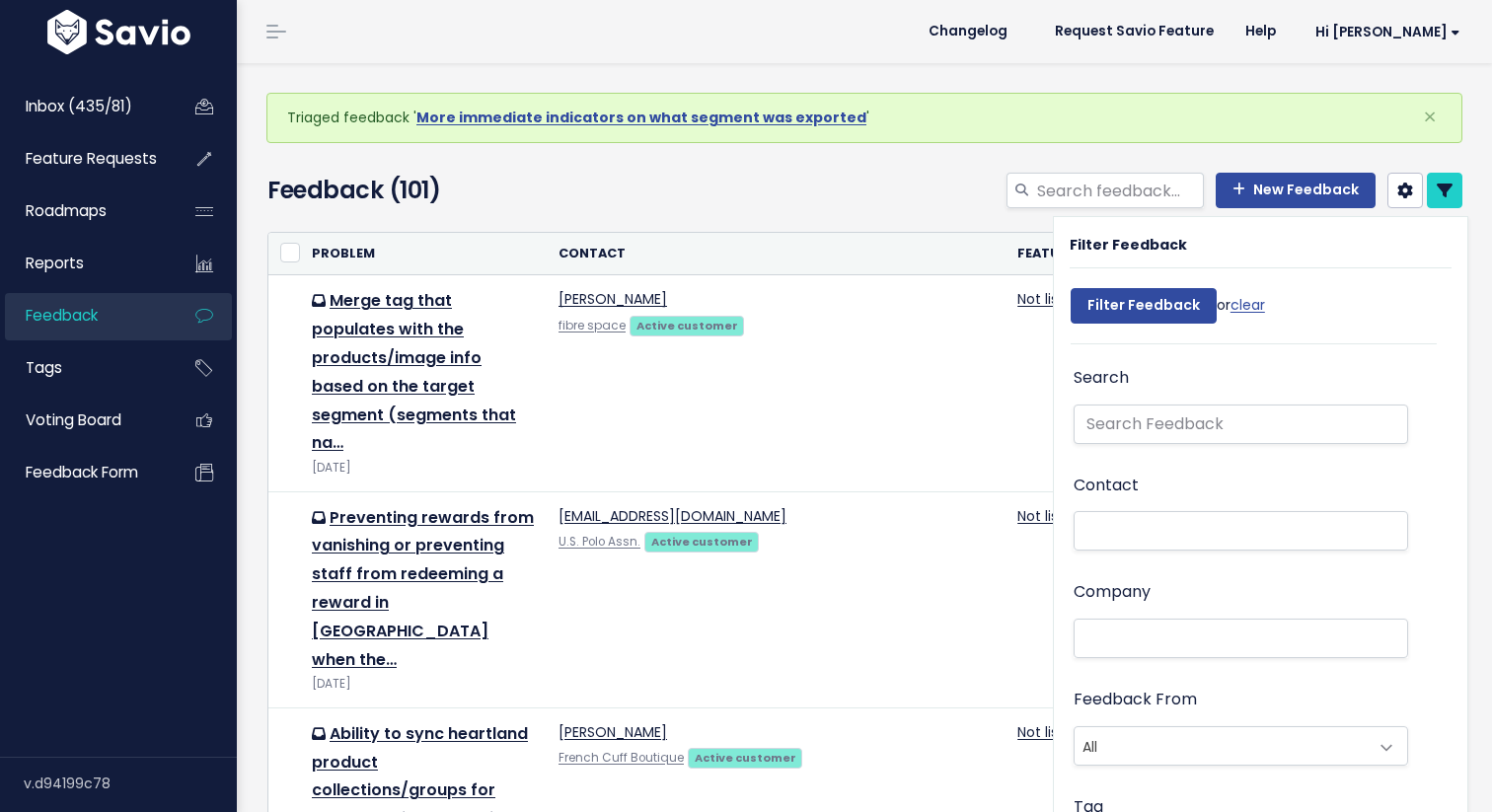 select 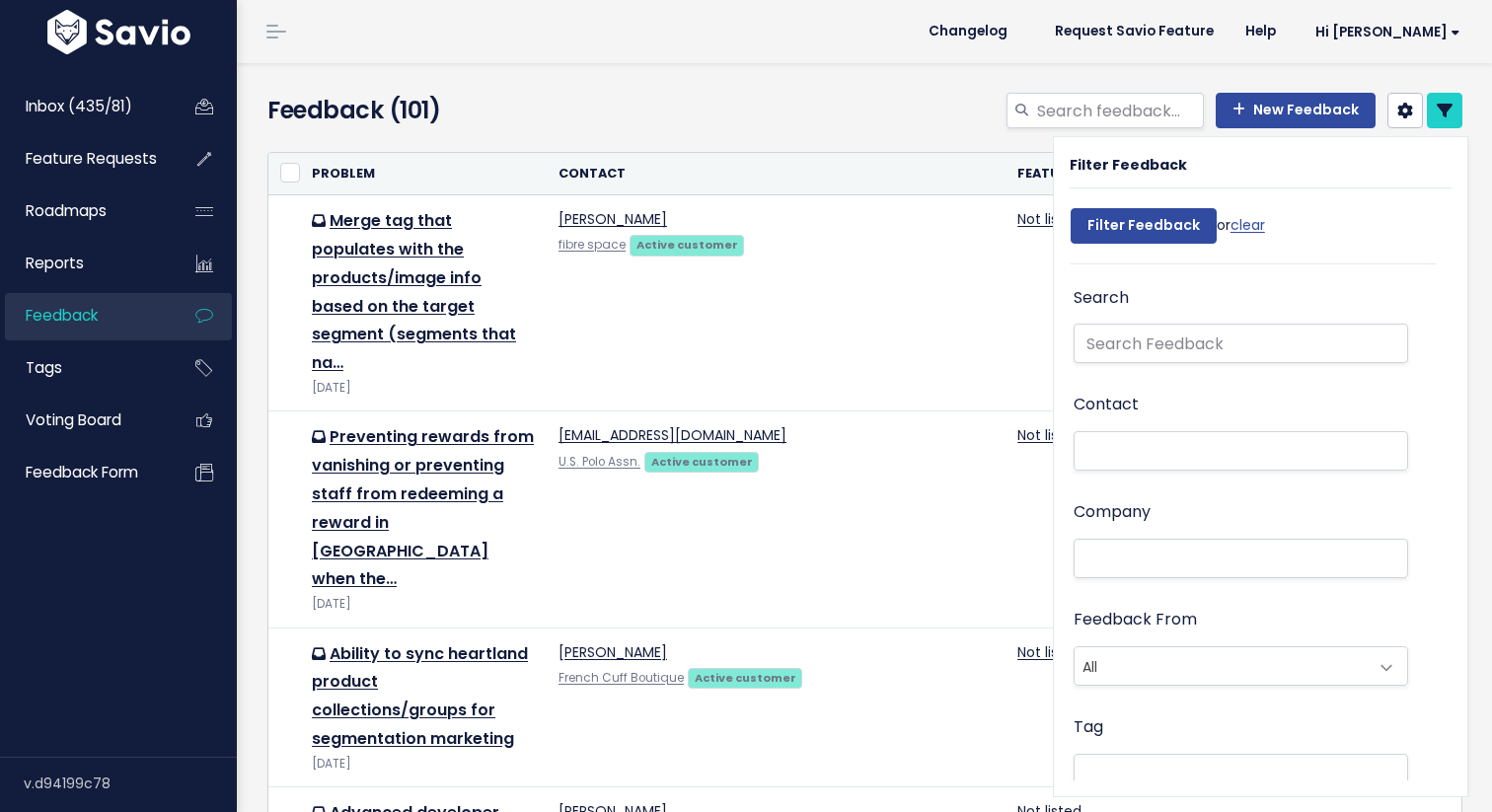 select 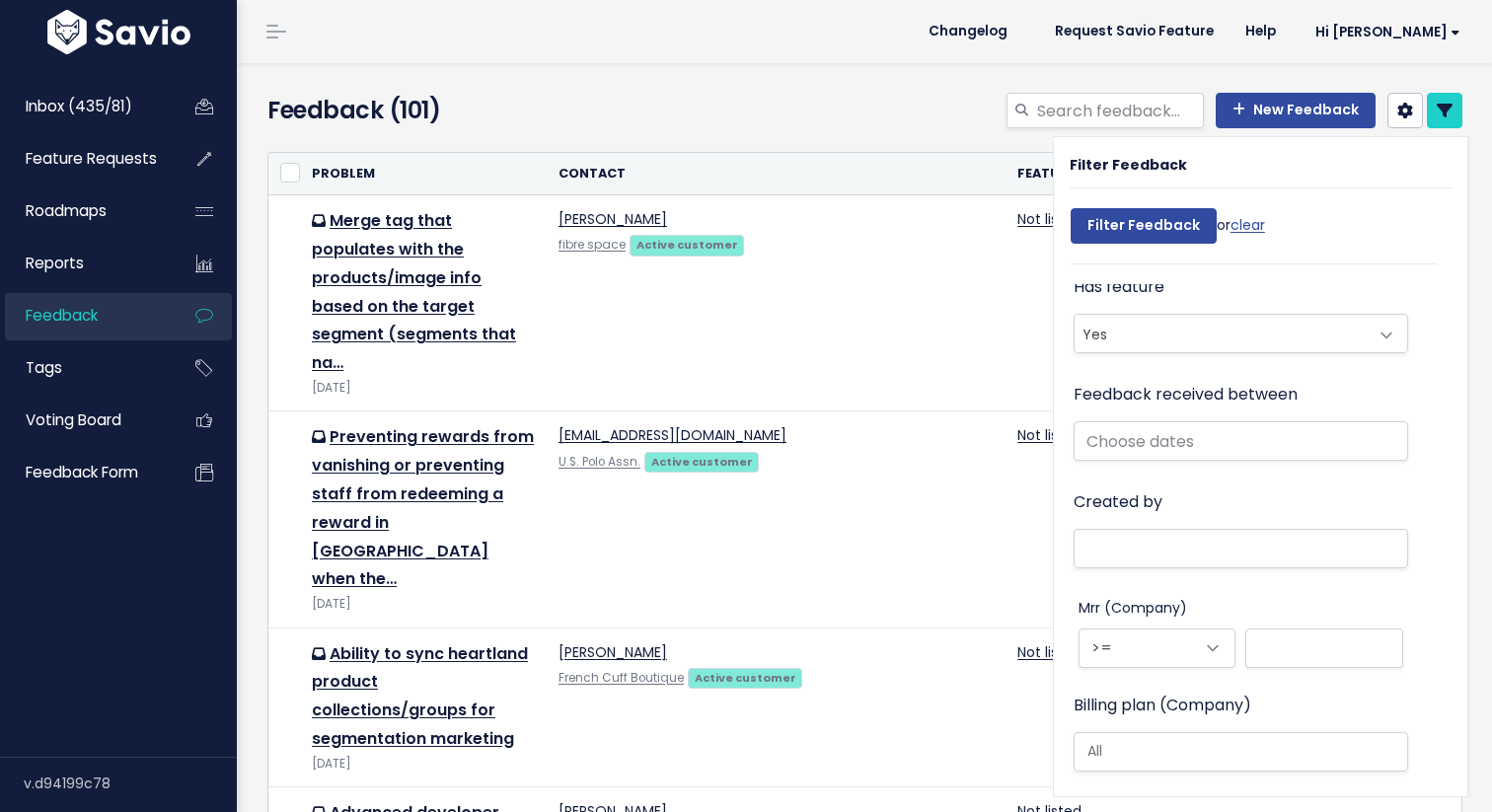 click on "or
Cancel
Problem
Contact
Feature" at bounding box center (864, 1964) 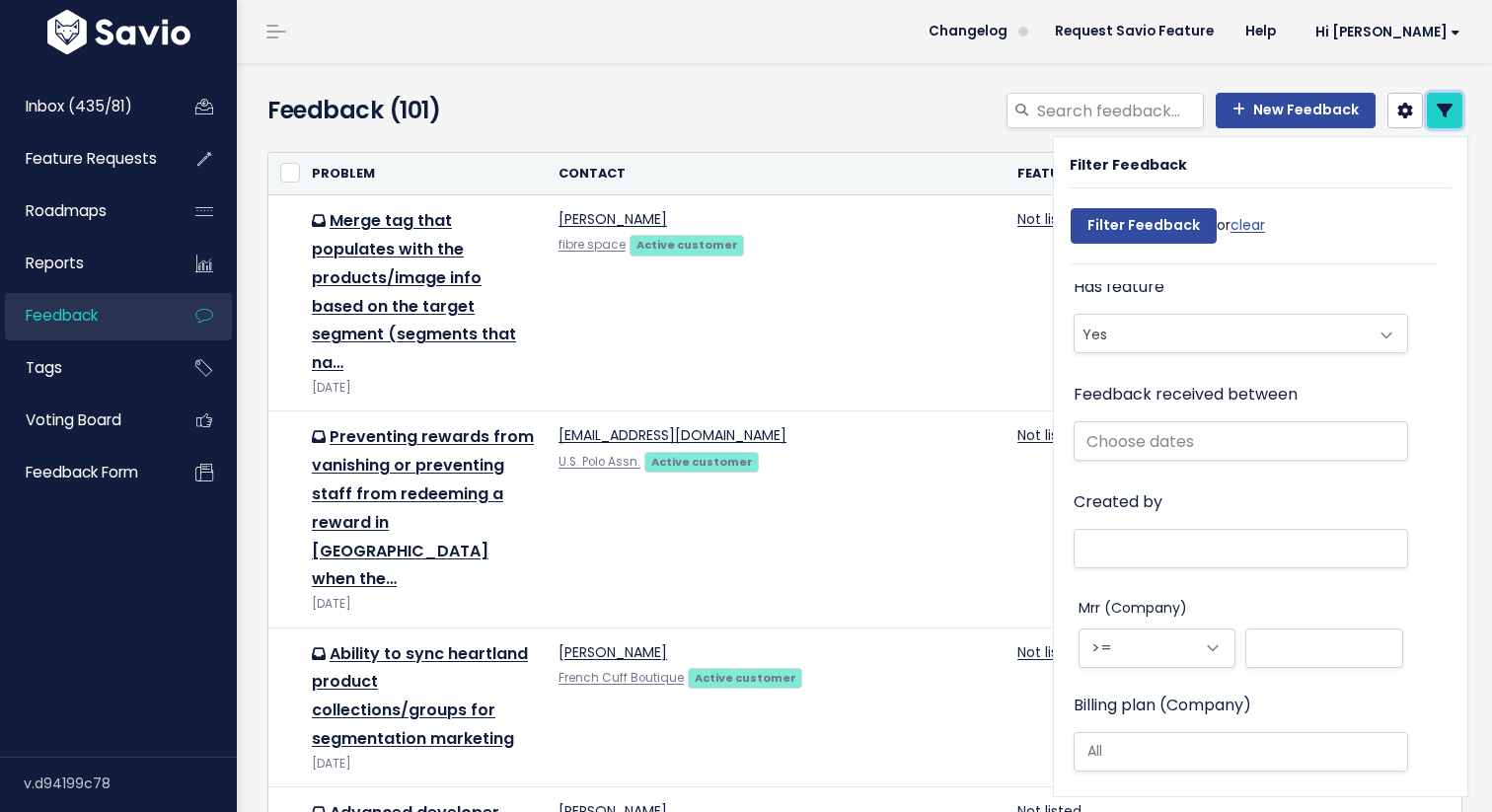 click at bounding box center [1445, 111] 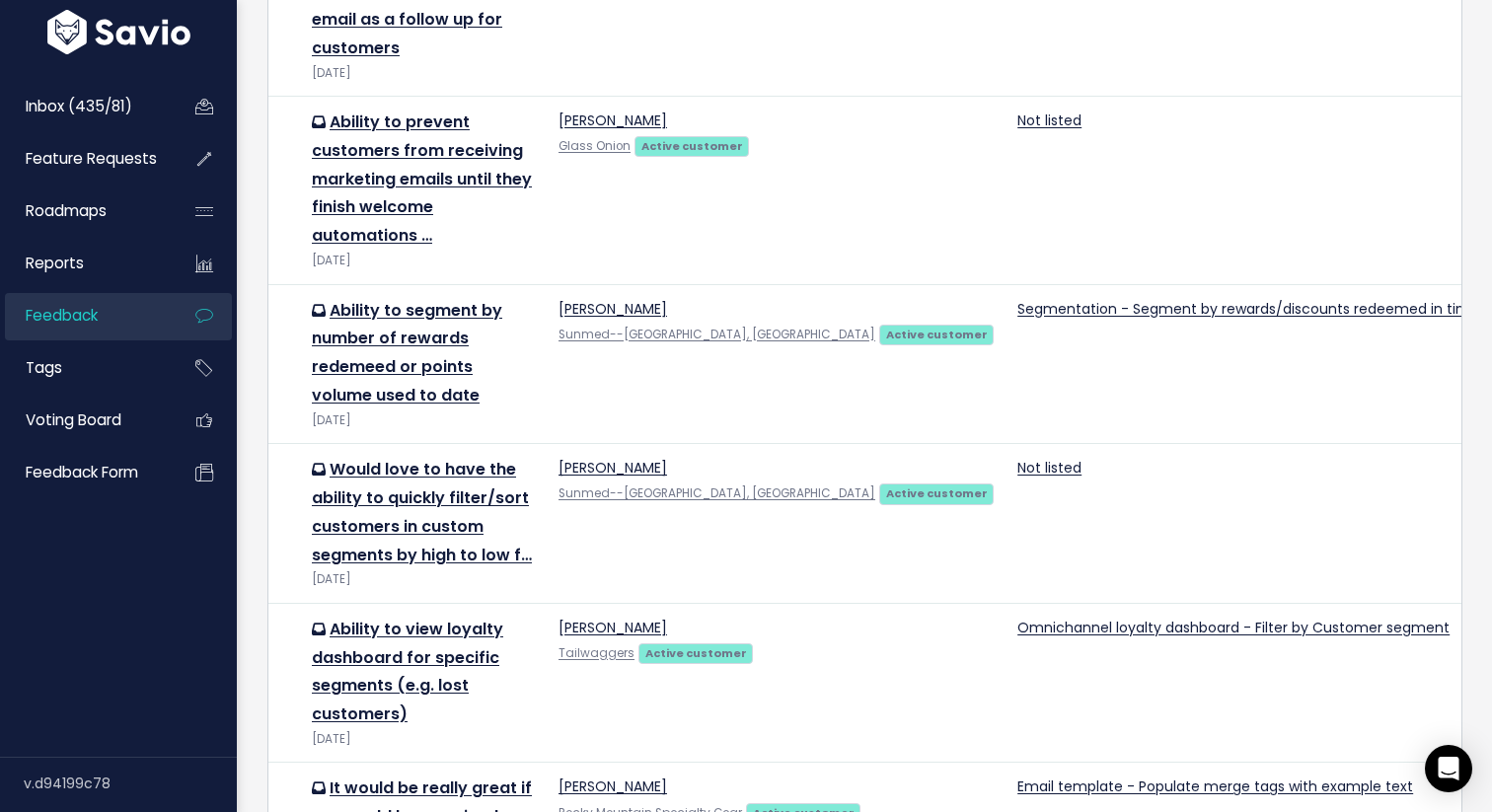 scroll, scrollTop: 2900, scrollLeft: 0, axis: vertical 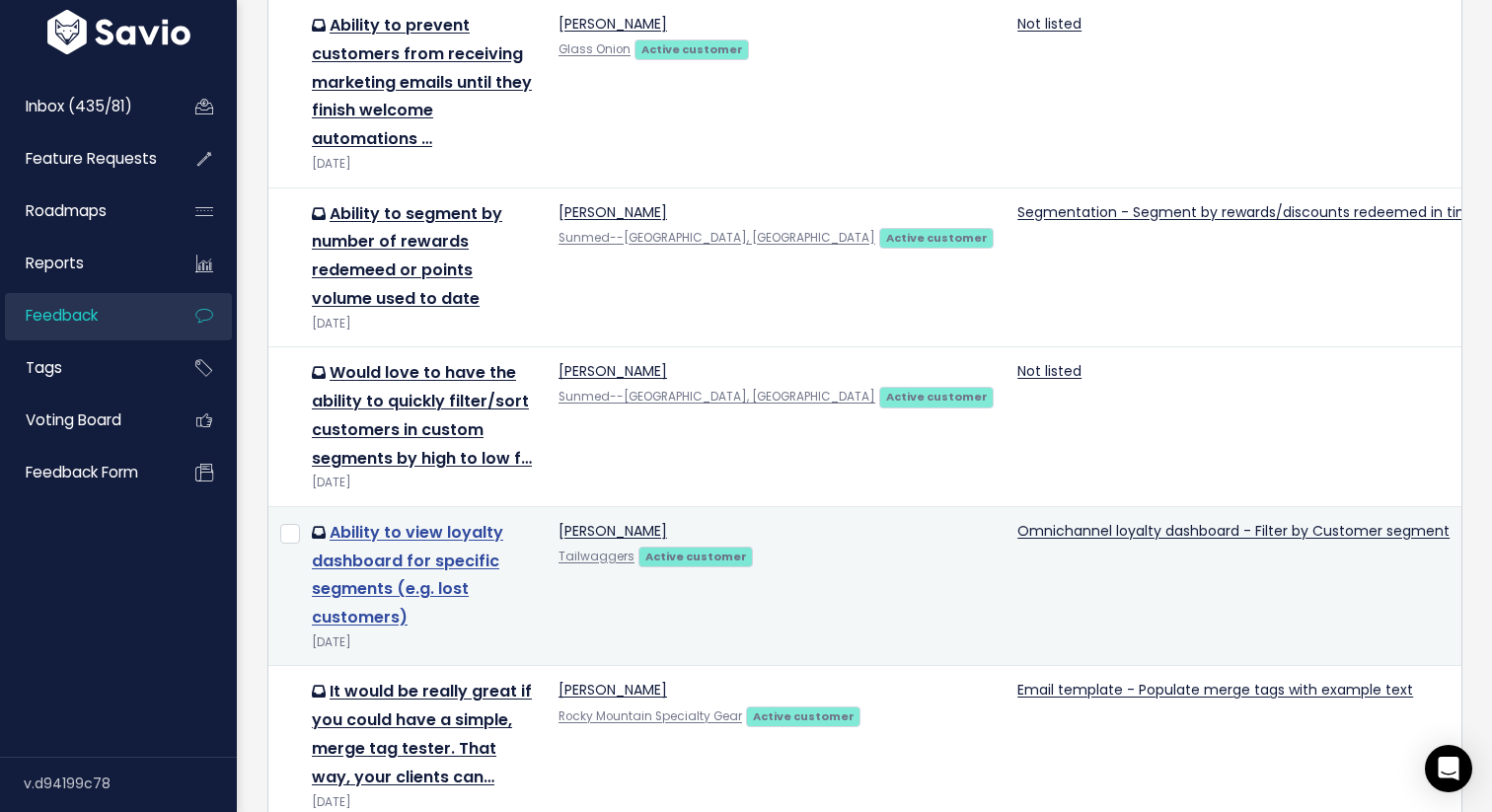 click on "Ability to view loyalty dashboard for specific segments (e.g. lost customers)" at bounding box center (408, 574) 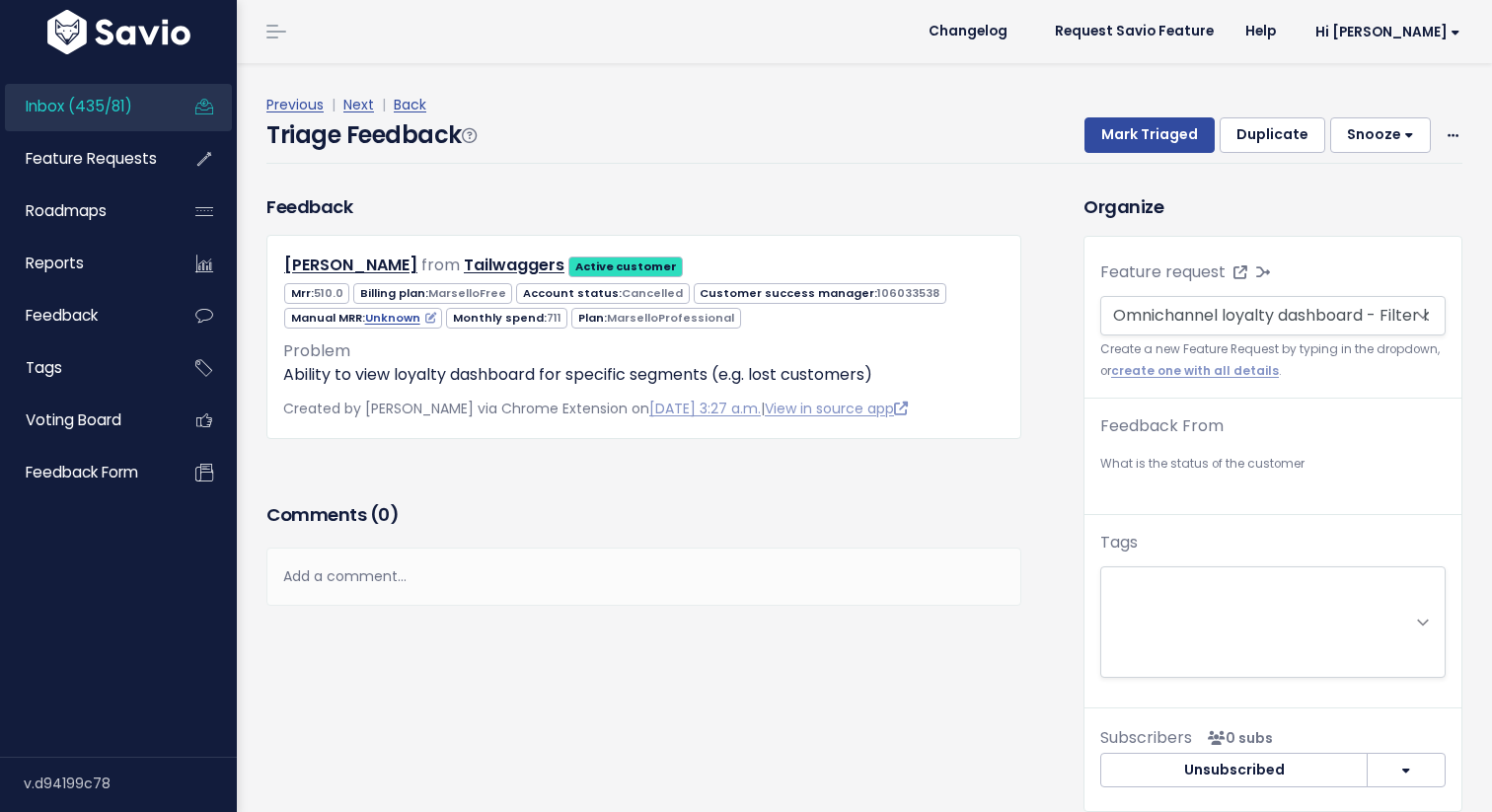 scroll, scrollTop: 0, scrollLeft: 0, axis: both 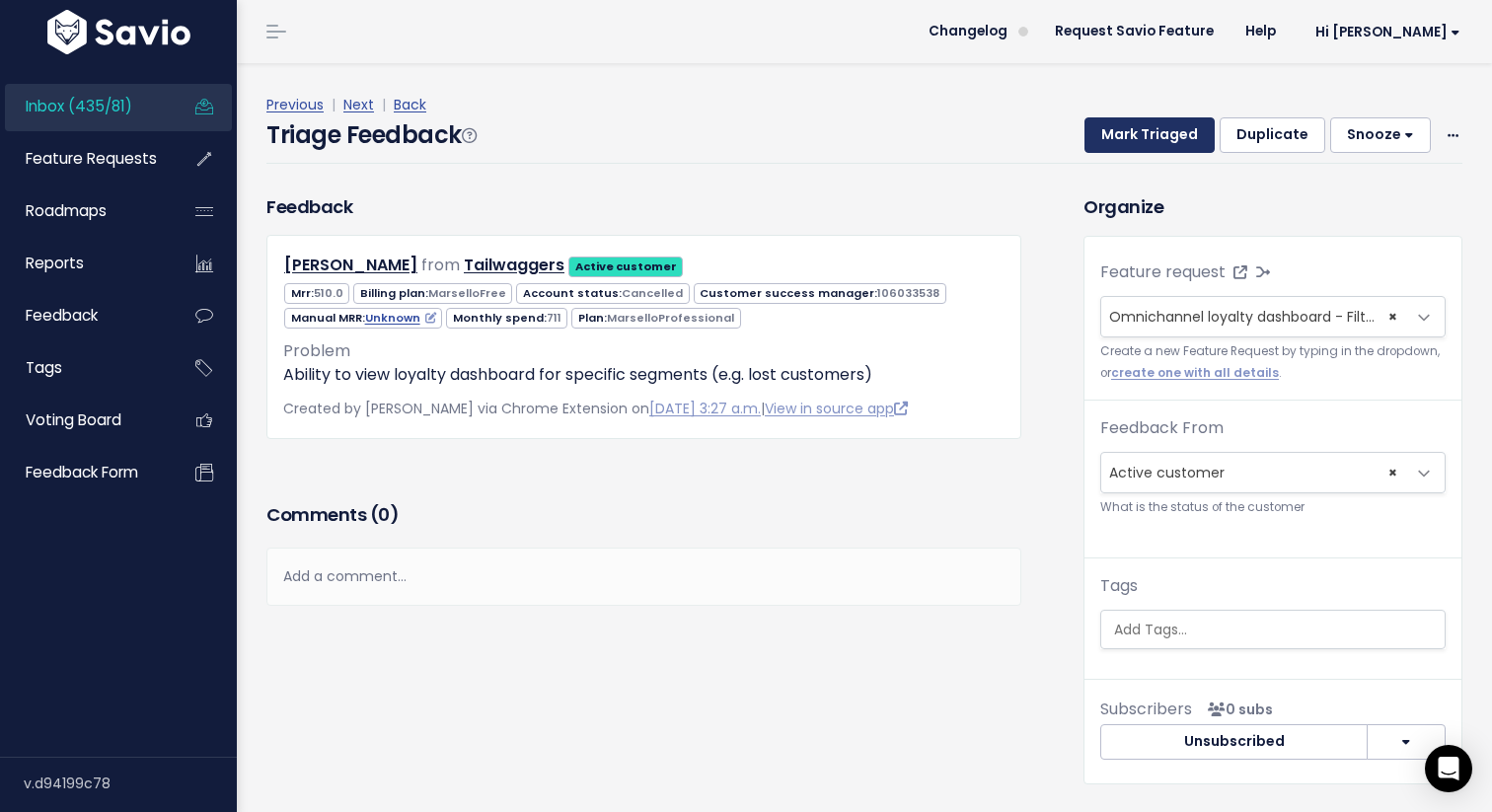 click on "Mark Triaged" at bounding box center [1150, 135] 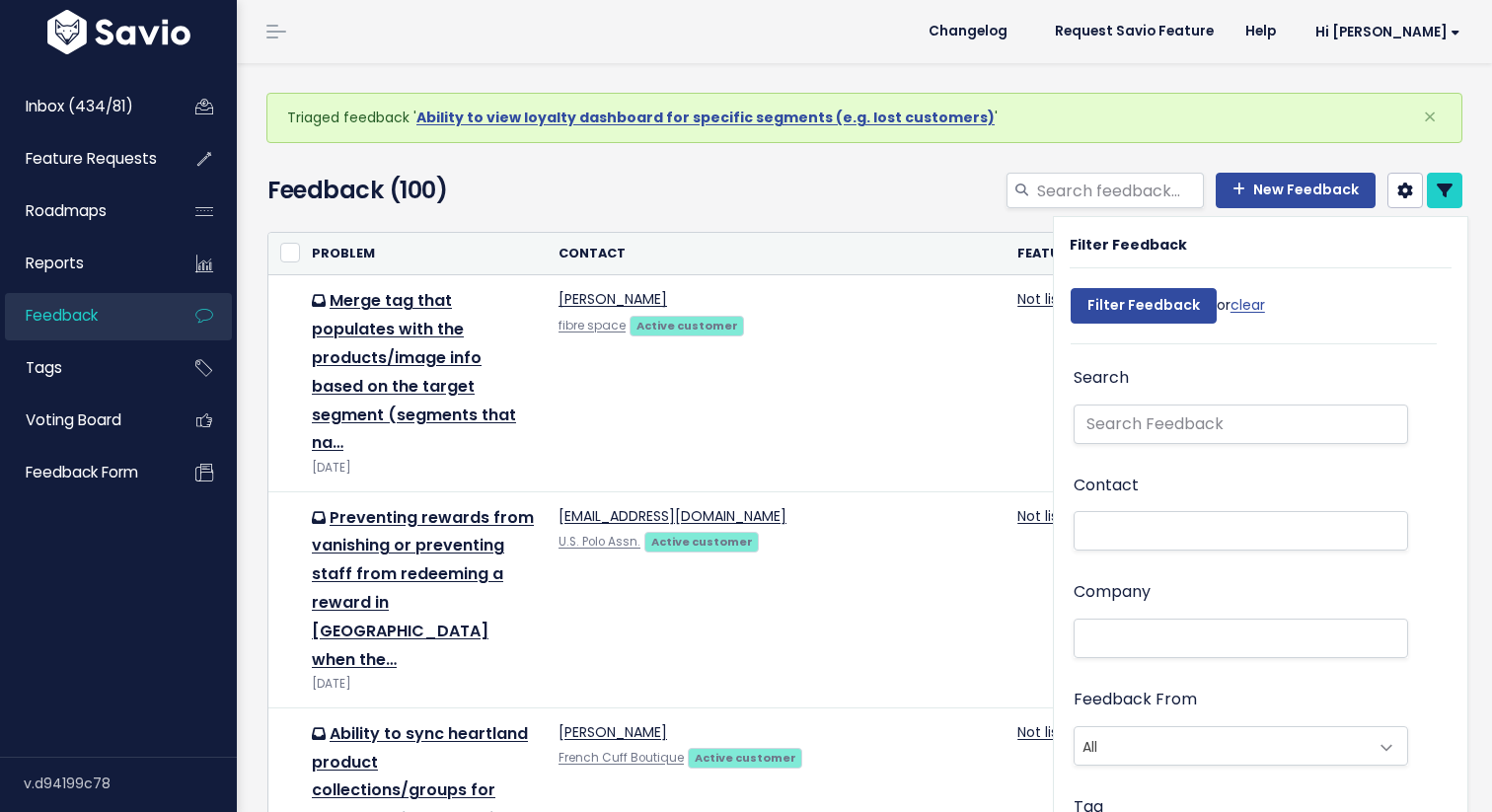 select 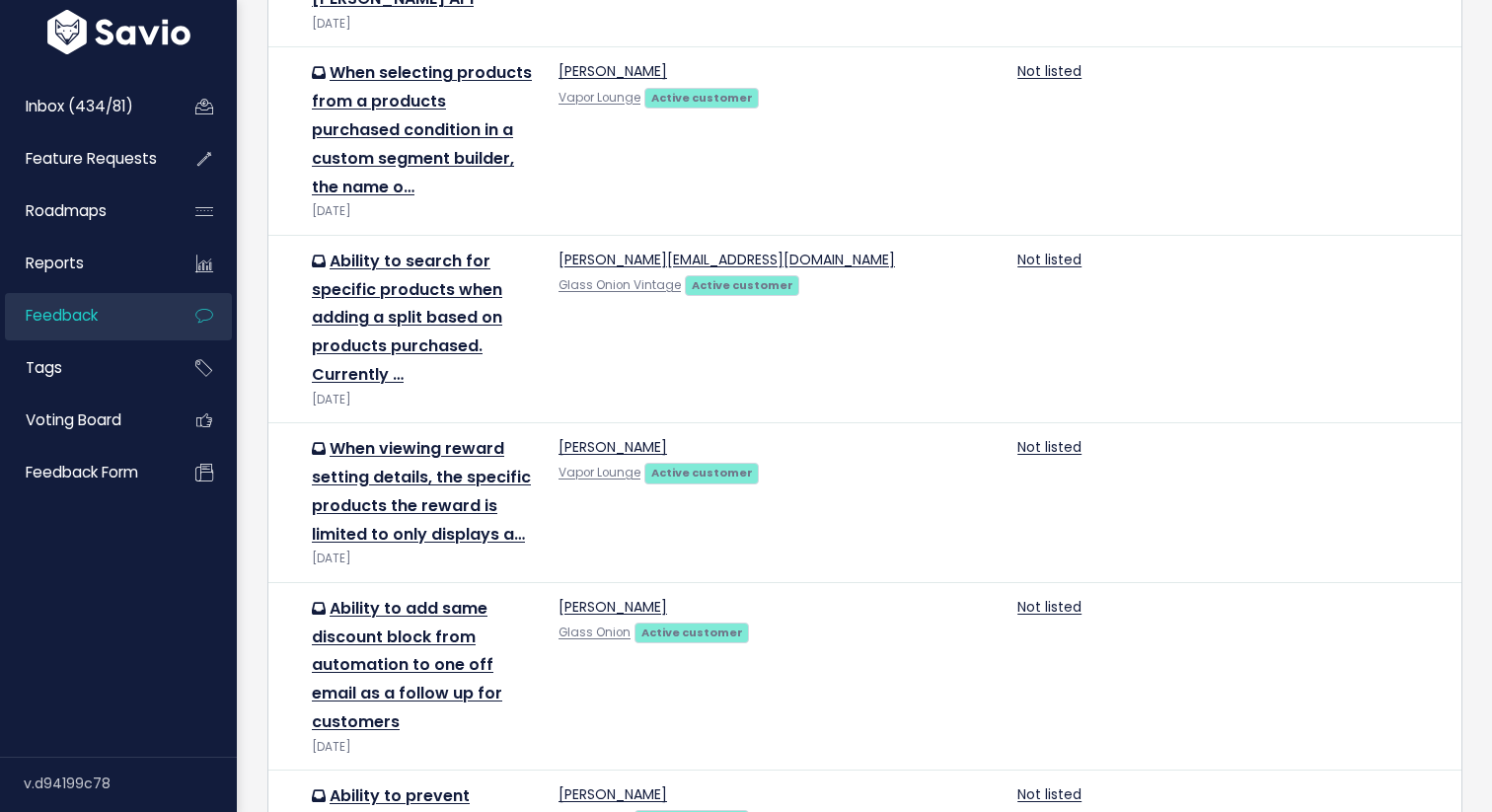 scroll, scrollTop: 3008, scrollLeft: 0, axis: vertical 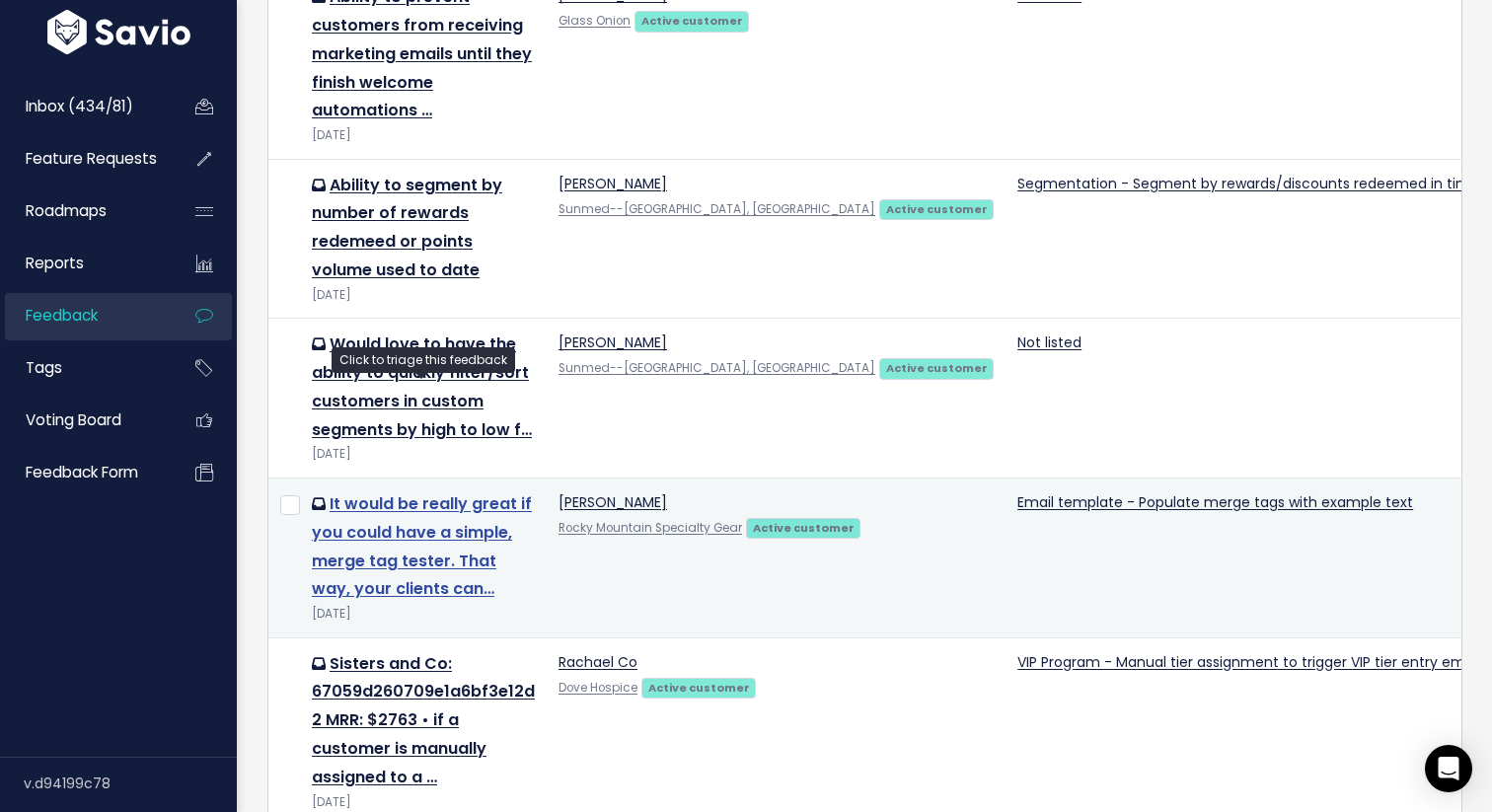 click on "It would be really great if you could have a simple, merge tag tester.
That way, your clients can…" at bounding box center [421, 546] 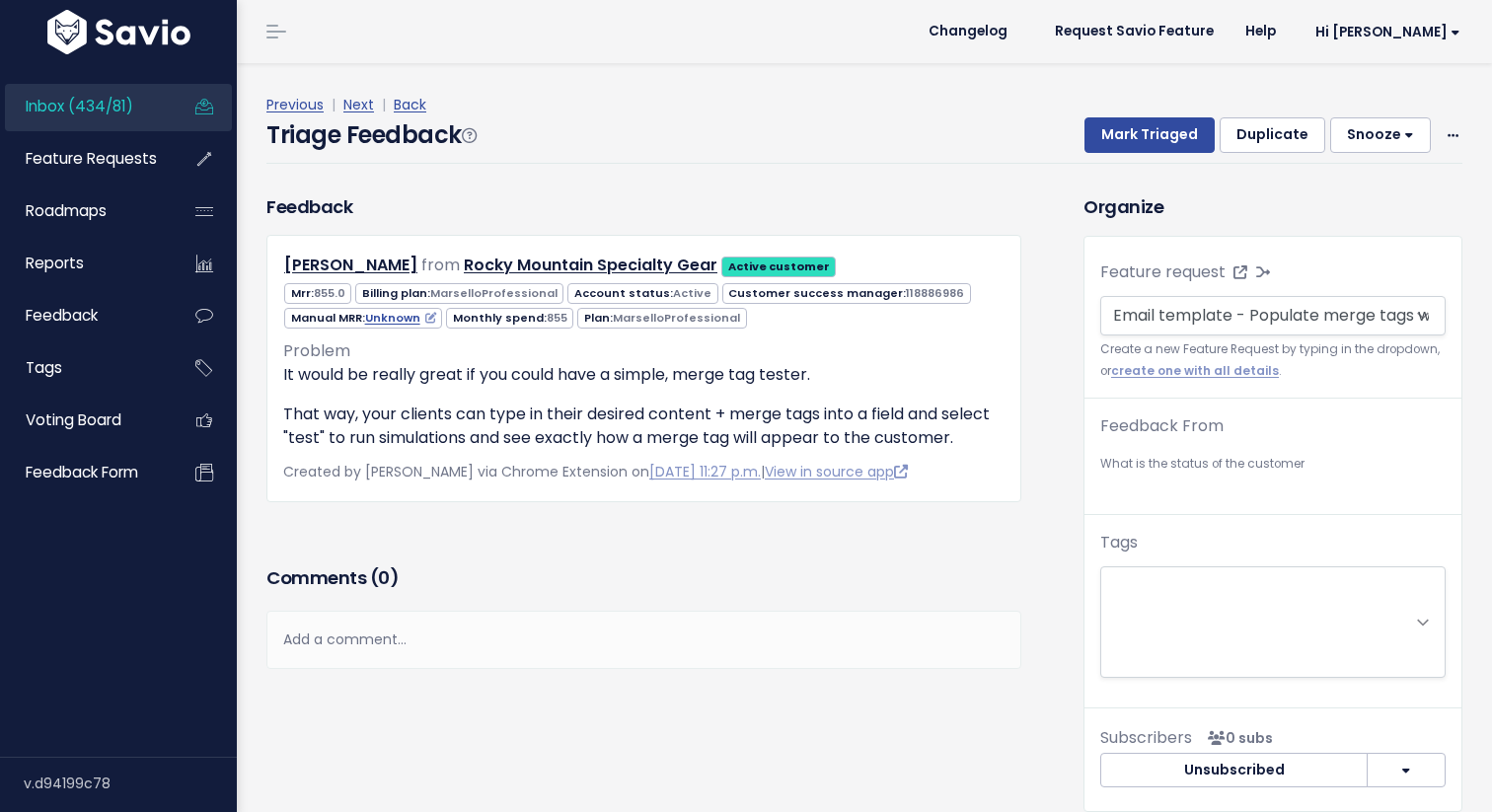 scroll, scrollTop: 0, scrollLeft: 0, axis: both 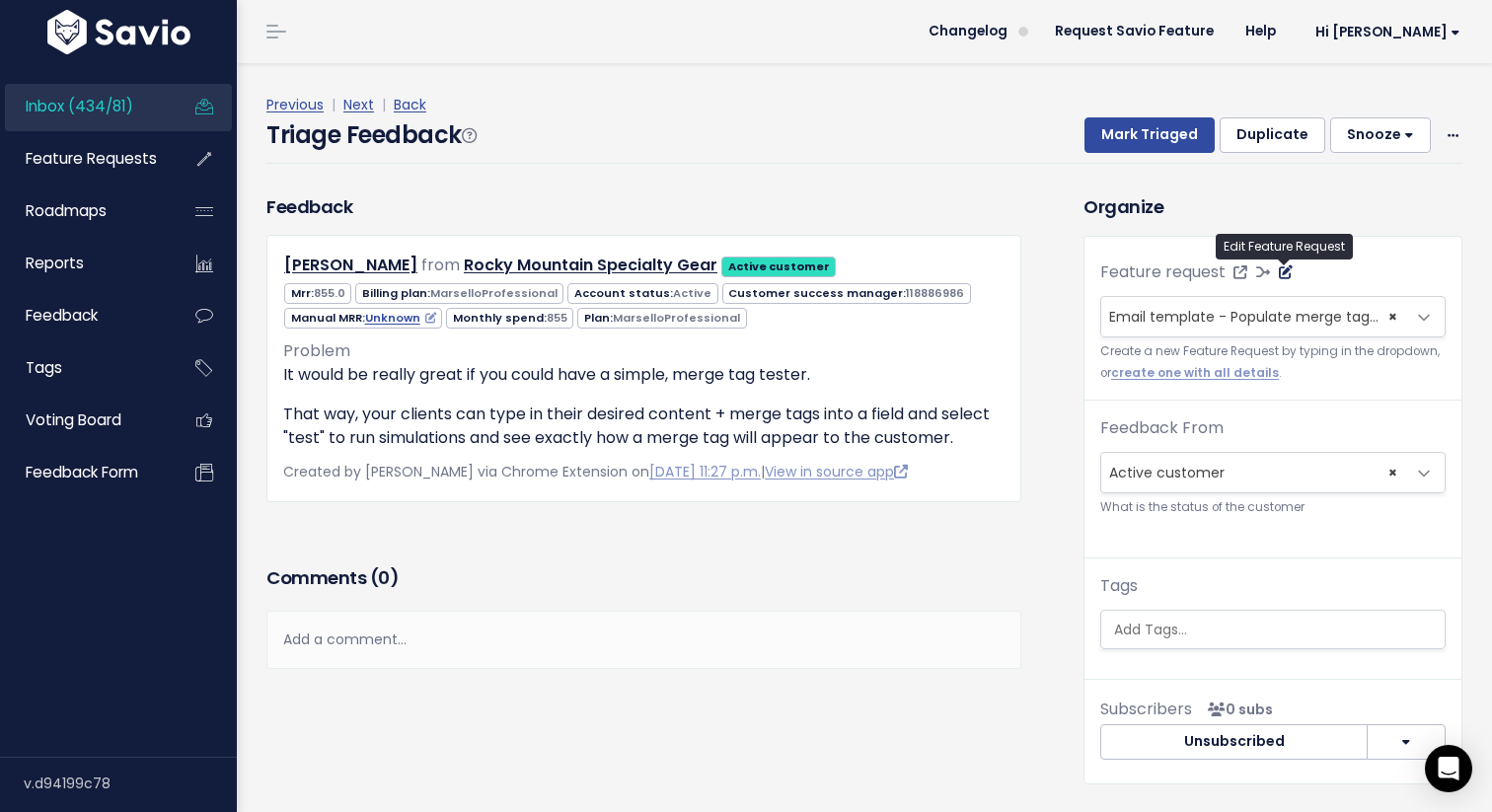 click at bounding box center [1286, 272] 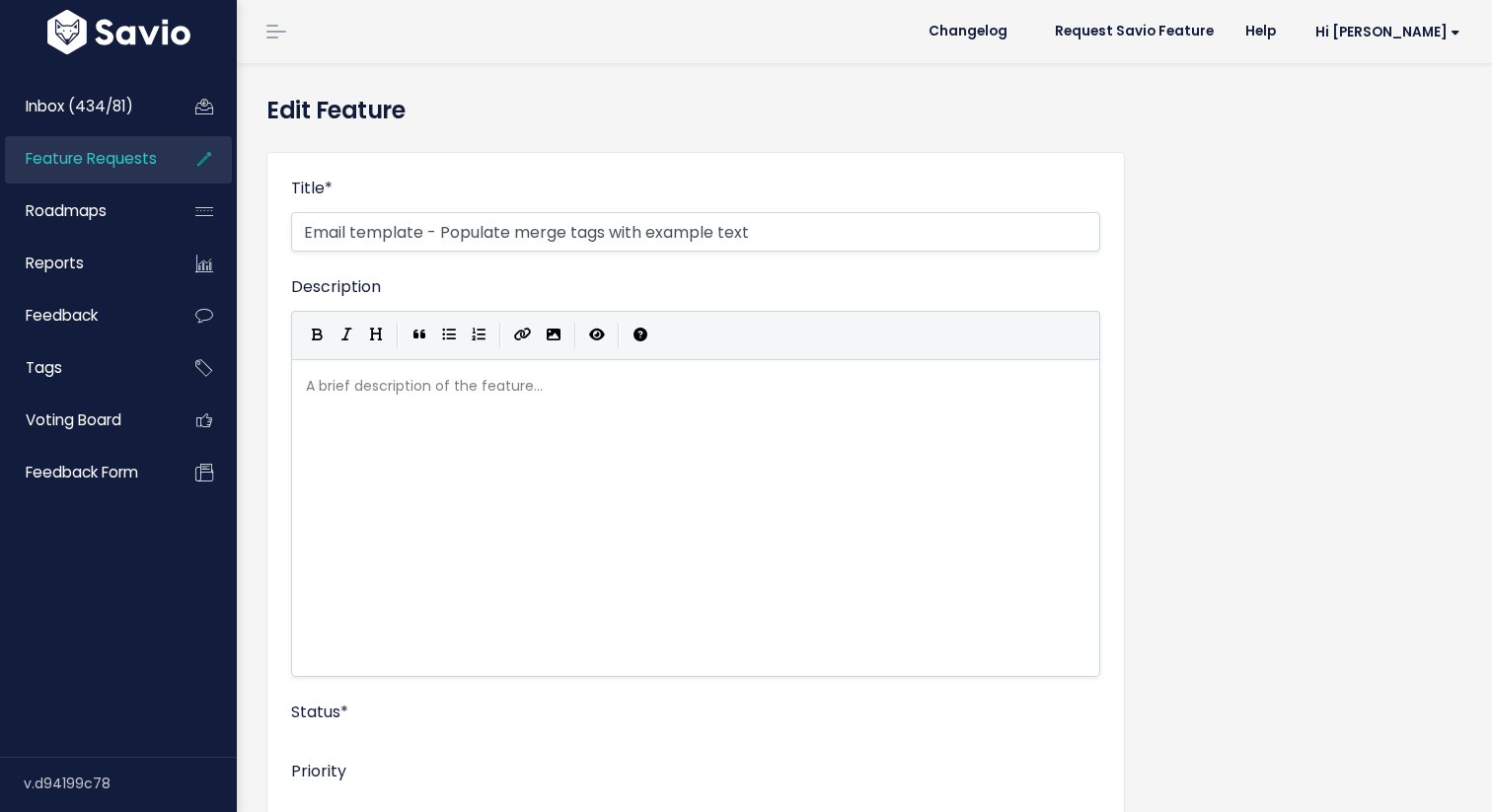 scroll, scrollTop: 0, scrollLeft: 0, axis: both 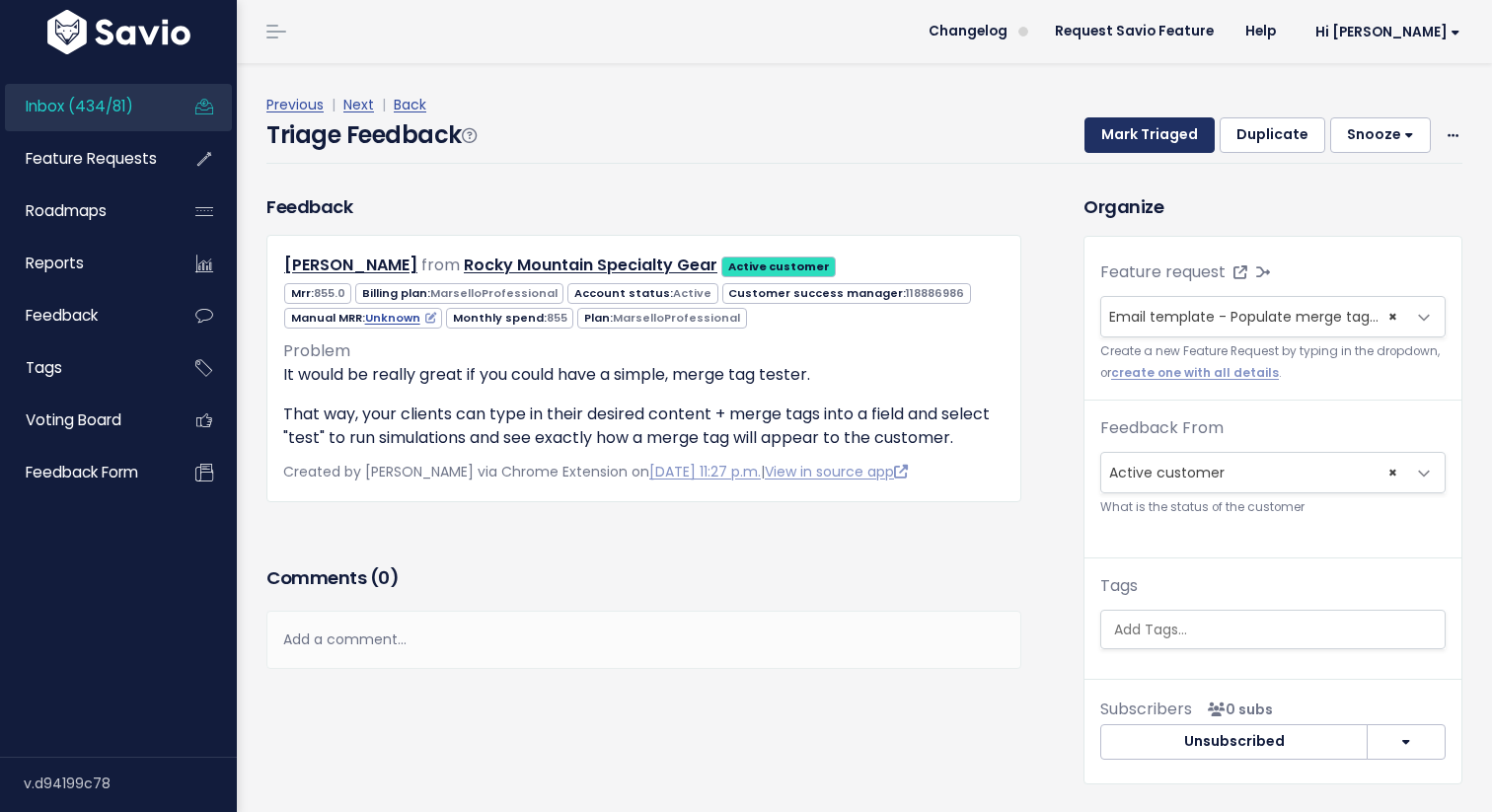 click on "Mark Triaged" at bounding box center (1150, 135) 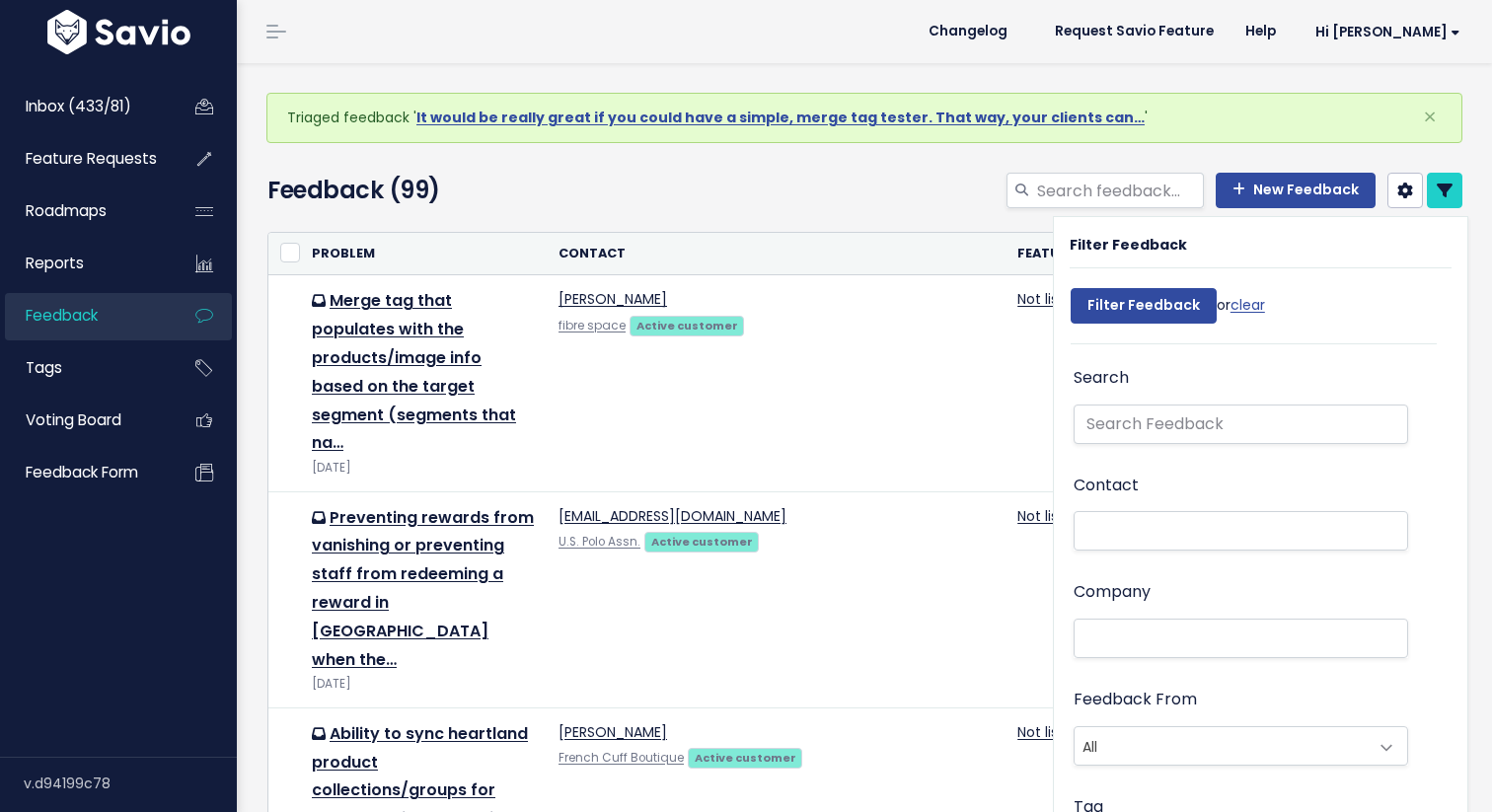 select 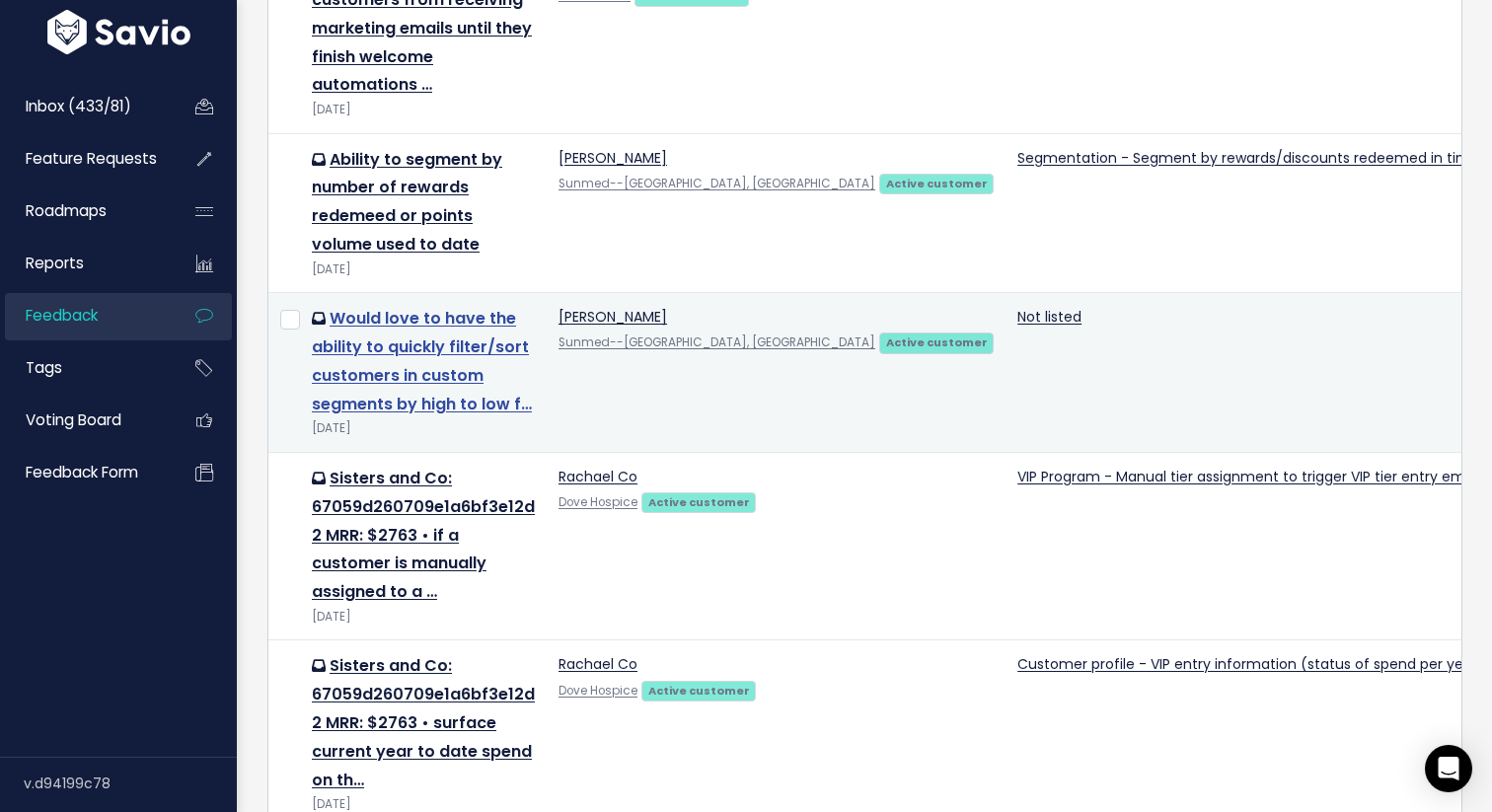 scroll, scrollTop: 3037, scrollLeft: 0, axis: vertical 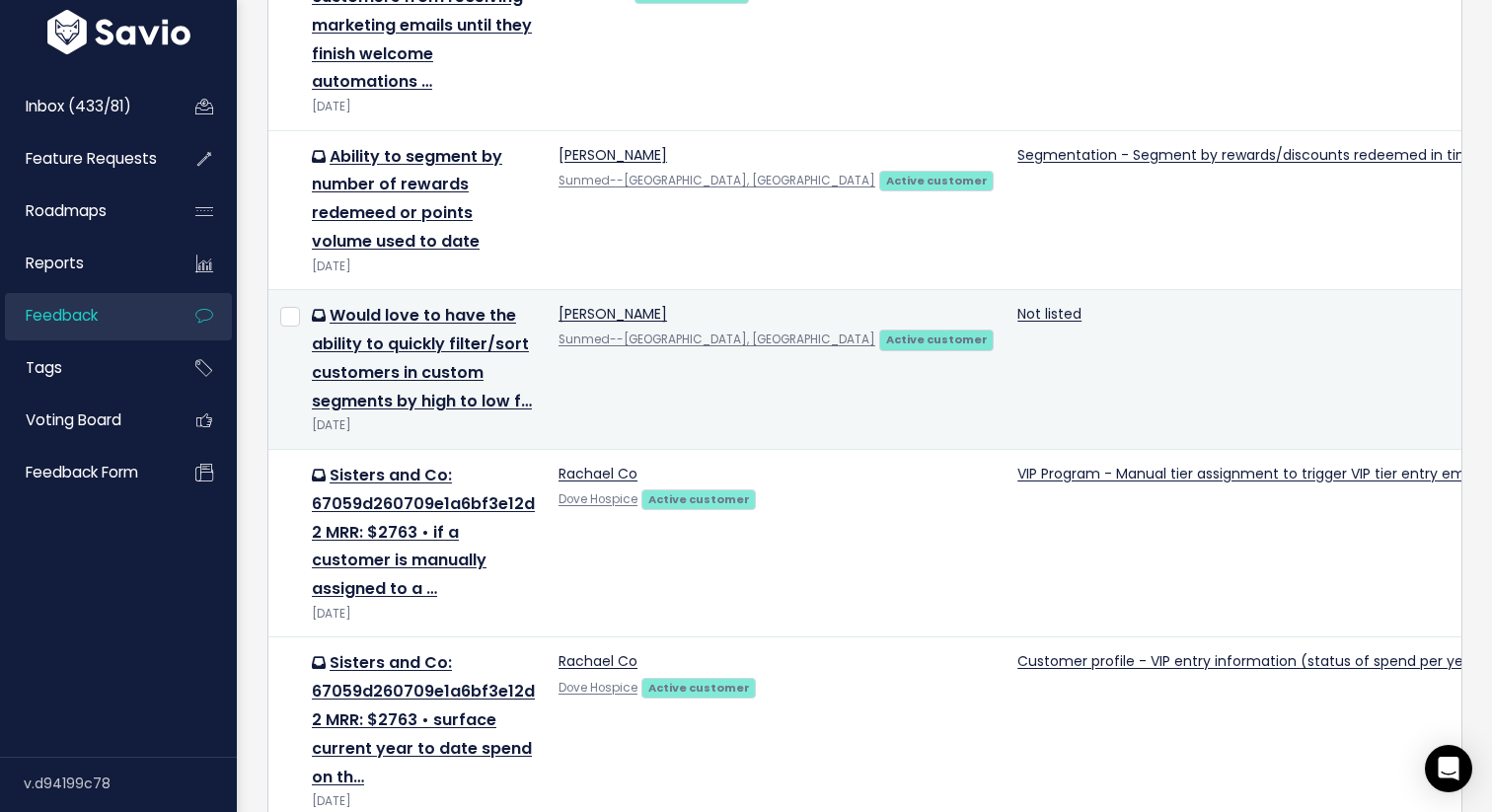 click at bounding box center [284, 370] 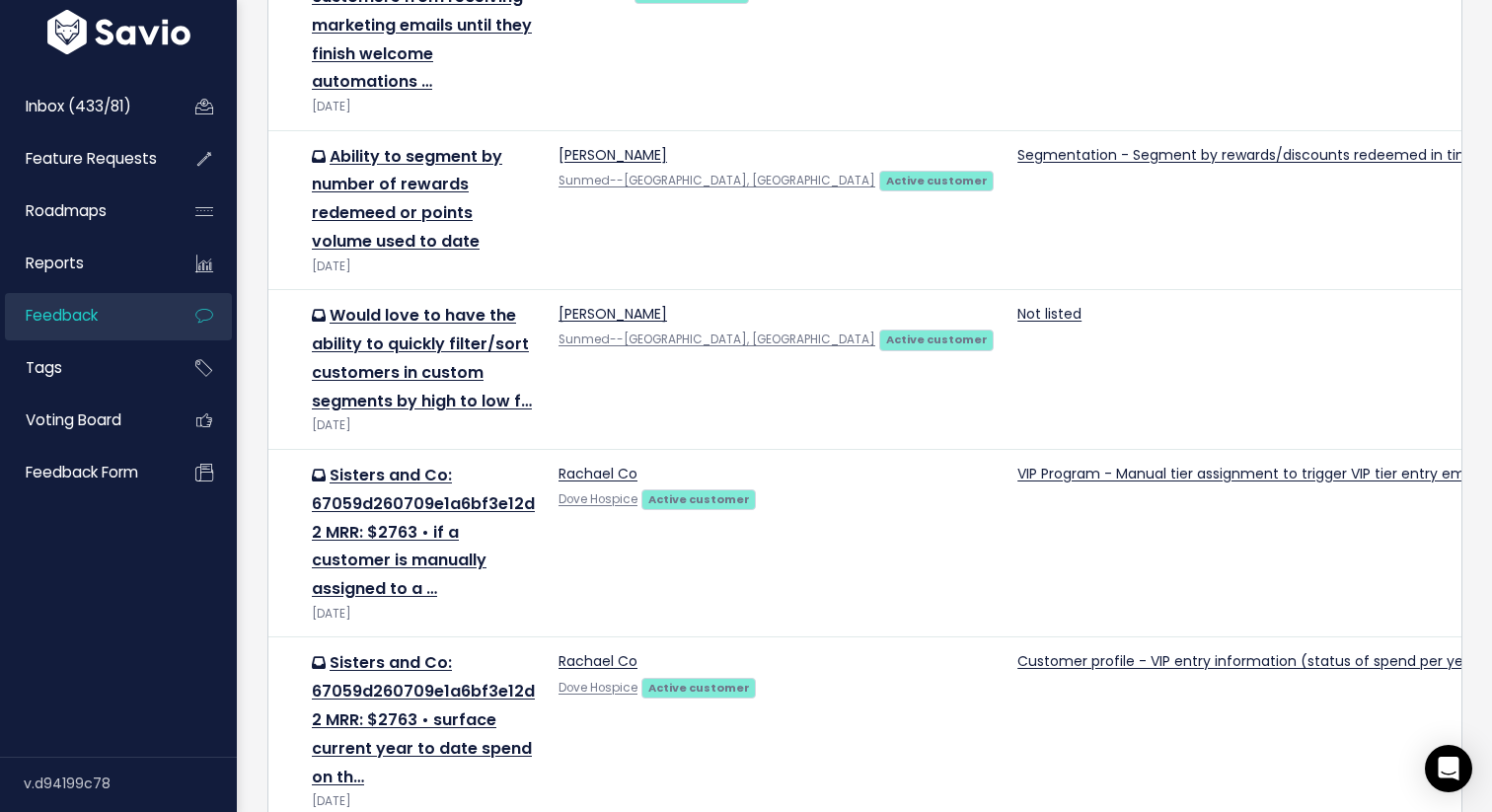 click on "or
Cancel
Problem
Contact
Feature" at bounding box center (864, -956) 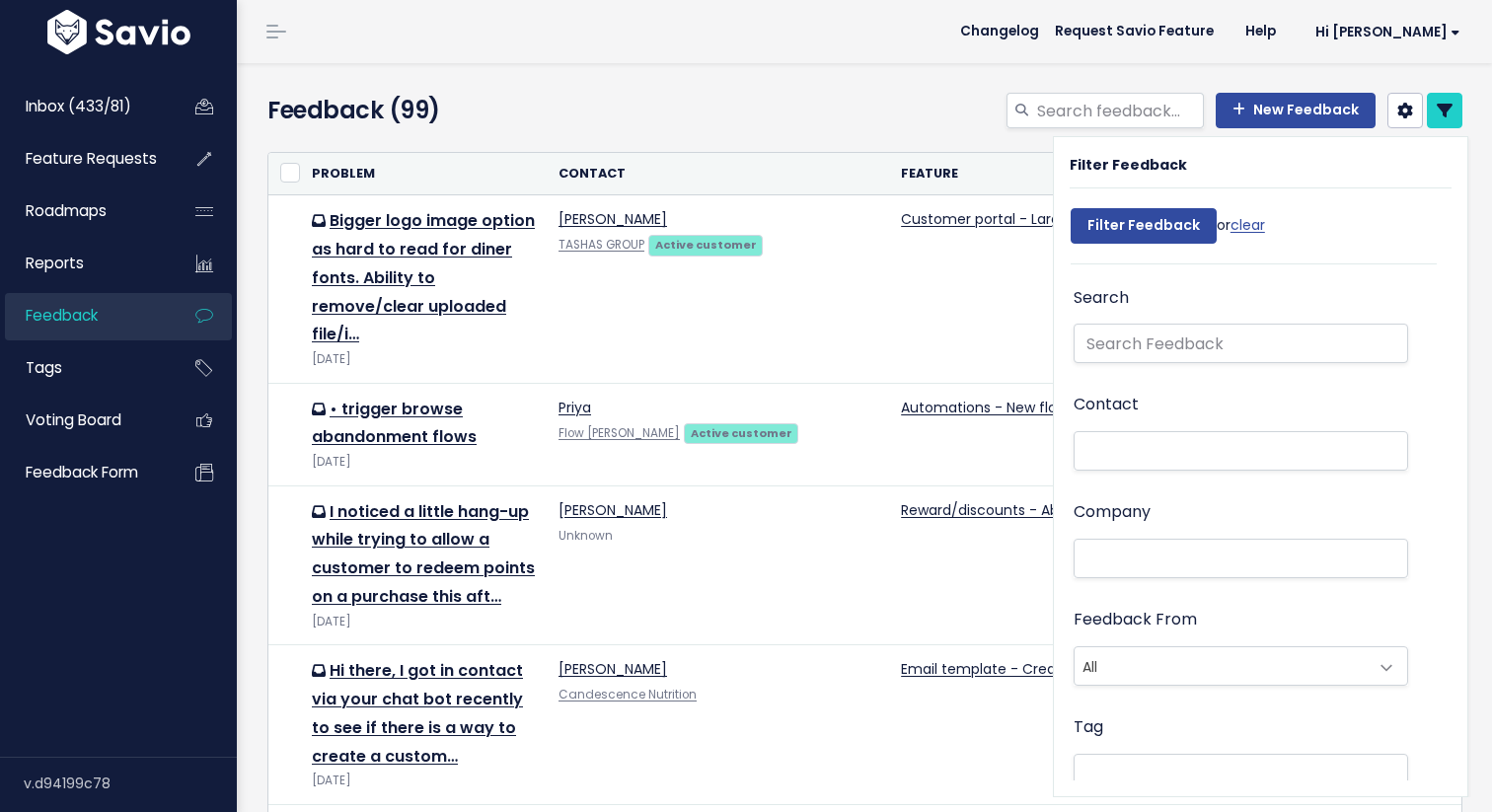 select 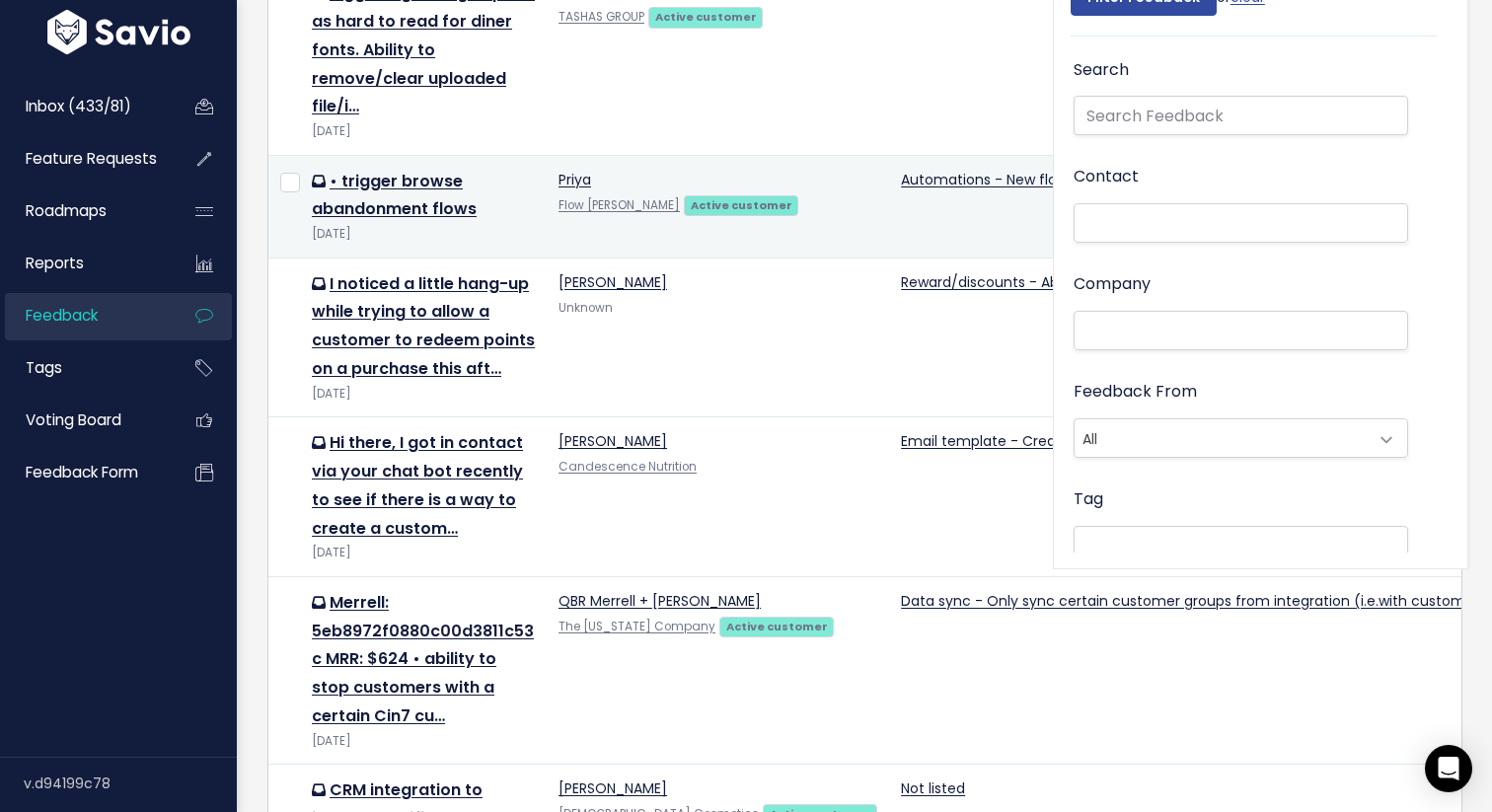 scroll, scrollTop: 233, scrollLeft: 0, axis: vertical 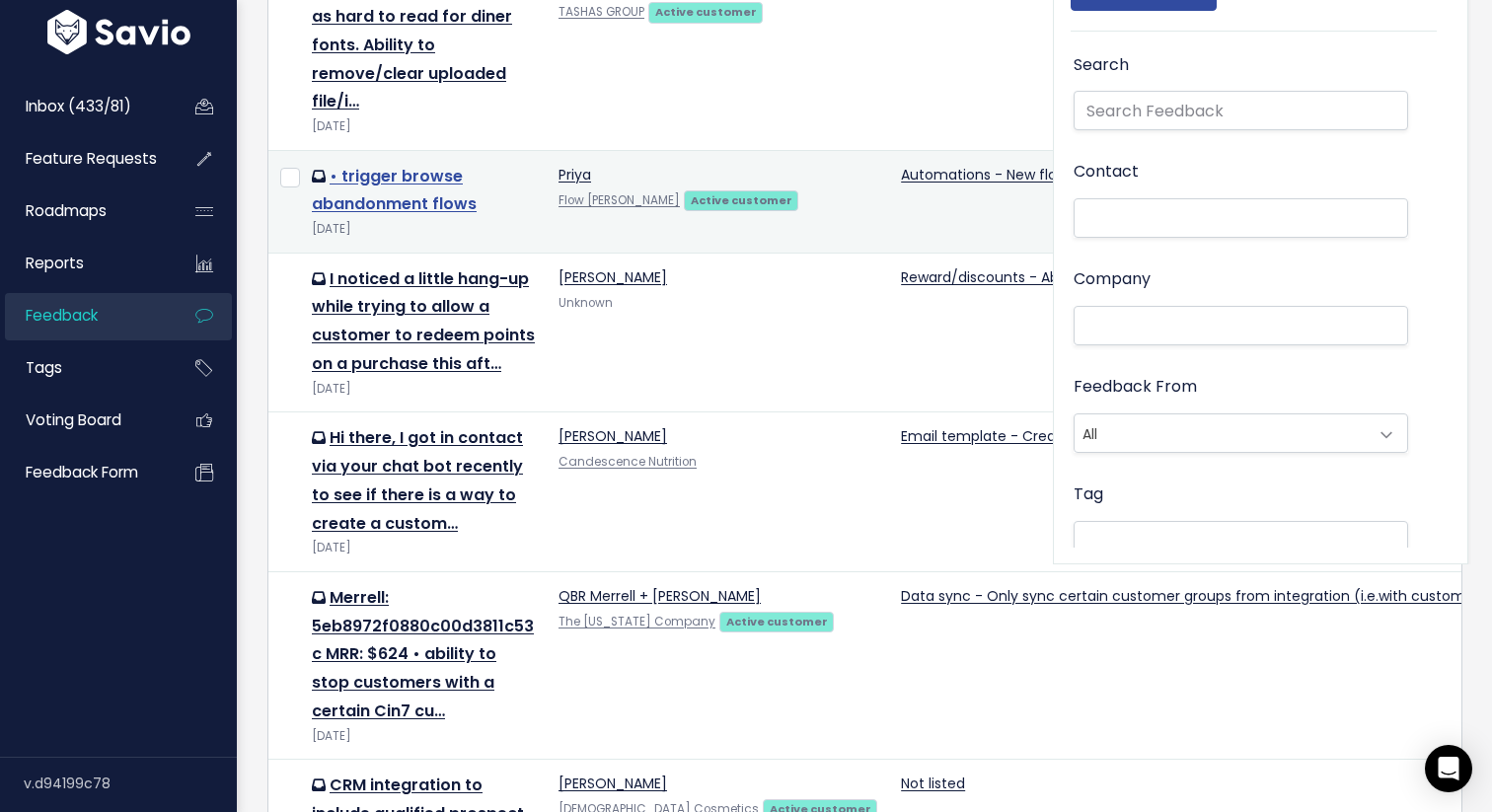 click on "• trigger browse abandonment flows" at bounding box center (394, 190) 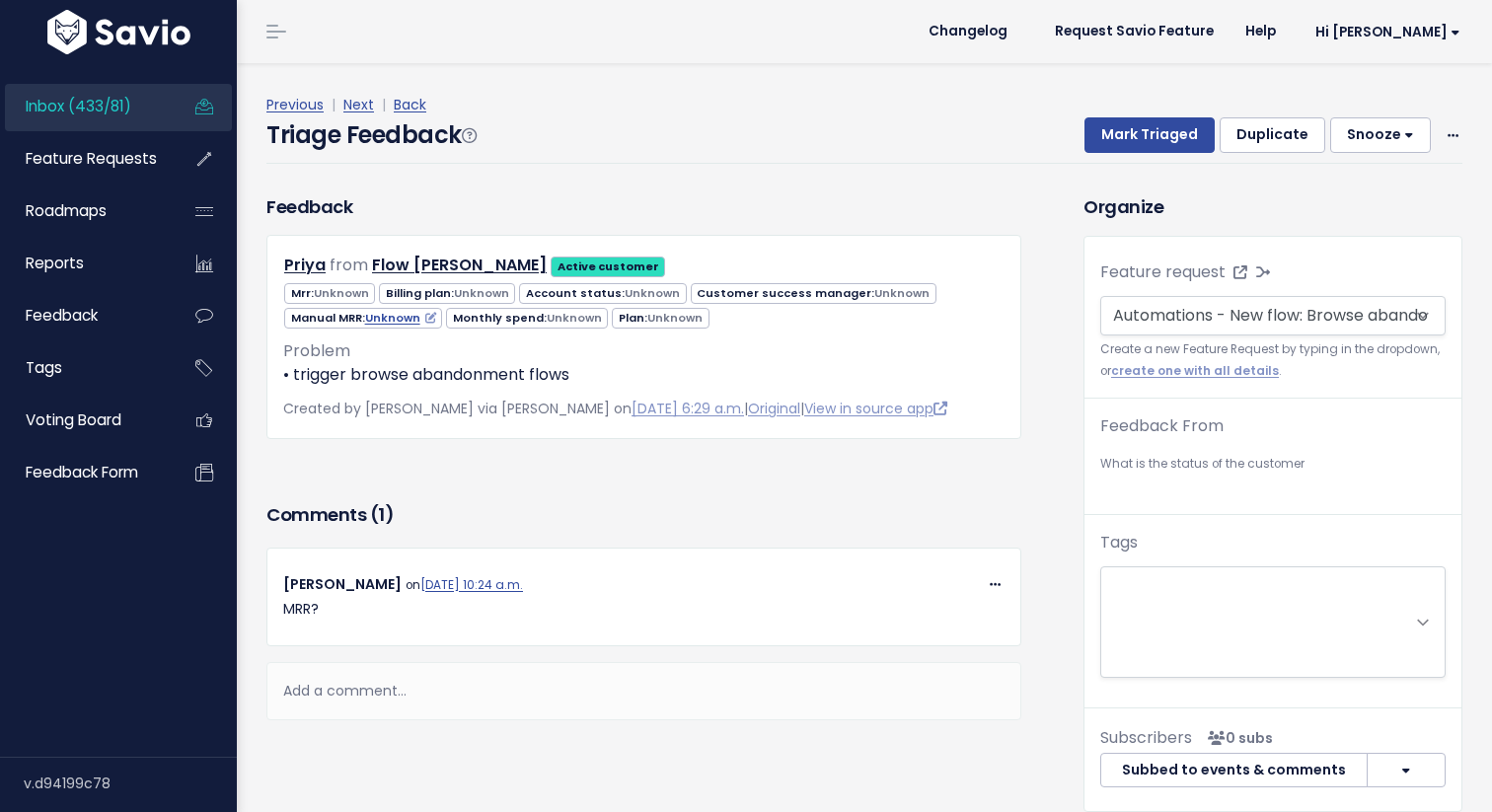 scroll, scrollTop: 0, scrollLeft: 0, axis: both 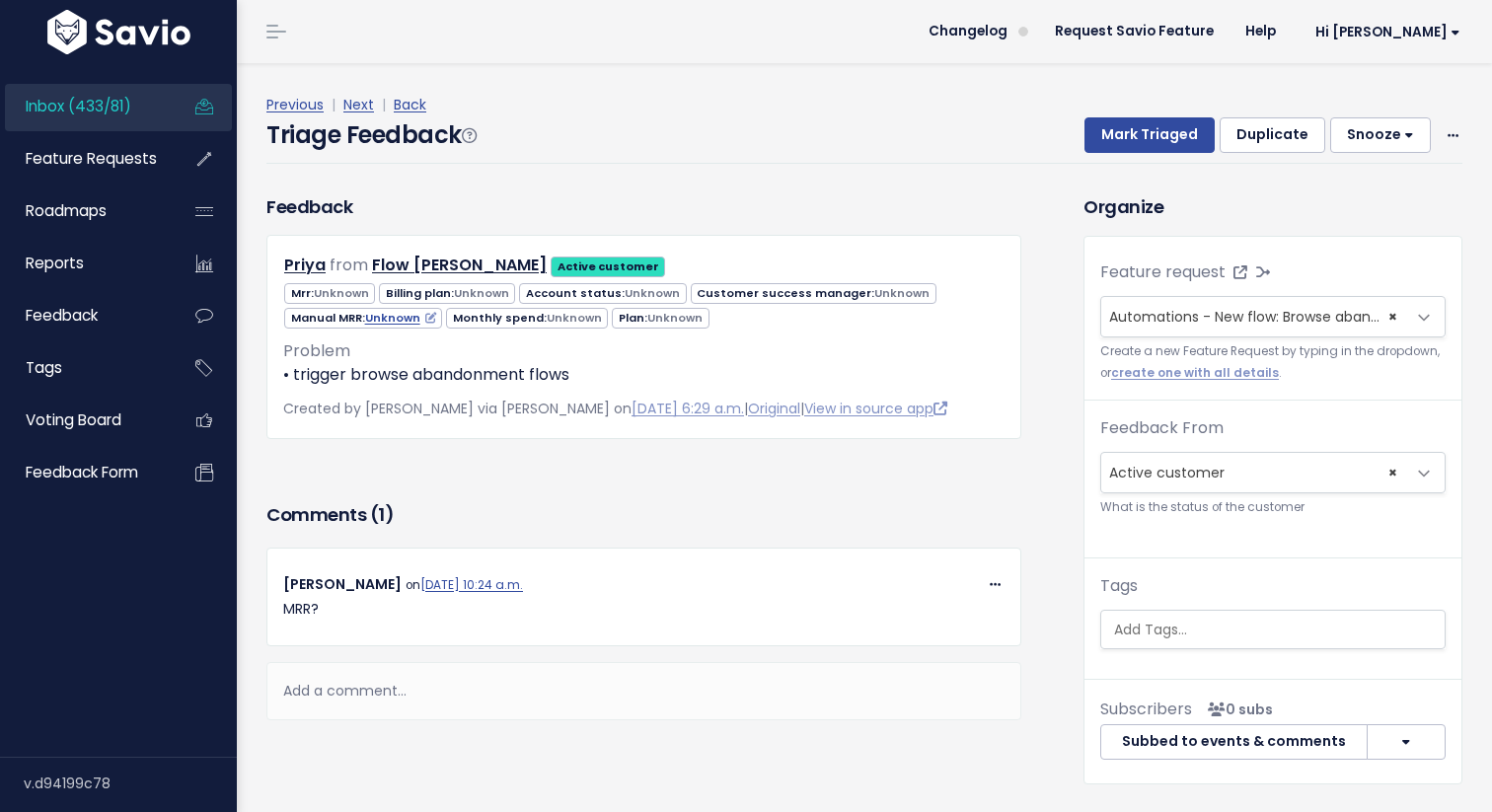 click on "Snooze" at bounding box center [1380, 135] 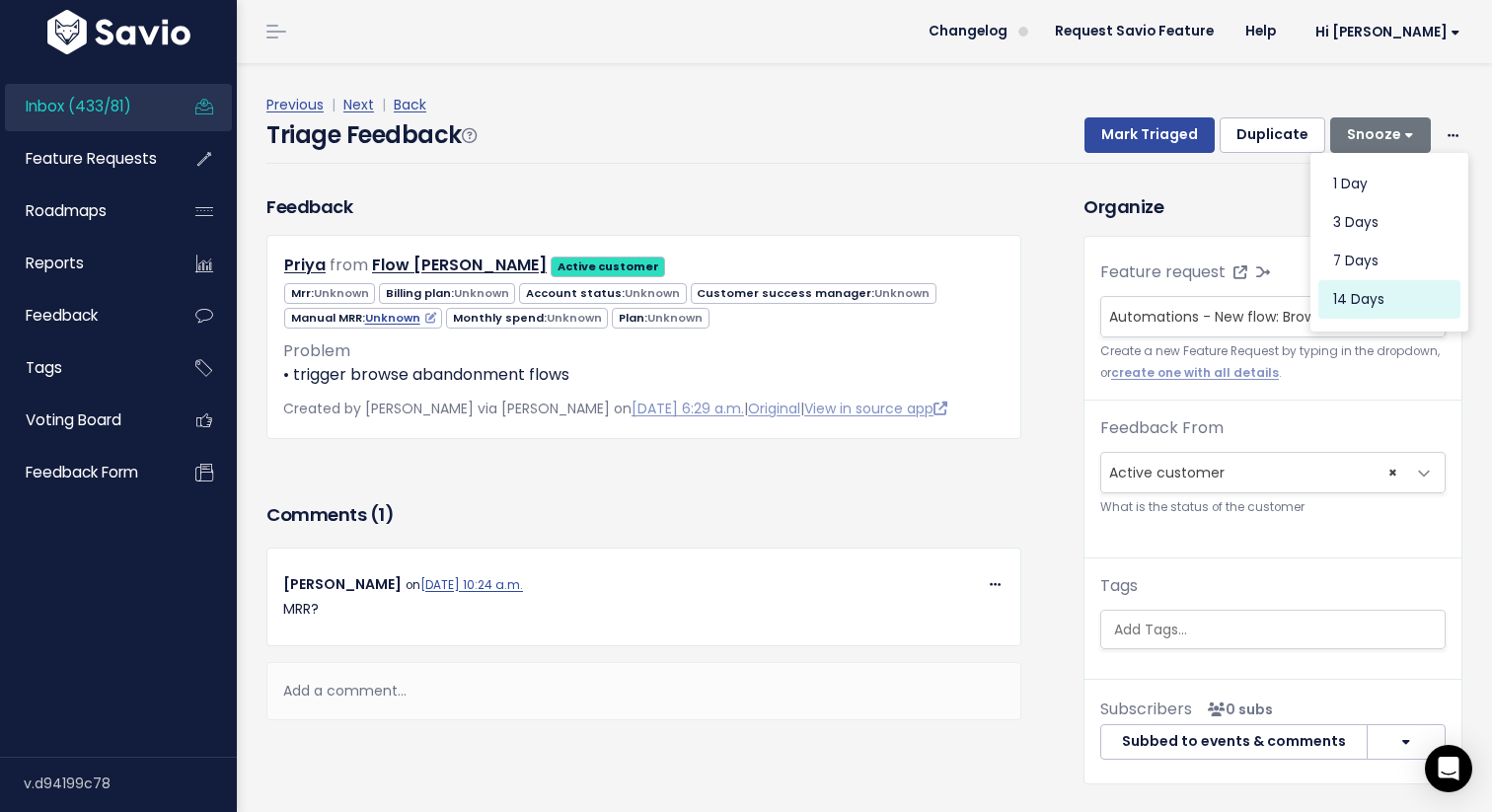 click on "14 days" at bounding box center [1389, 300] 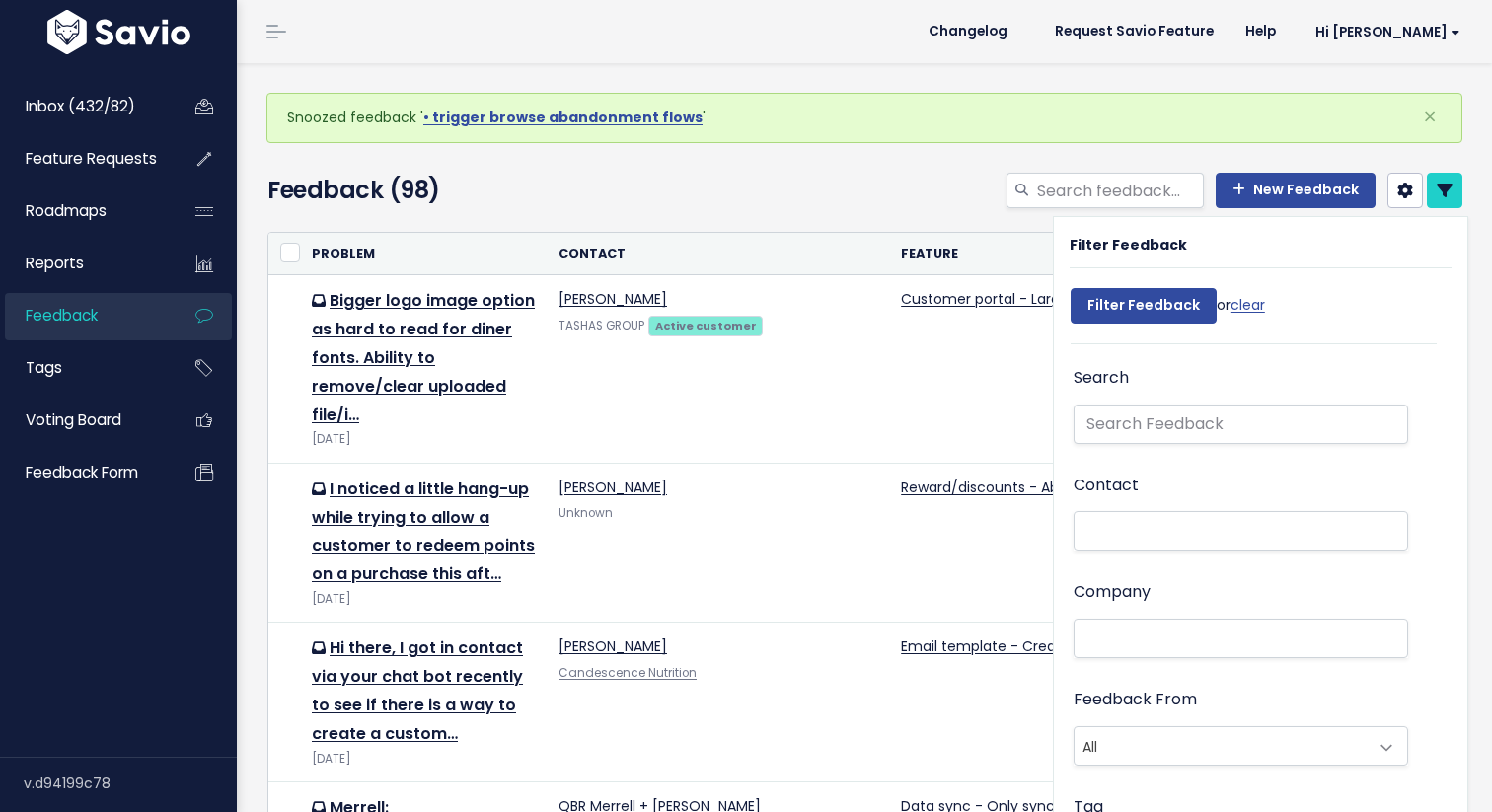 select 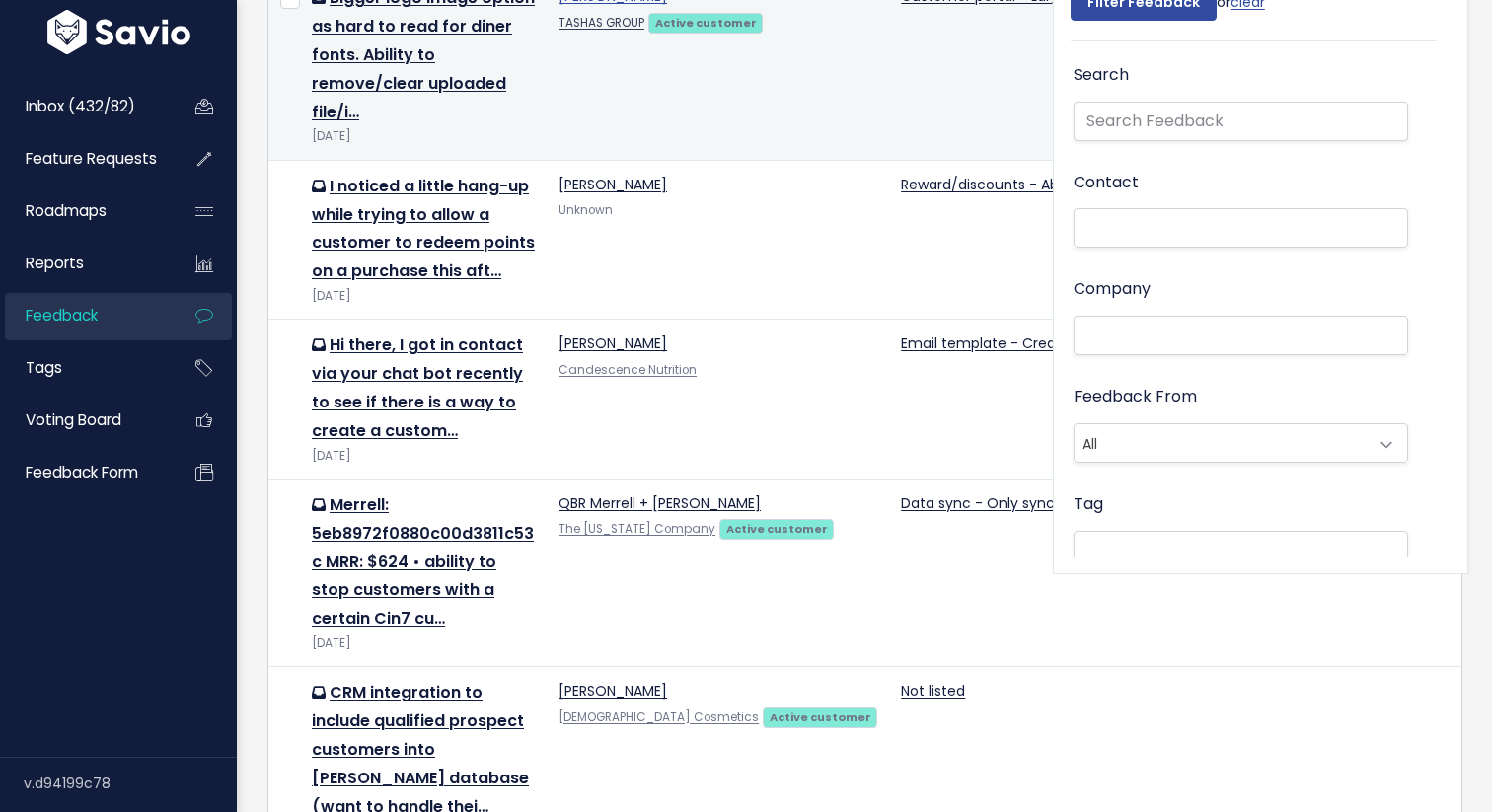 scroll, scrollTop: 310, scrollLeft: 0, axis: vertical 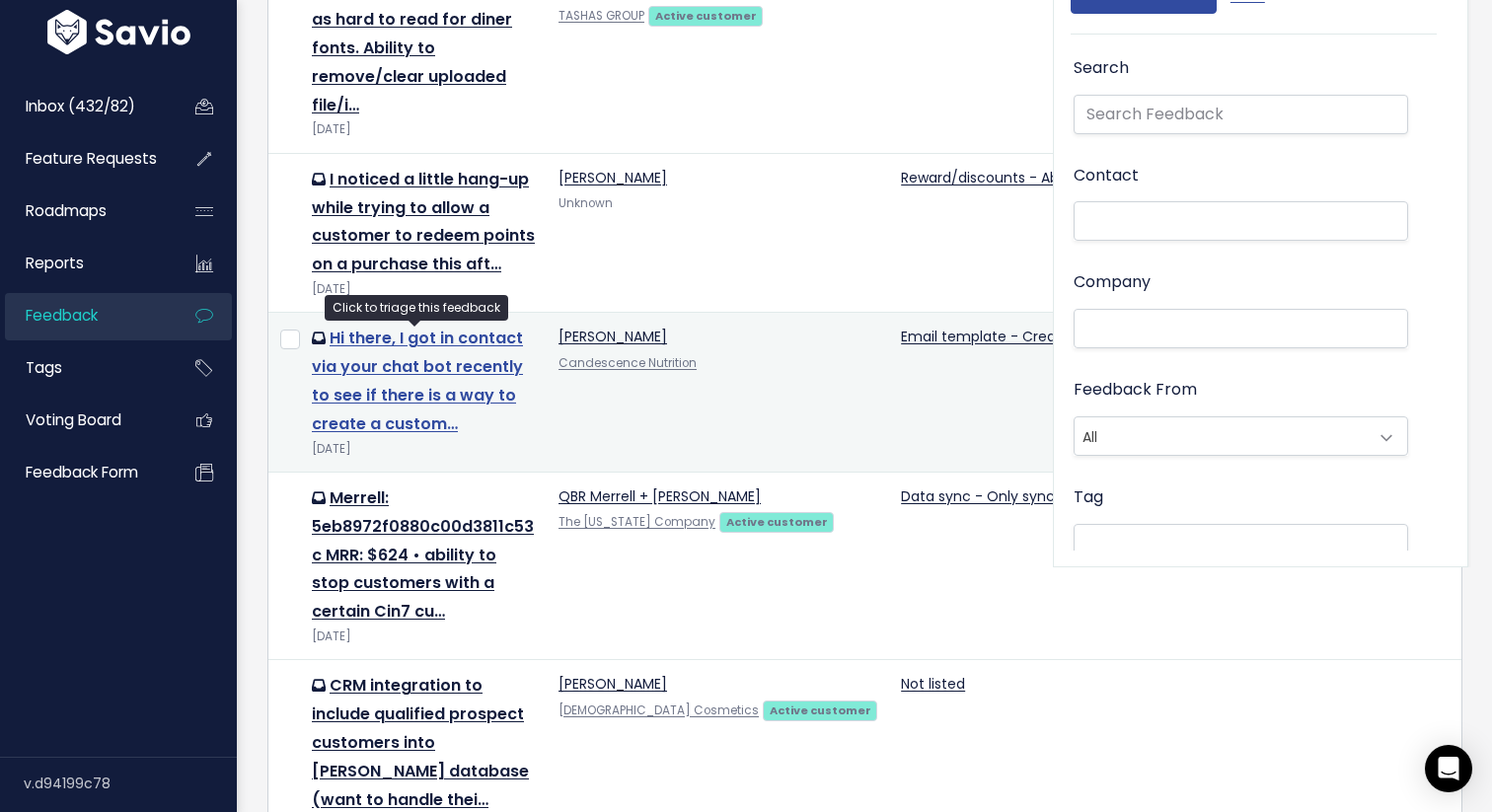 click on "Hi there,
I got in contact via your chat bot recently to see if there is a way to create a custom…" at bounding box center (417, 380) 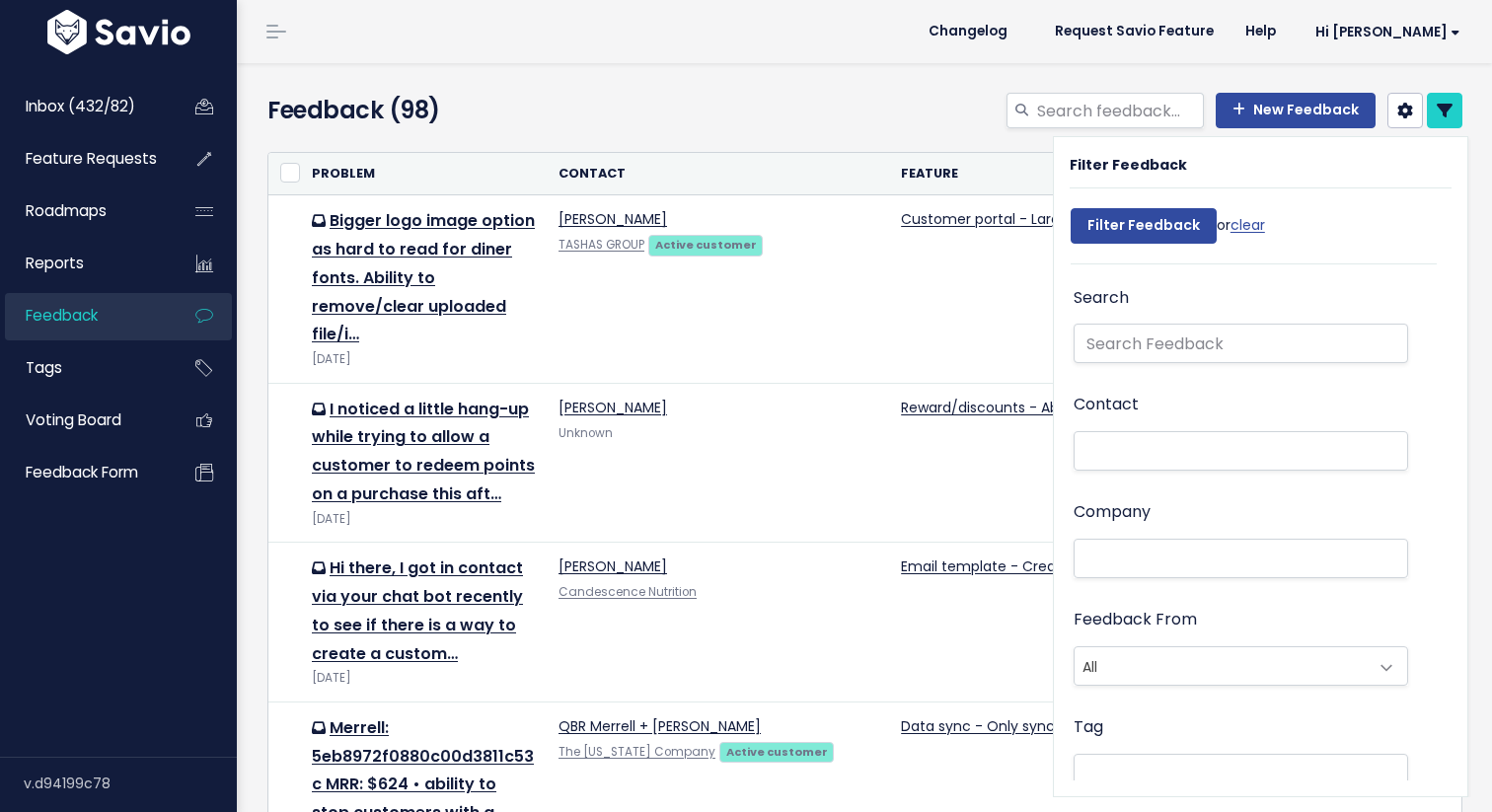 select 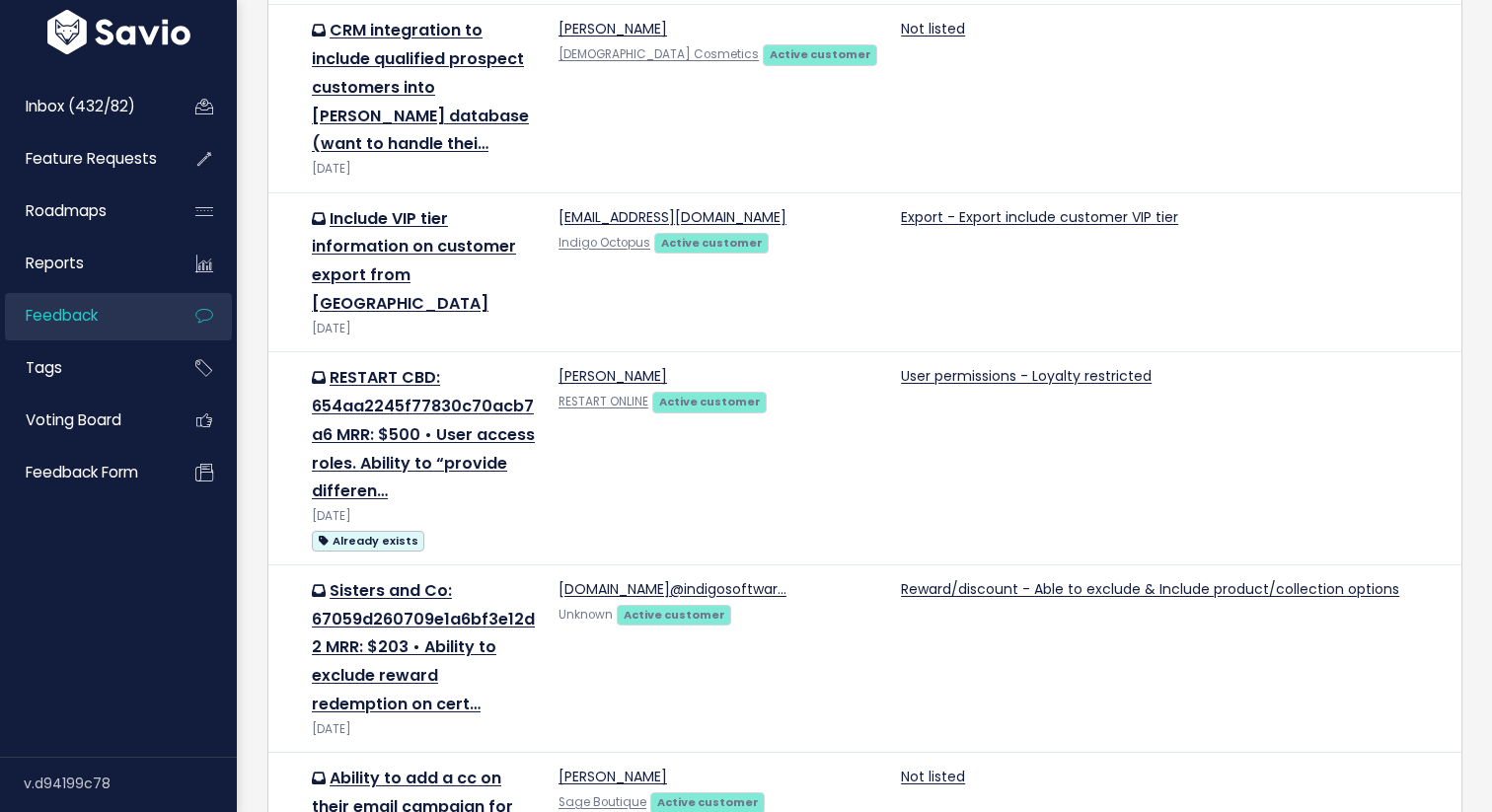 scroll, scrollTop: 899, scrollLeft: 0, axis: vertical 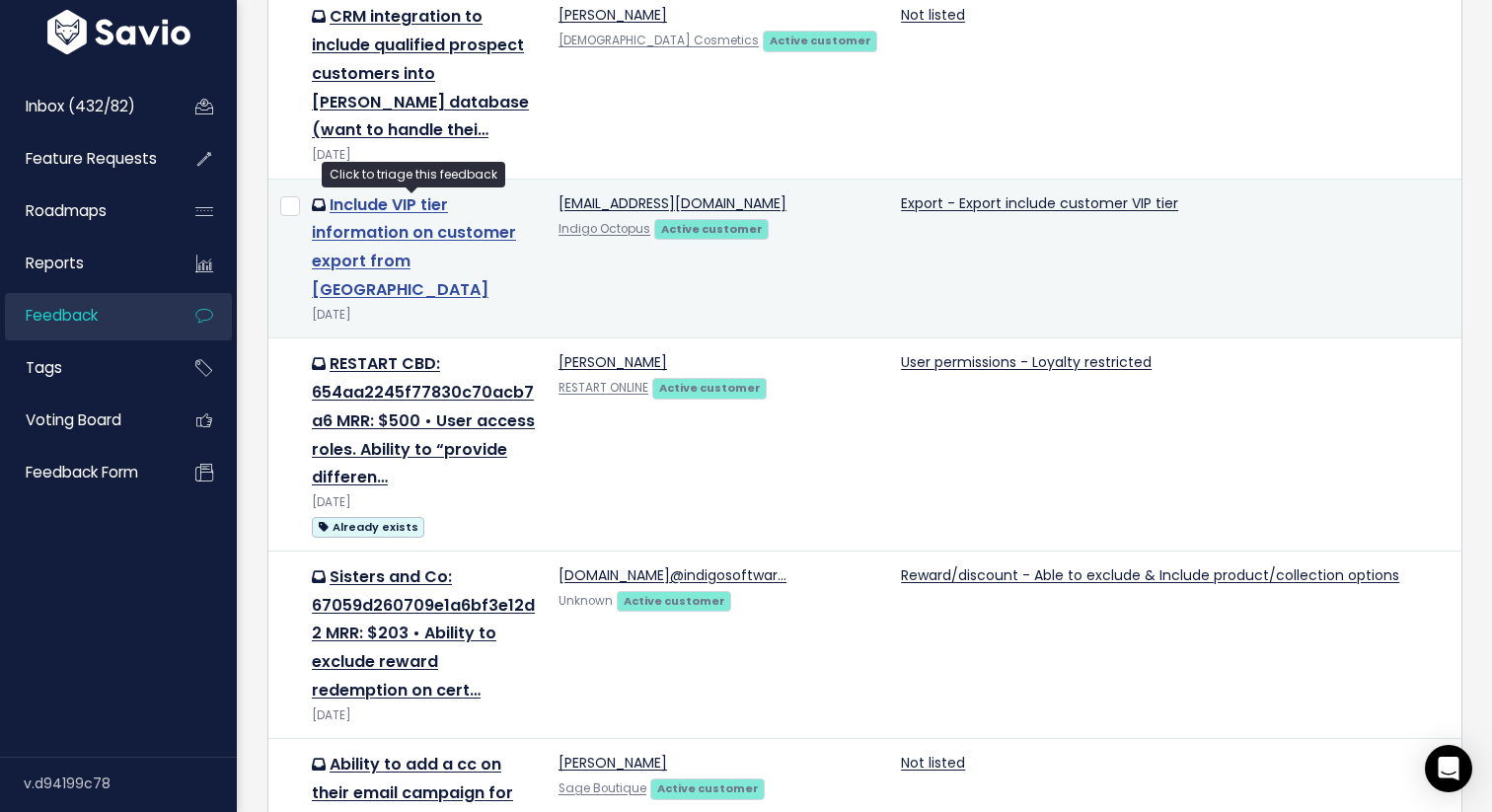 click on "Include VIP tier information on customer export from [GEOGRAPHIC_DATA]" at bounding box center (413, 247) 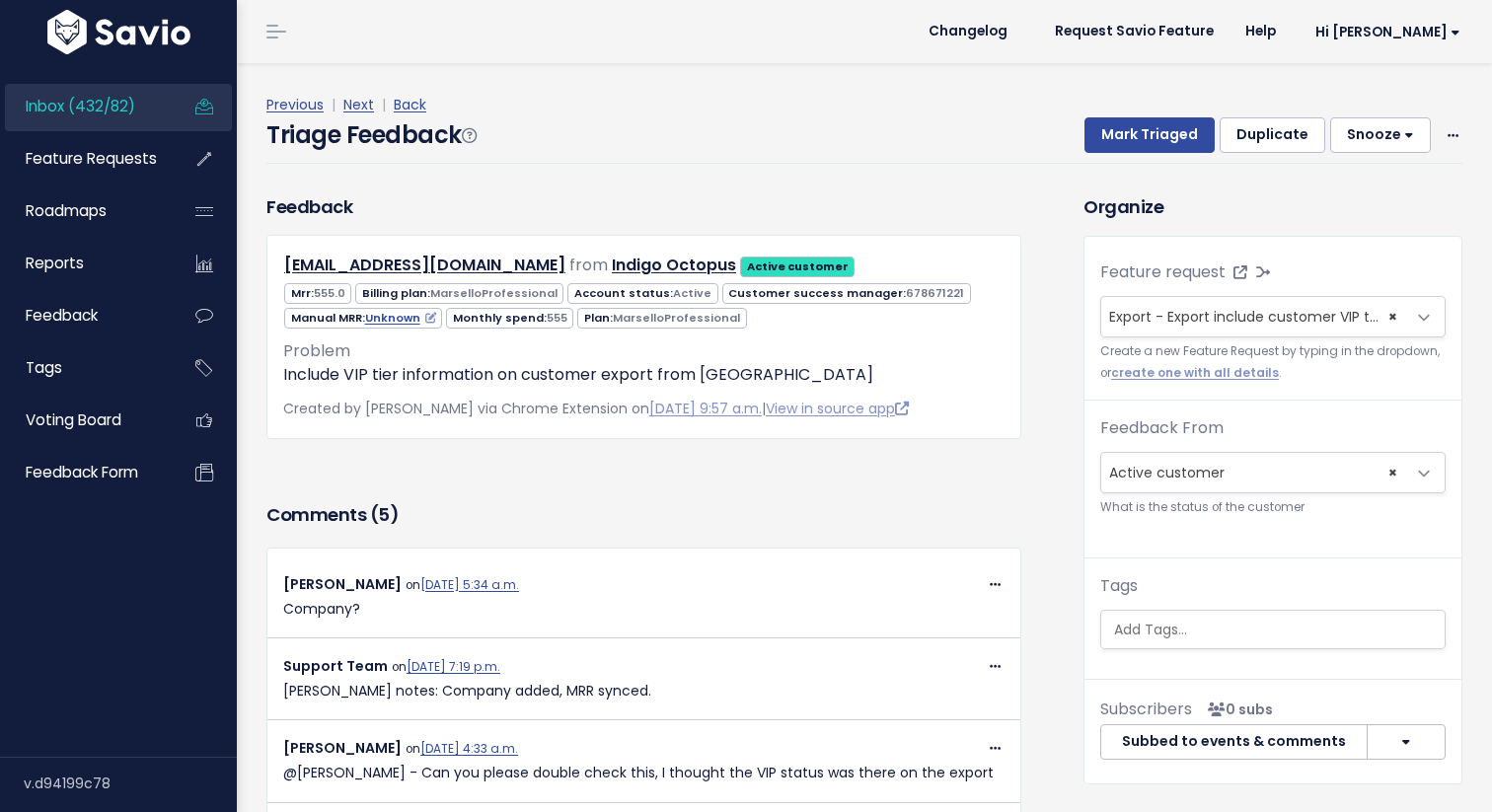 scroll, scrollTop: 0, scrollLeft: 0, axis: both 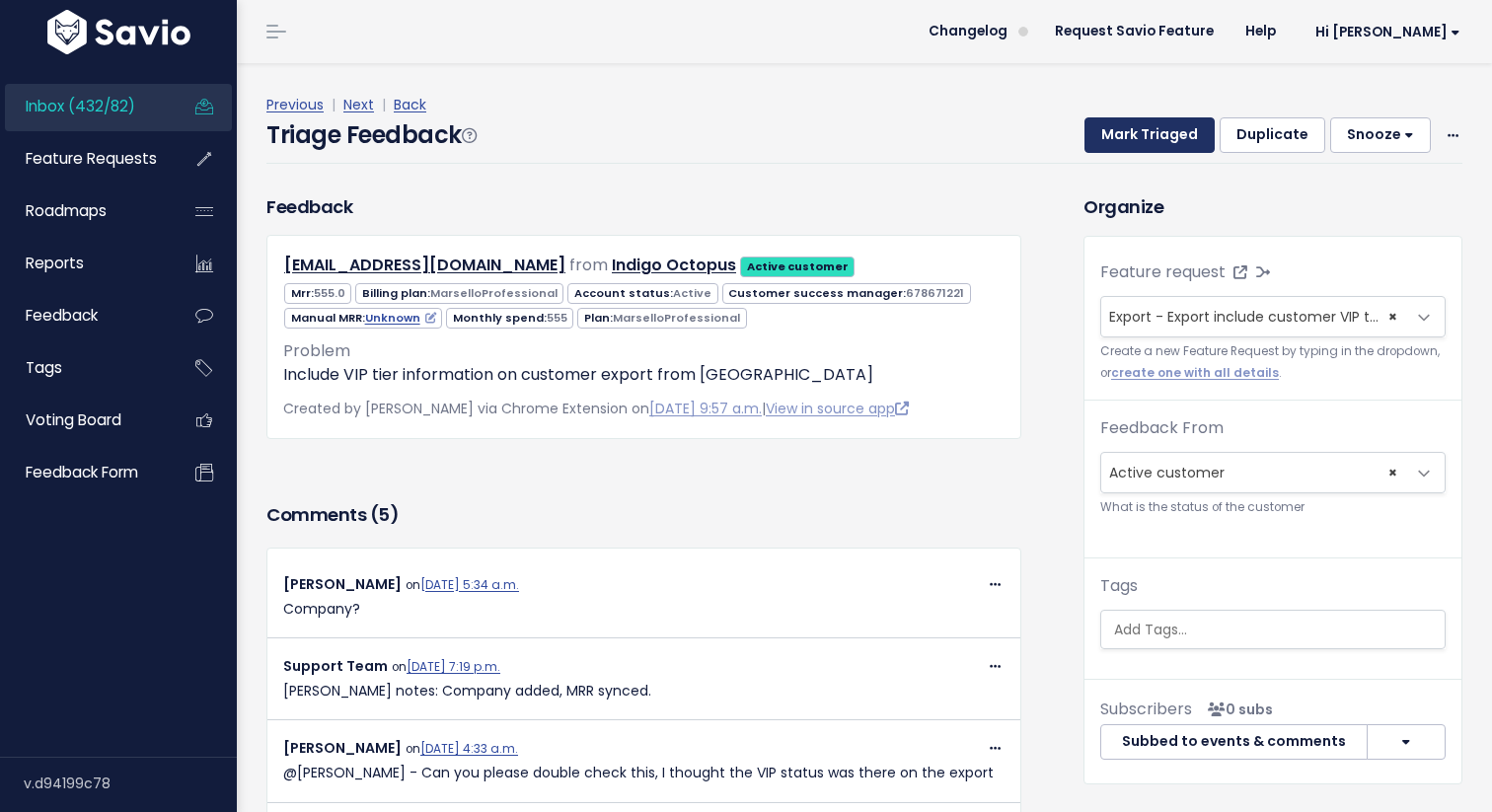click on "Mark Triaged" at bounding box center [1150, 135] 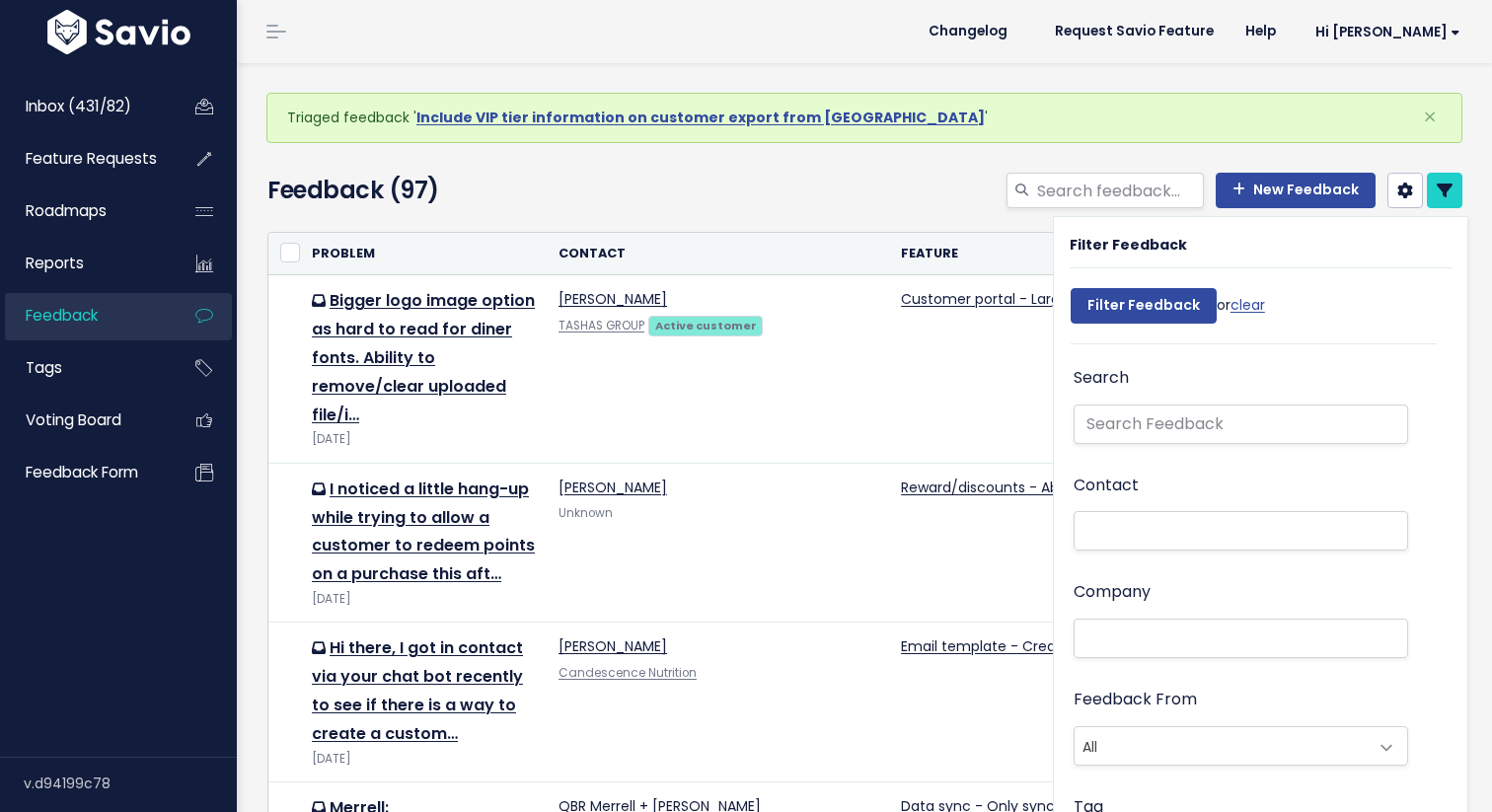 select 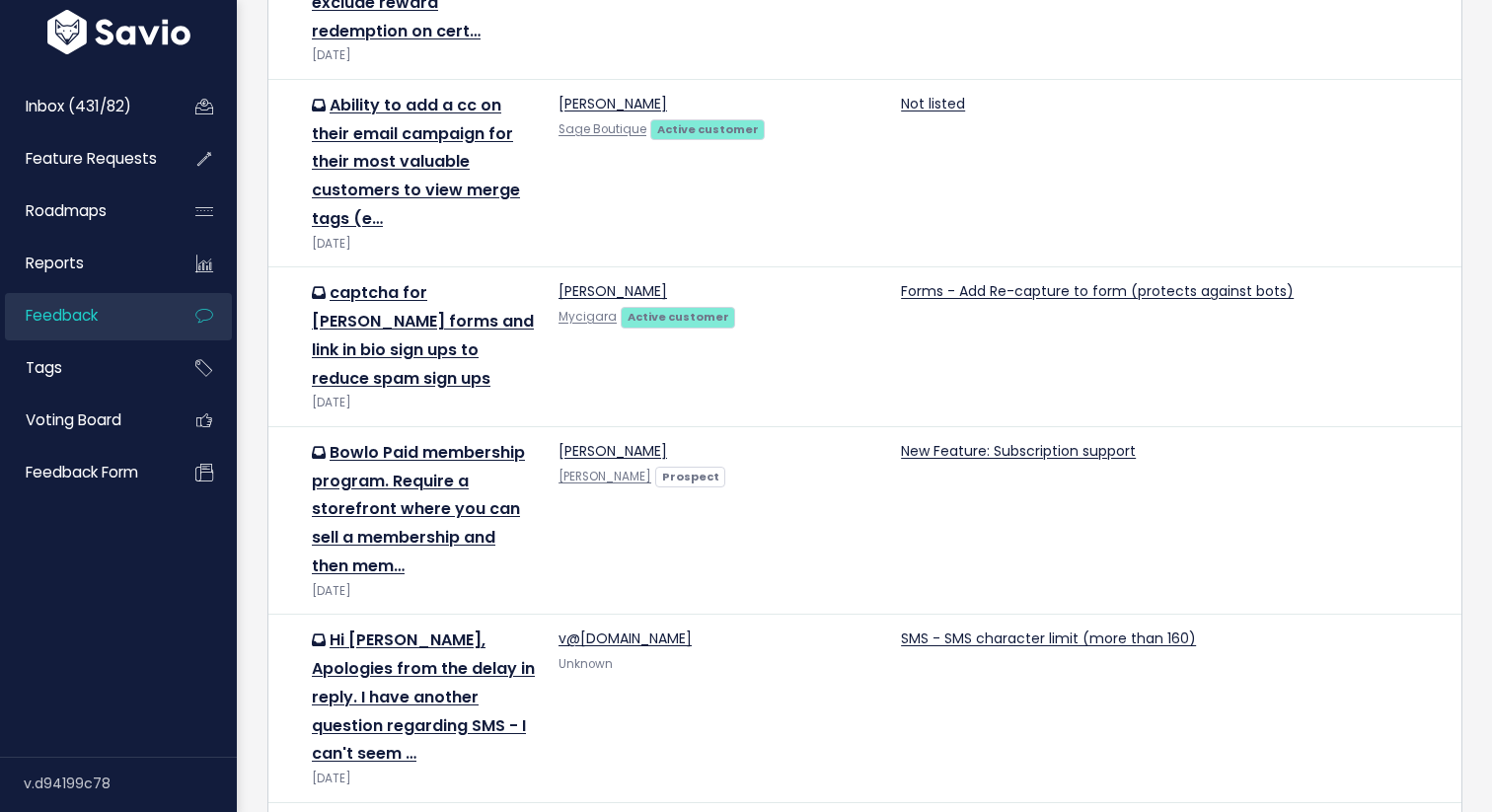 scroll, scrollTop: 1486, scrollLeft: 0, axis: vertical 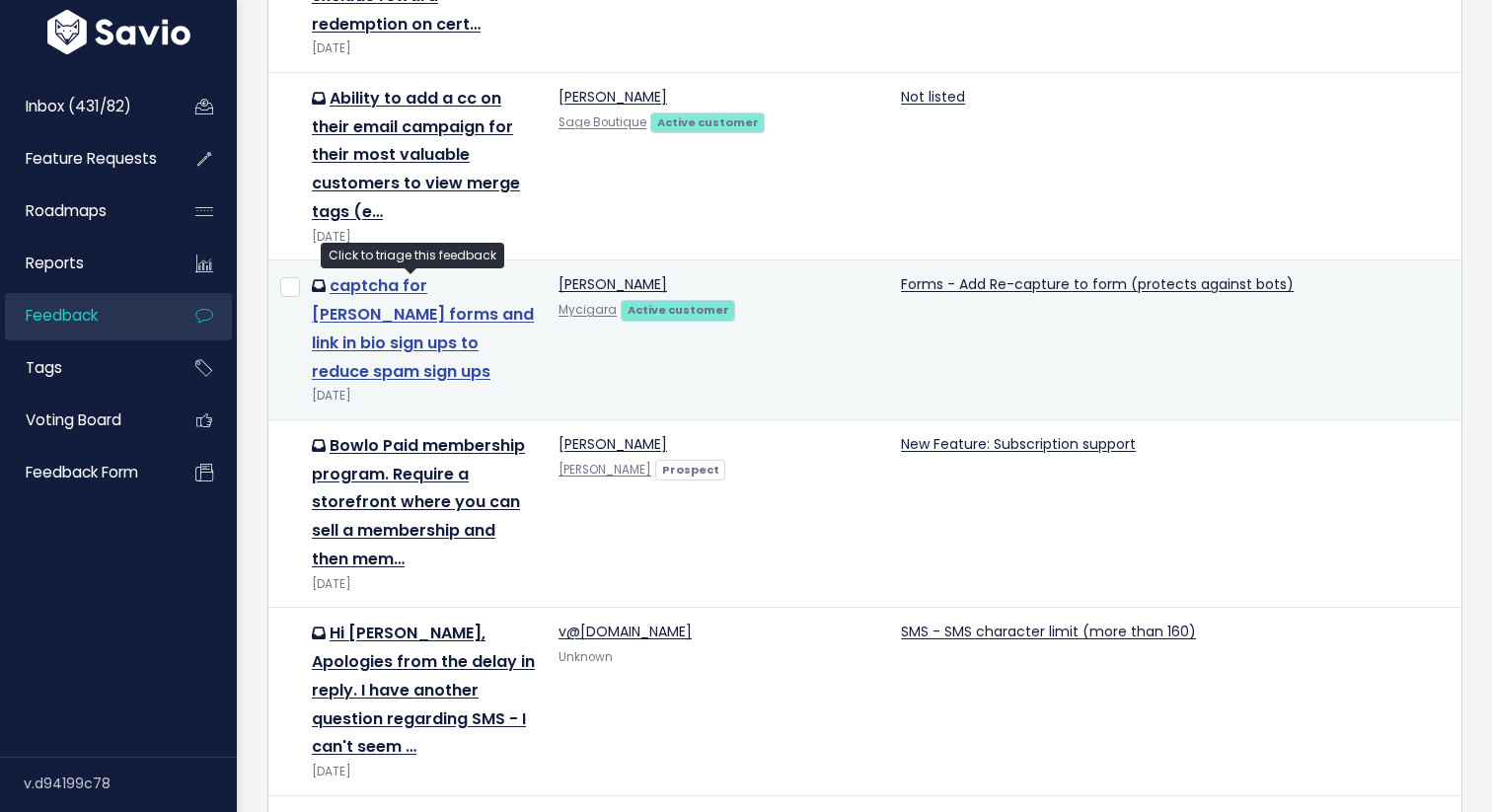 click on "captcha for Marsello forms and link in bio sign ups to reduce spam sign ups" at bounding box center (422, 328) 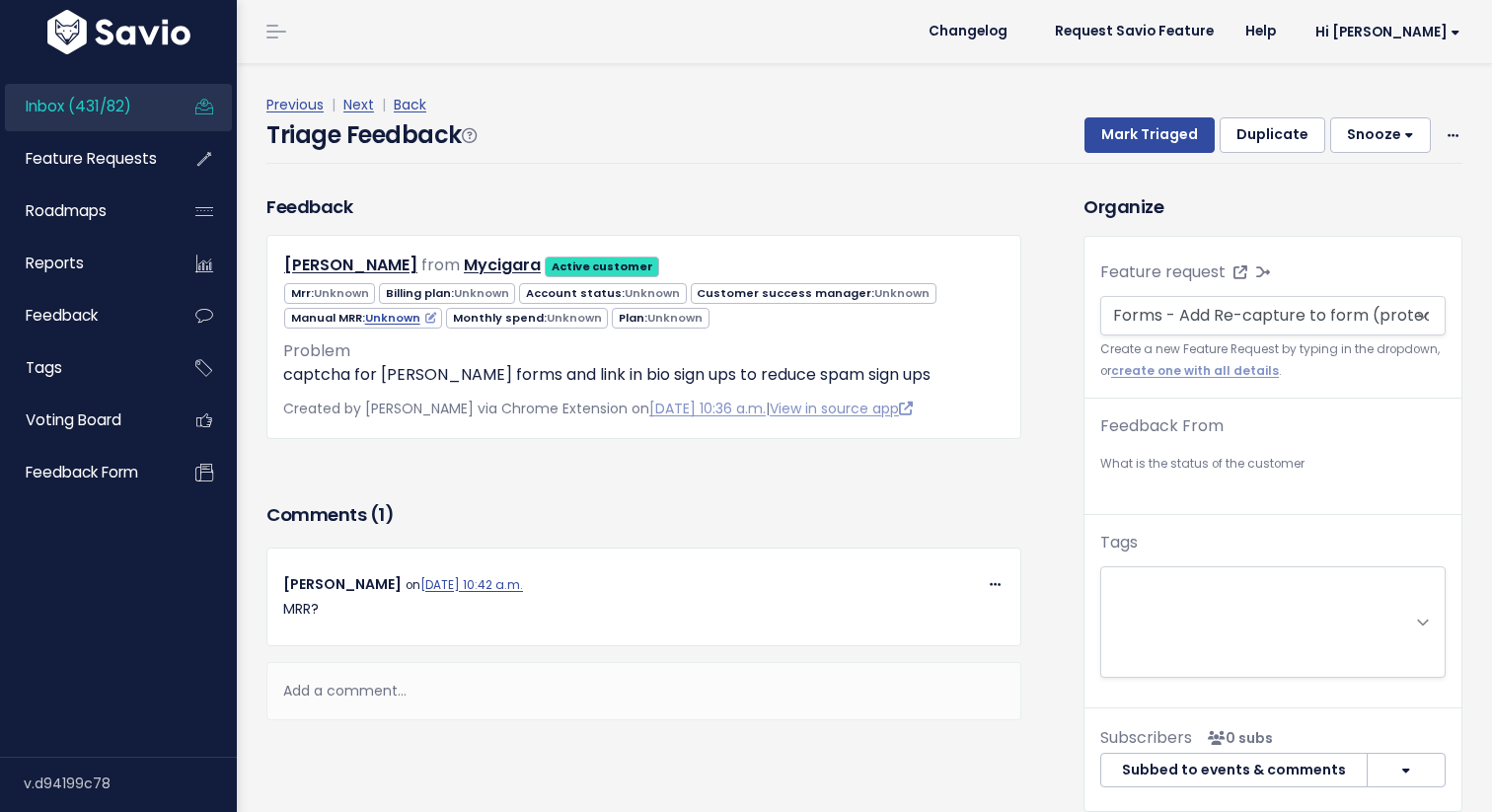 scroll, scrollTop: 0, scrollLeft: 0, axis: both 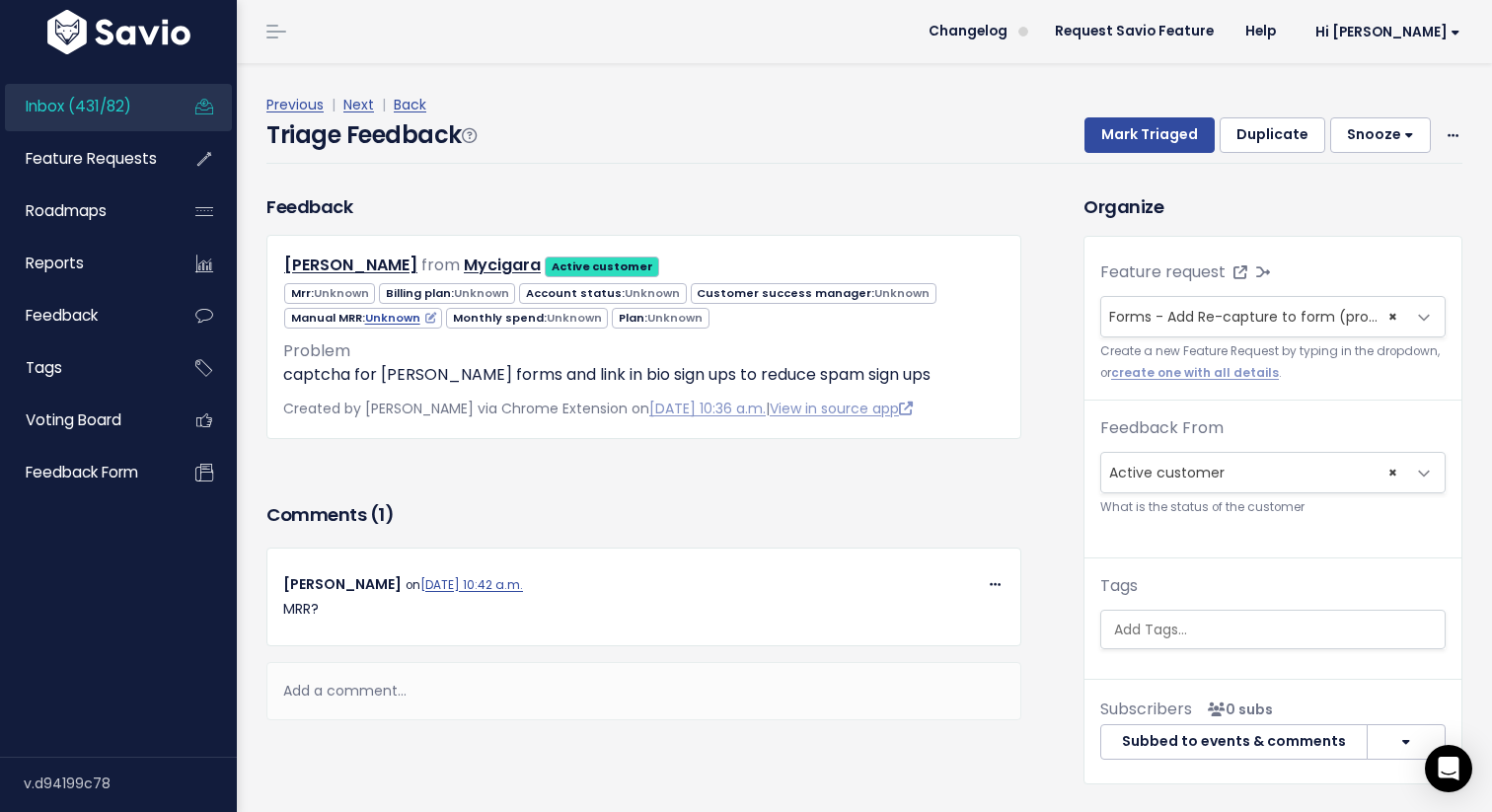 click on "Snooze" at bounding box center [1380, 135] 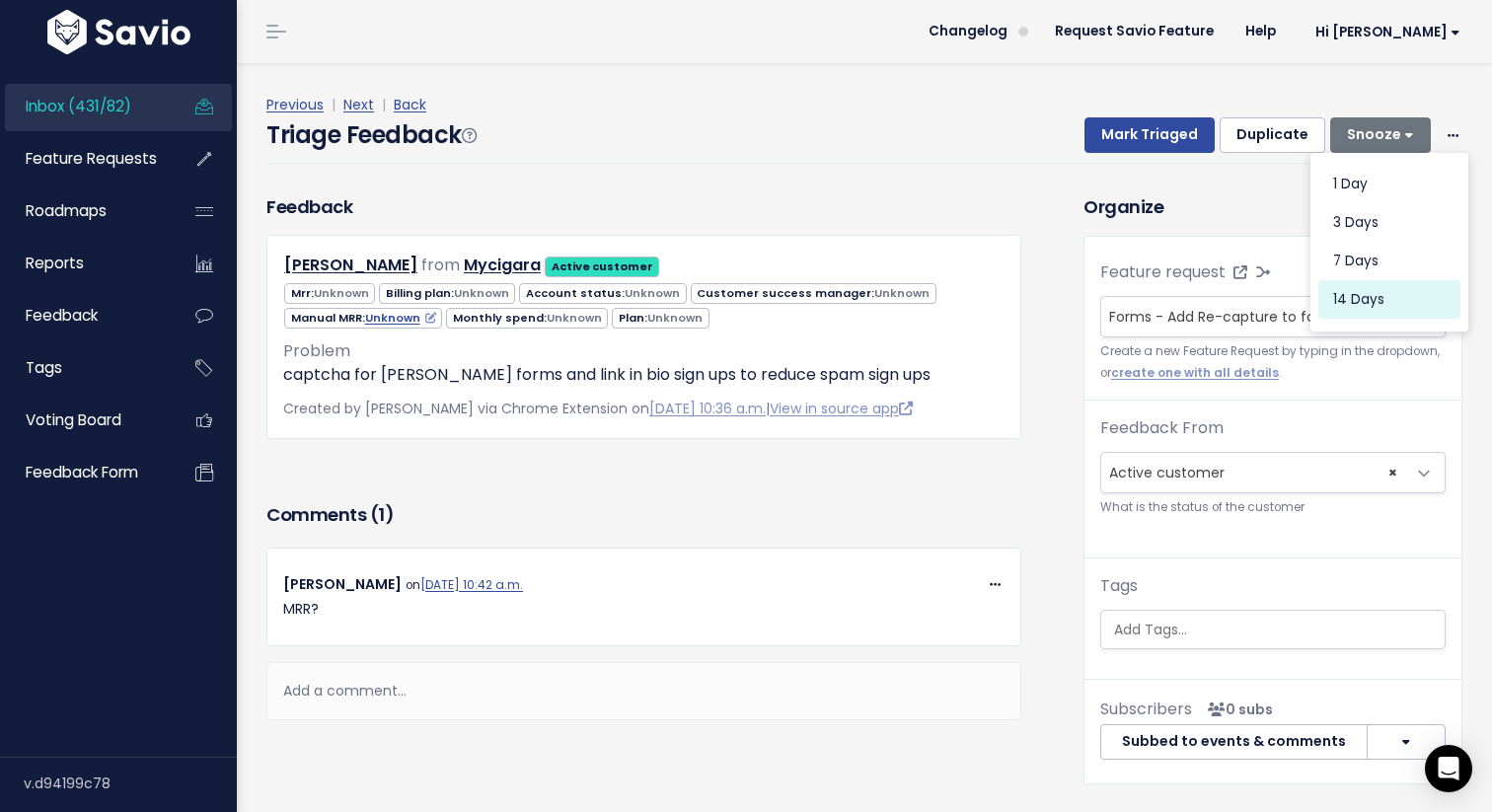 click on "14 days" at bounding box center [1389, 300] 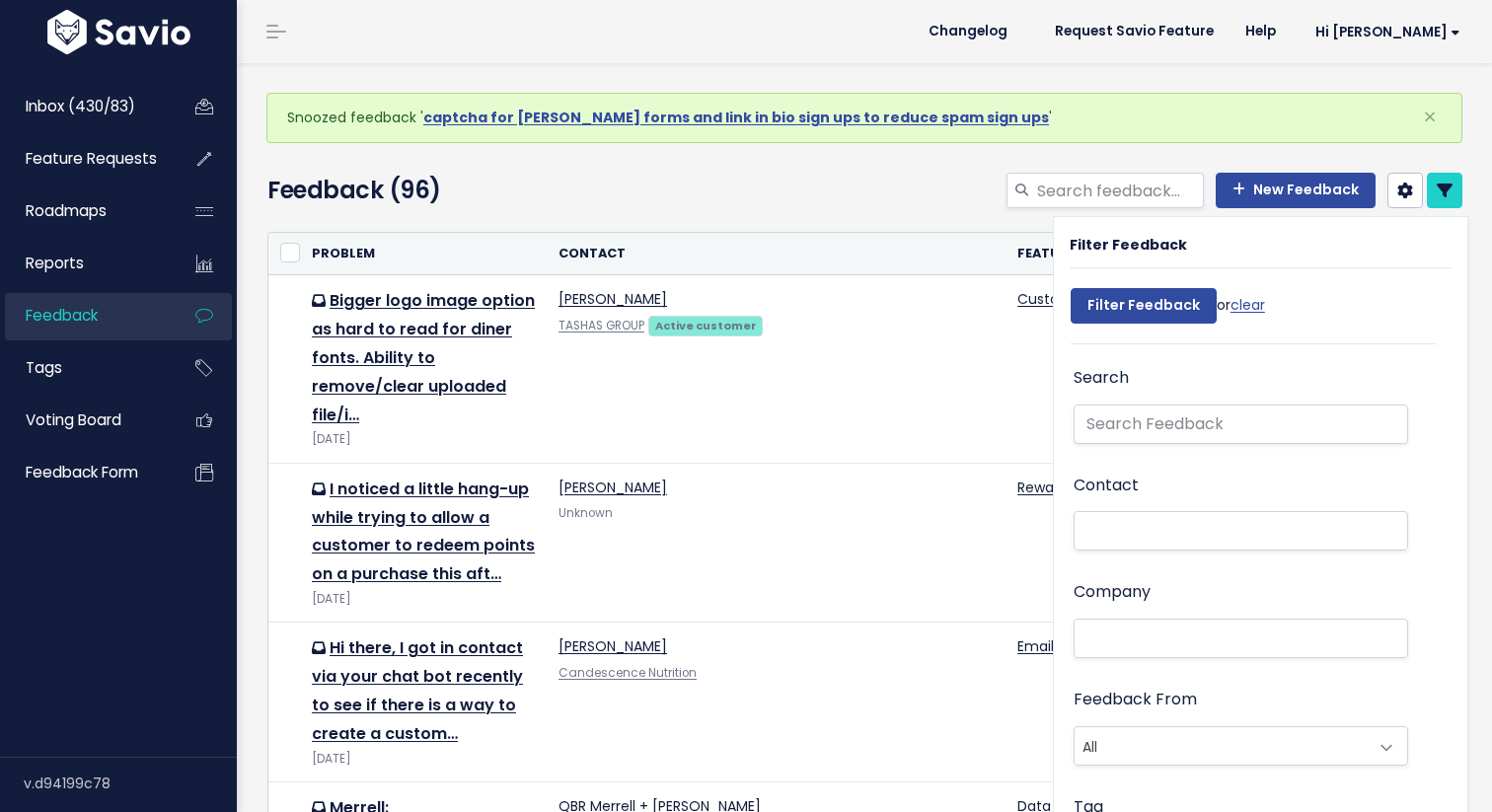 select 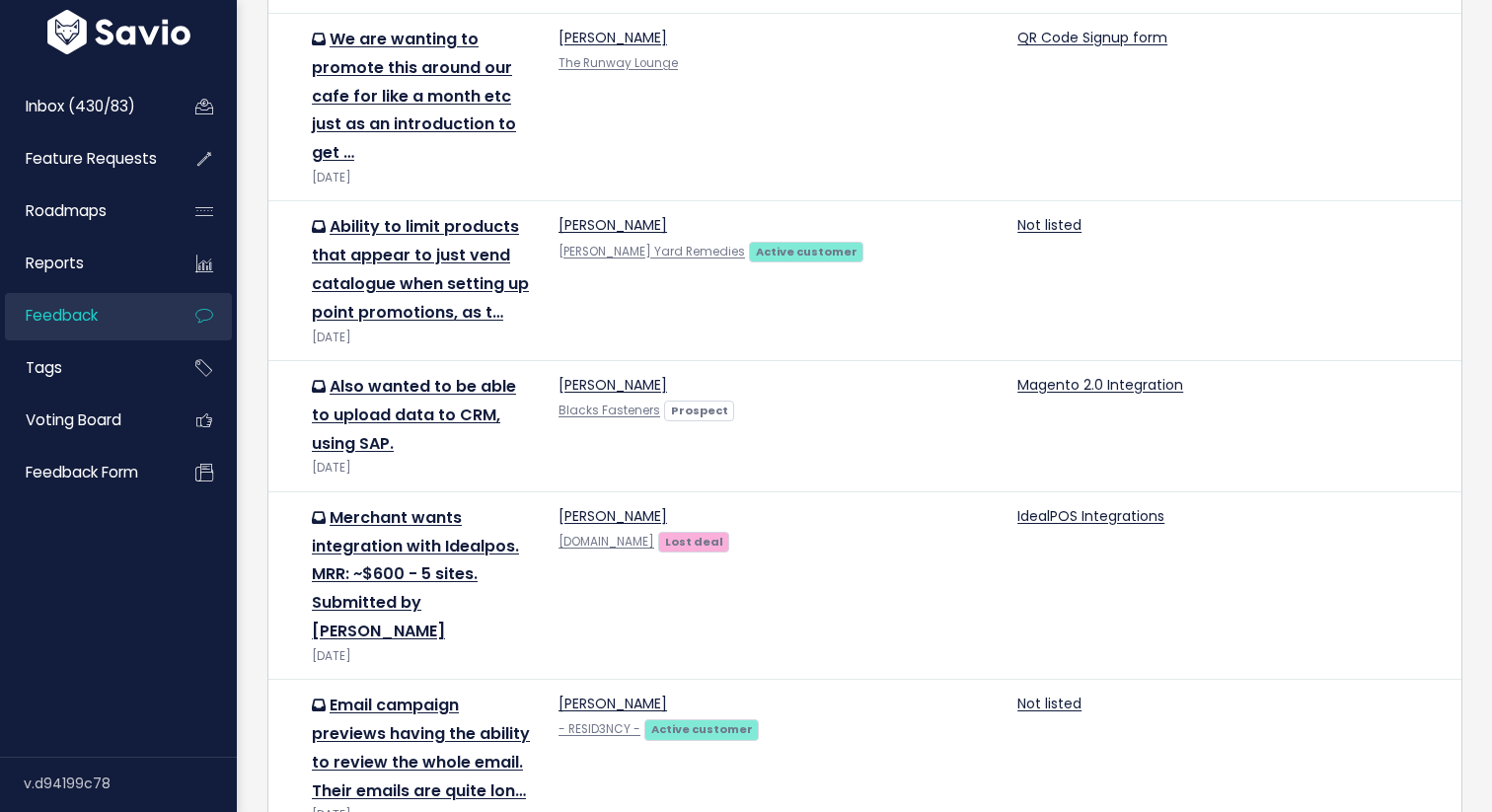 scroll, scrollTop: 2111, scrollLeft: 0, axis: vertical 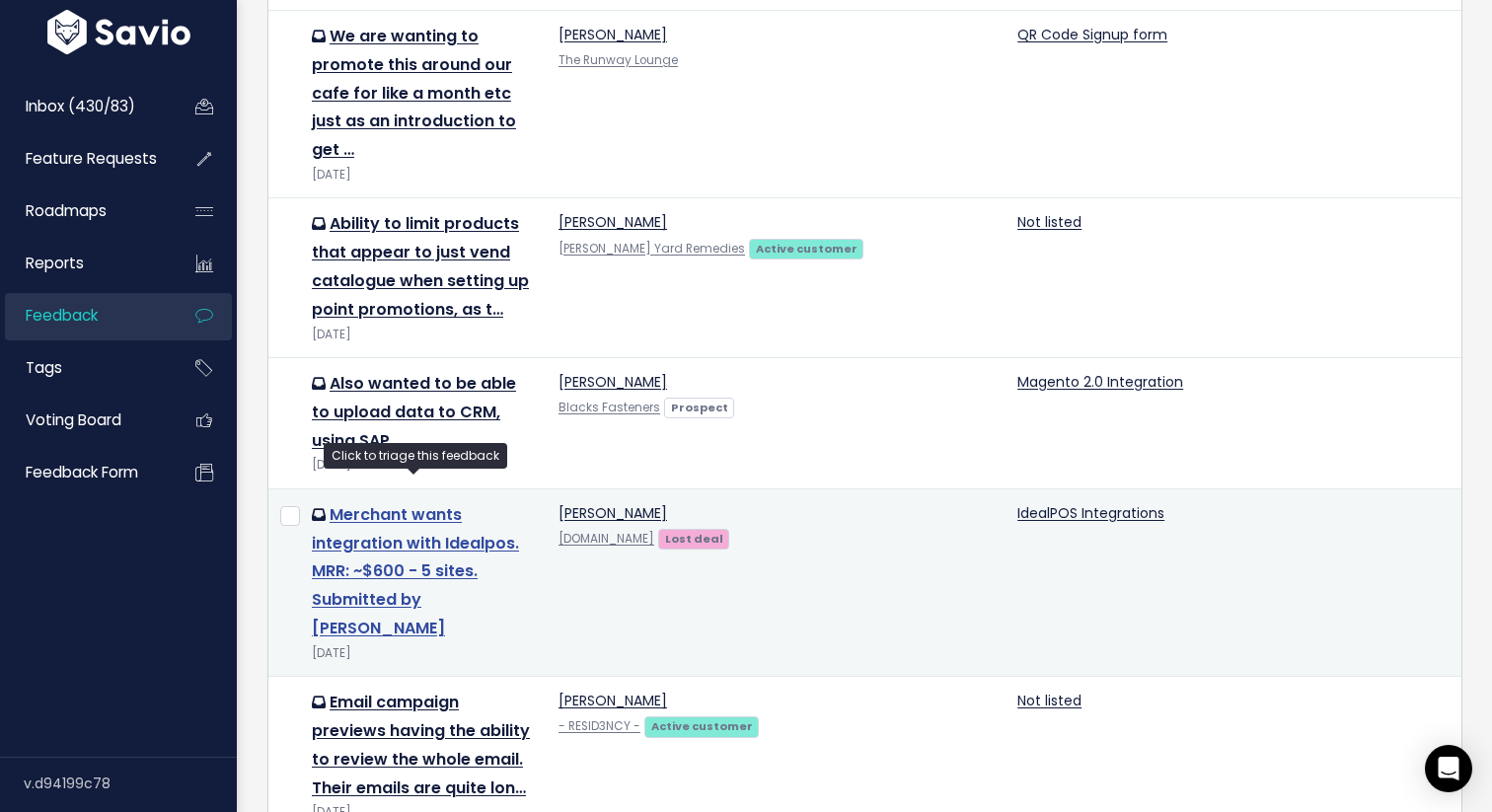 click on "Merchant wants integration with Idealpos.
MRR: ~$600 - 5 sites.
Submitted by Maddi" at bounding box center [415, 571] 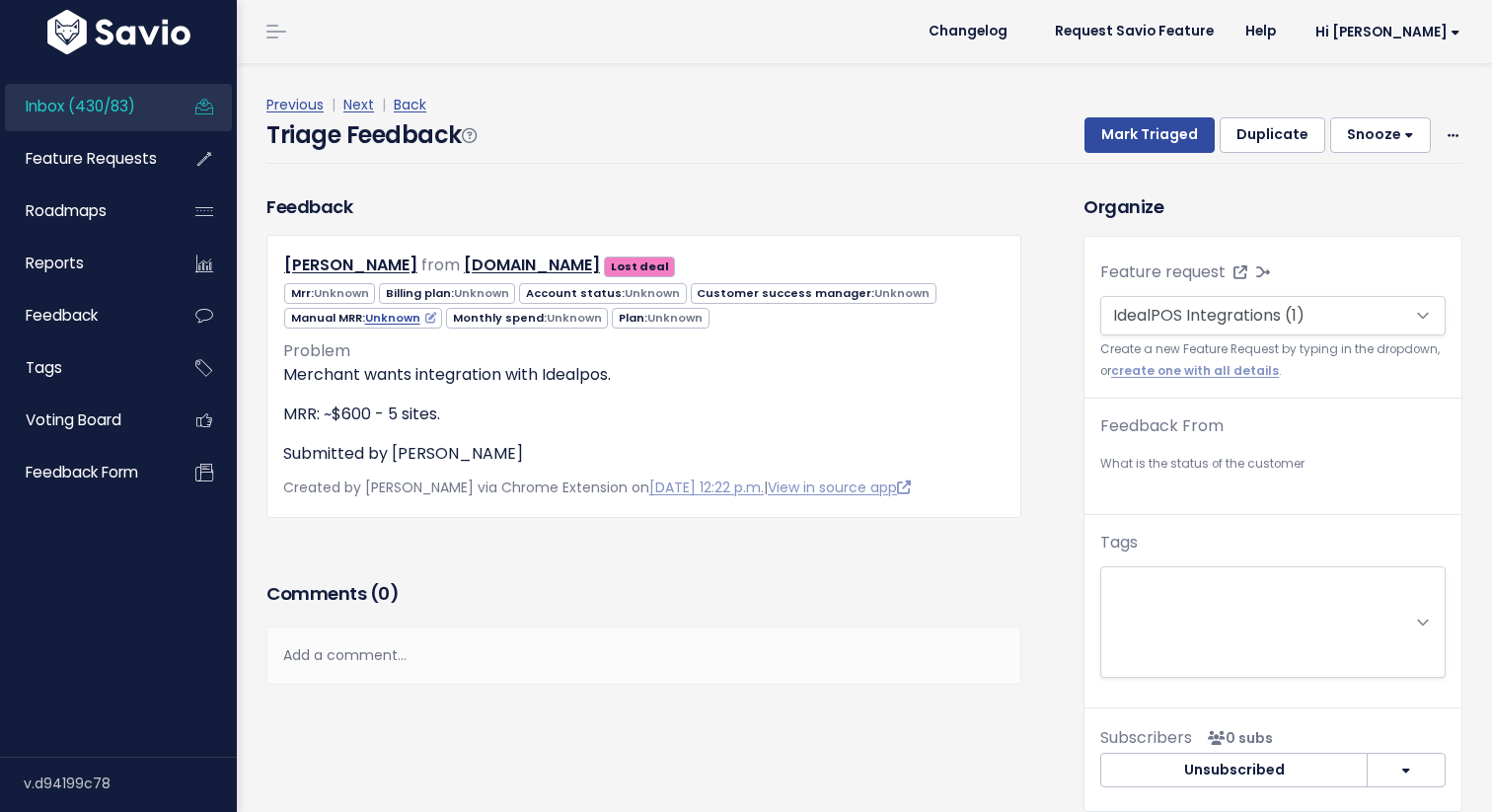 scroll, scrollTop: 0, scrollLeft: 0, axis: both 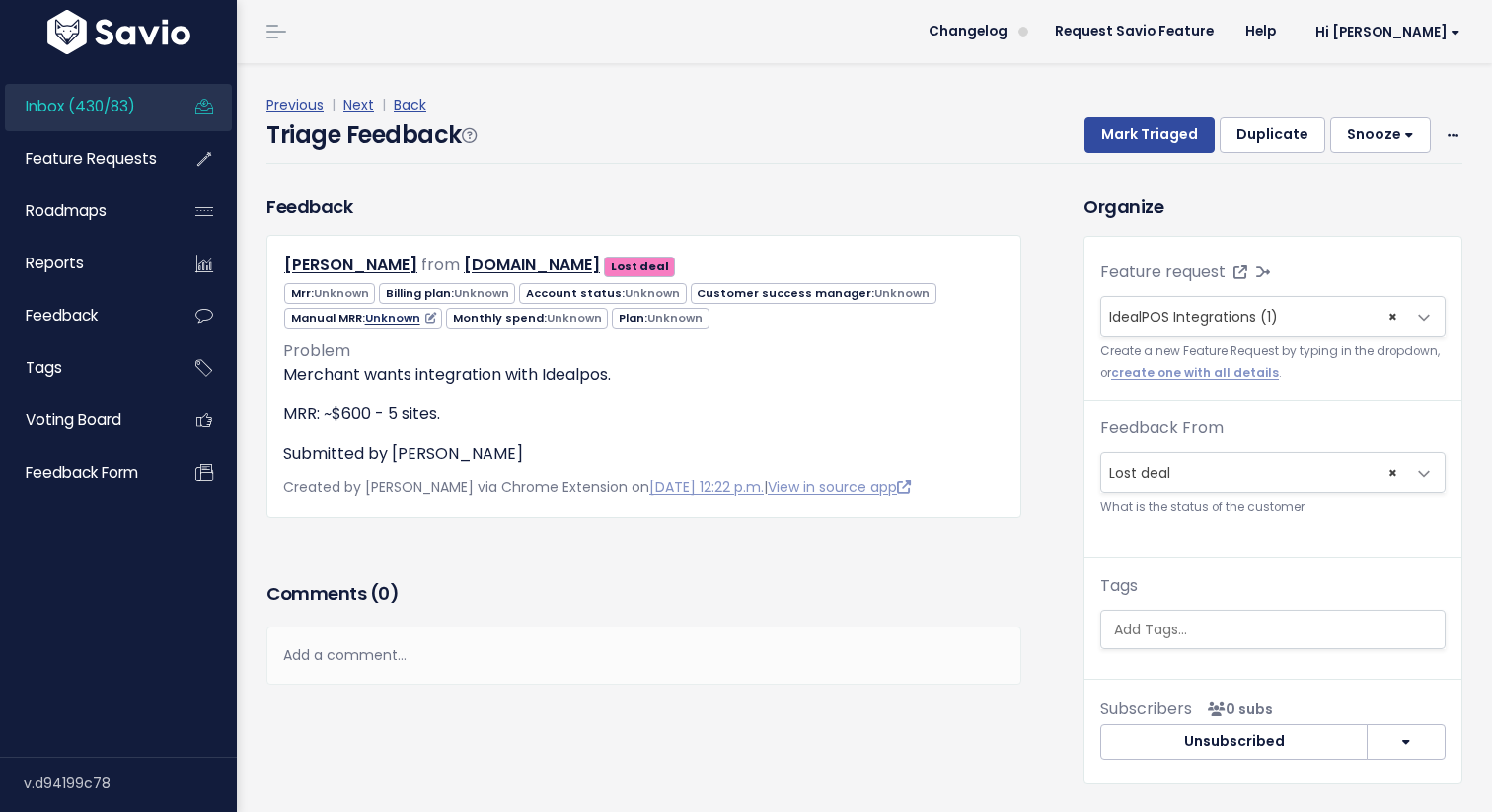 click on "Unknown" at bounding box center [401, 318] 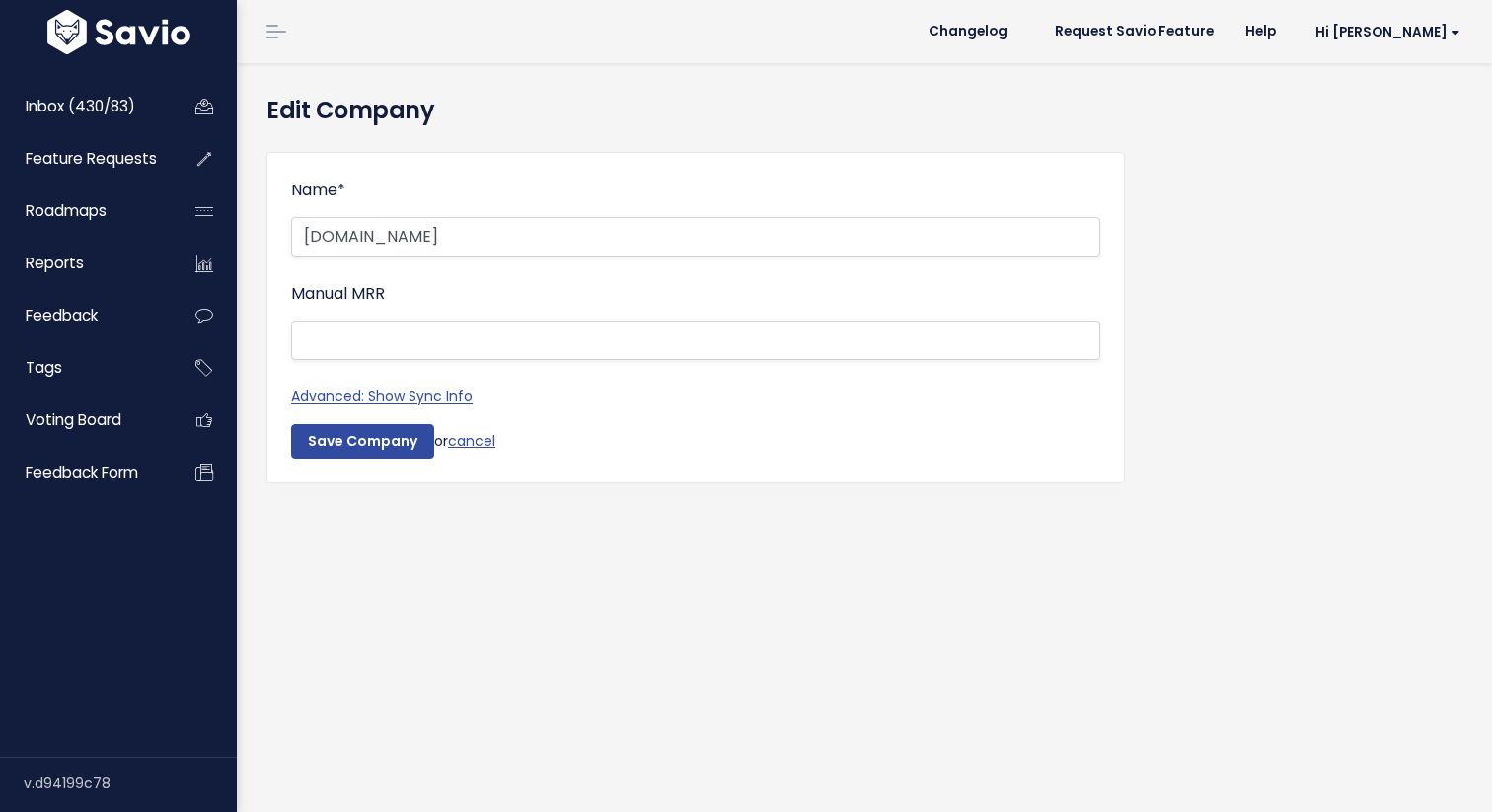 scroll, scrollTop: 0, scrollLeft: 0, axis: both 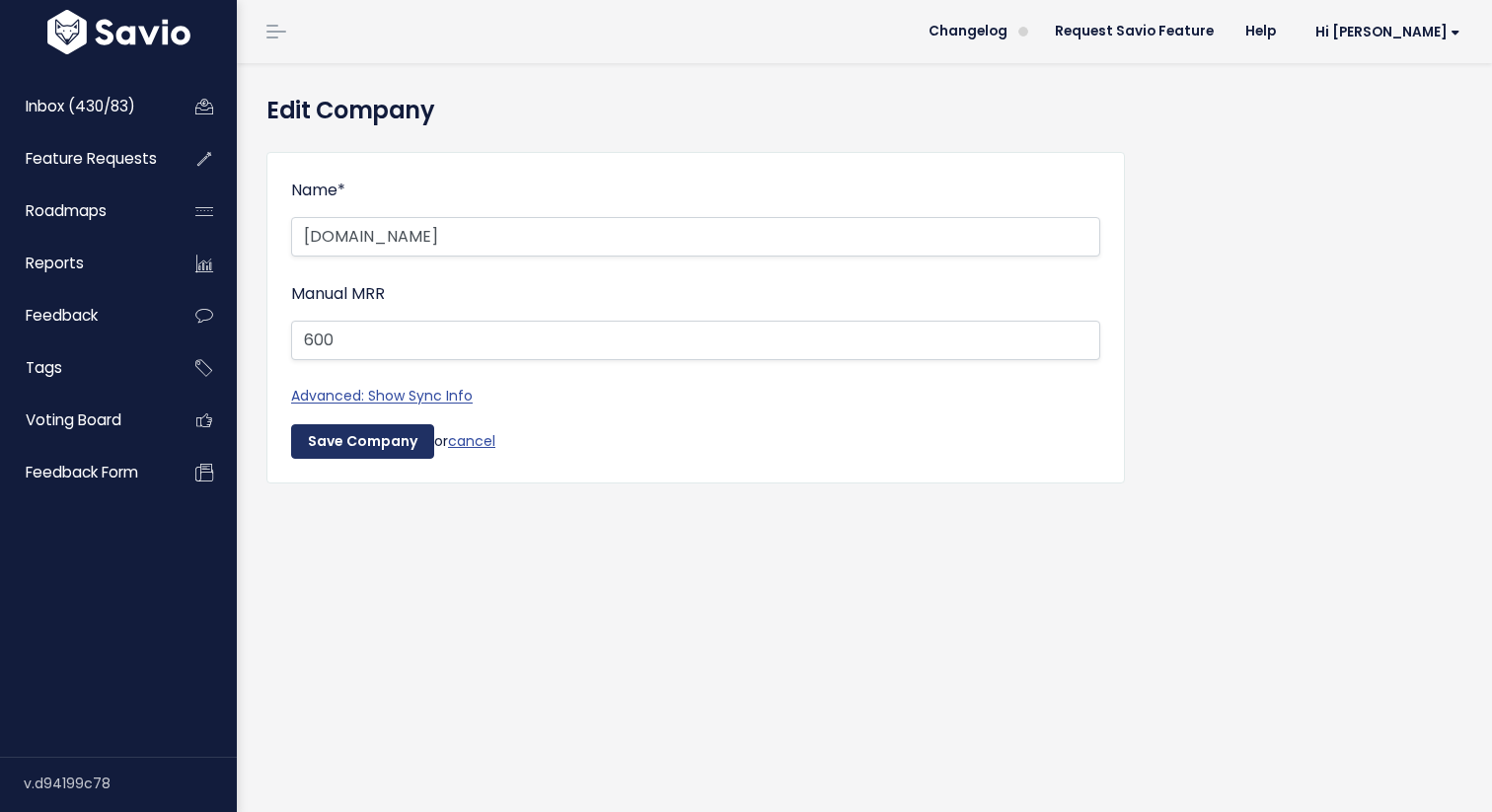 type on "600" 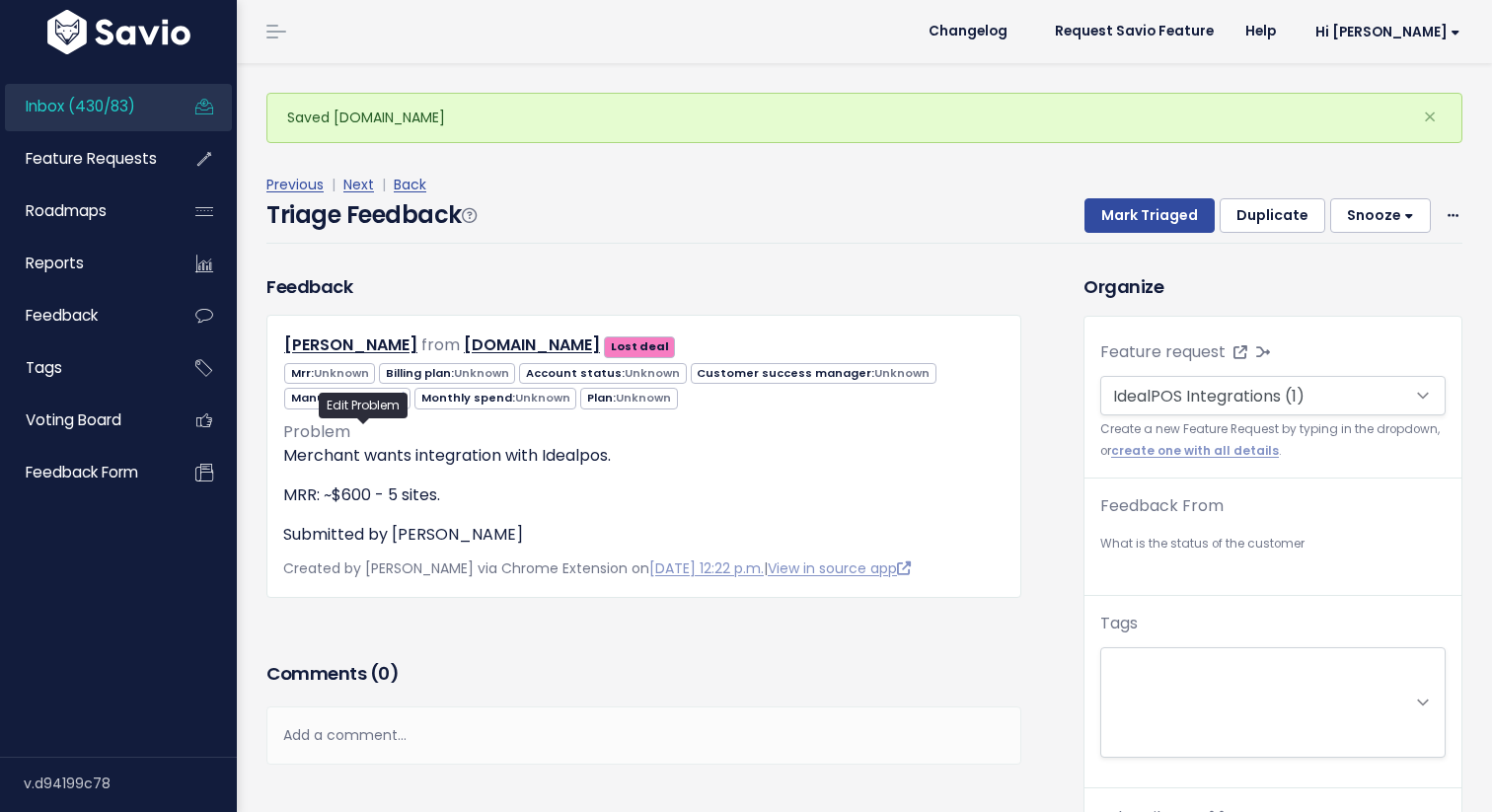 scroll, scrollTop: 0, scrollLeft: 0, axis: both 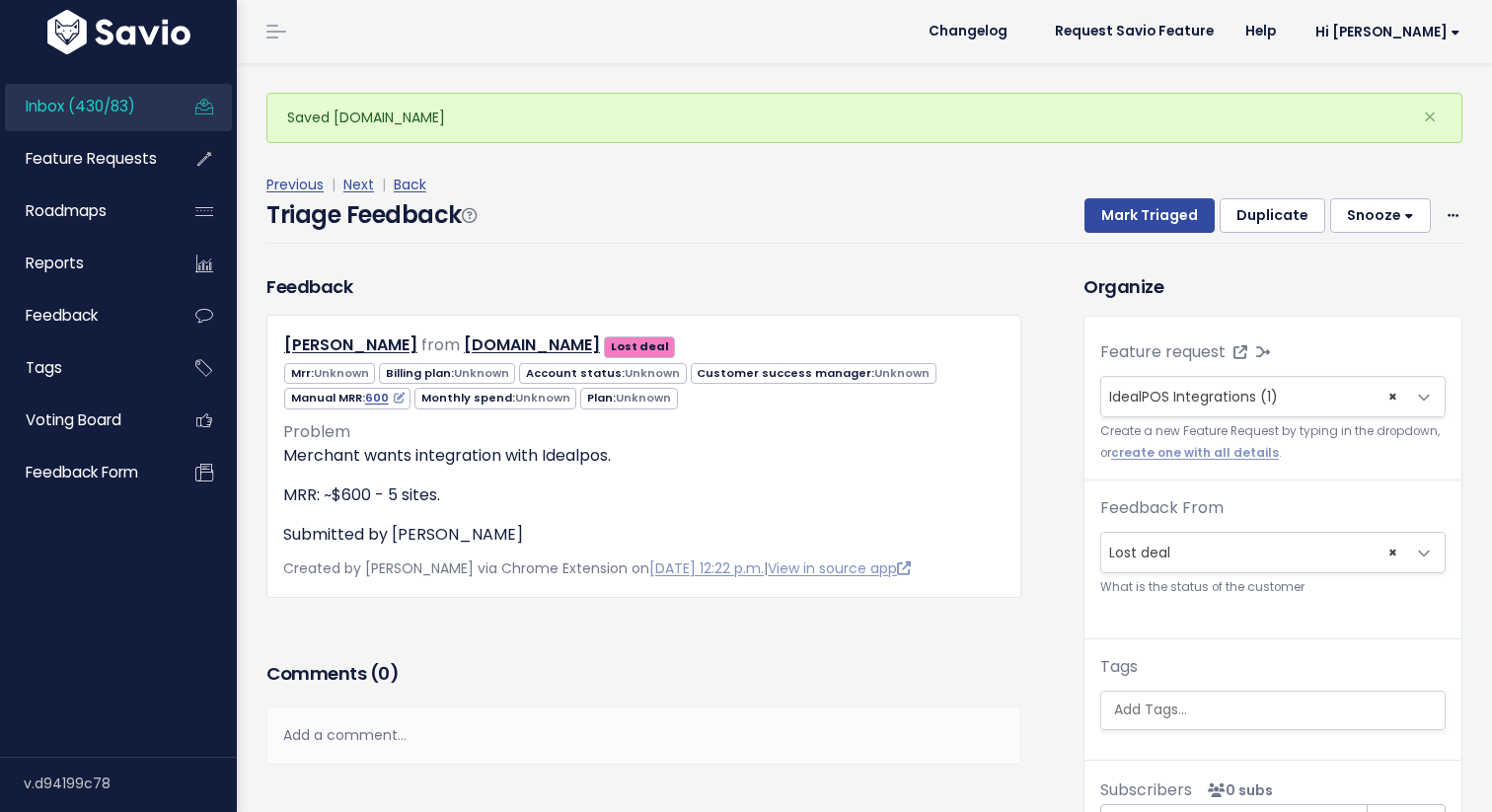 click on "Feedback
Dicky Chattha
from
dpgroup.nz
Lost deal" at bounding box center (660, 583) 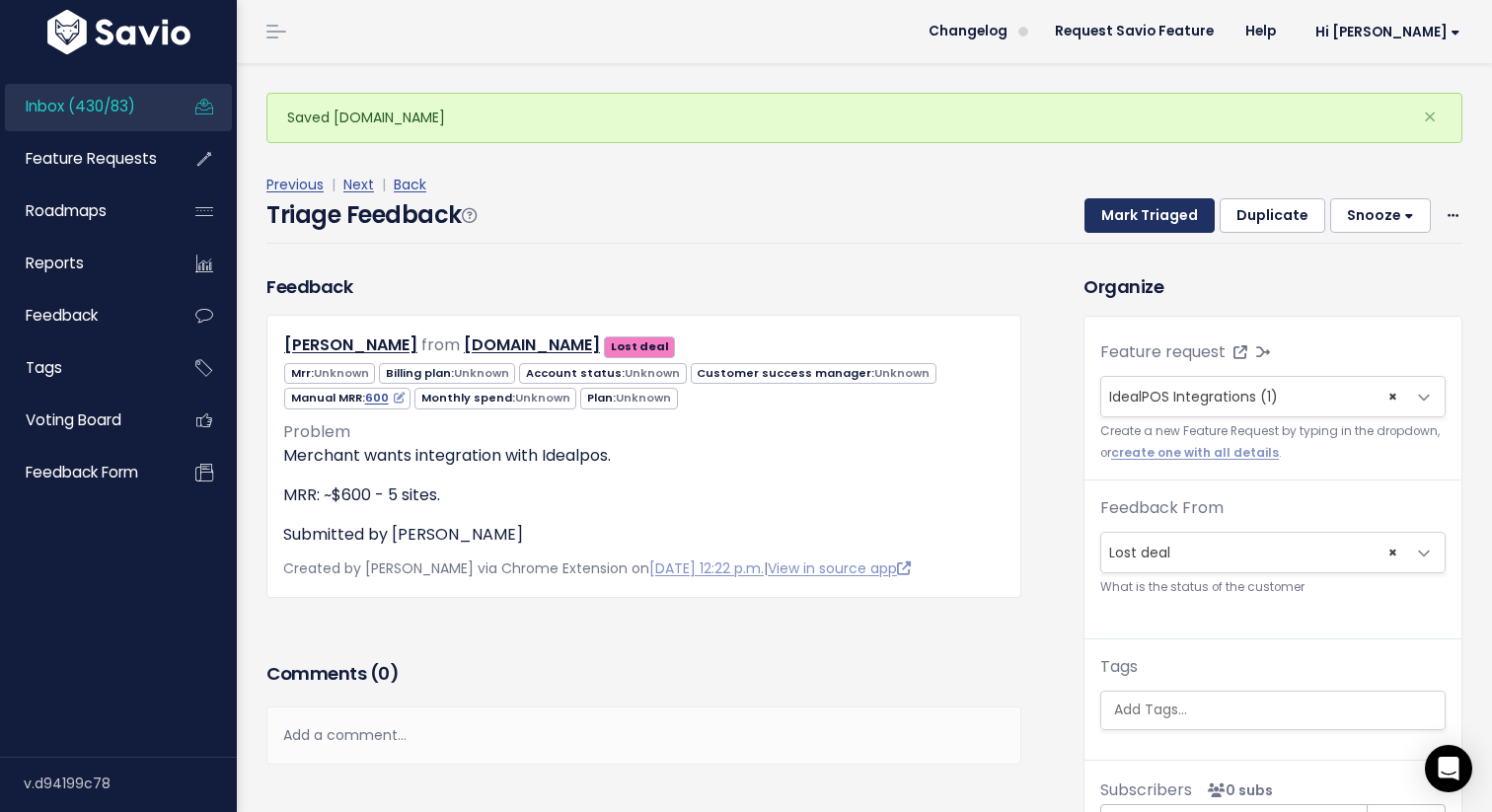 click on "Mark Triaged" at bounding box center (1150, 216) 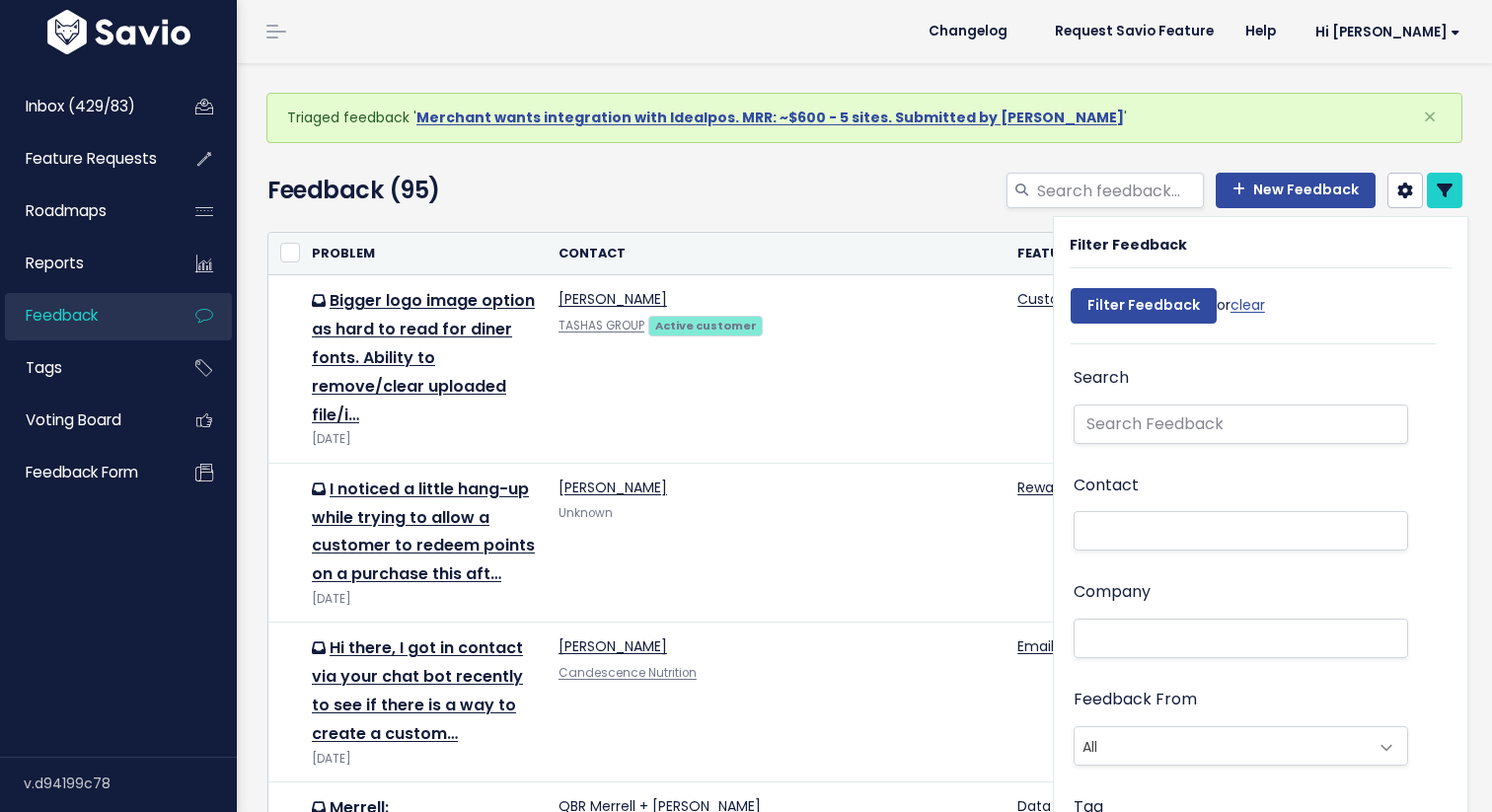 select 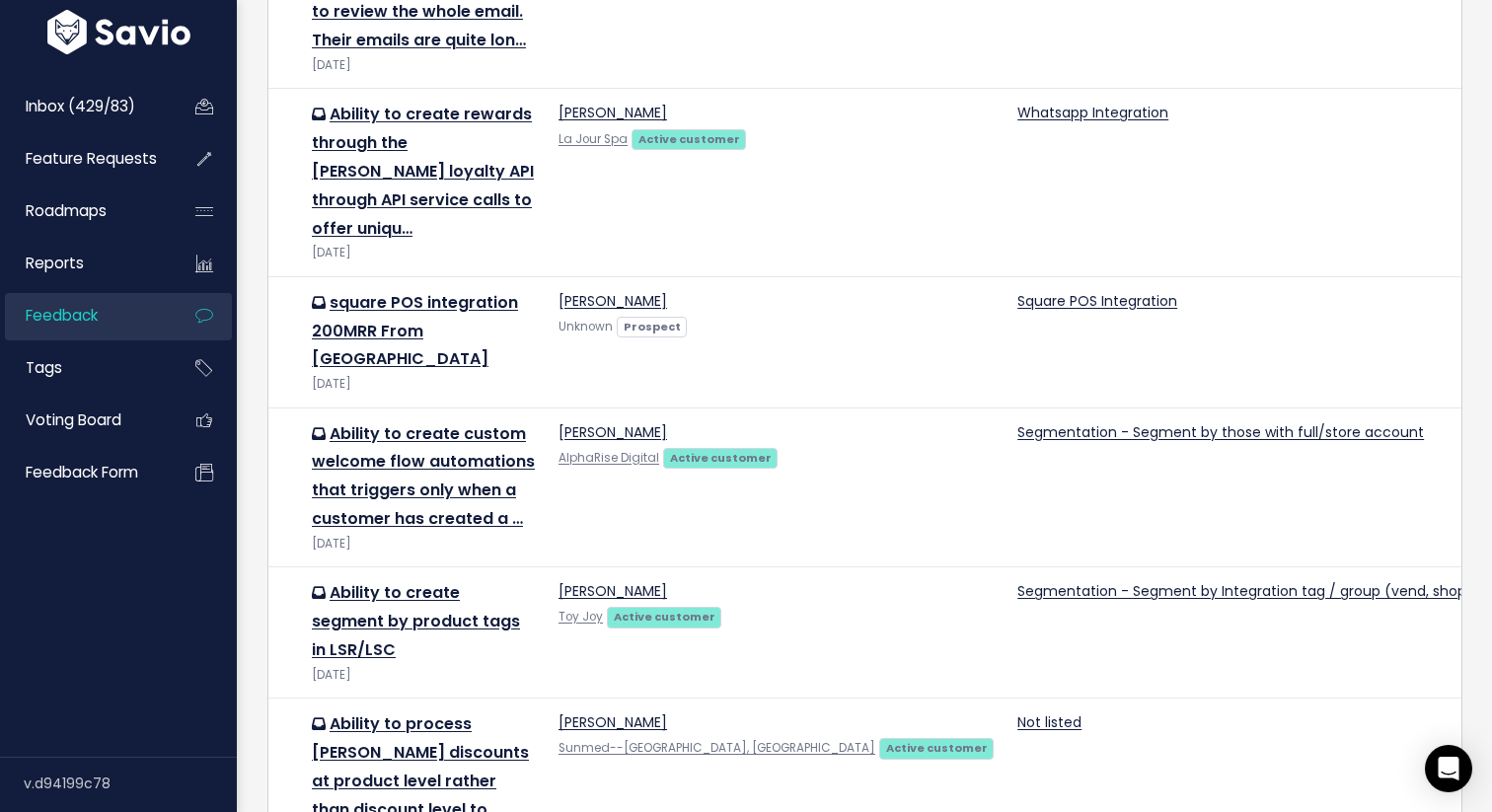 scroll, scrollTop: 2686, scrollLeft: 0, axis: vertical 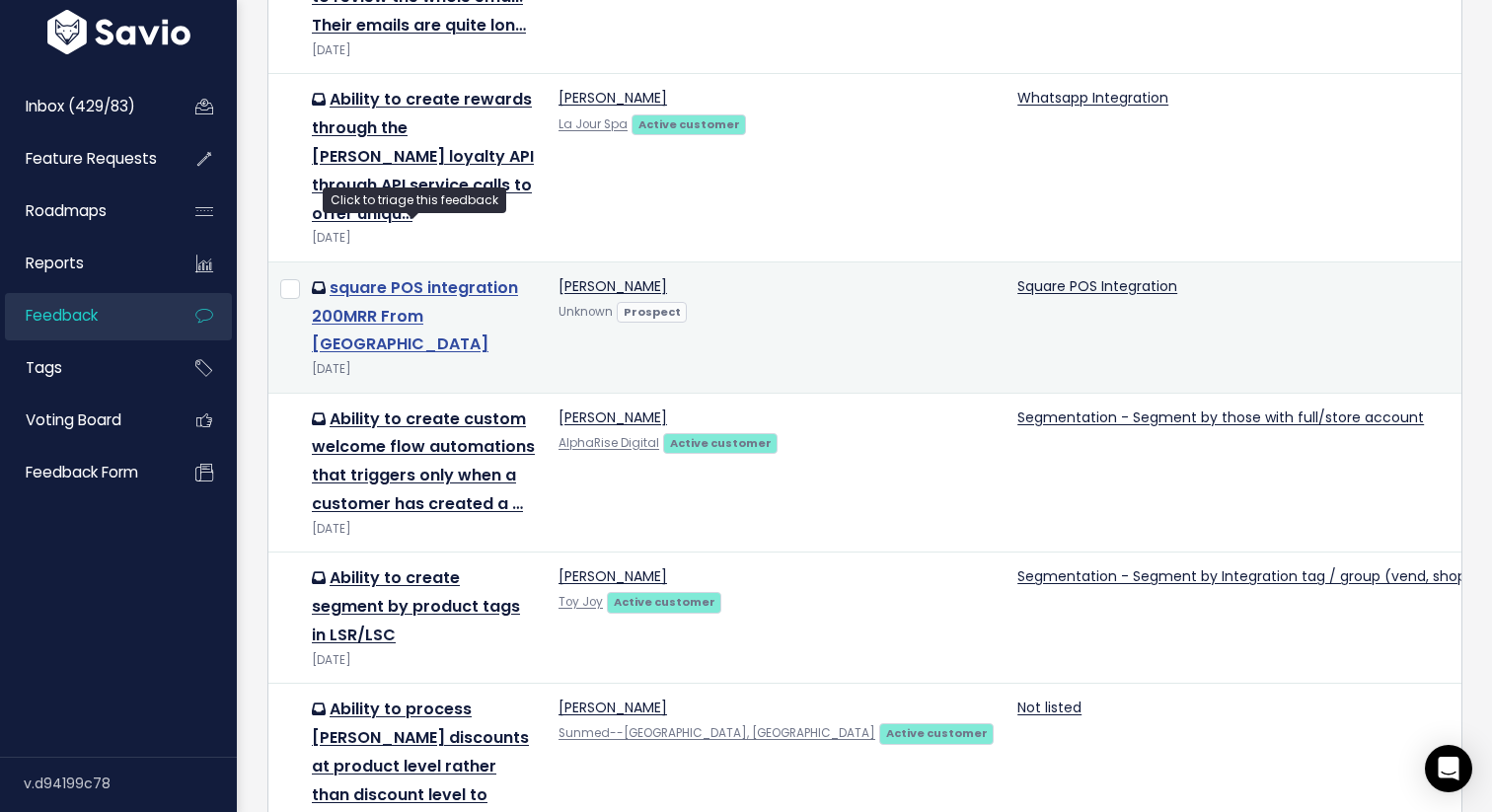 click on "square POS integration 200MRR
From Aleks" at bounding box center [414, 316] 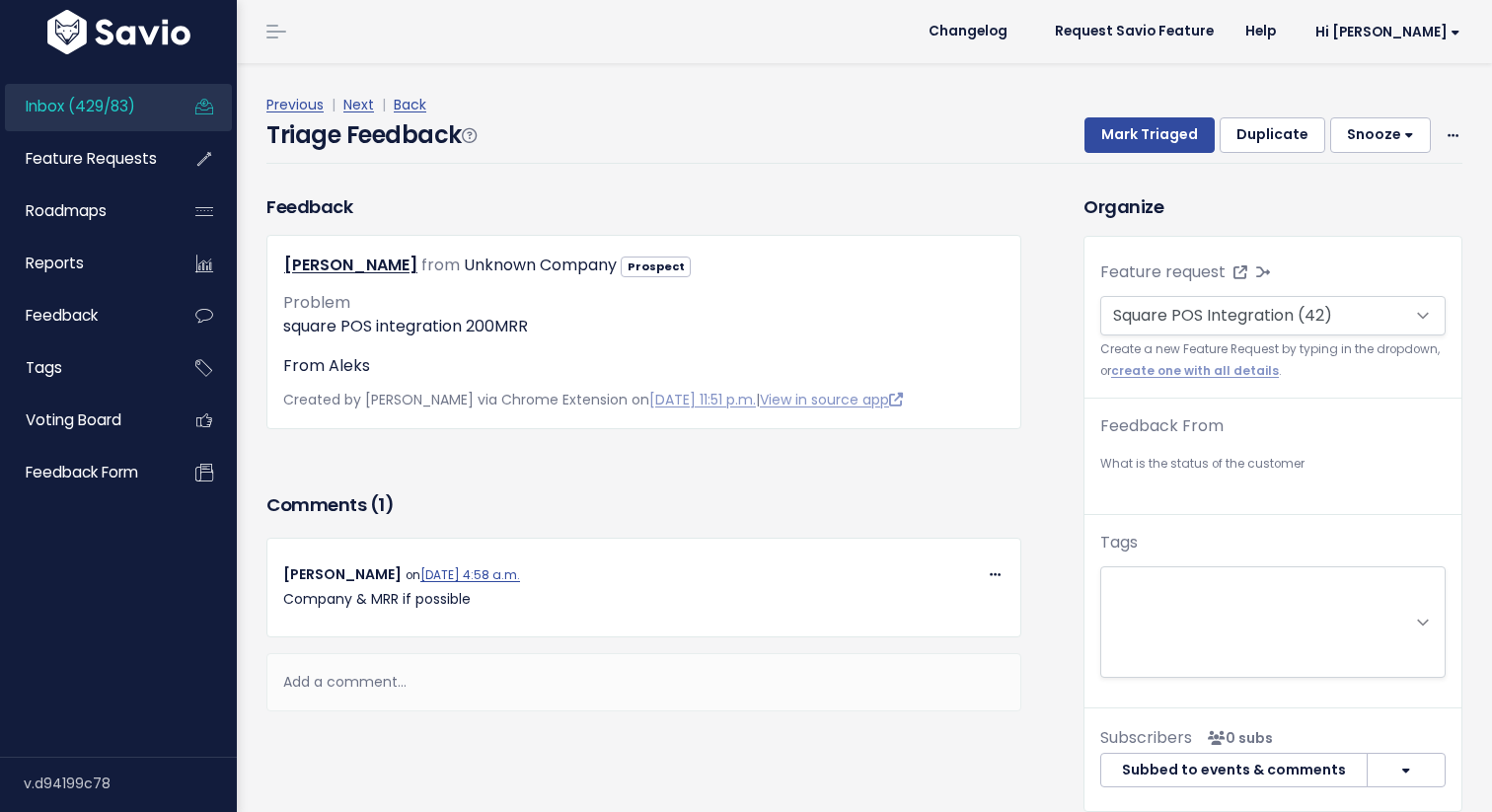 scroll, scrollTop: 0, scrollLeft: 0, axis: both 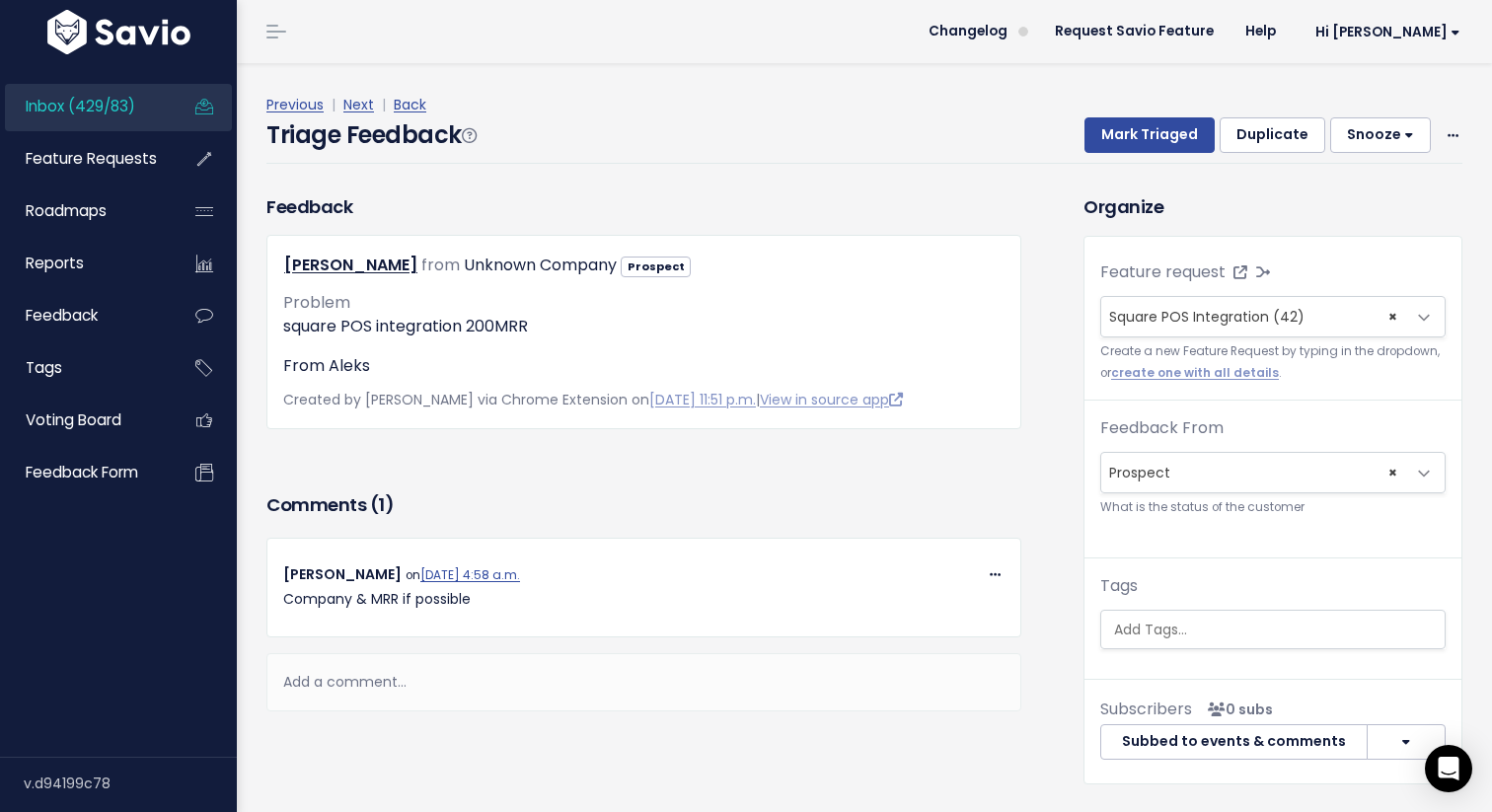 click on "Snooze" at bounding box center [1380, 135] 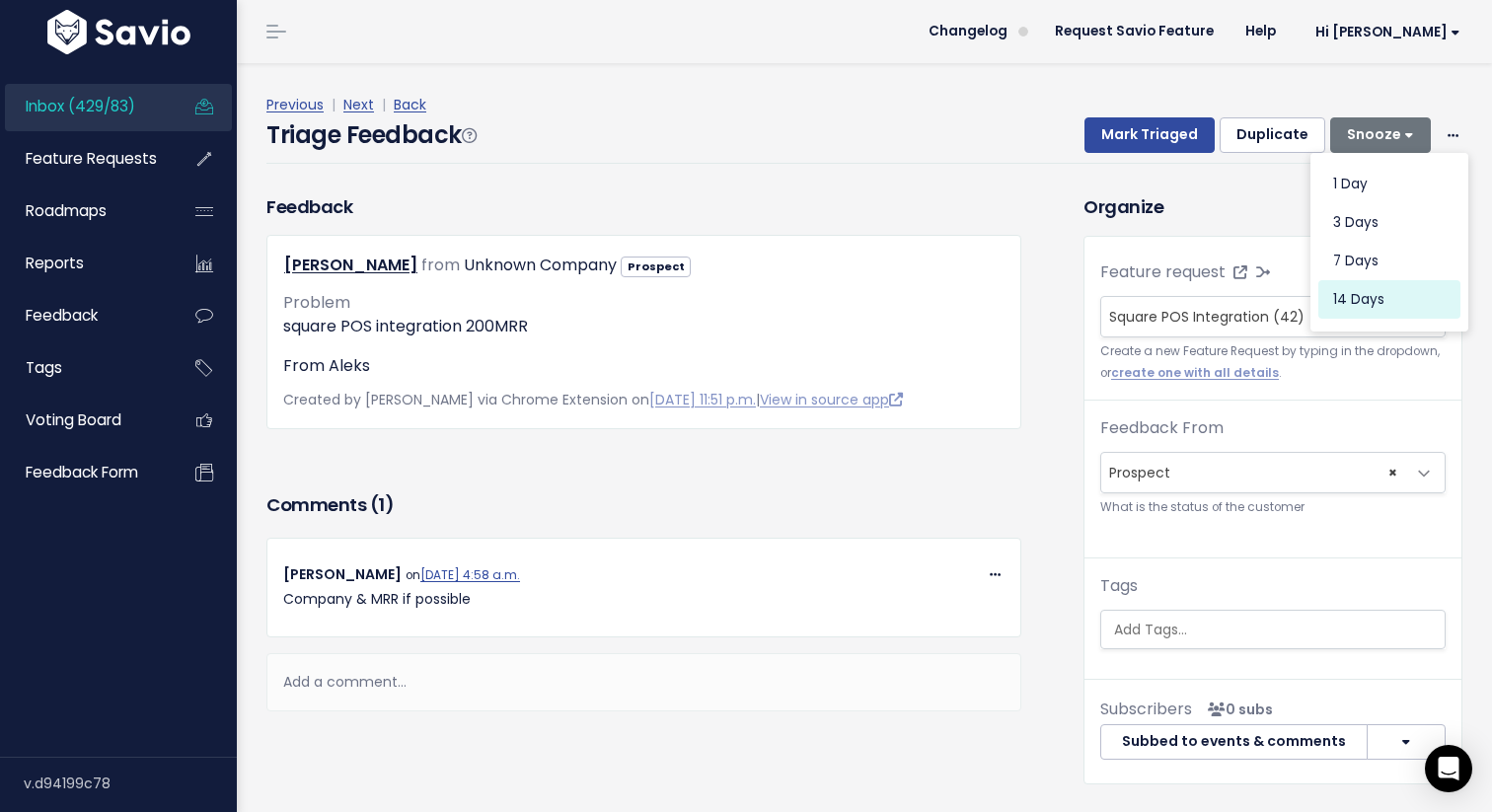click on "14 days" at bounding box center [1389, 300] 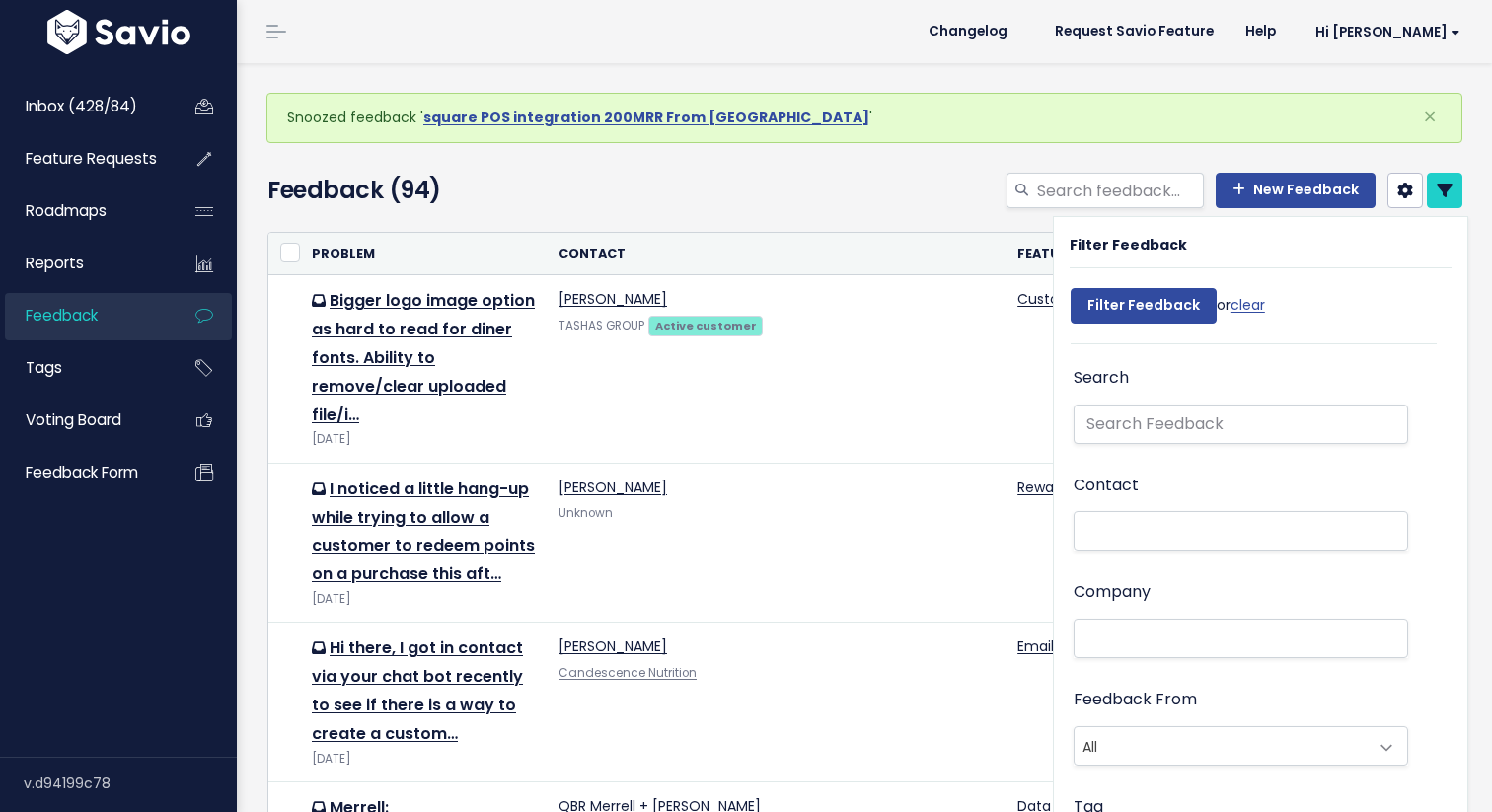 select 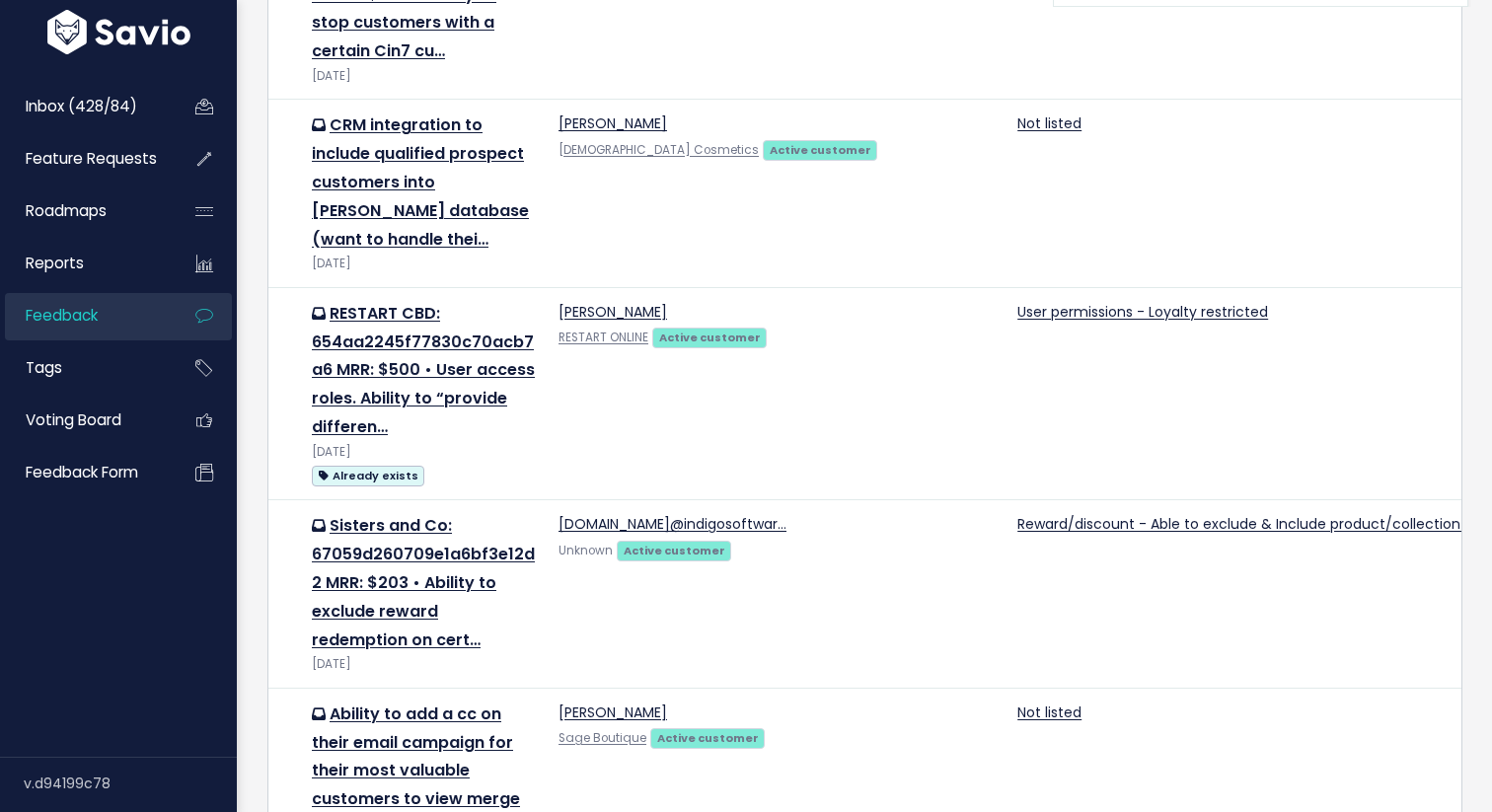 scroll, scrollTop: 880, scrollLeft: 0, axis: vertical 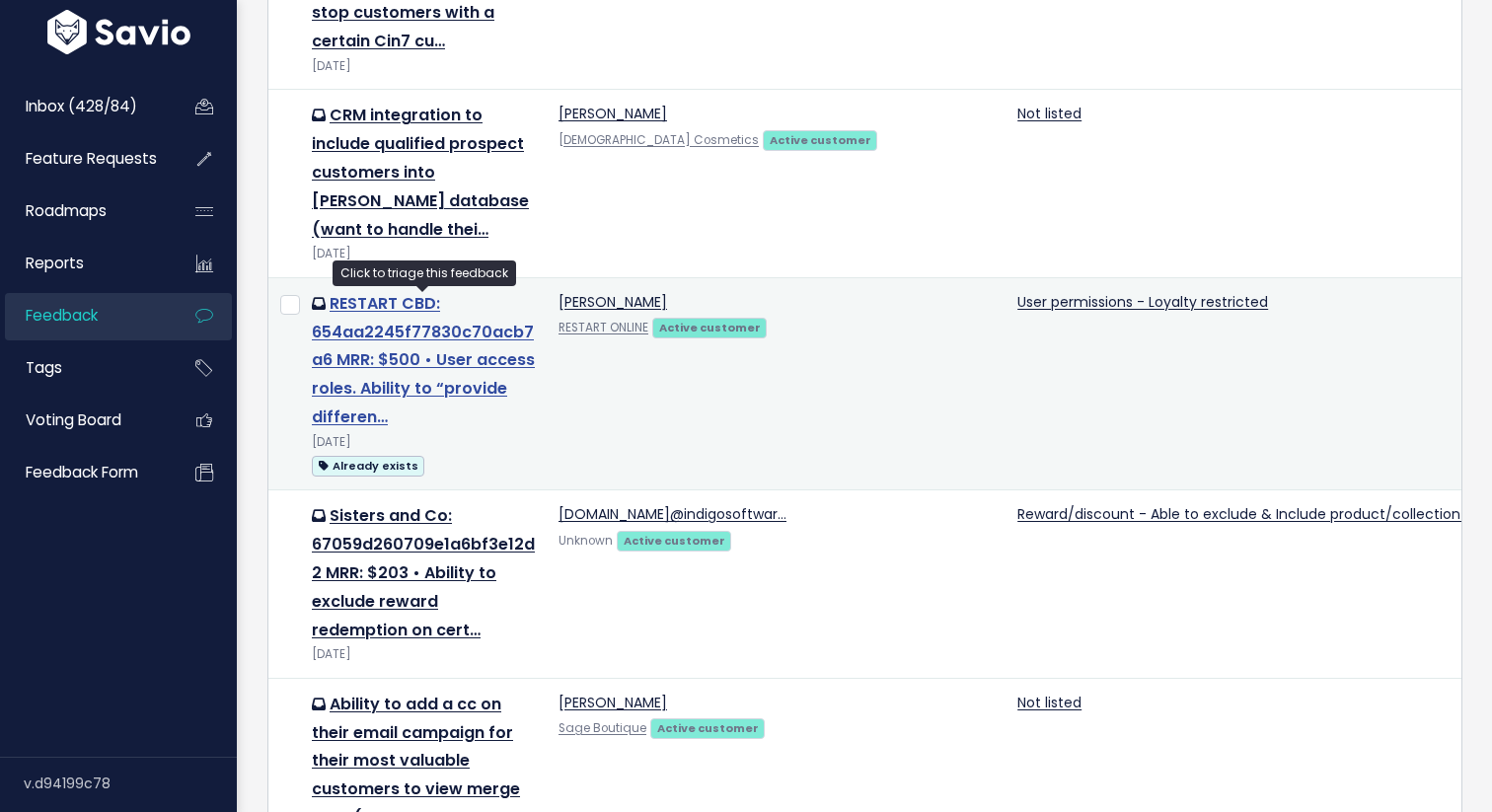 click on "RESTART CBD: 654aa2245f77830c70acb7a6
MRR: $500
• User access roles. Ability to “provide differen…" at bounding box center [423, 360] 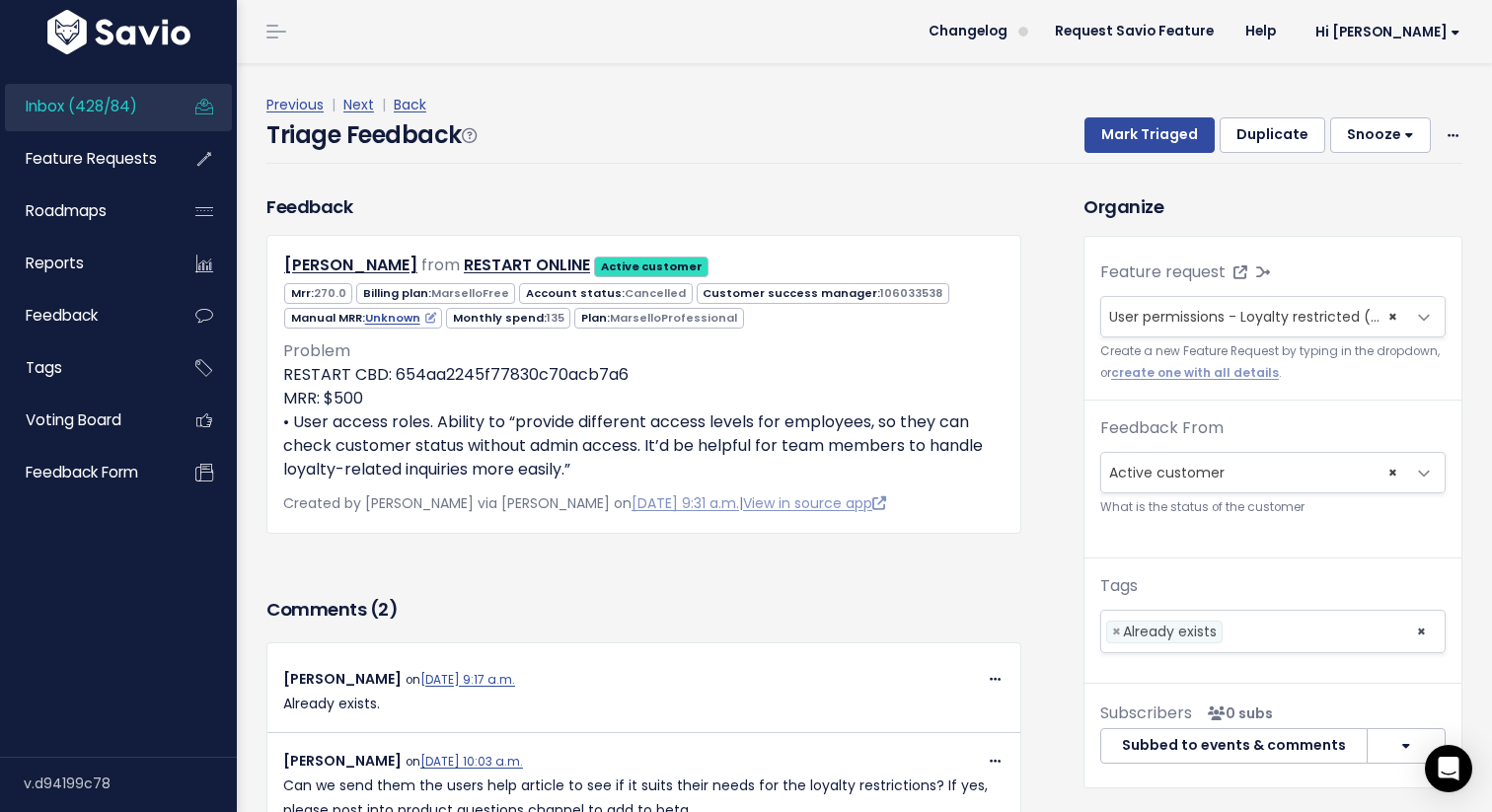 scroll, scrollTop: 2, scrollLeft: 0, axis: vertical 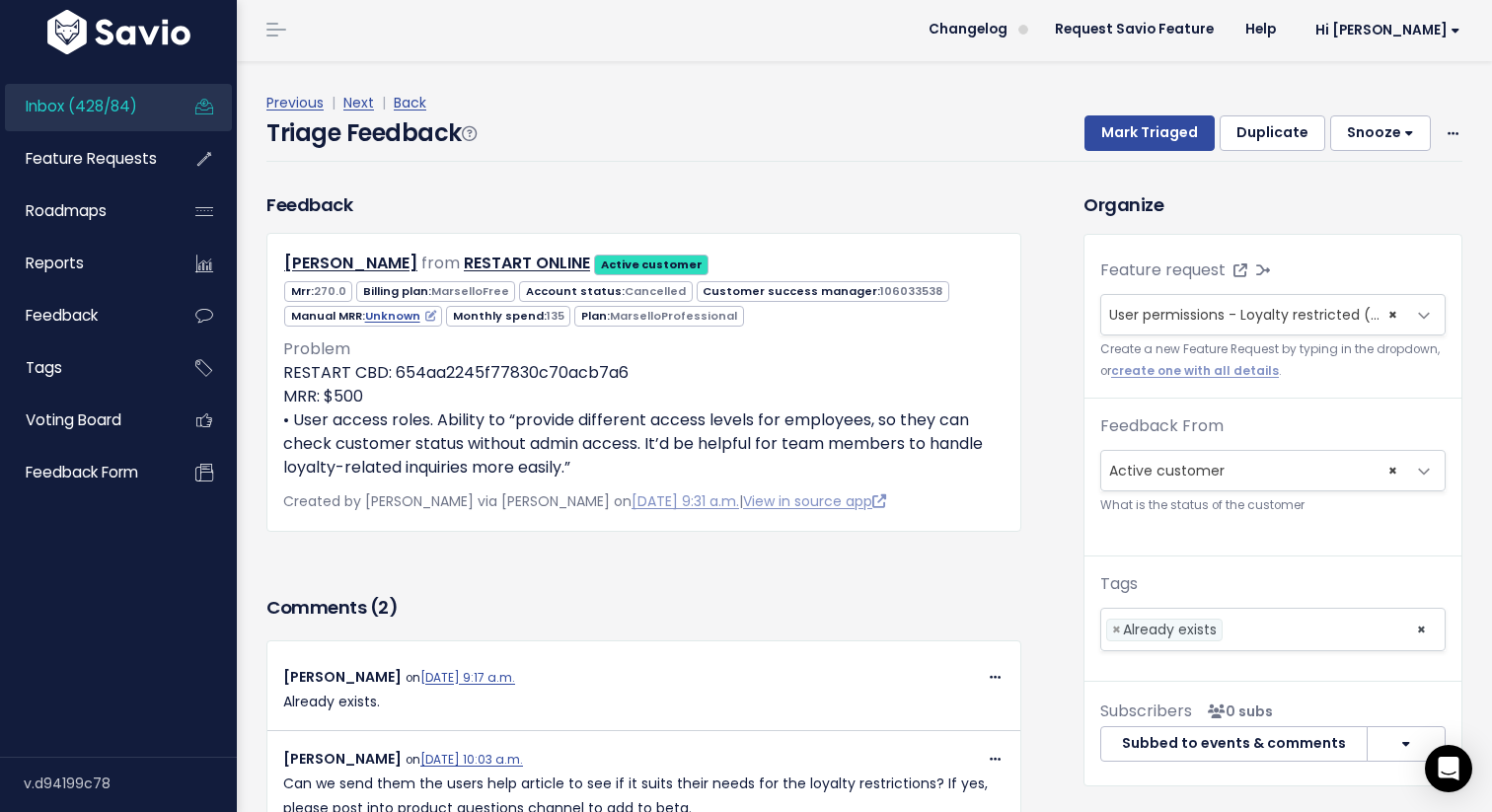 click on "Snooze" at bounding box center [1380, 133] 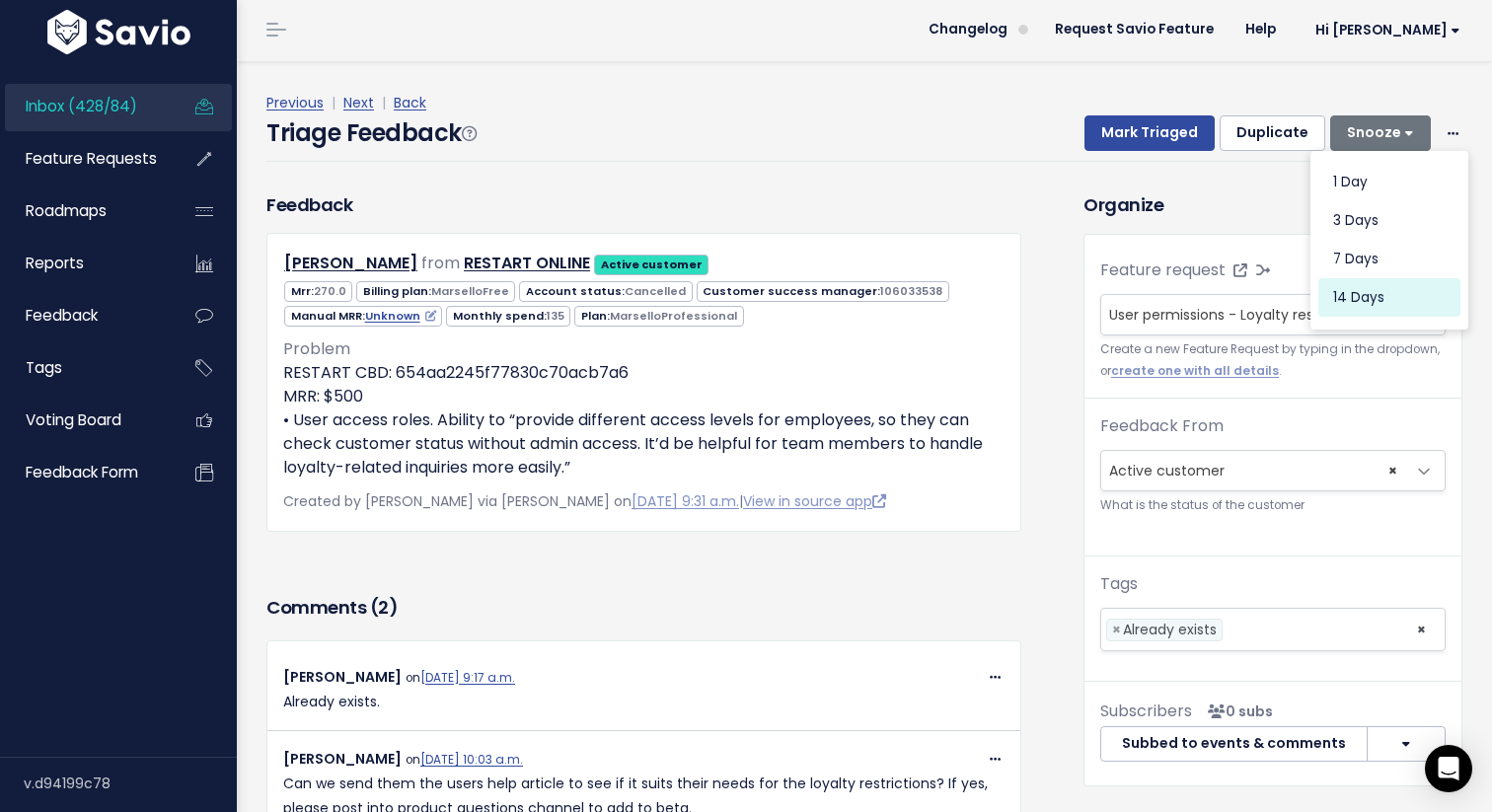 click on "14 days" at bounding box center [1389, 298] 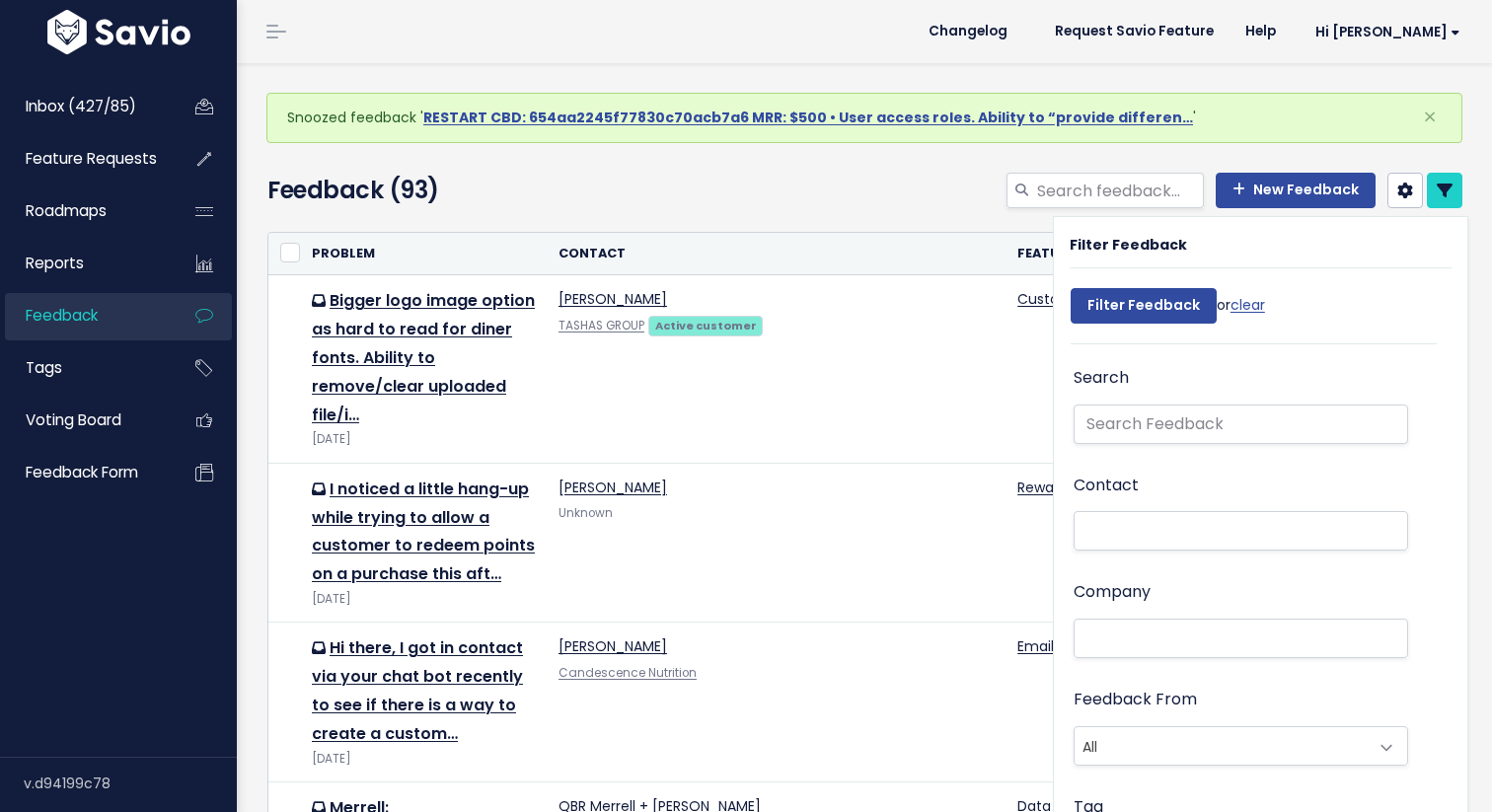select 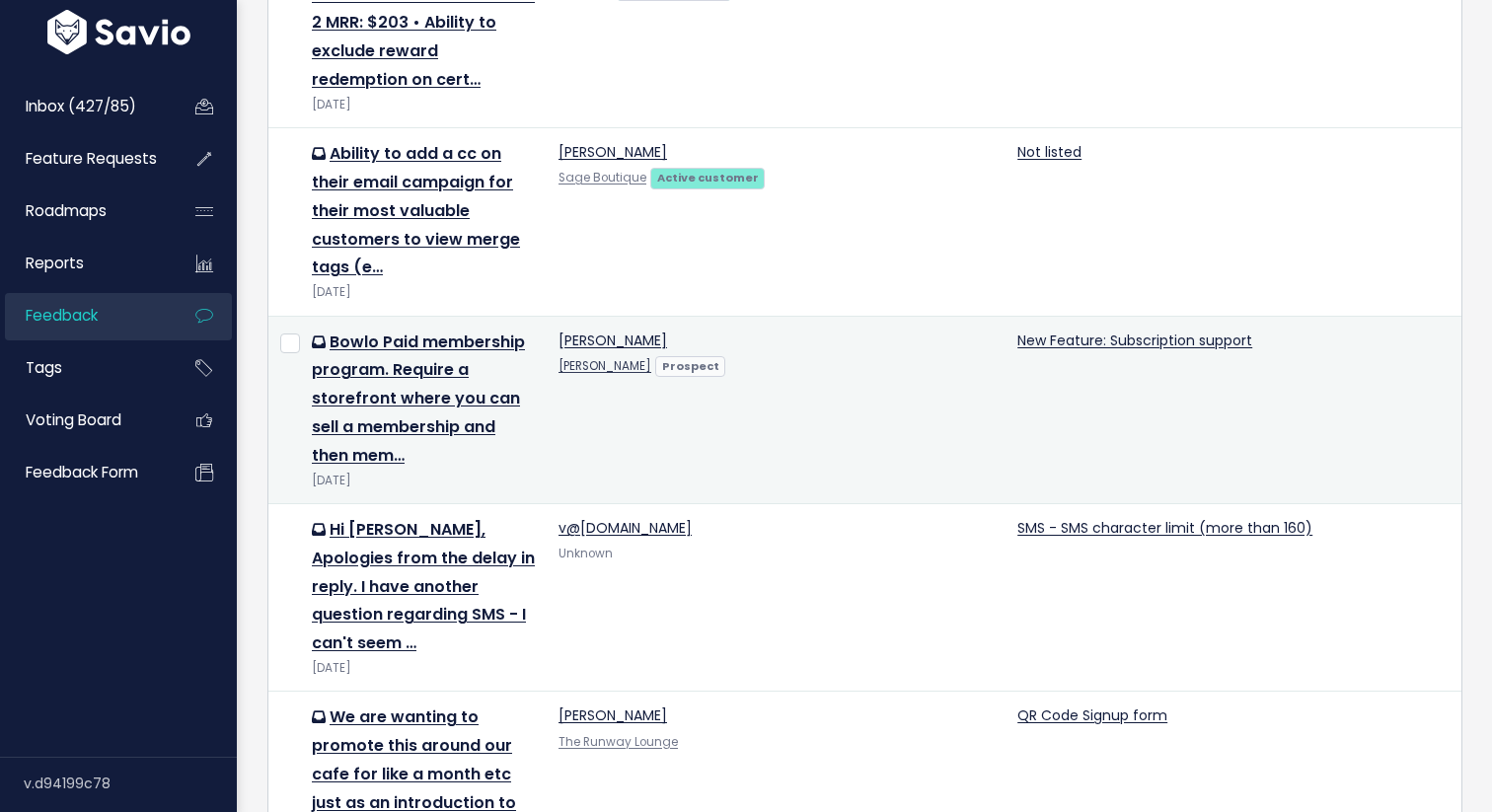 scroll, scrollTop: 1221, scrollLeft: 0, axis: vertical 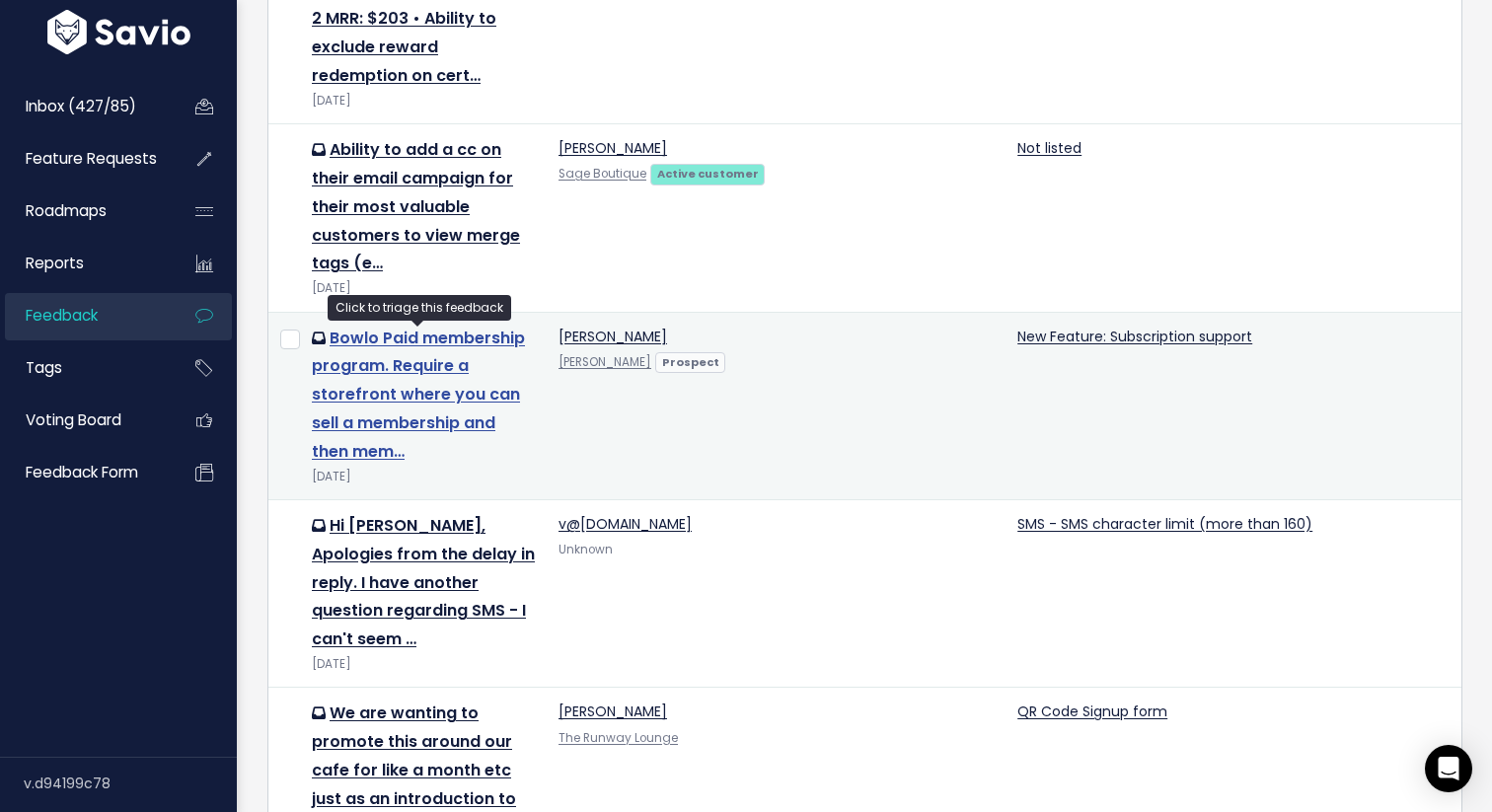 click on "Bowlo
Paid membership program. Require a storefront where you can sell a membership and then mem…" at bounding box center (418, 395) 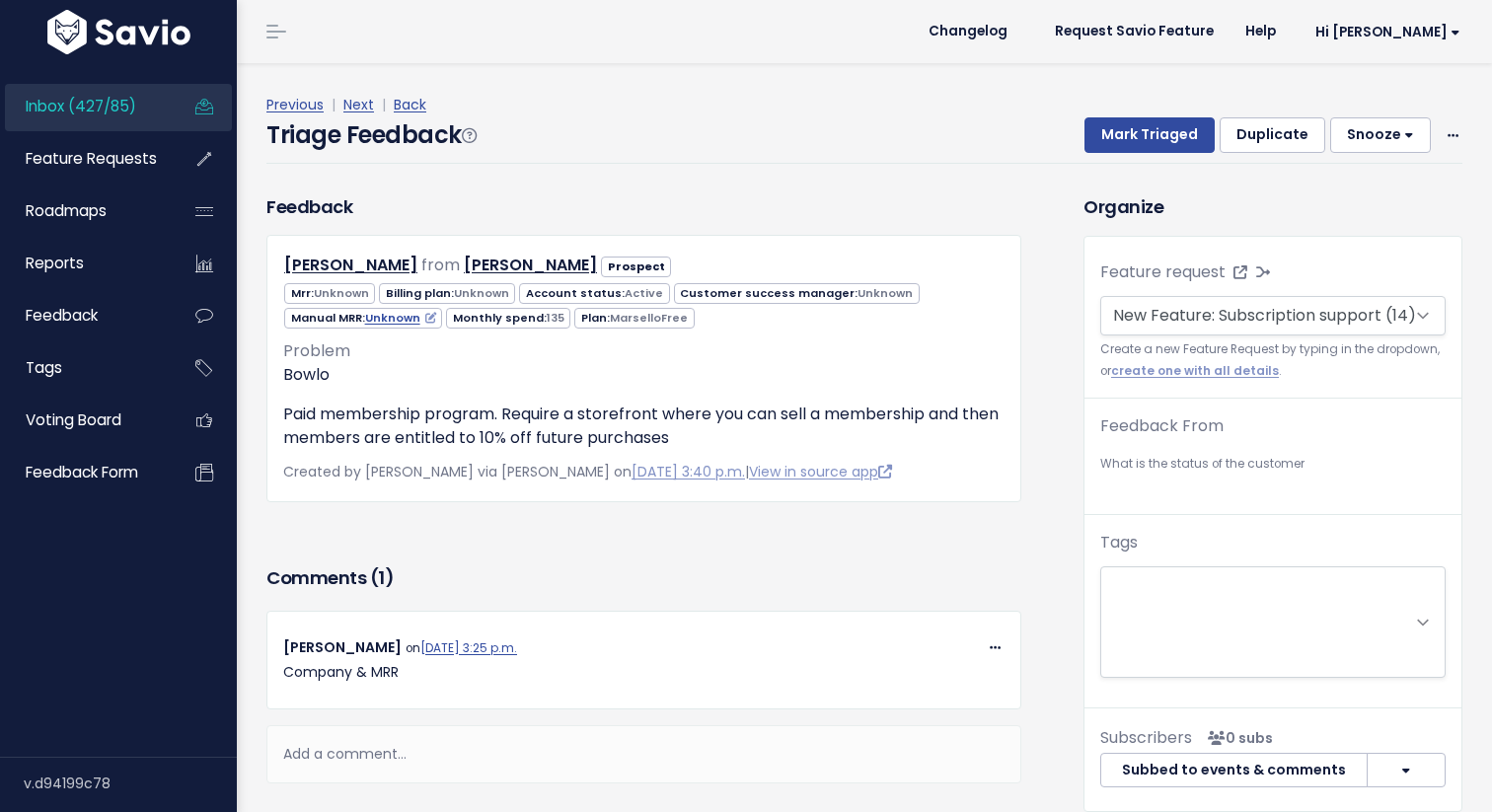 scroll, scrollTop: 0, scrollLeft: 0, axis: both 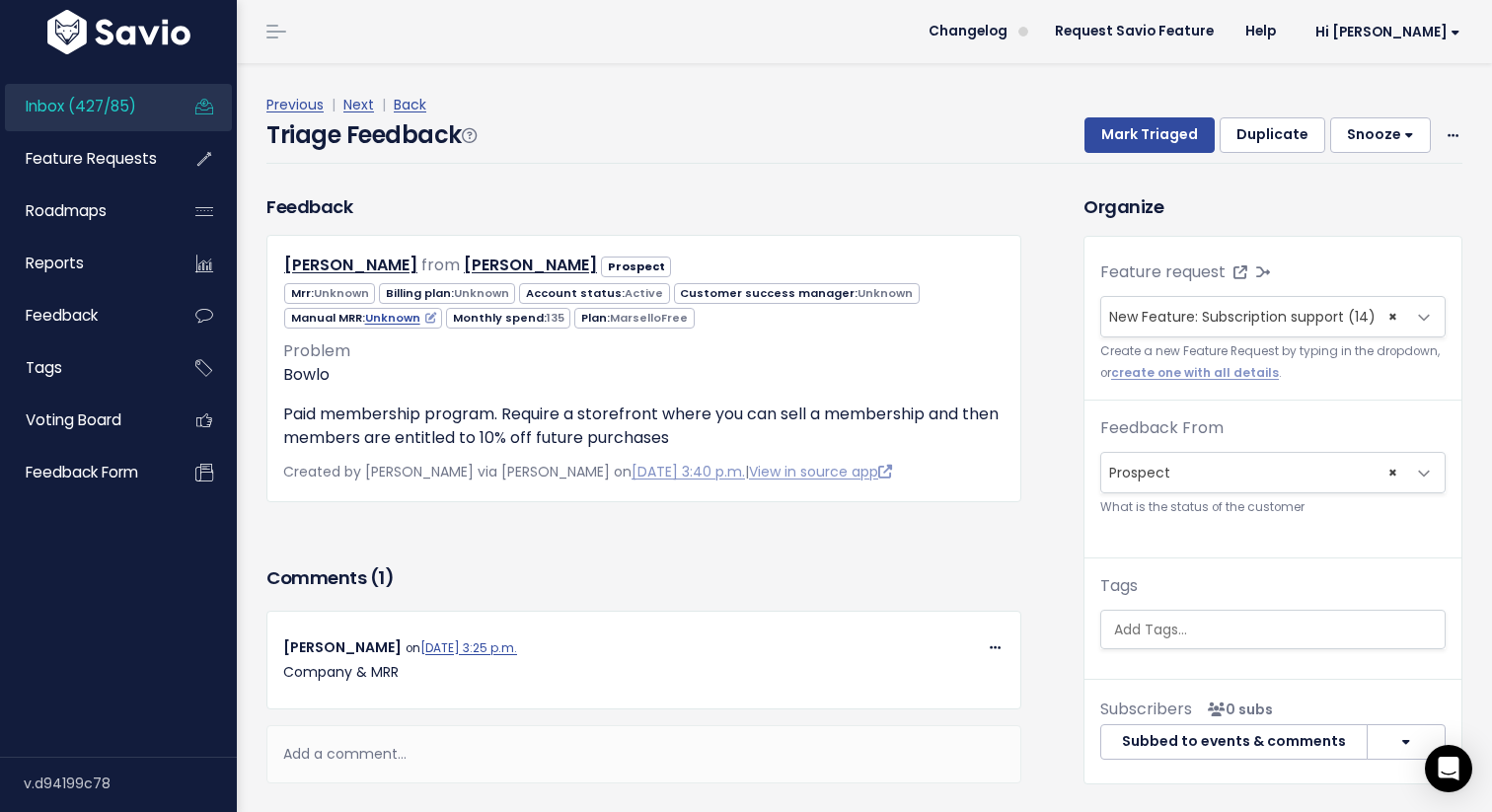 click on "Snooze" at bounding box center (1380, 135) 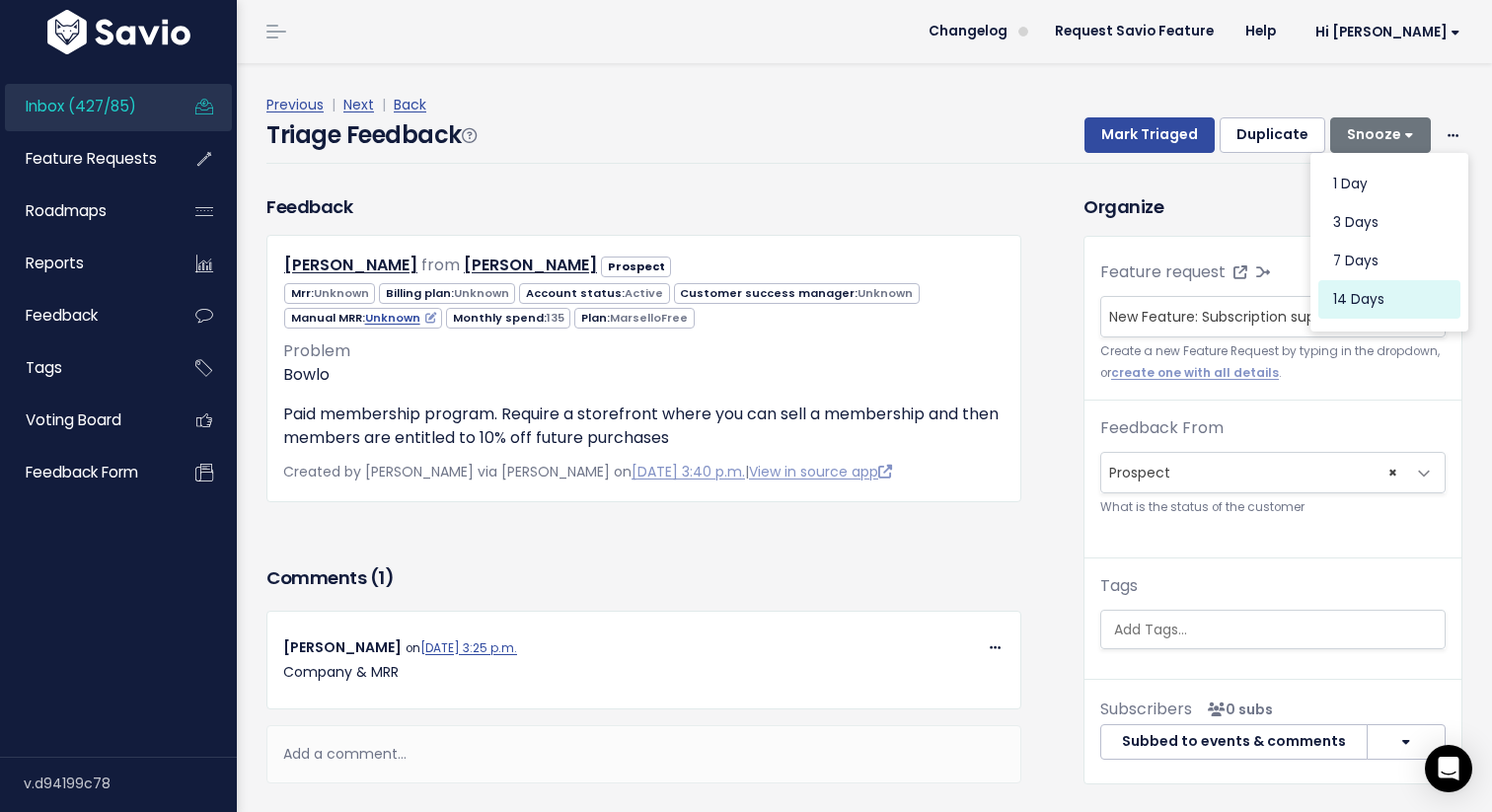click on "14 days" at bounding box center (1389, 300) 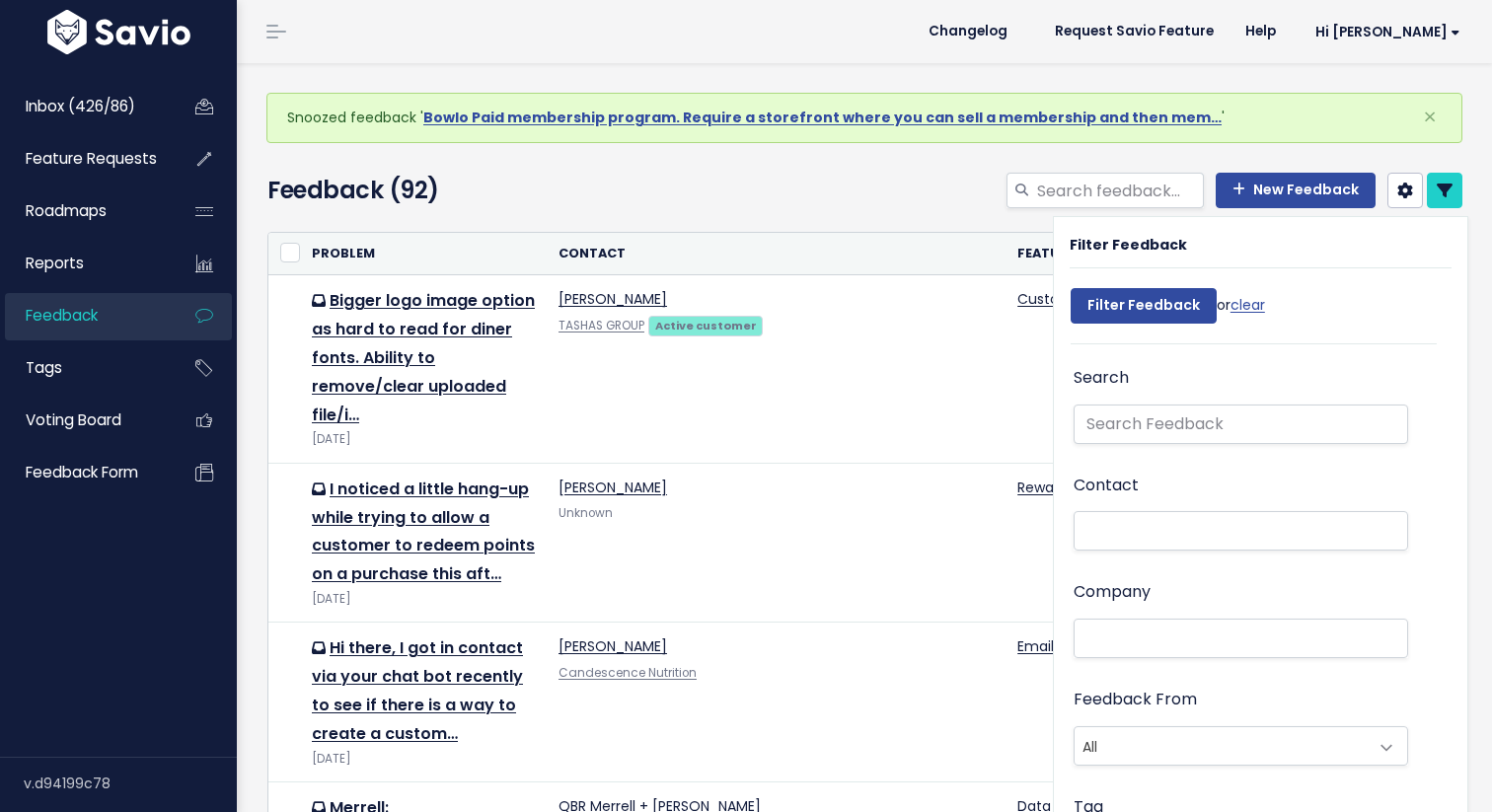 select 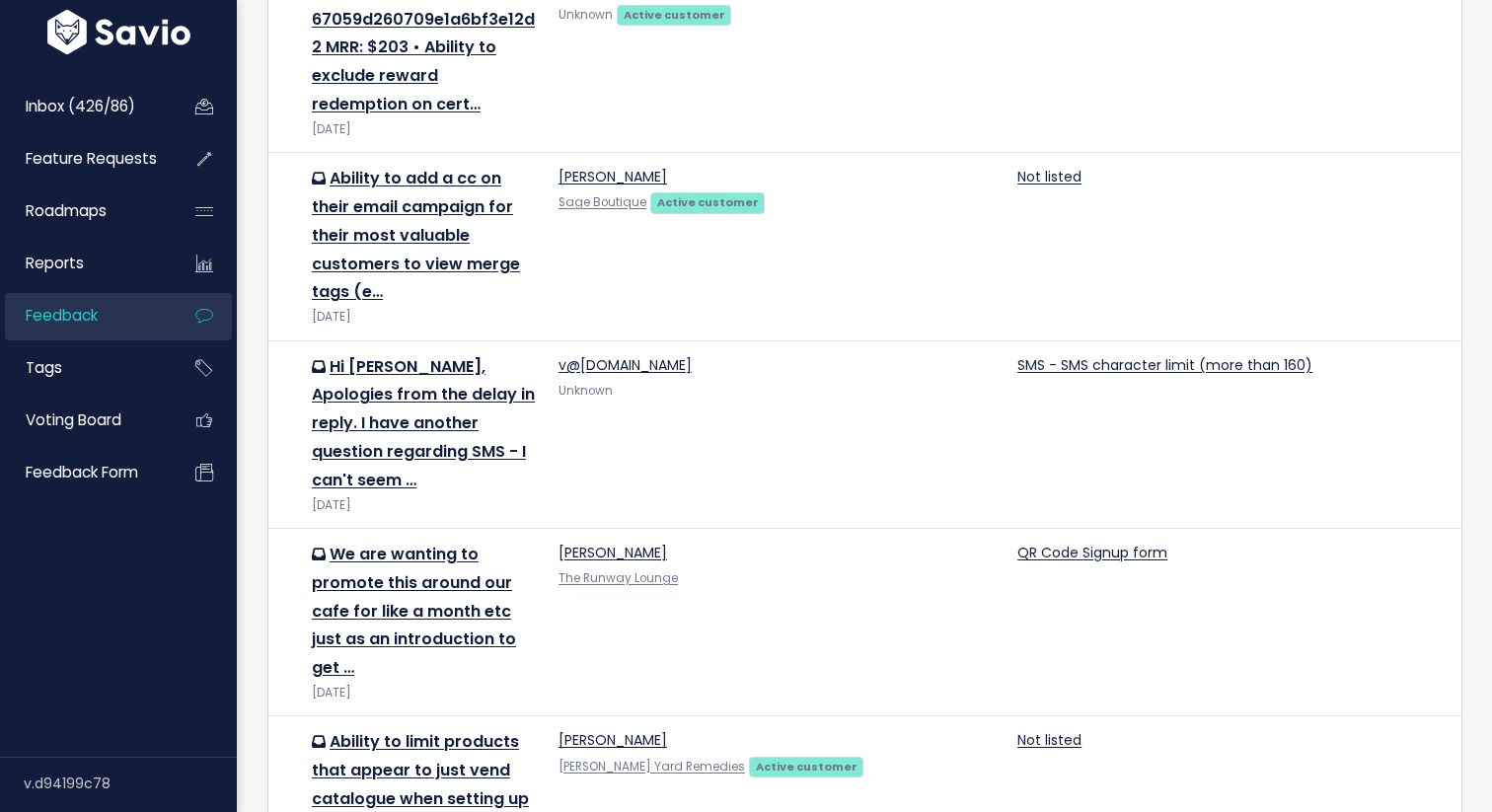 scroll, scrollTop: 1194, scrollLeft: 0, axis: vertical 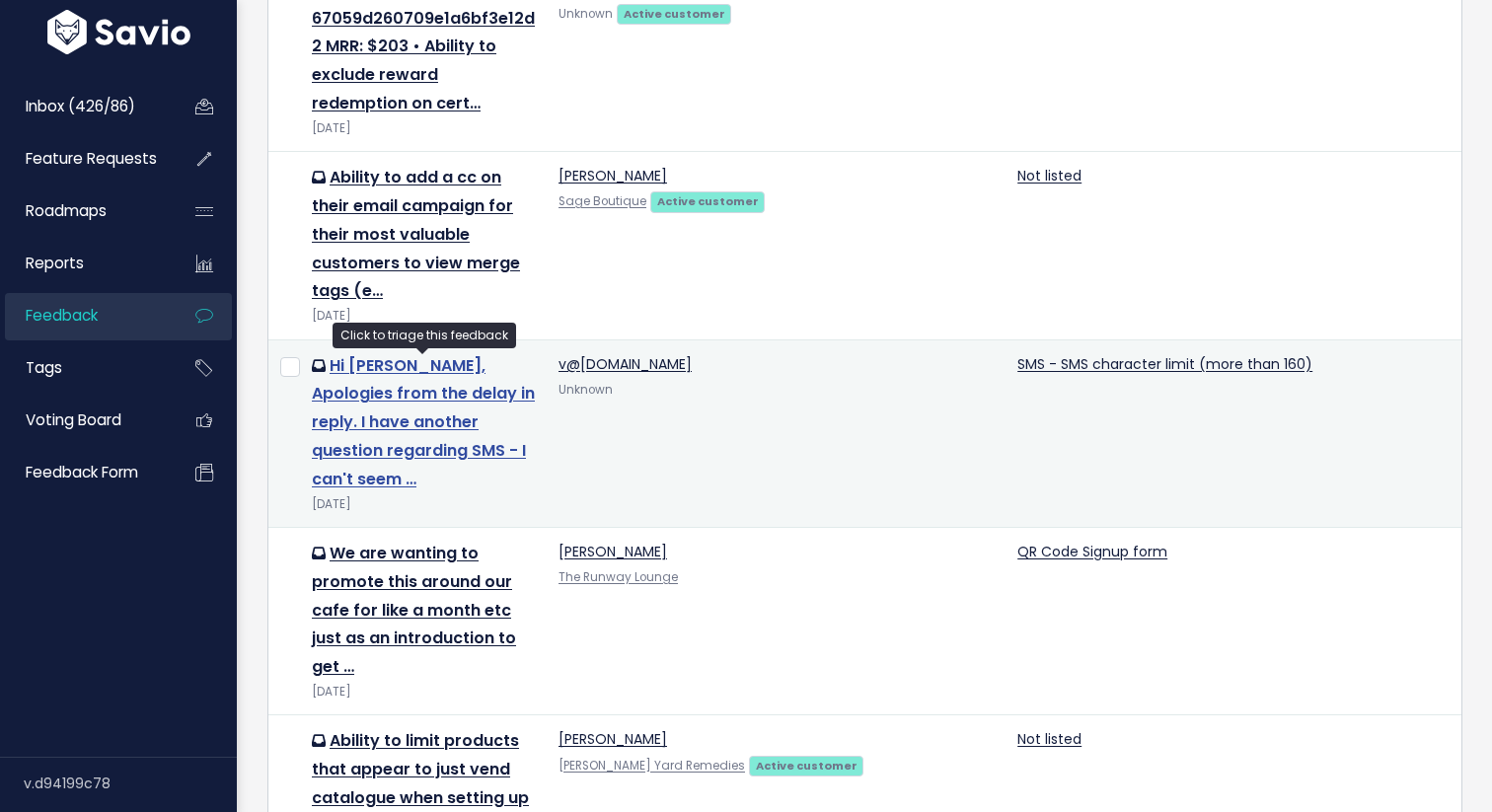 click on "Hi Mark,
Apologies from the delay in reply. I have another question regarding SMS - I can't seem …" at bounding box center [423, 422] 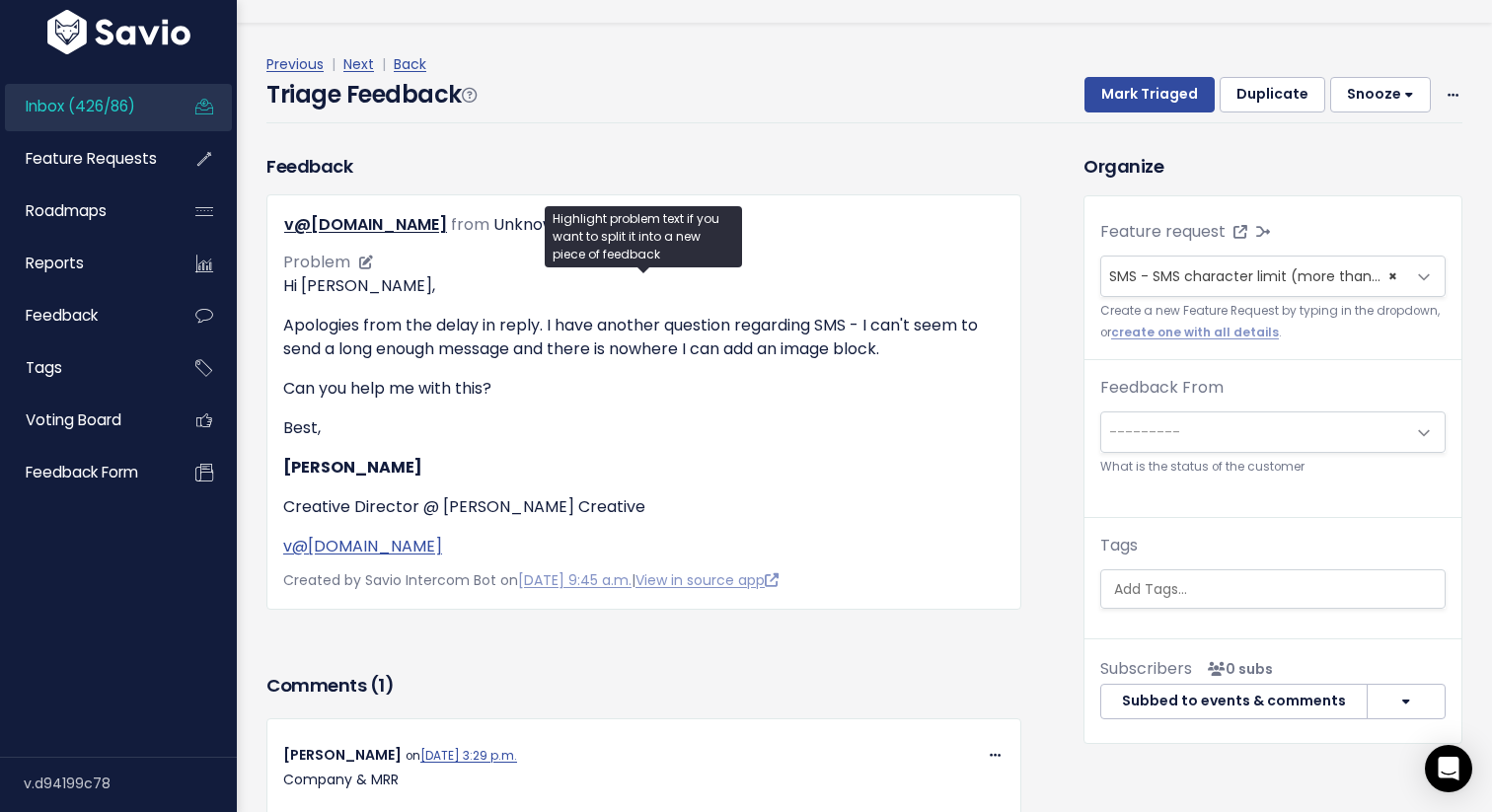 scroll, scrollTop: 0, scrollLeft: 0, axis: both 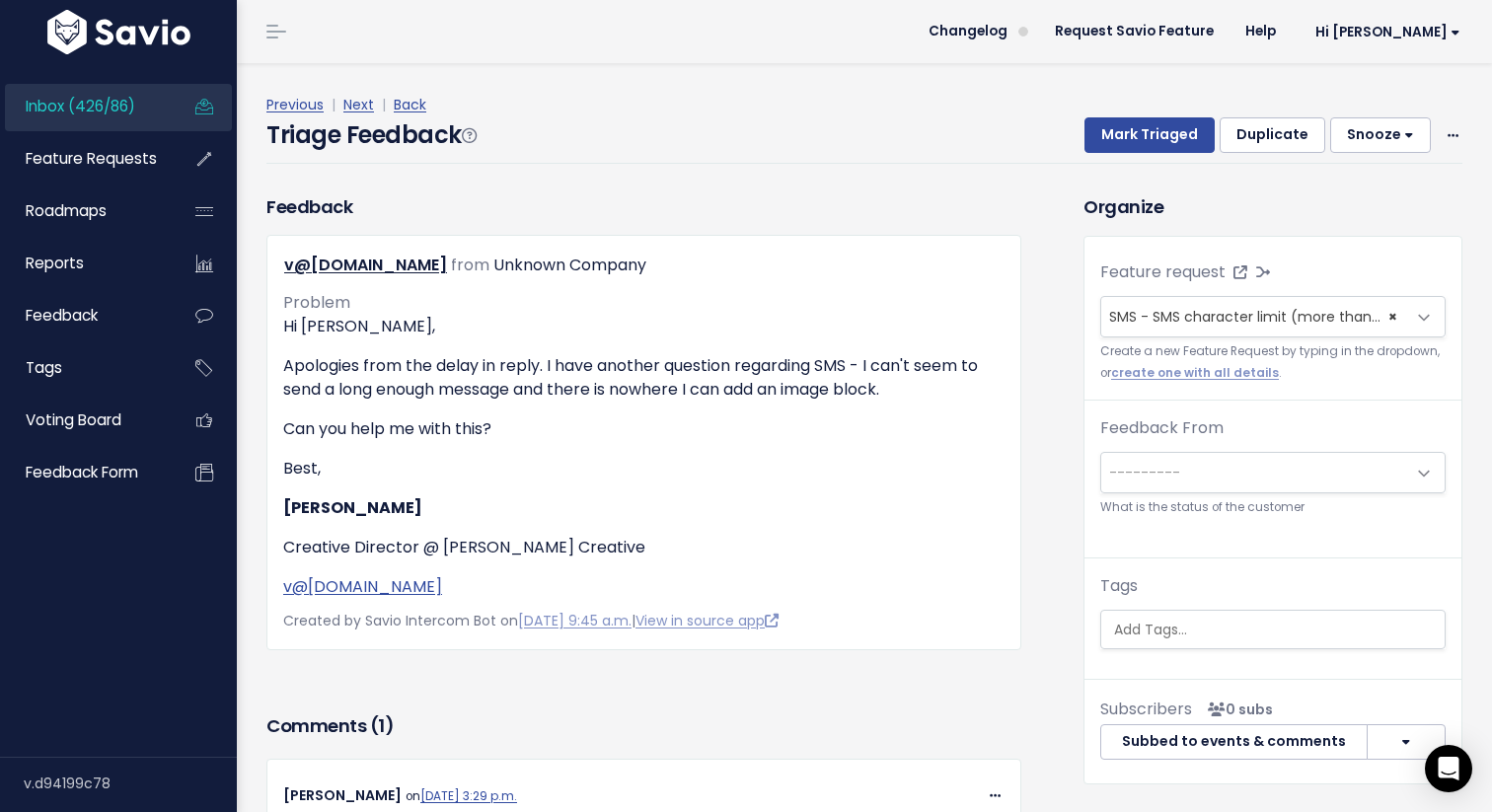 click on "Snooze" at bounding box center [1380, 135] 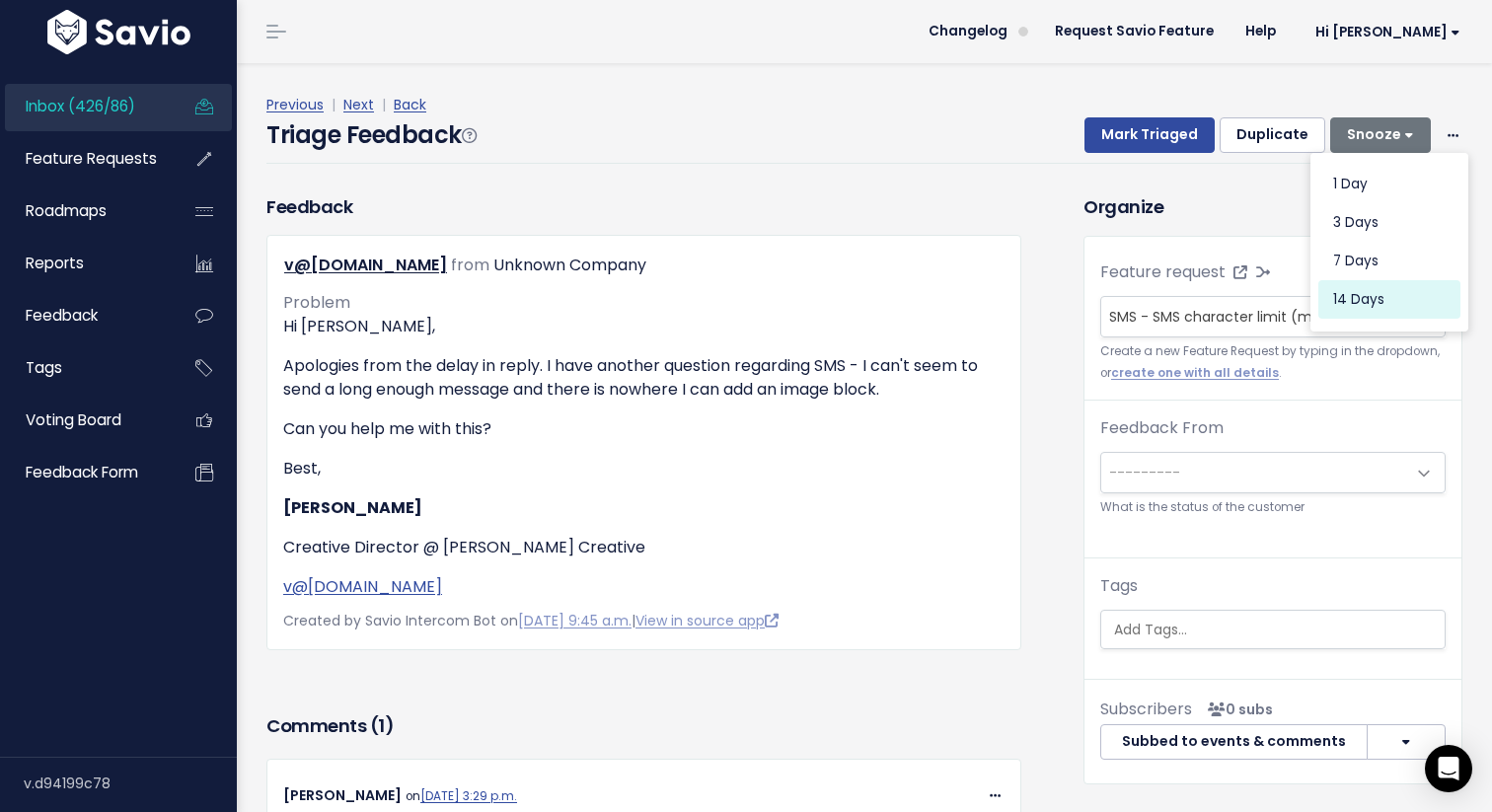 click on "14 days" at bounding box center (1389, 300) 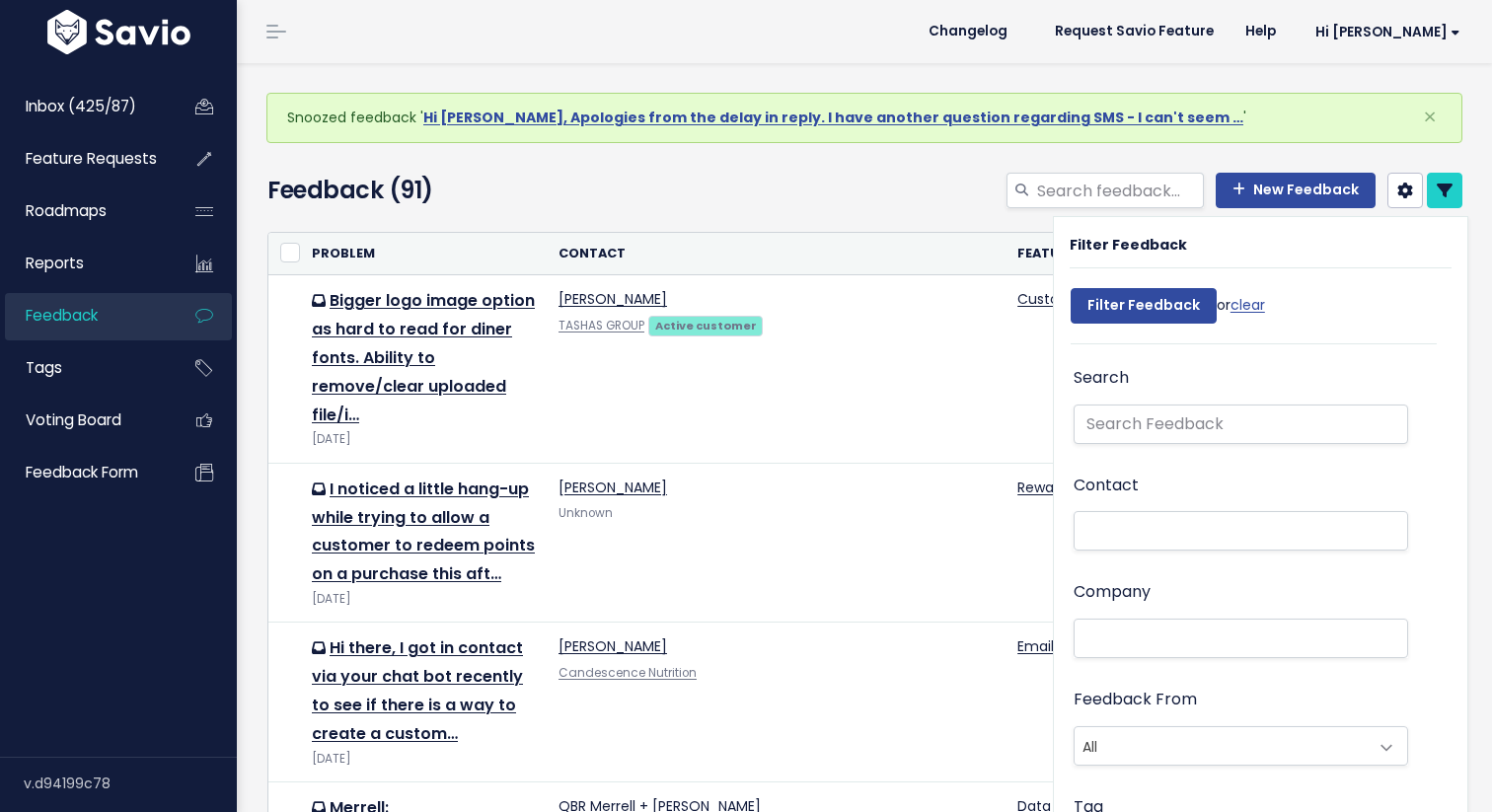 select 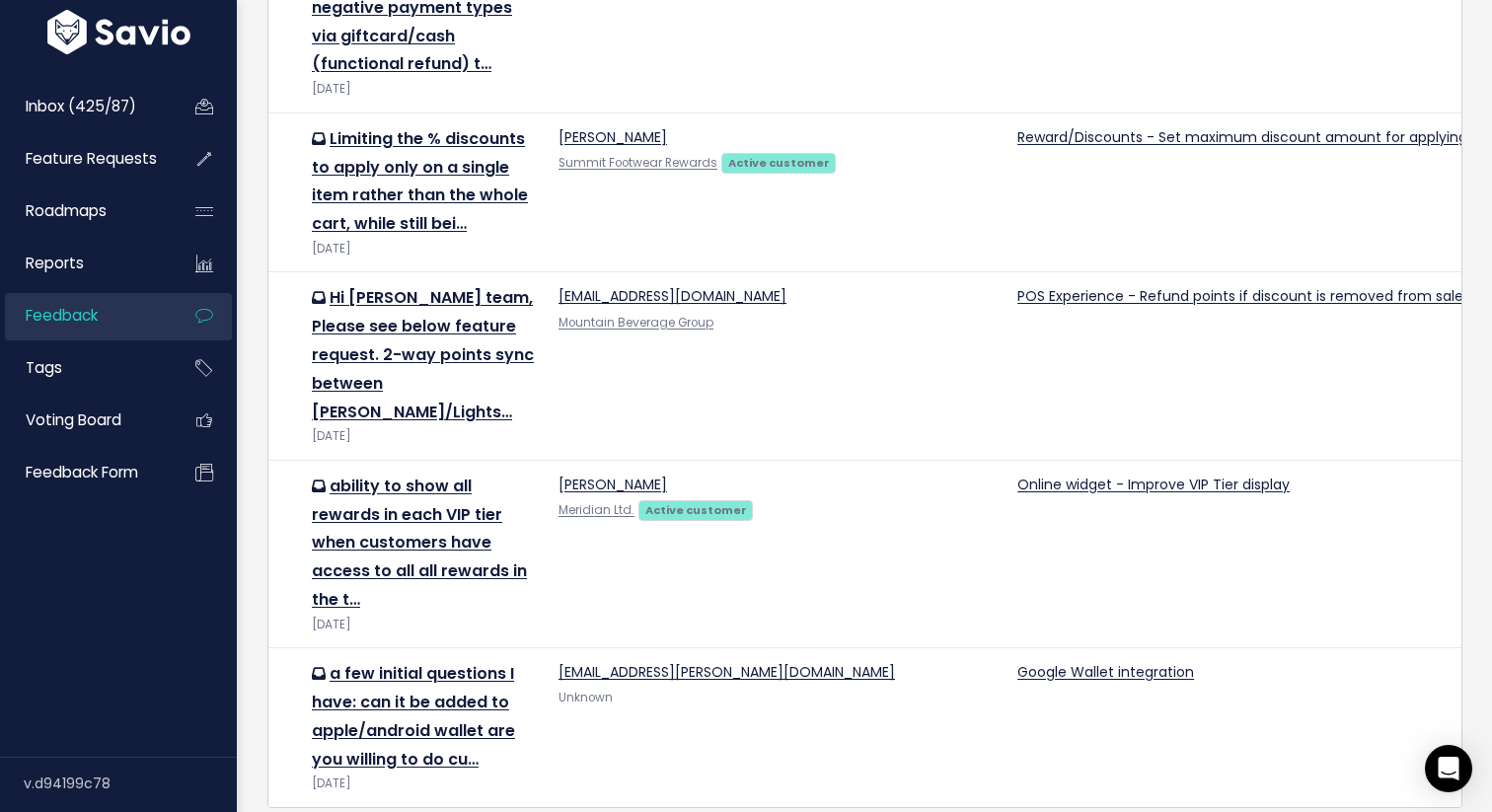 scroll, scrollTop: 2922, scrollLeft: 0, axis: vertical 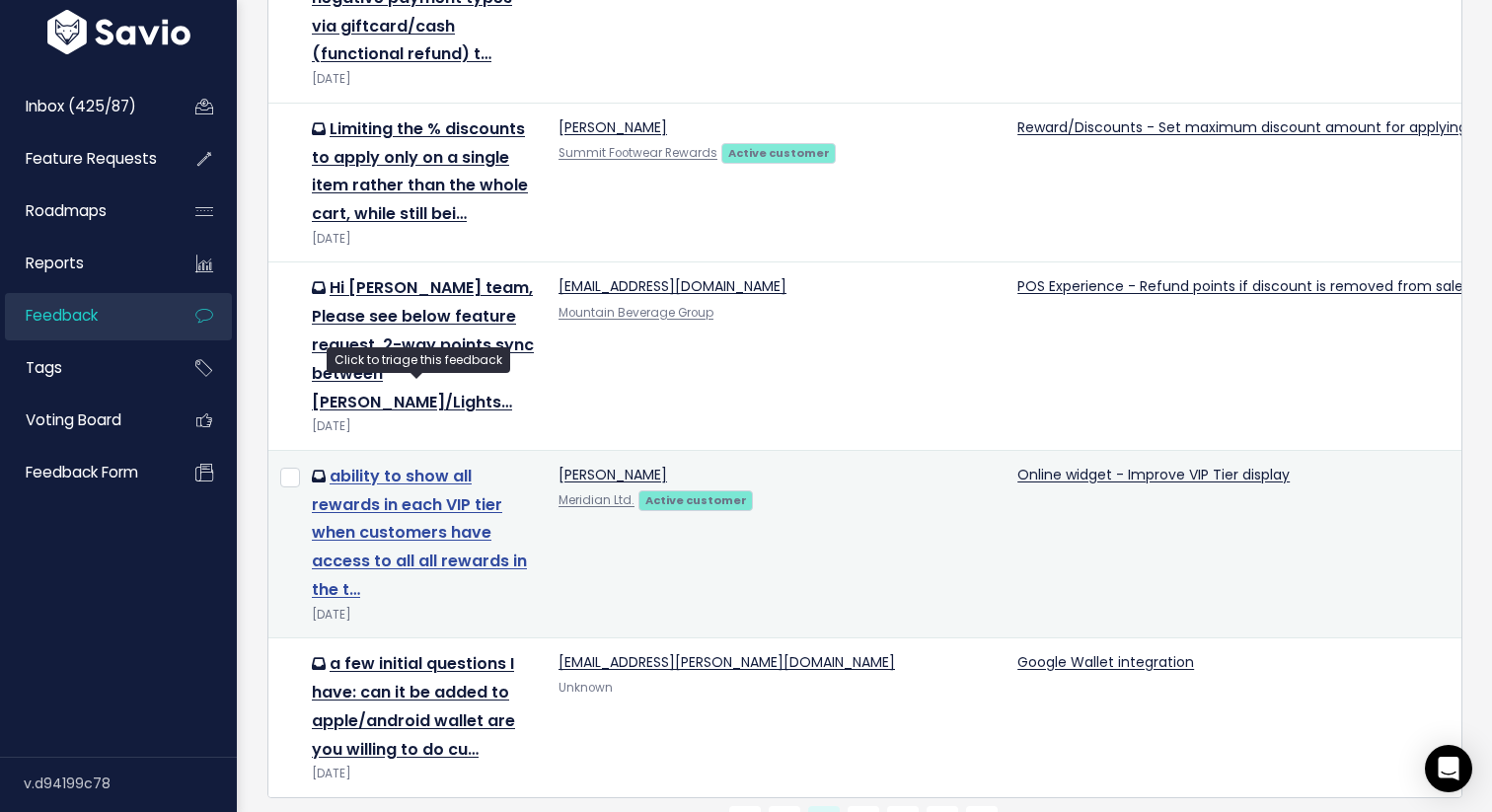 click on "ability to show all rewards in each VIP tier when customers have access to all all rewards in the t…" at bounding box center (419, 533) 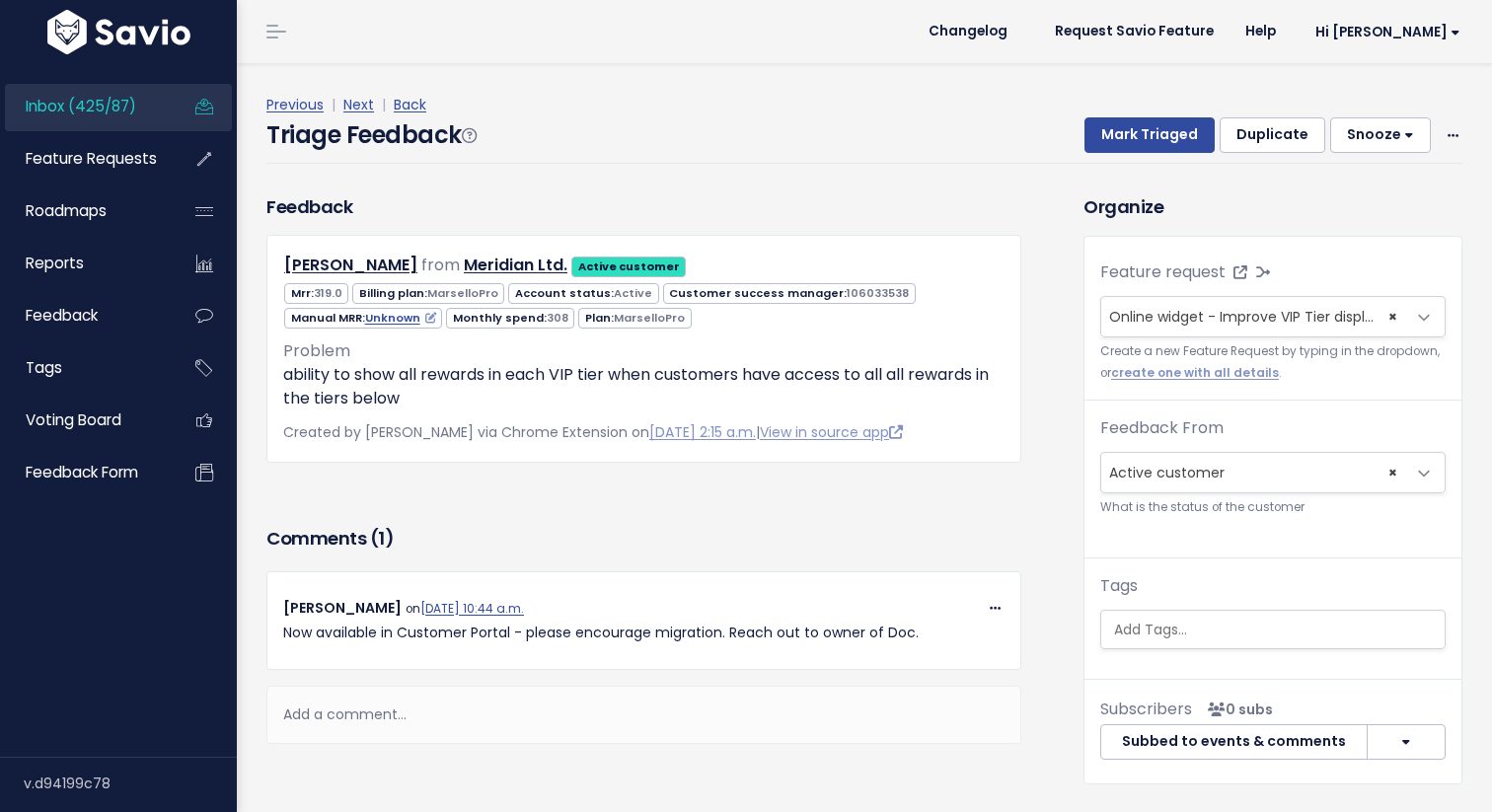 scroll, scrollTop: 0, scrollLeft: 0, axis: both 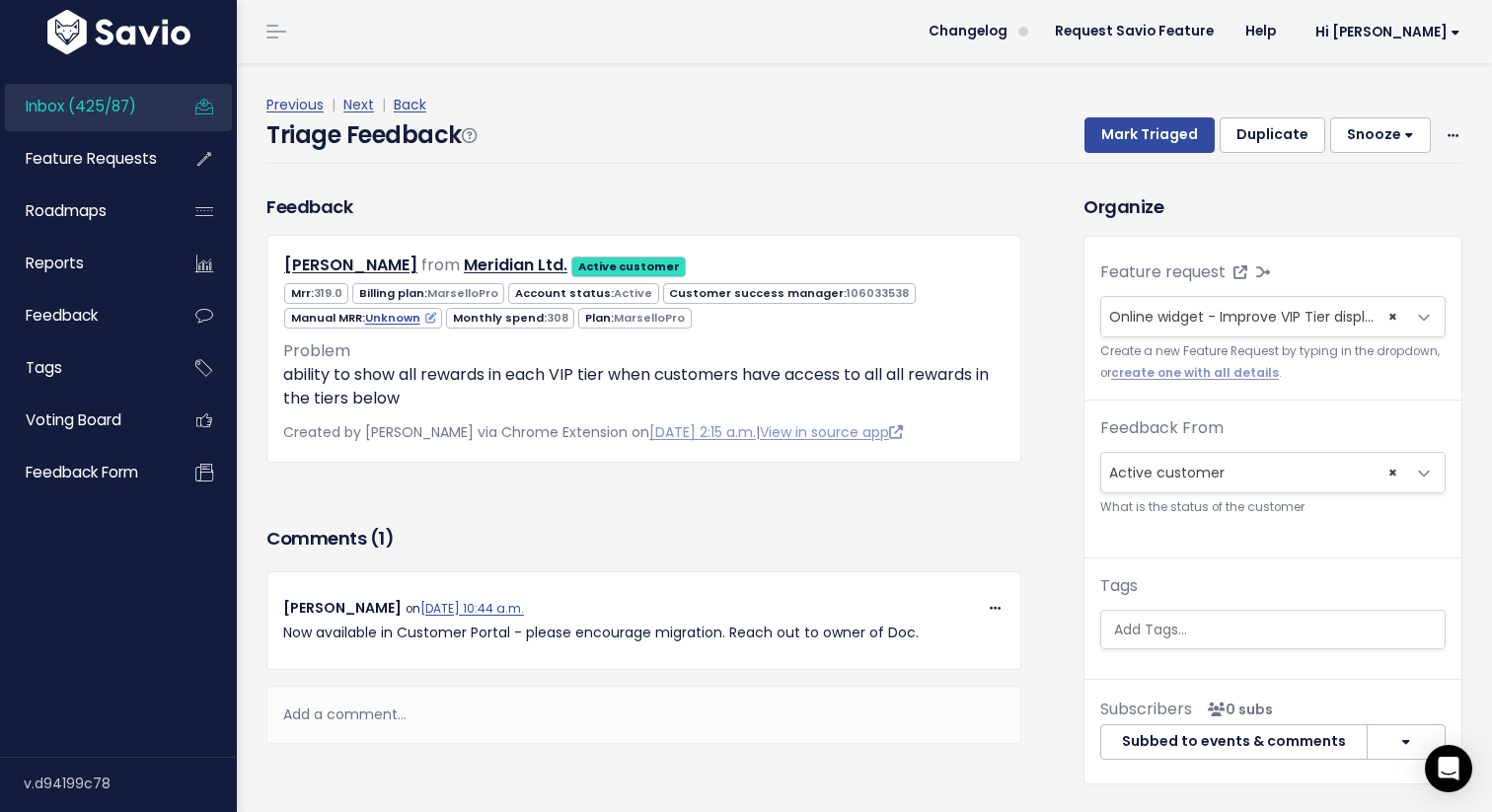 click on "Snooze" at bounding box center (1380, 135) 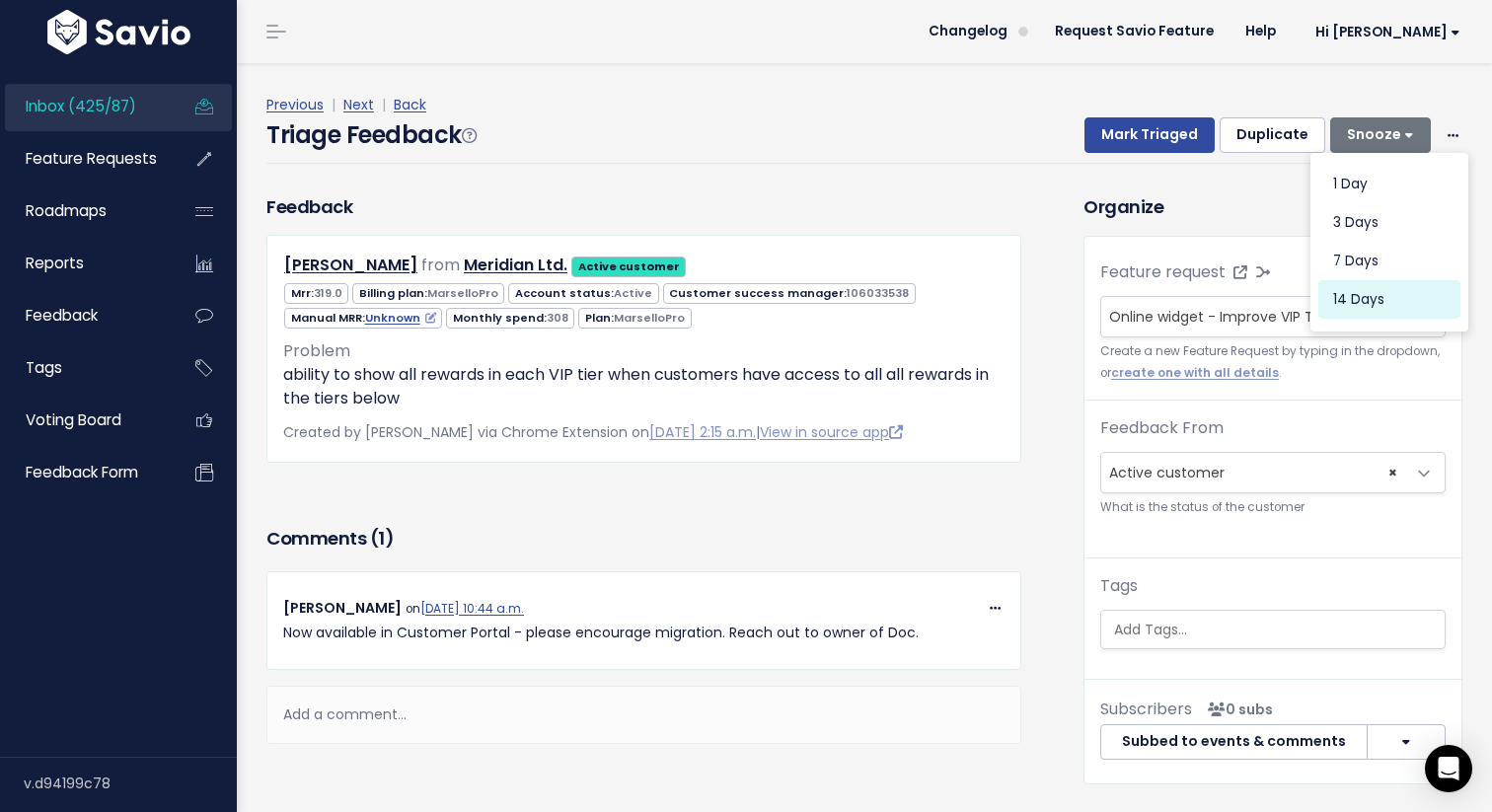 click on "14 days" at bounding box center (1389, 300) 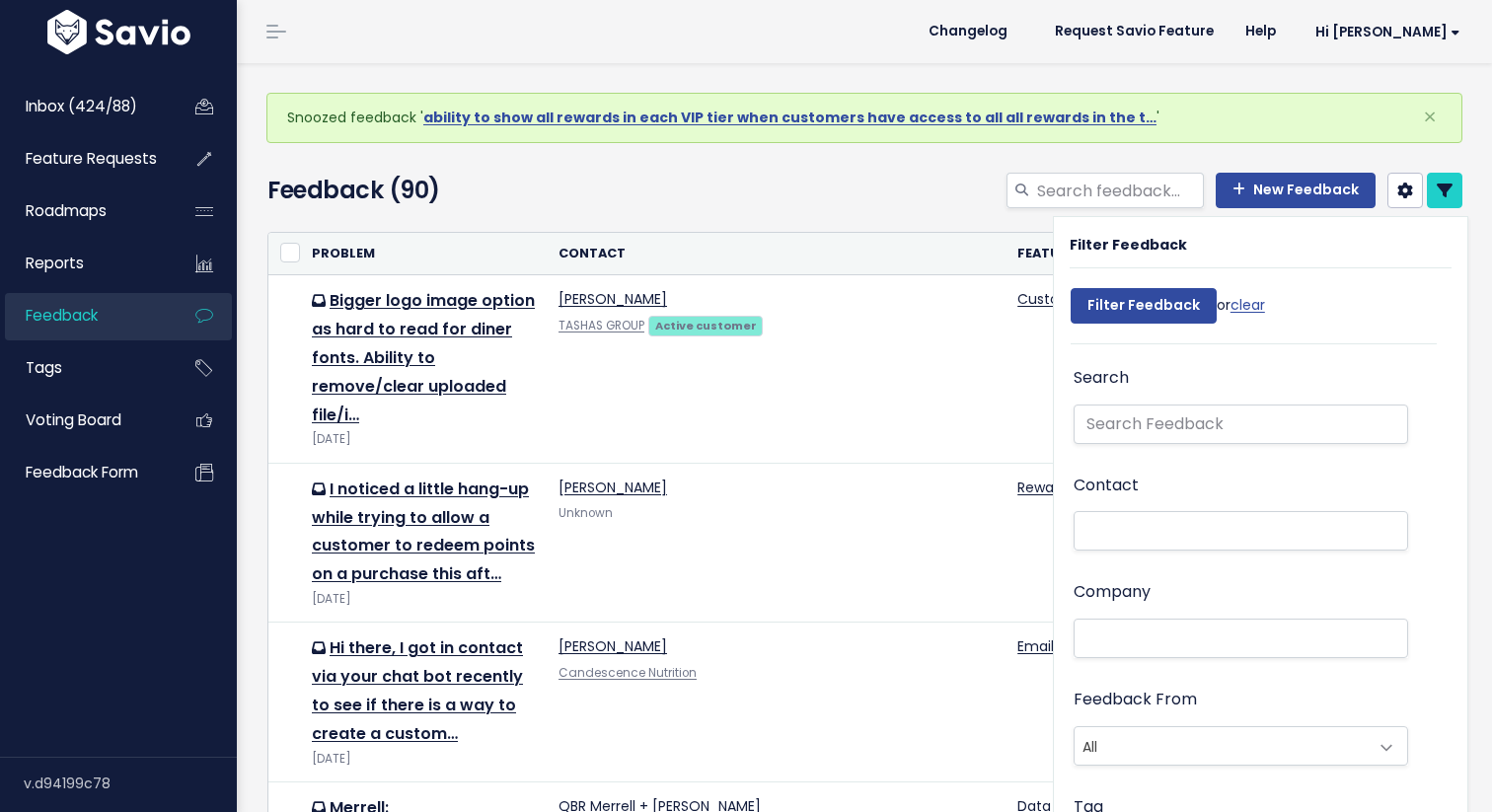 select 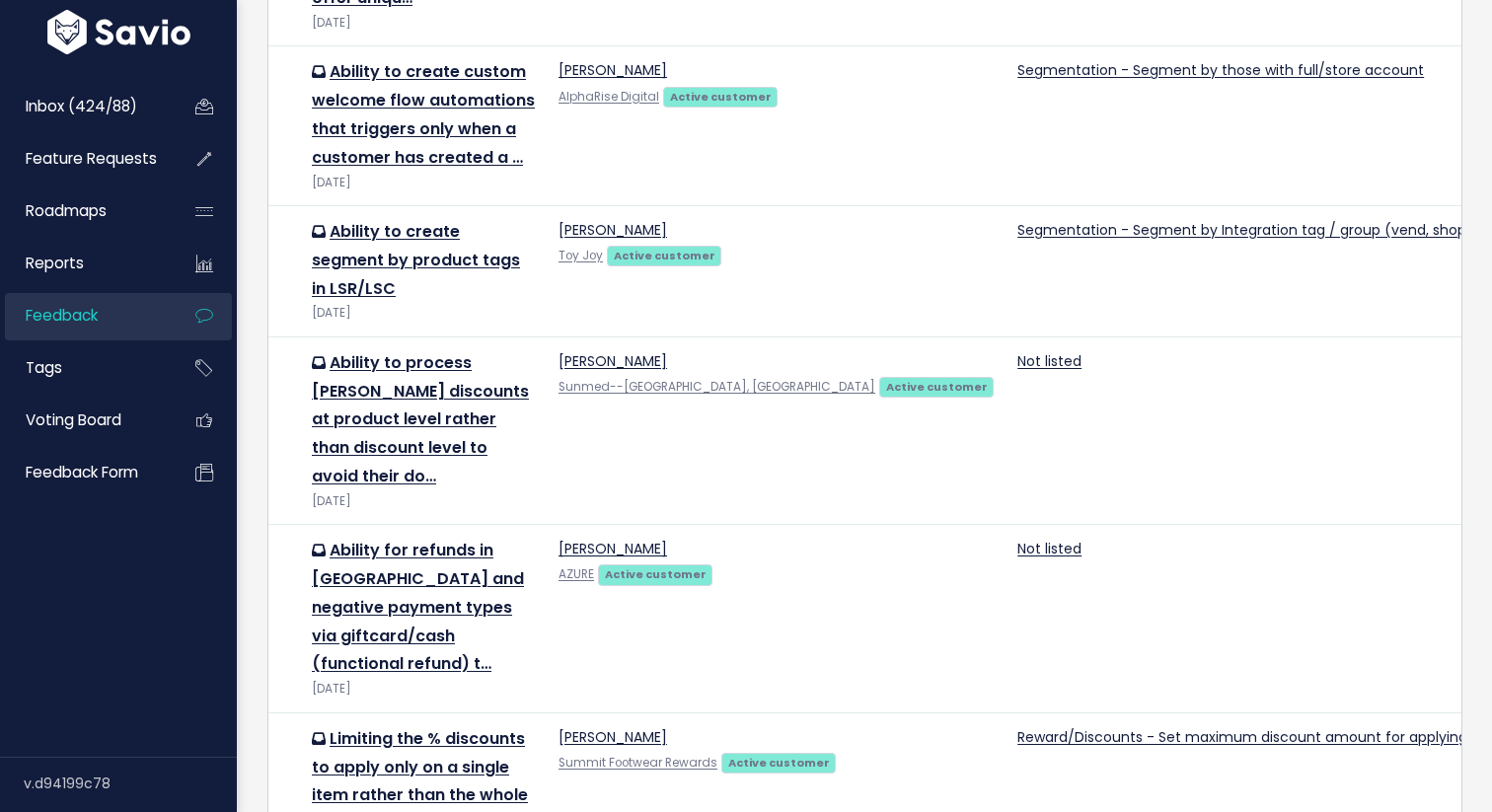 scroll, scrollTop: 2895, scrollLeft: 0, axis: vertical 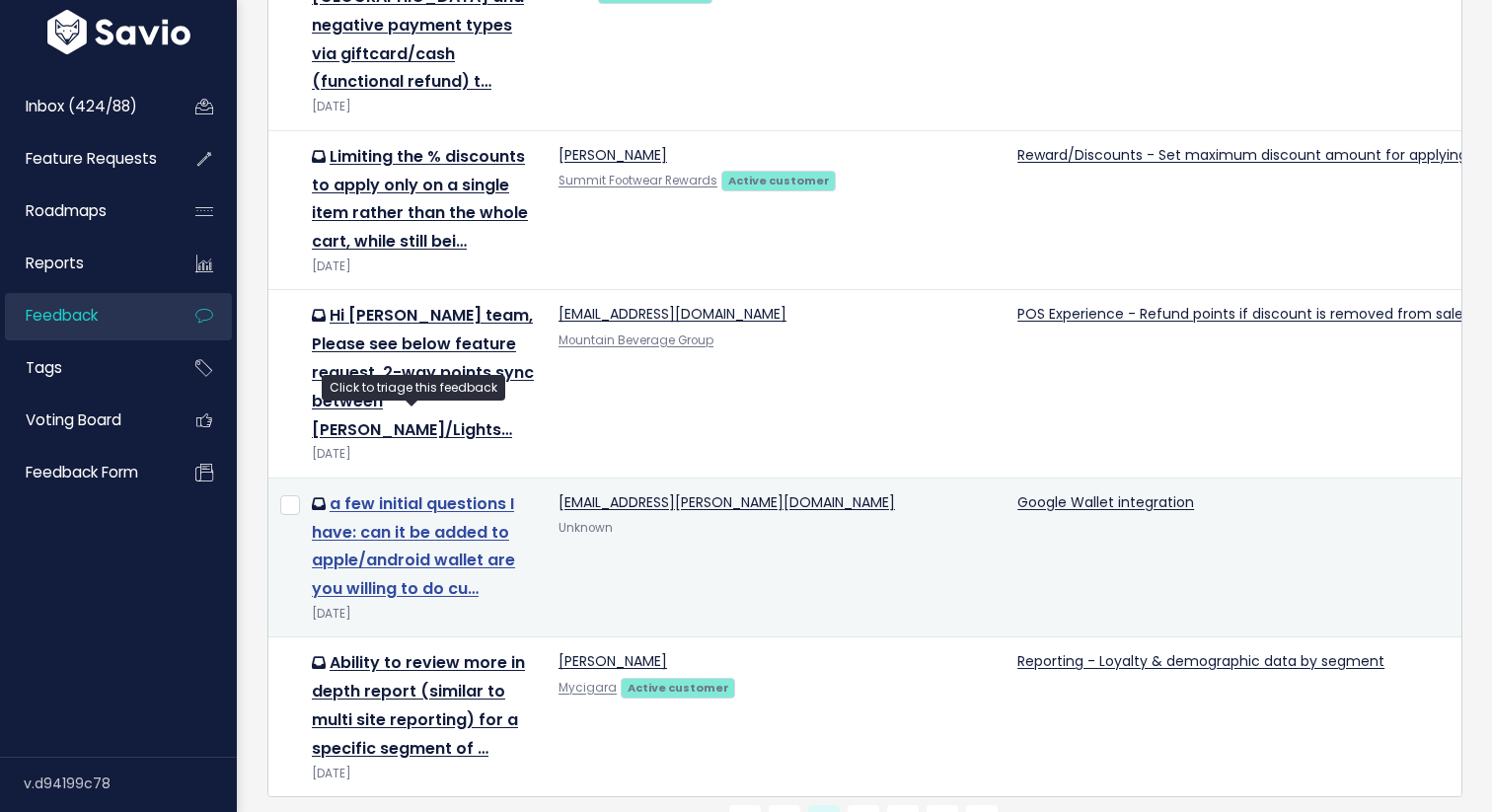 click on "a few initial questions I have:
can it be added to apple/android wallet
are you willing to do cu…" at bounding box center [413, 546] 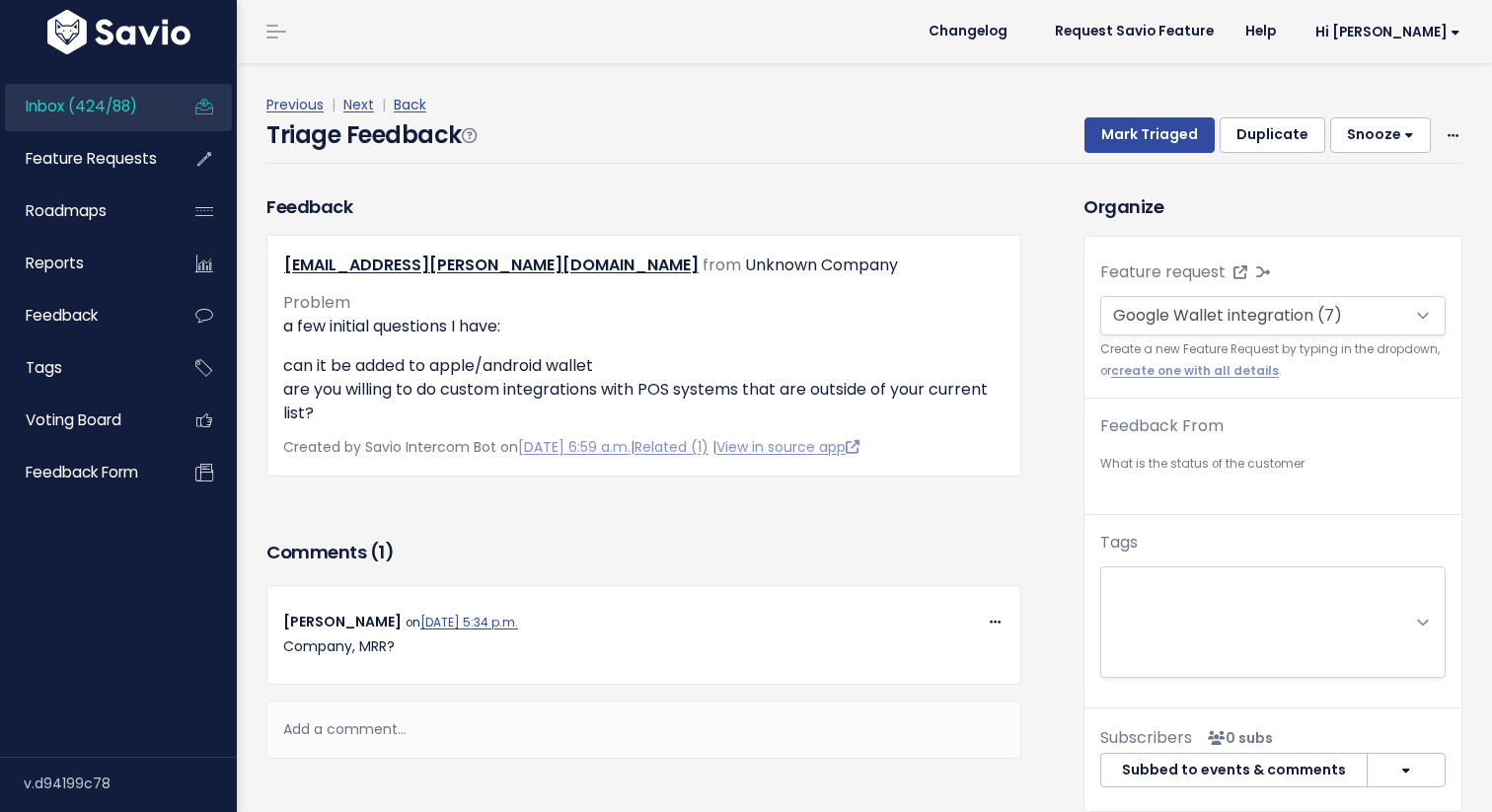 scroll, scrollTop: 0, scrollLeft: 0, axis: both 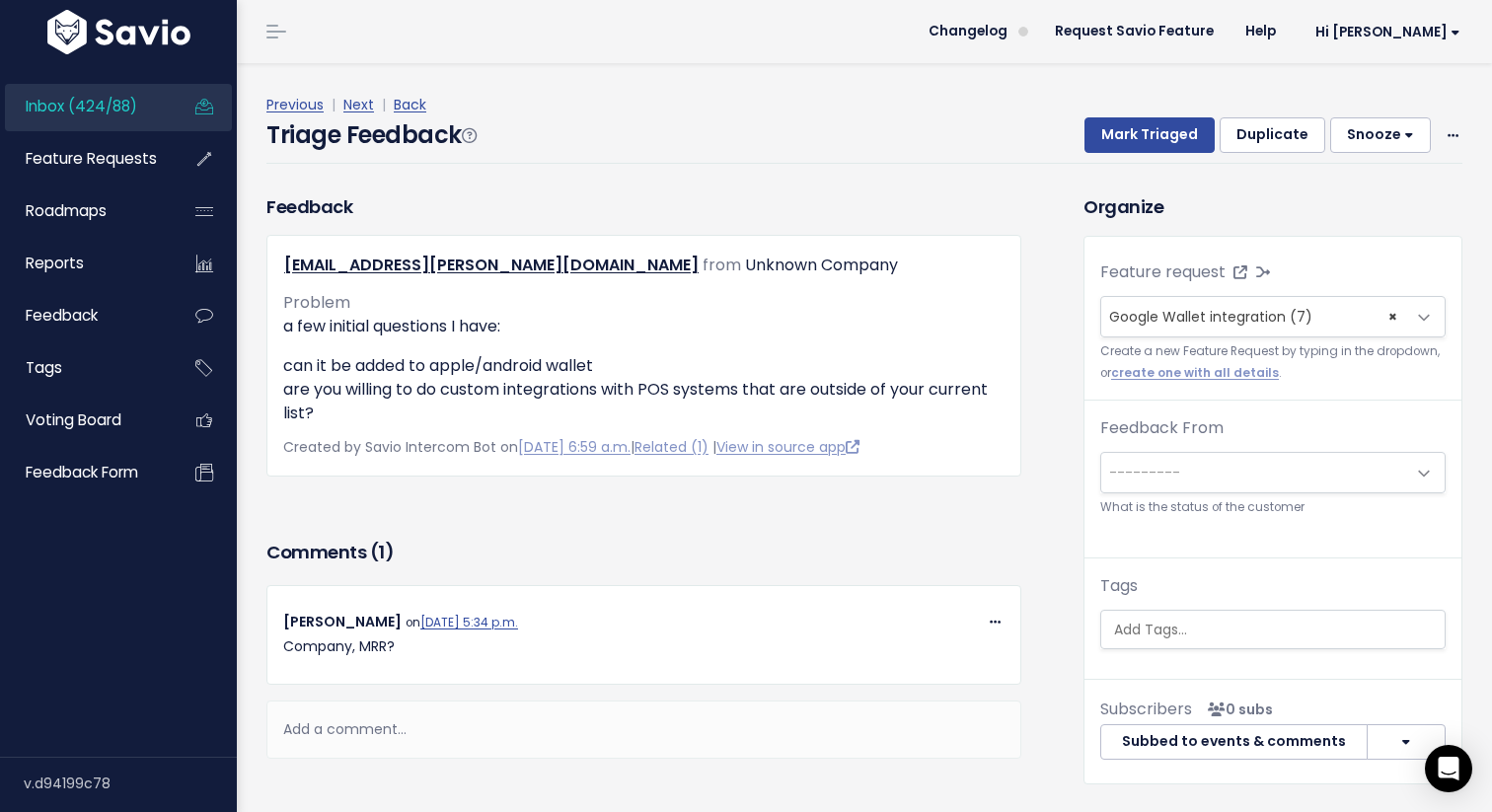 click on "Snooze" at bounding box center (1380, 135) 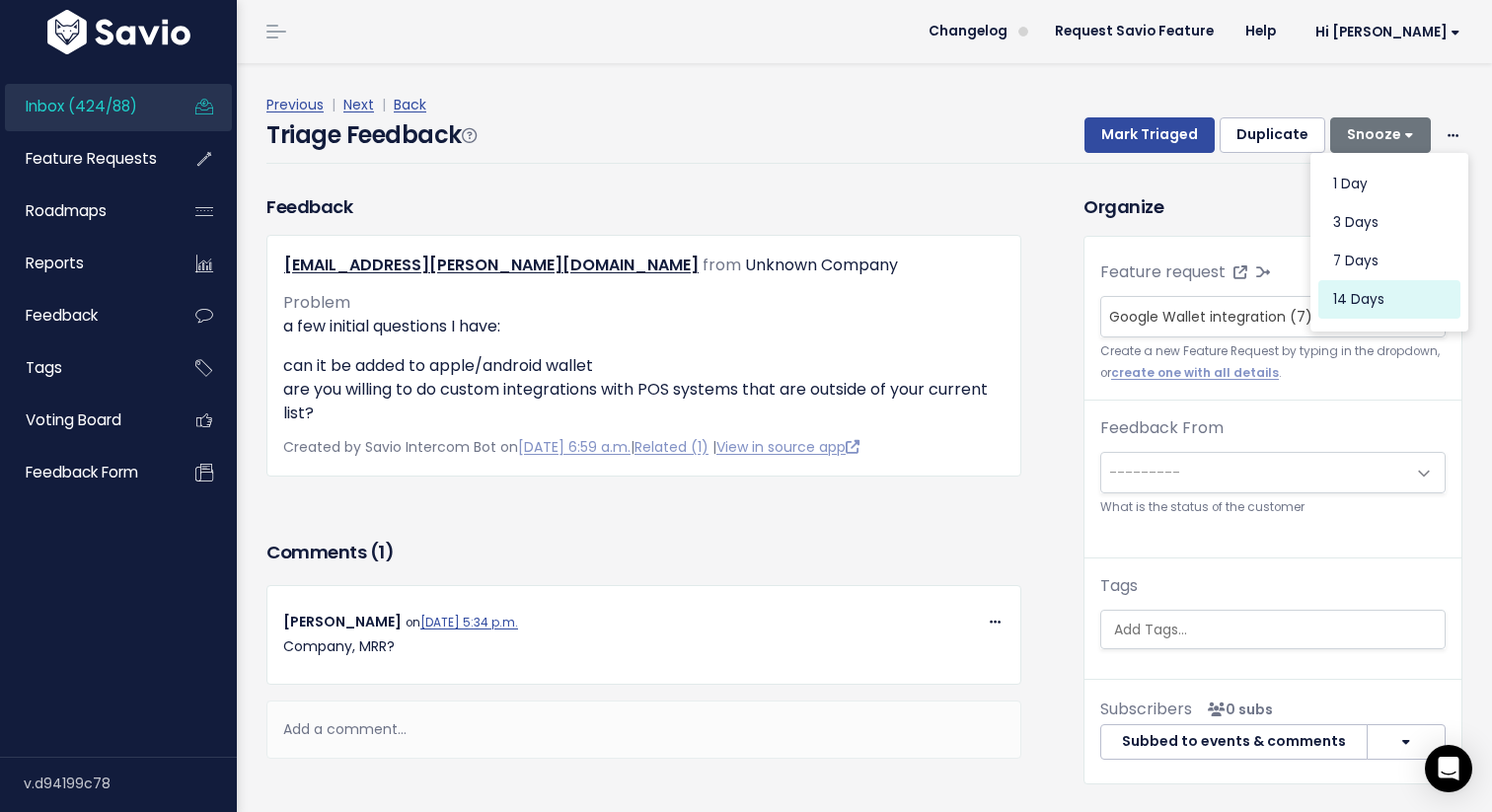 click on "14 days" at bounding box center [1389, 300] 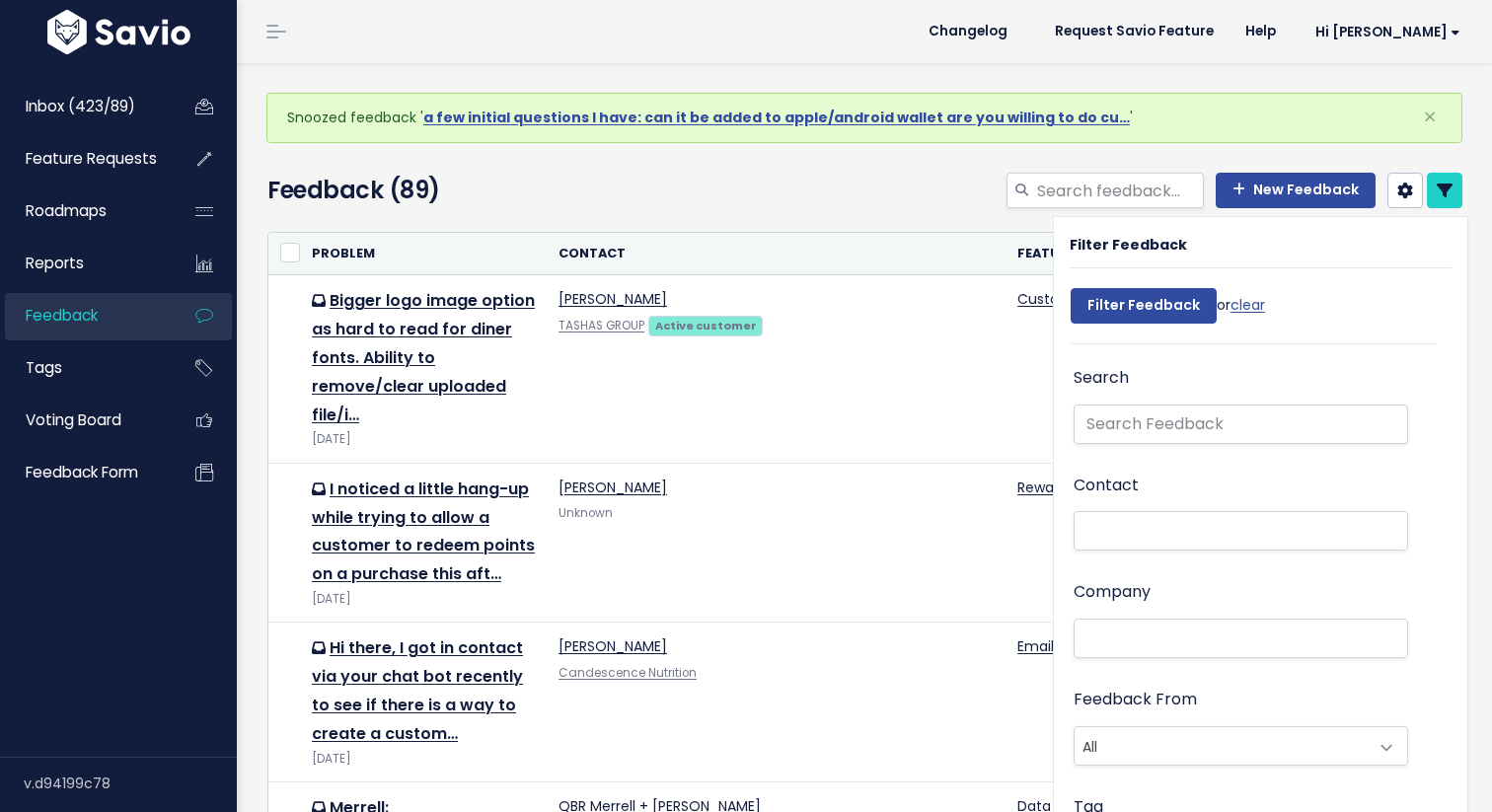 select 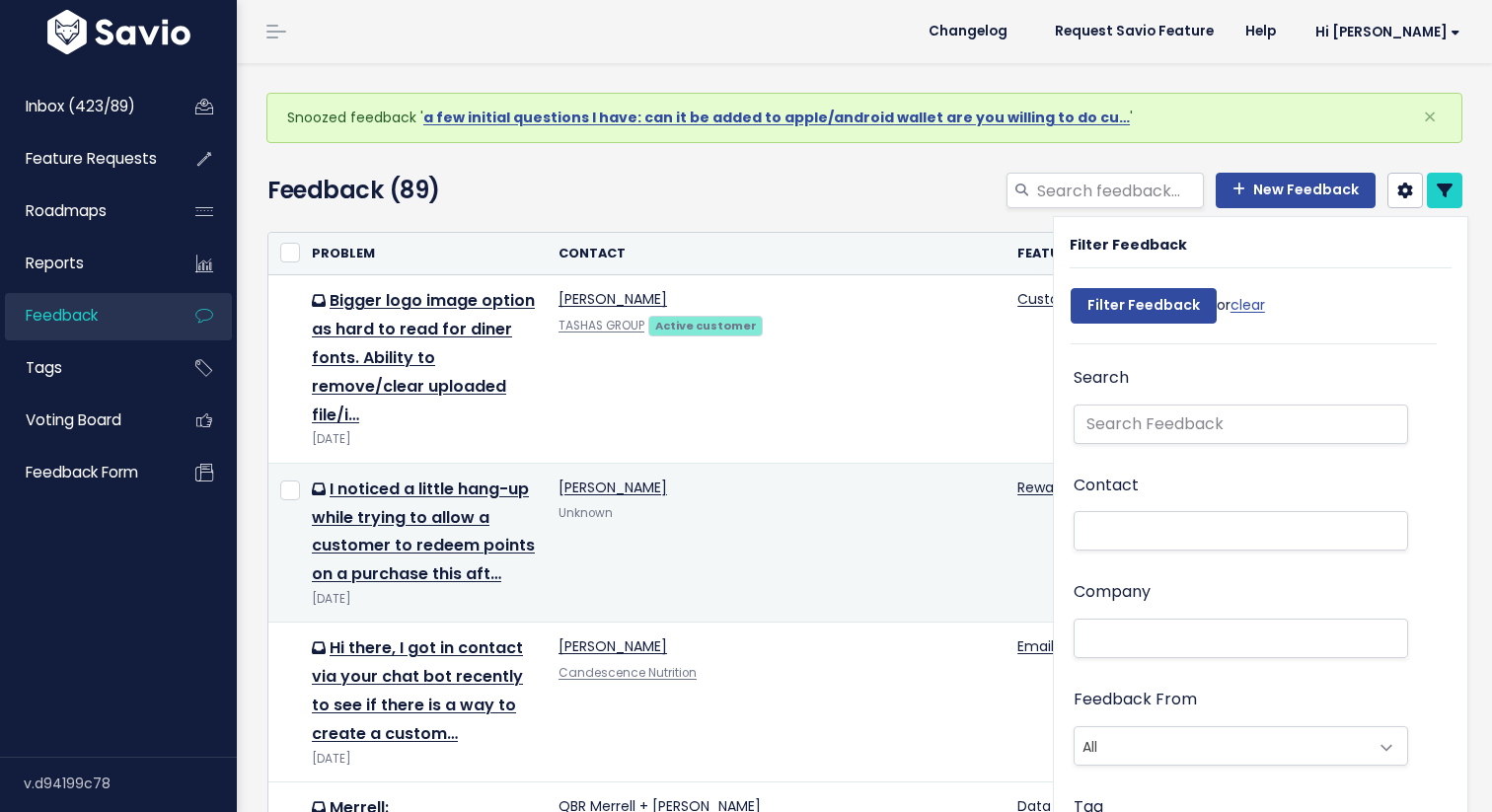 select 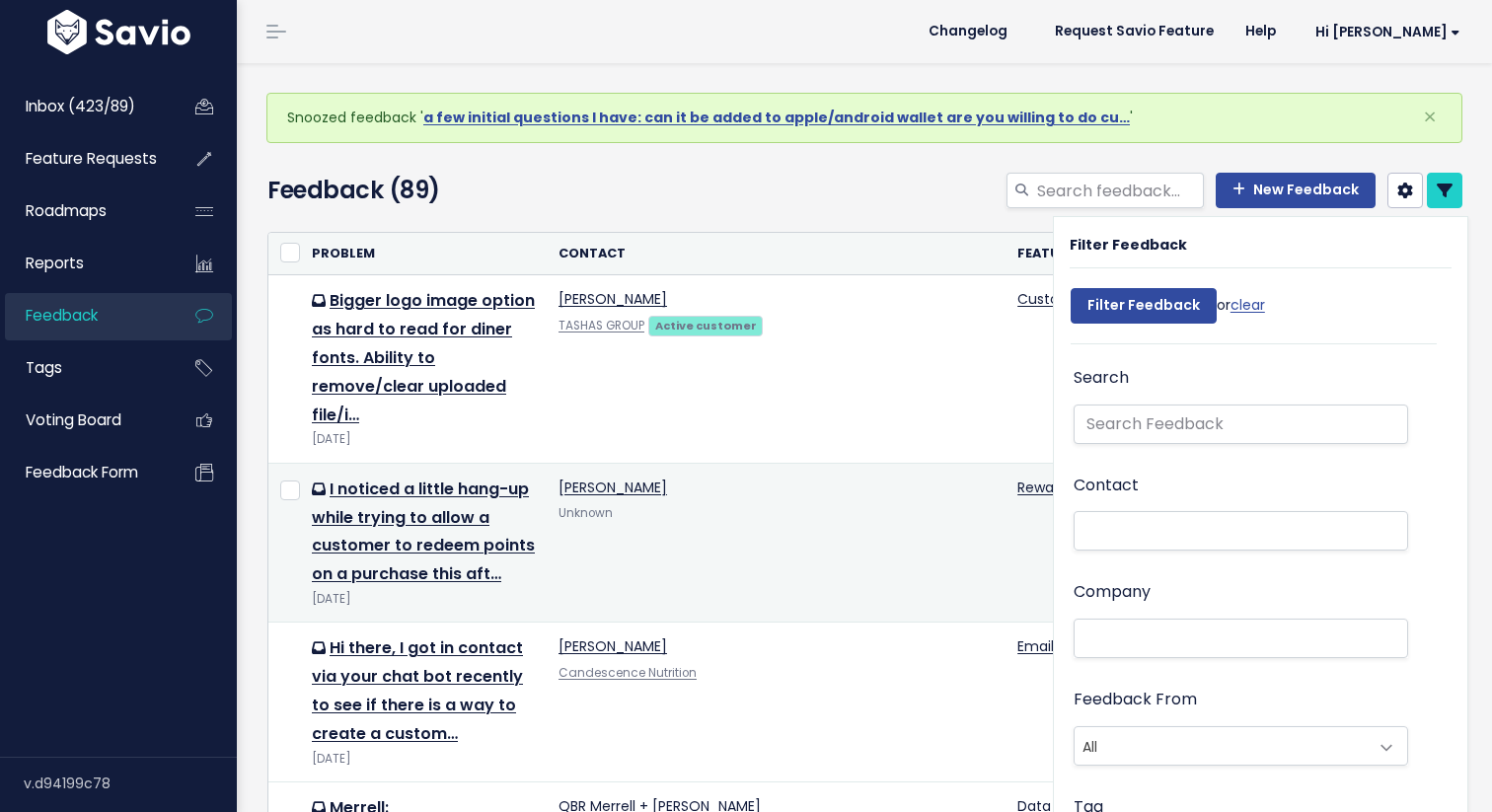 select 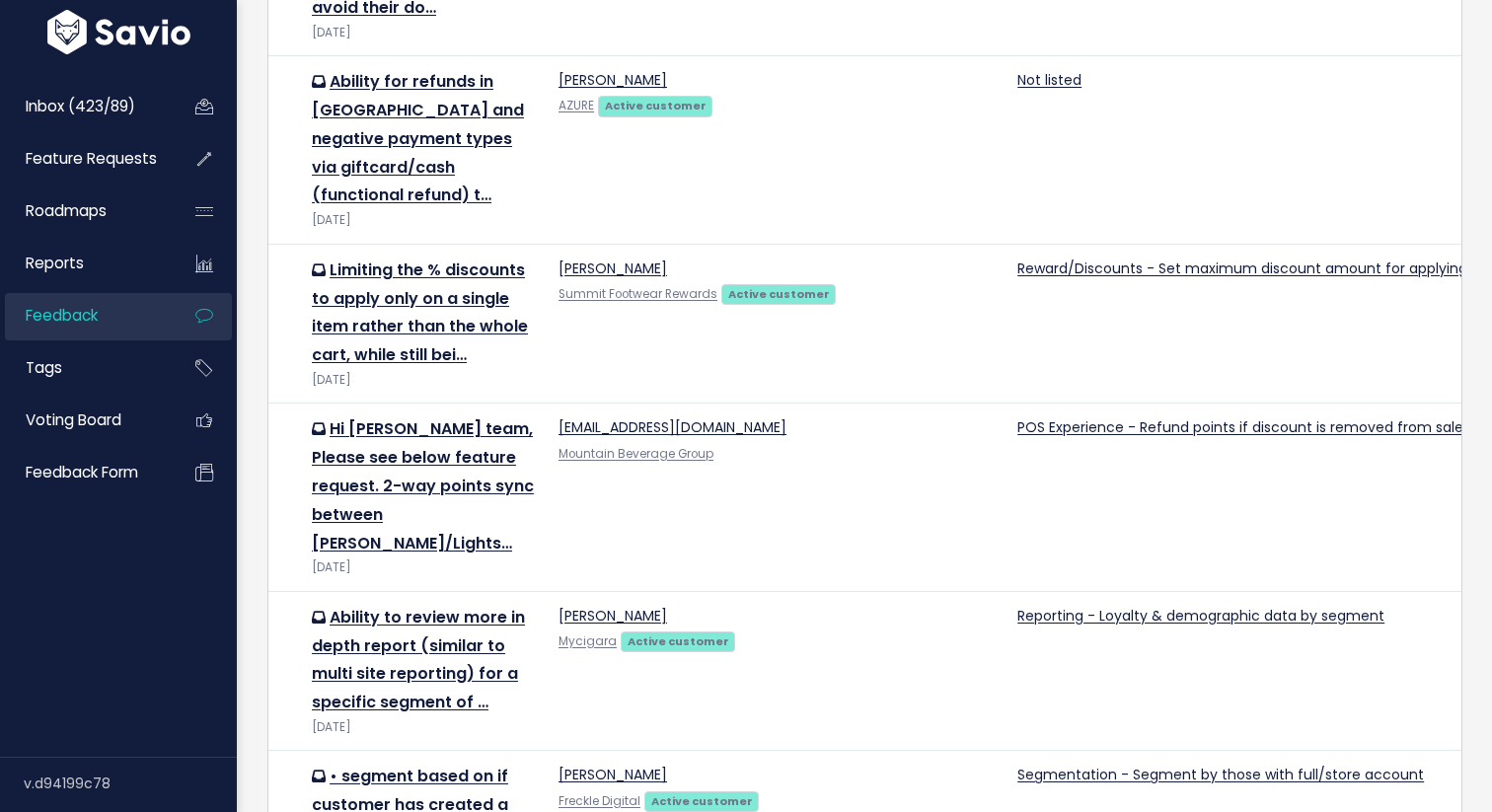 scroll, scrollTop: 2922, scrollLeft: 0, axis: vertical 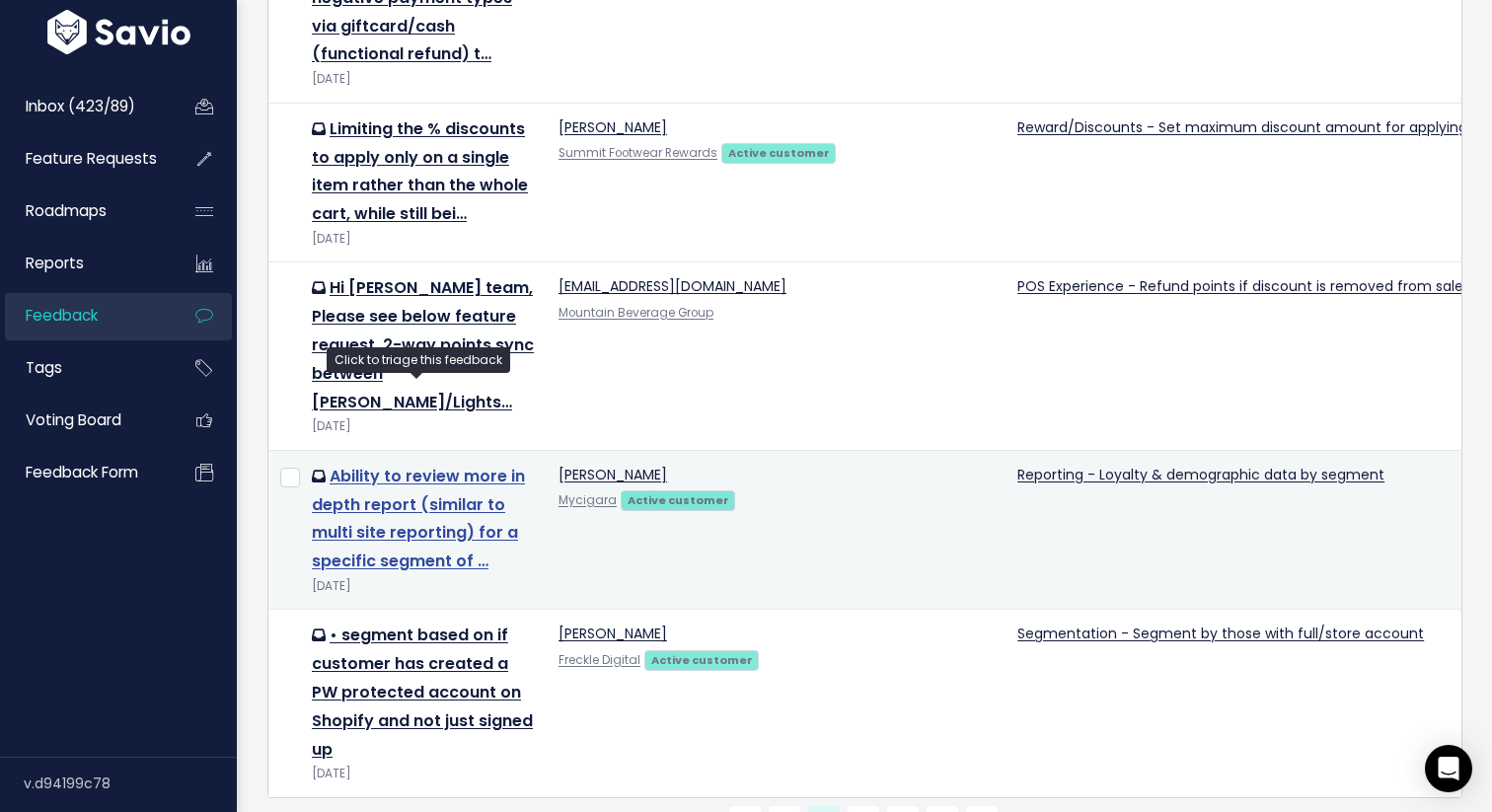 click on "Ability to review more in depth report (similar to multi site reporting) for a specific segment of …" at bounding box center [418, 518] 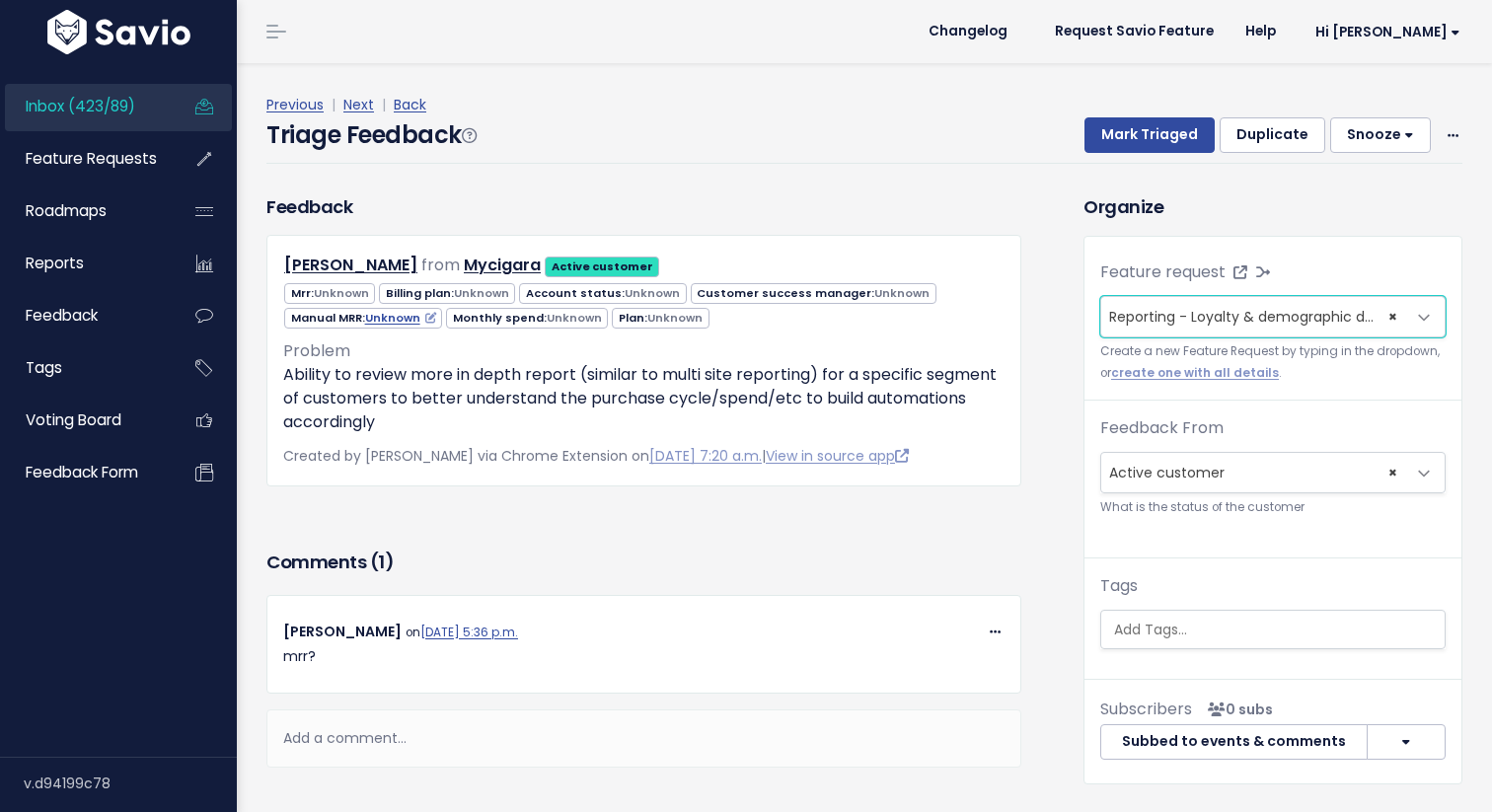 scroll, scrollTop: 0, scrollLeft: 0, axis: both 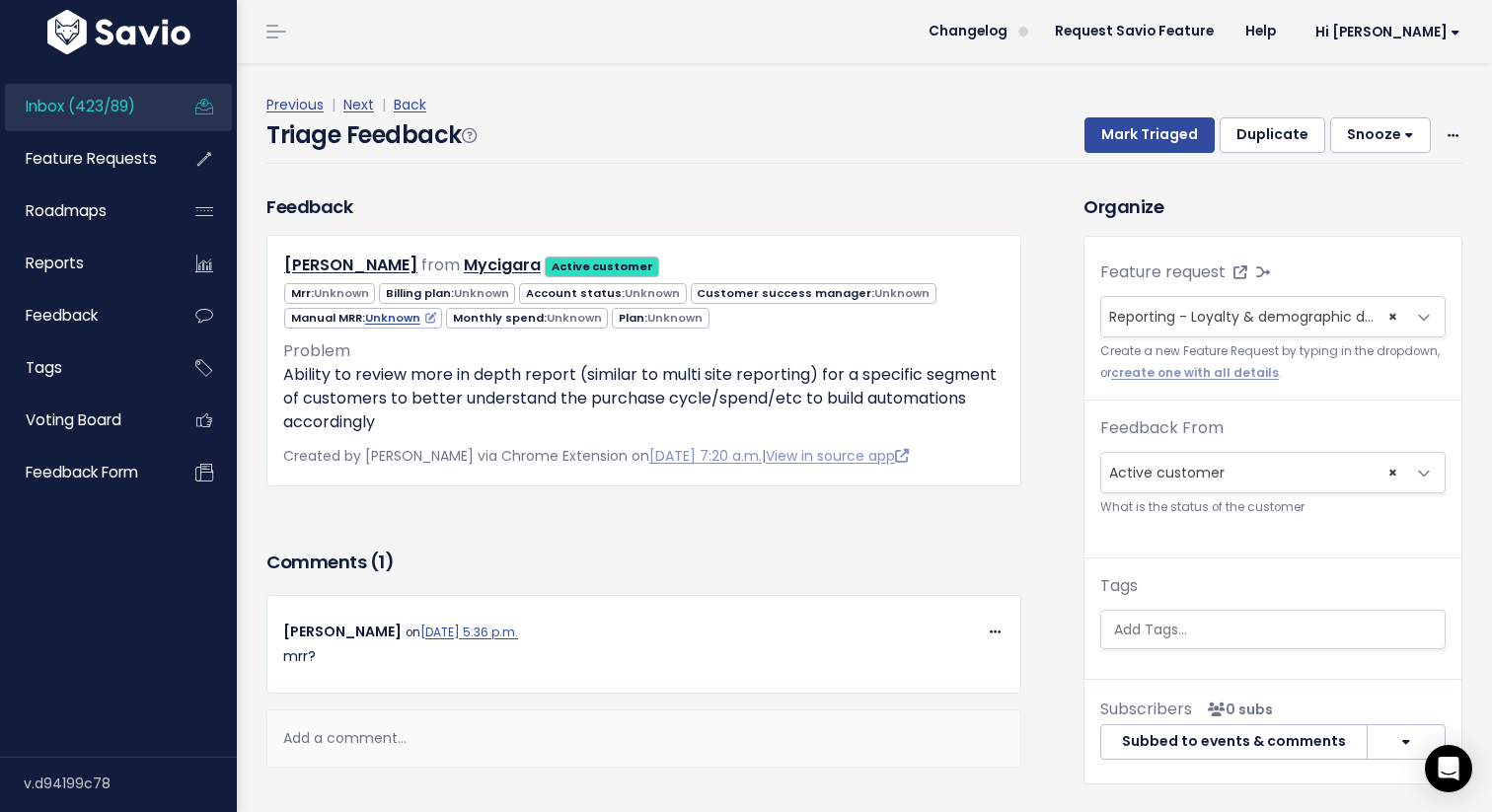click on "Snooze" at bounding box center [1380, 135] 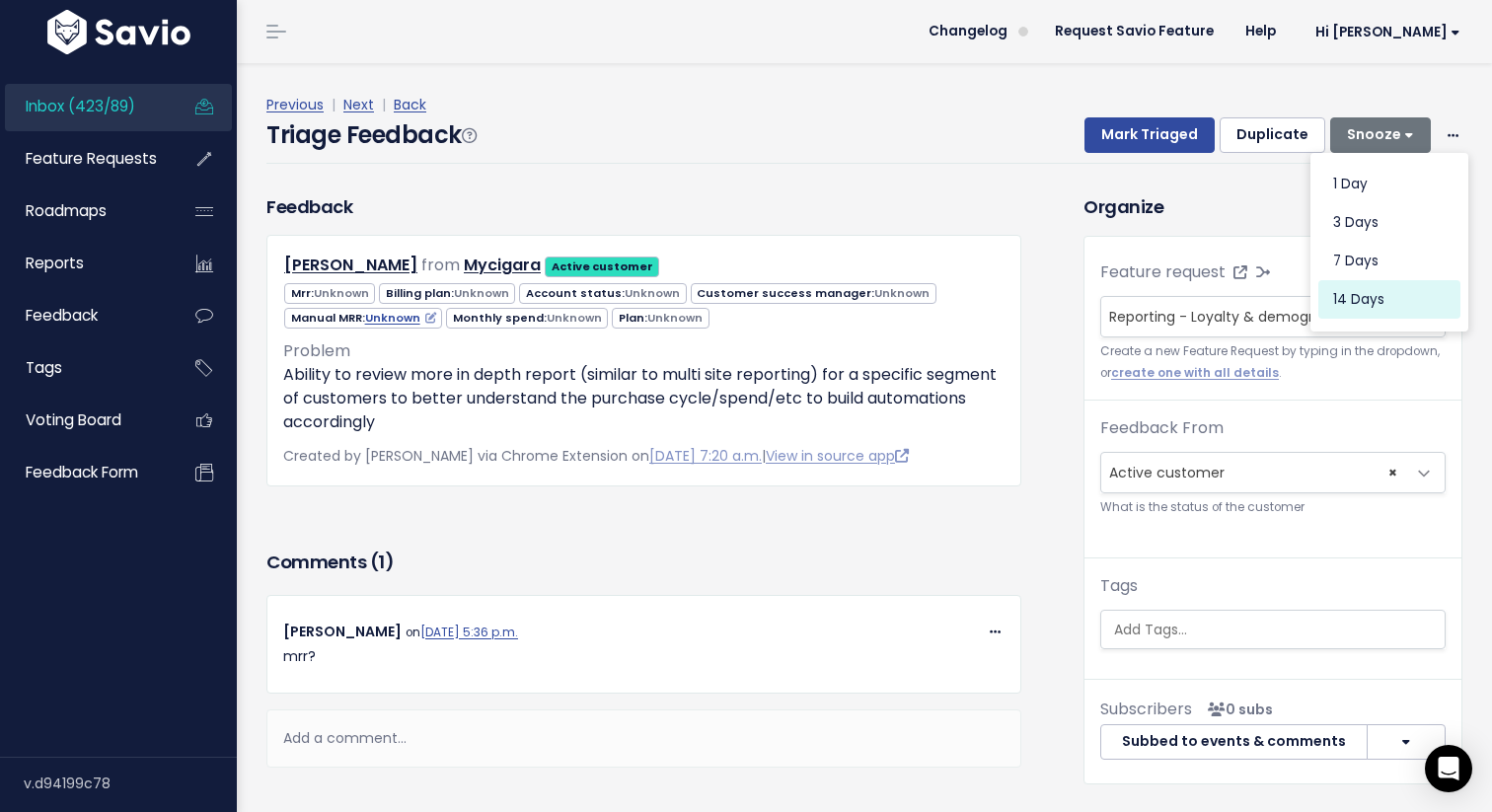 click on "14 days" at bounding box center [1389, 300] 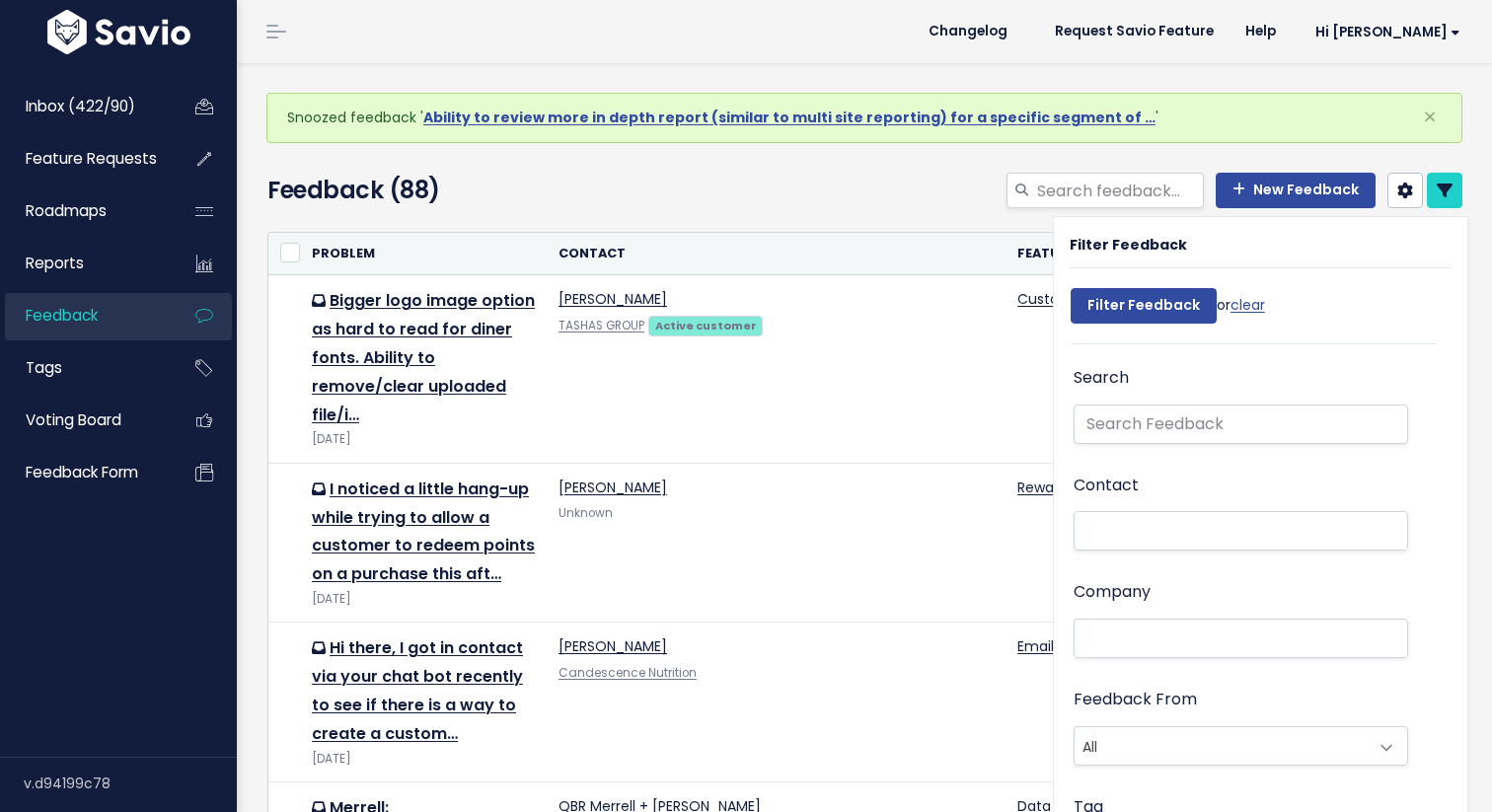 select 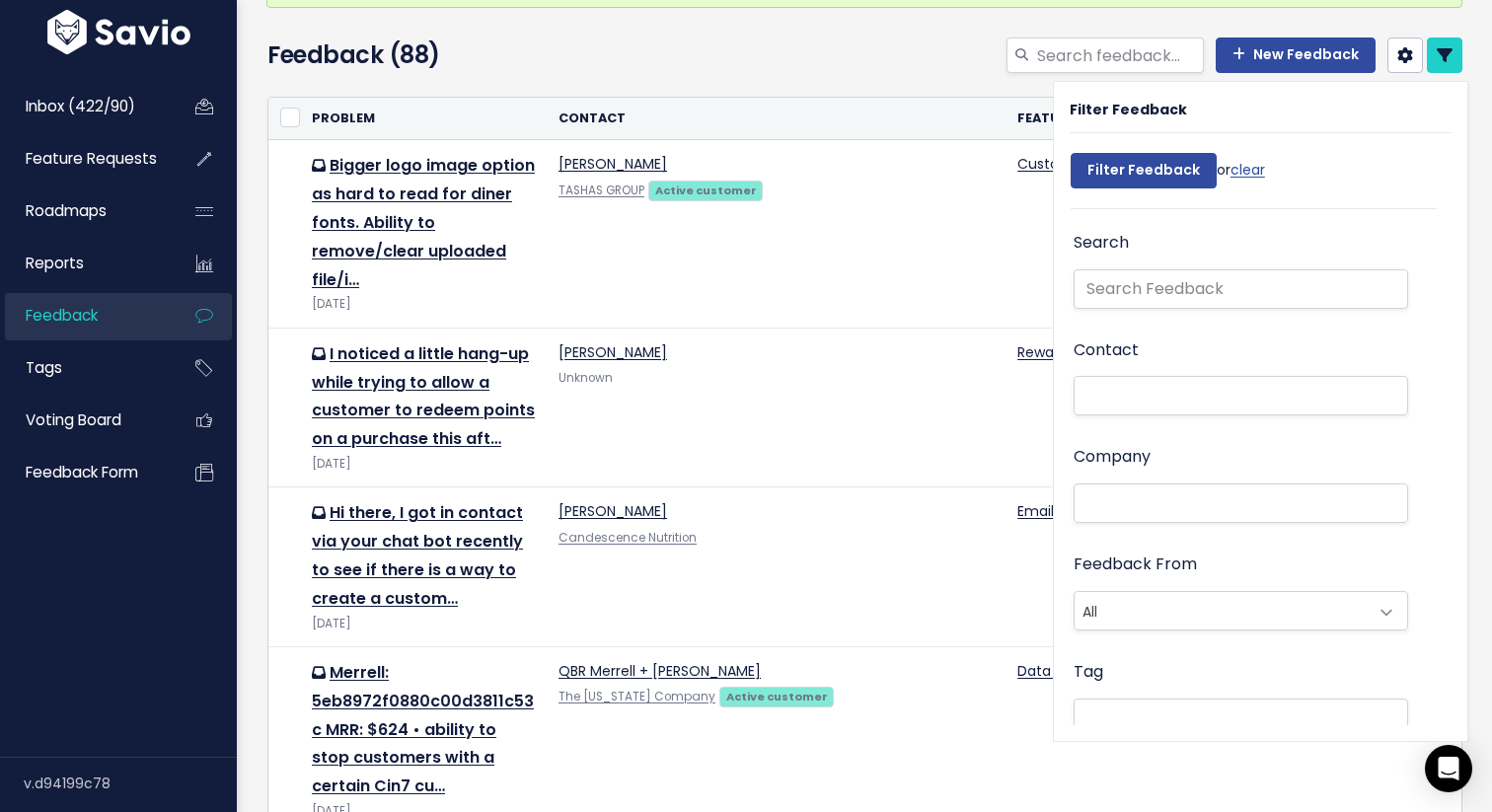 scroll, scrollTop: 6, scrollLeft: 0, axis: vertical 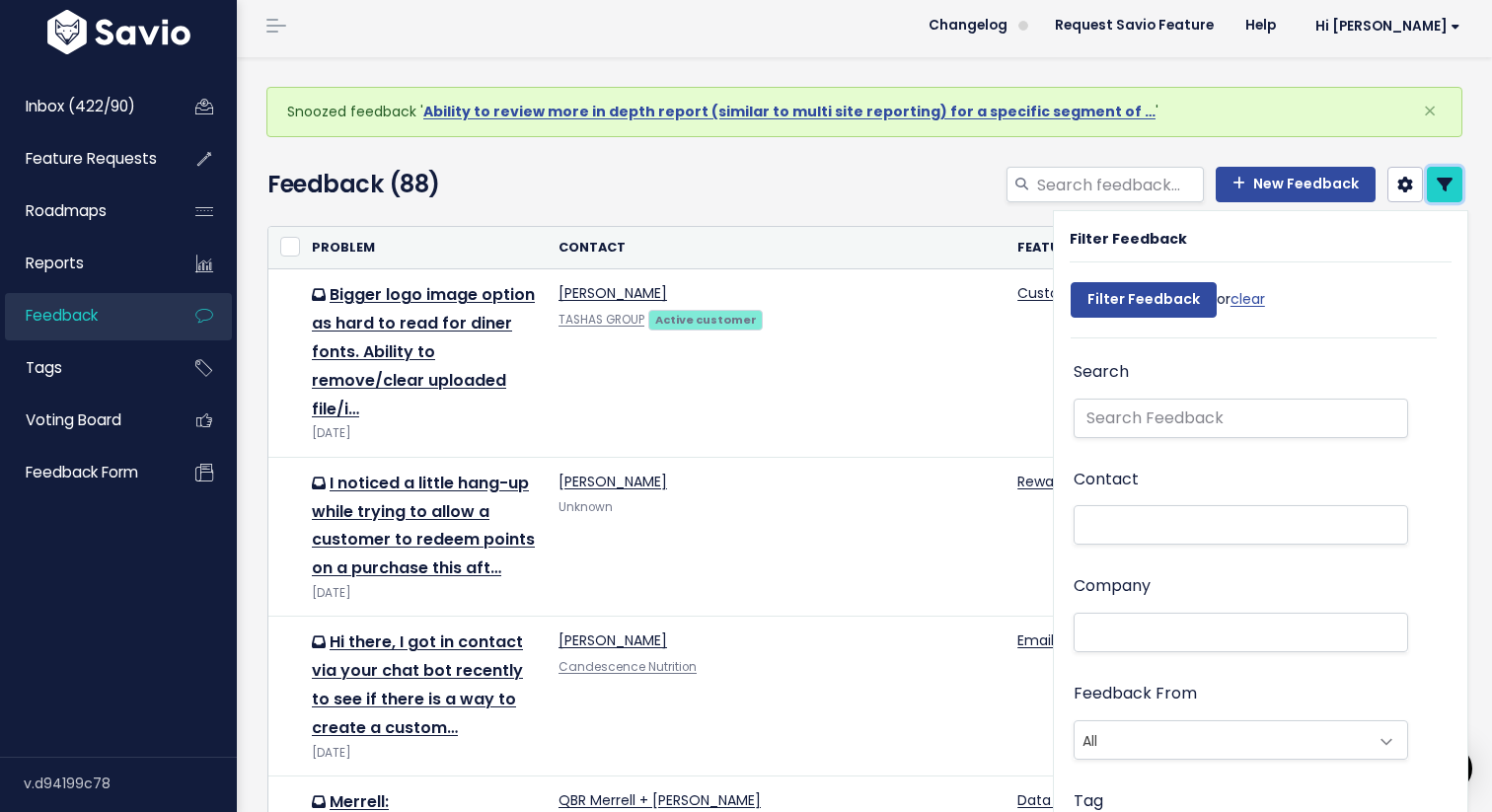 click at bounding box center (1445, 185) 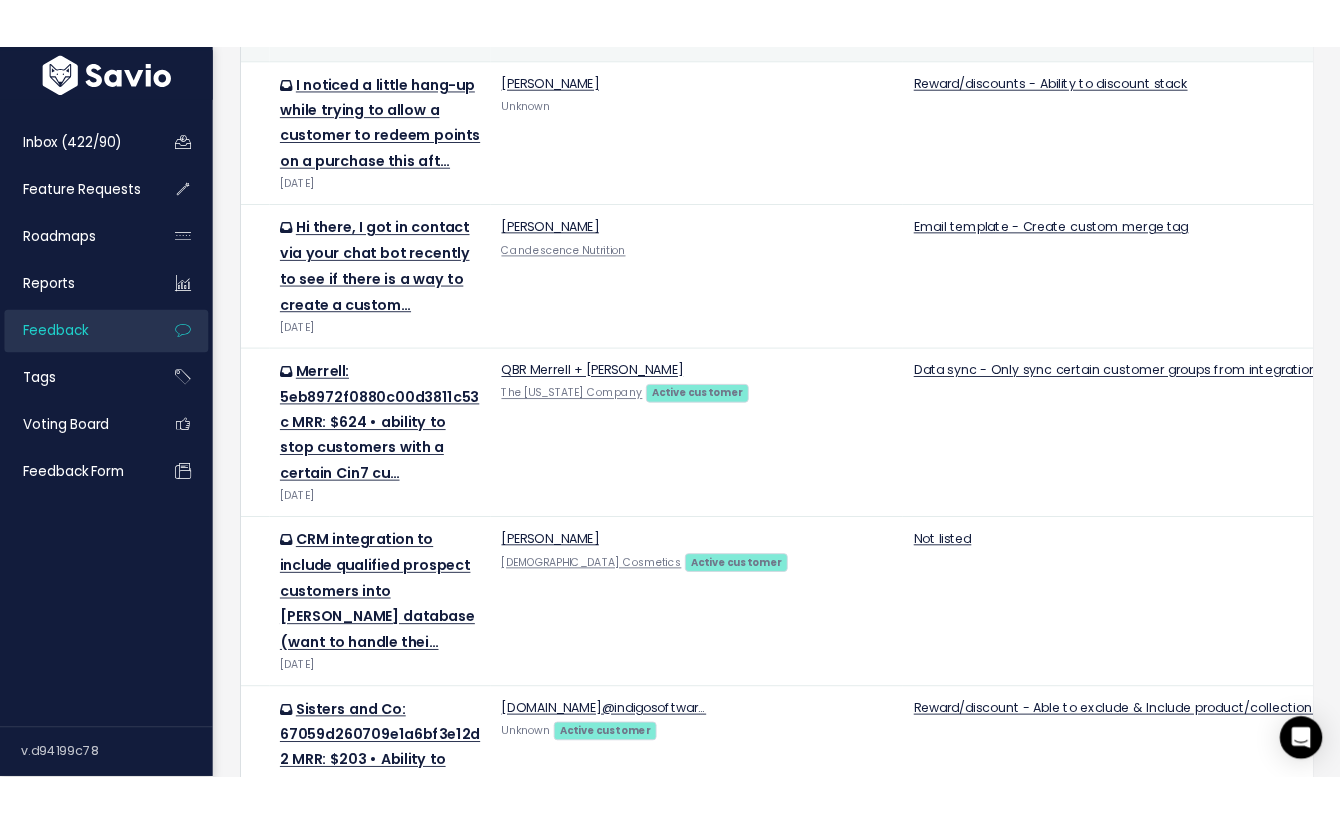 scroll, scrollTop: 463, scrollLeft: 0, axis: vertical 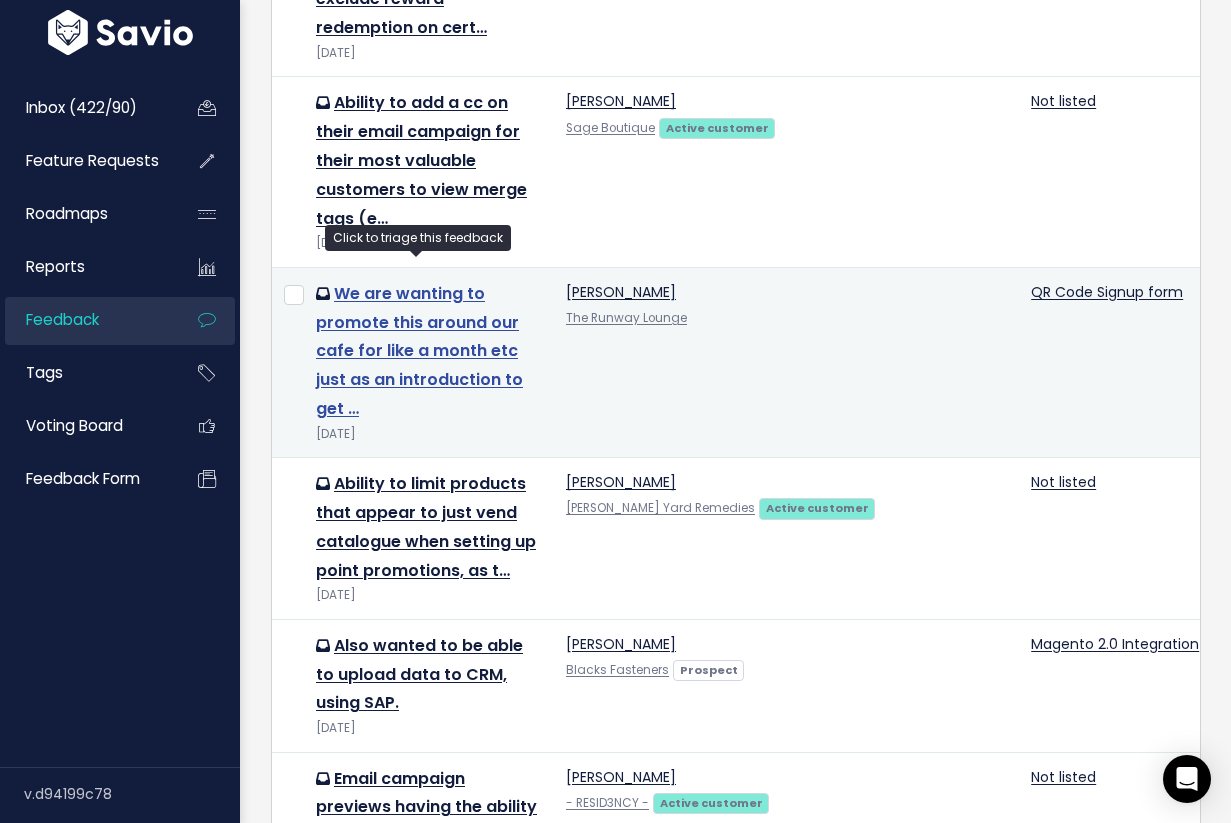 click on "We are wanting to promote this around our cafe for like a month etc just as an introduction to get …" at bounding box center (419, 351) 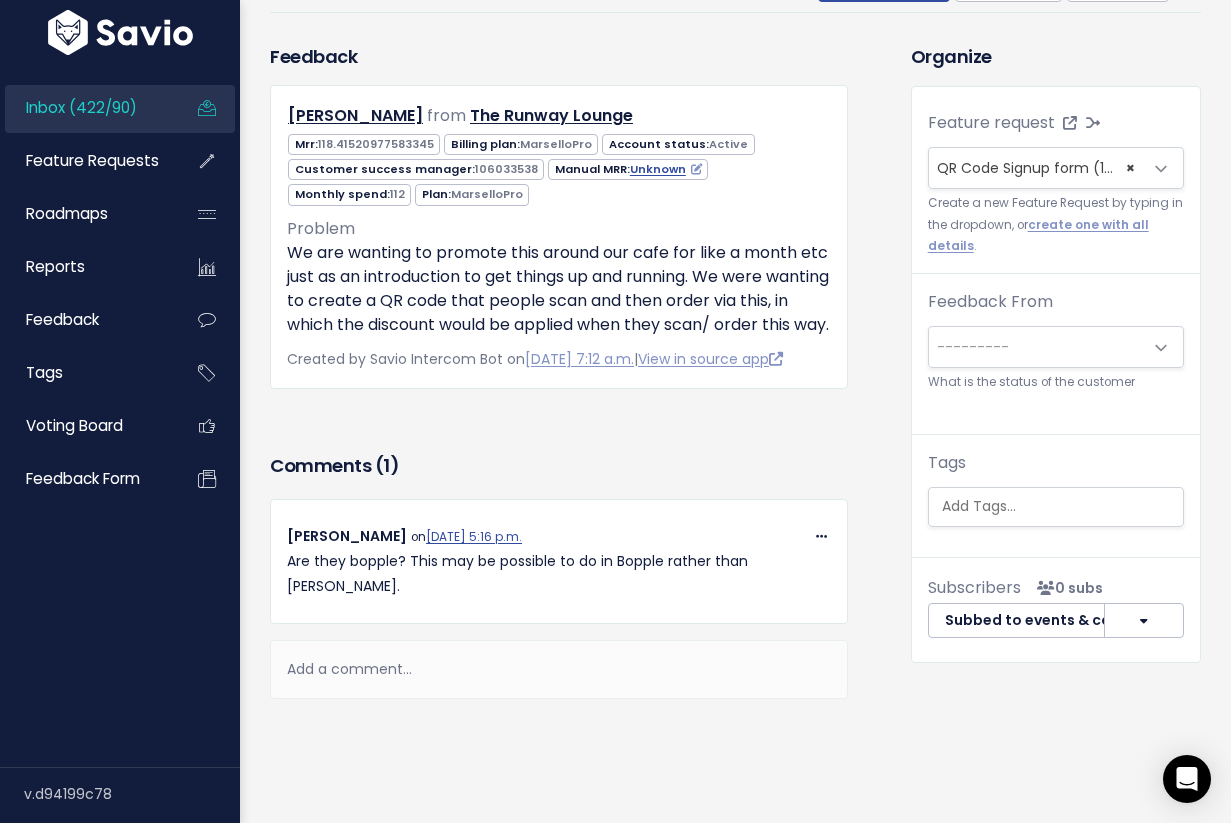 scroll, scrollTop: 163, scrollLeft: 0, axis: vertical 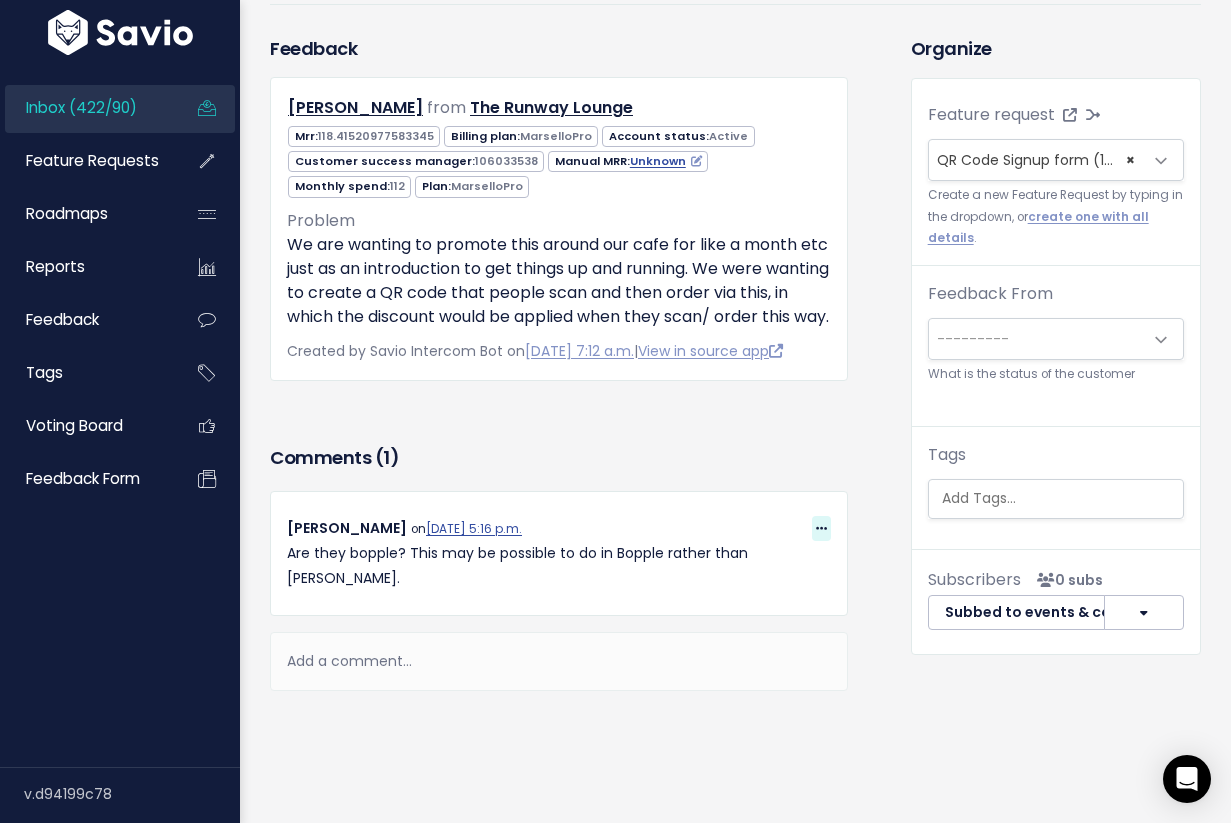 click at bounding box center [821, 529] 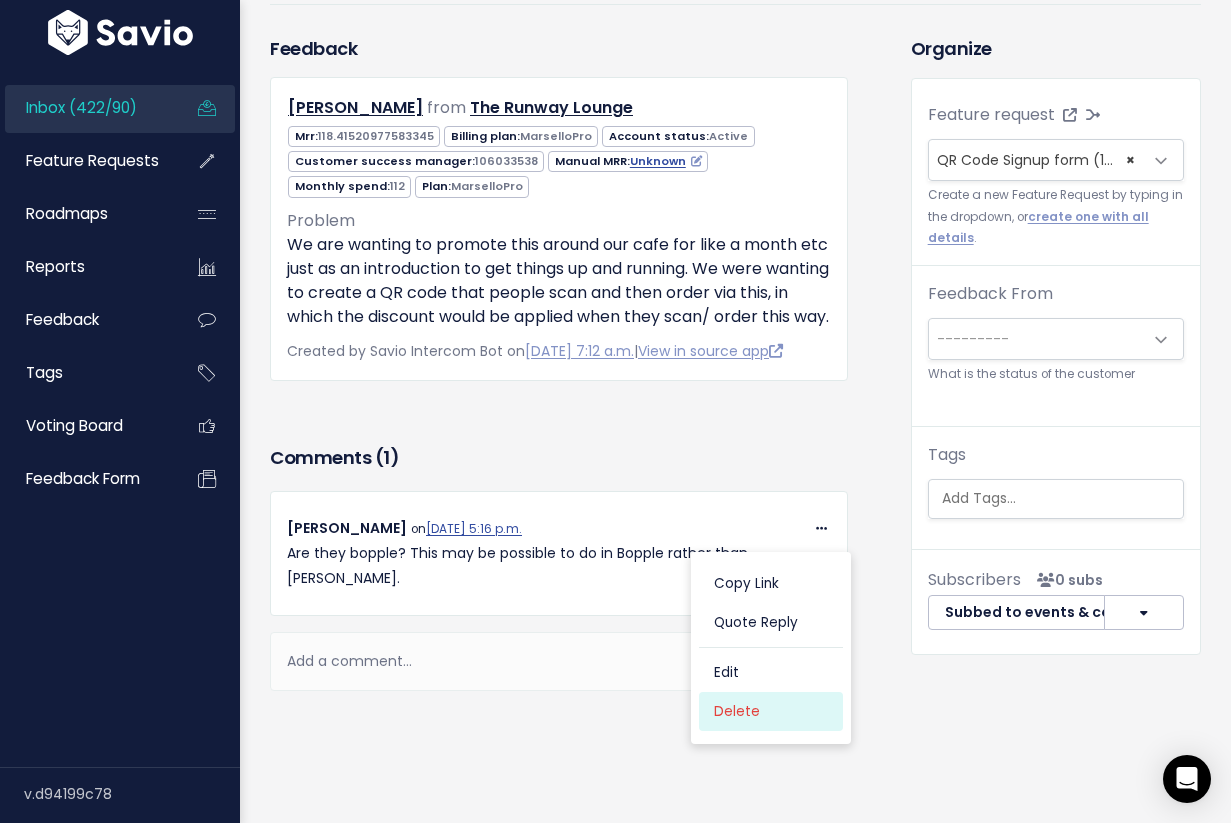 click on "Delete" at bounding box center [771, 711] 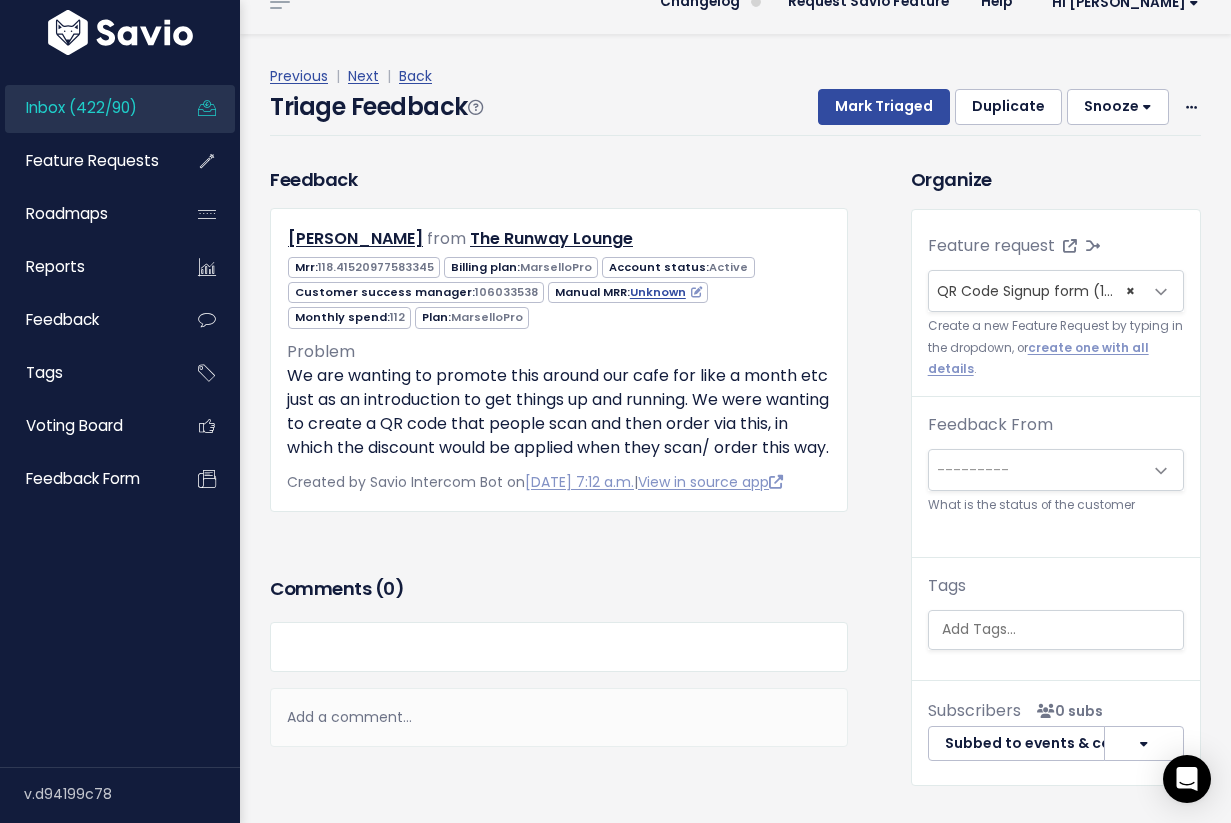 scroll, scrollTop: 0, scrollLeft: 0, axis: both 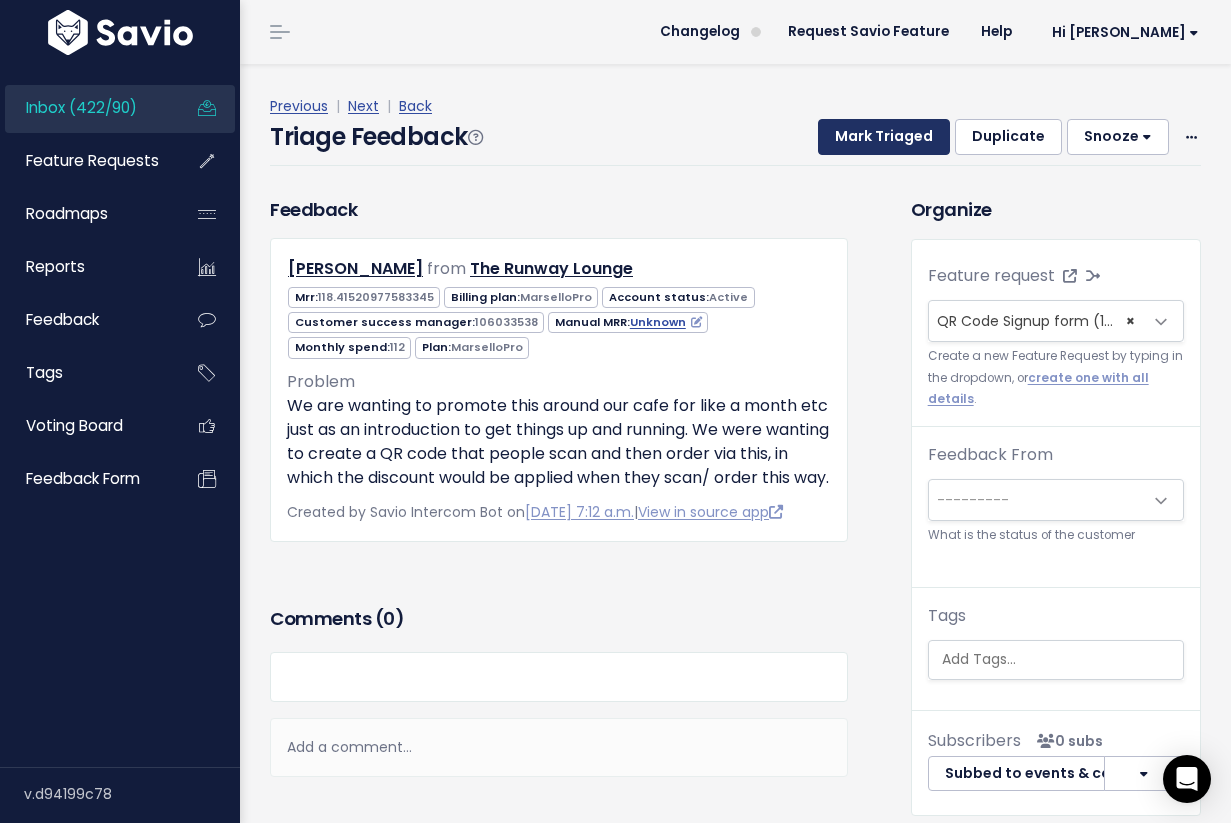click on "Mark Triaged" at bounding box center (884, 137) 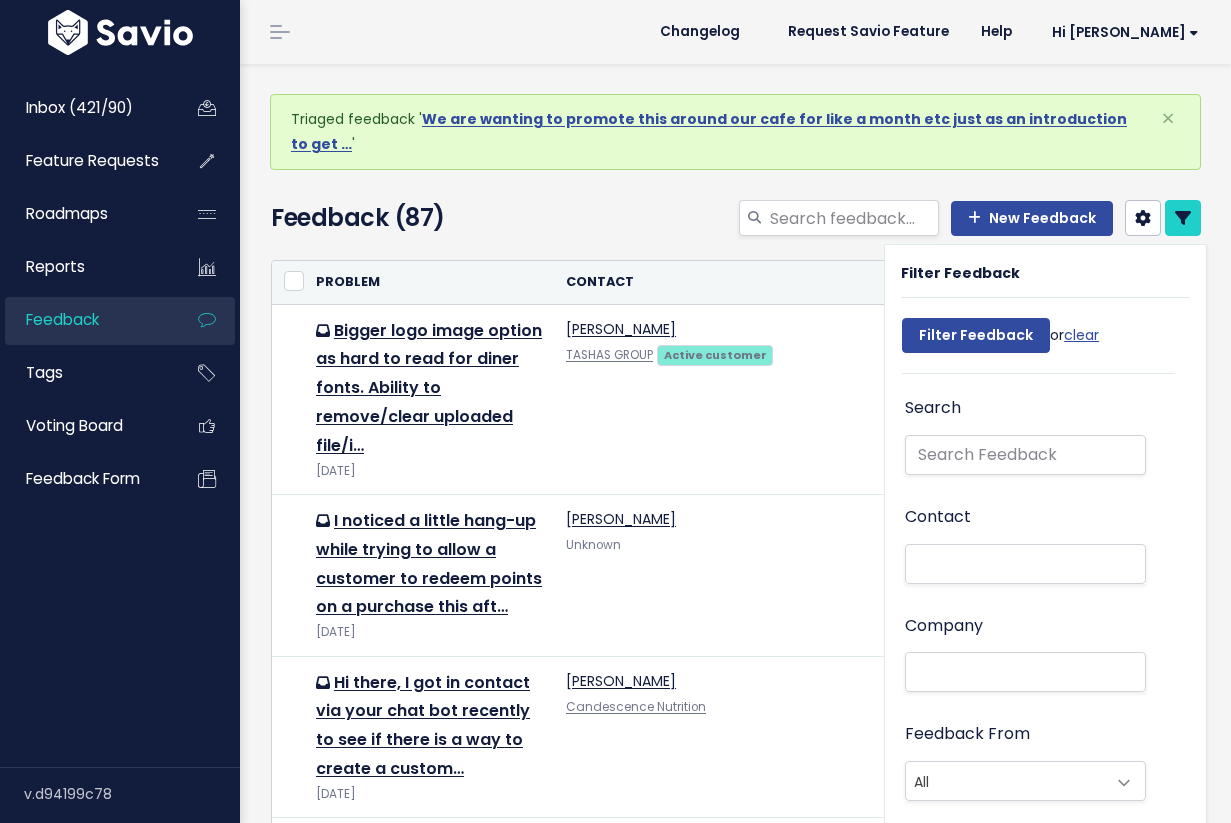 select 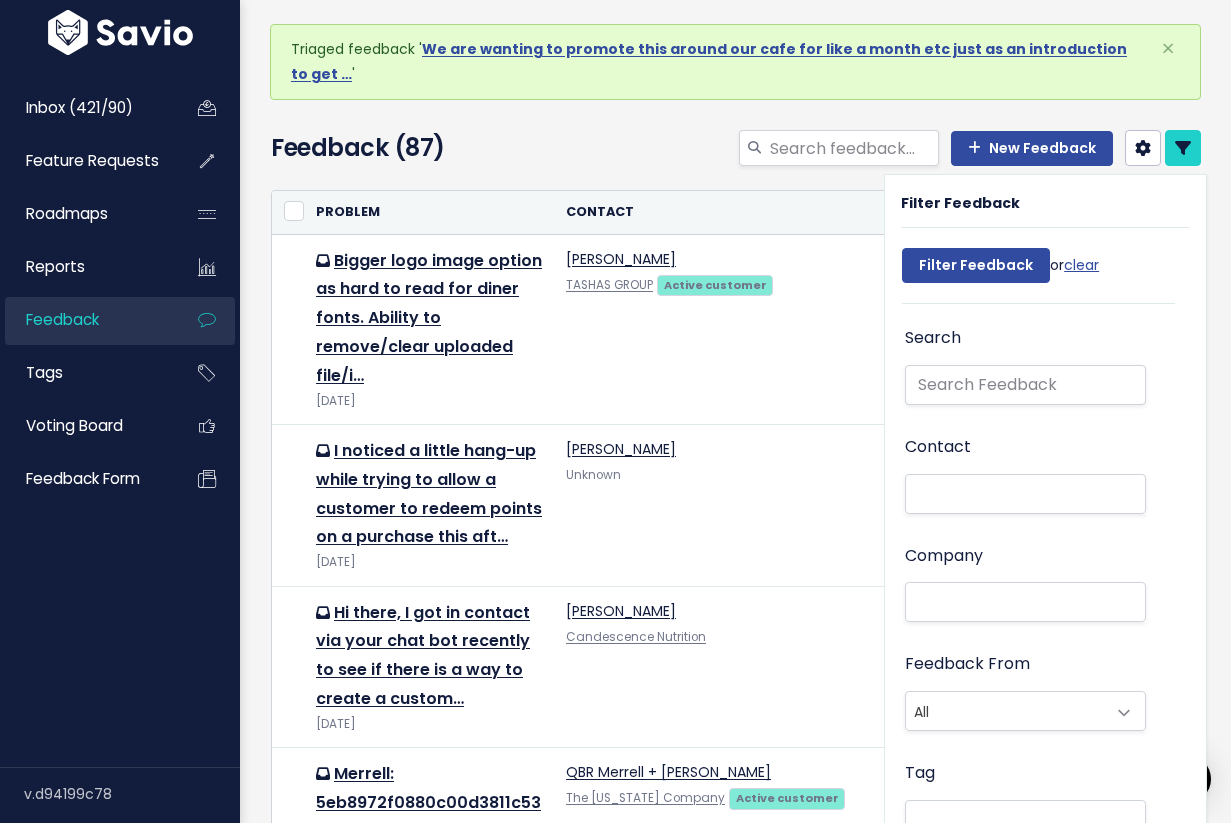 scroll, scrollTop: 0, scrollLeft: 0, axis: both 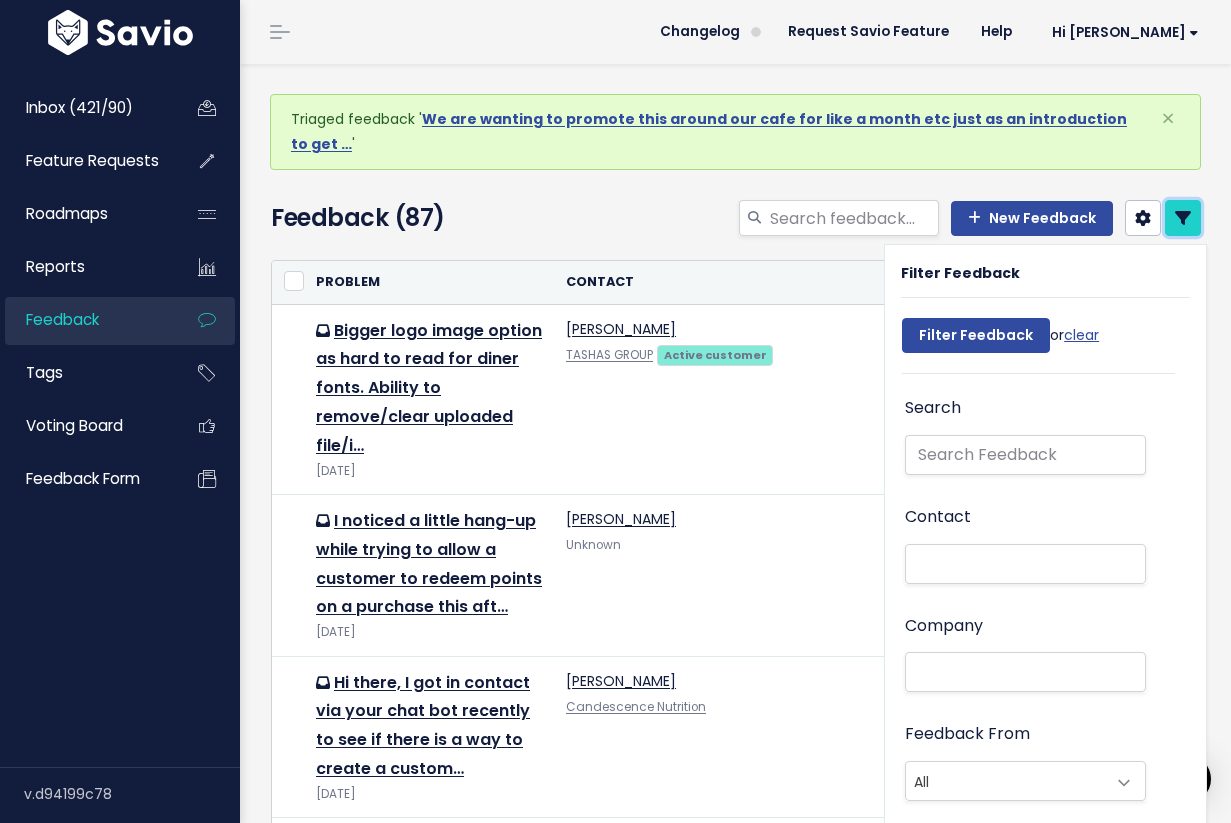 click at bounding box center (1183, 218) 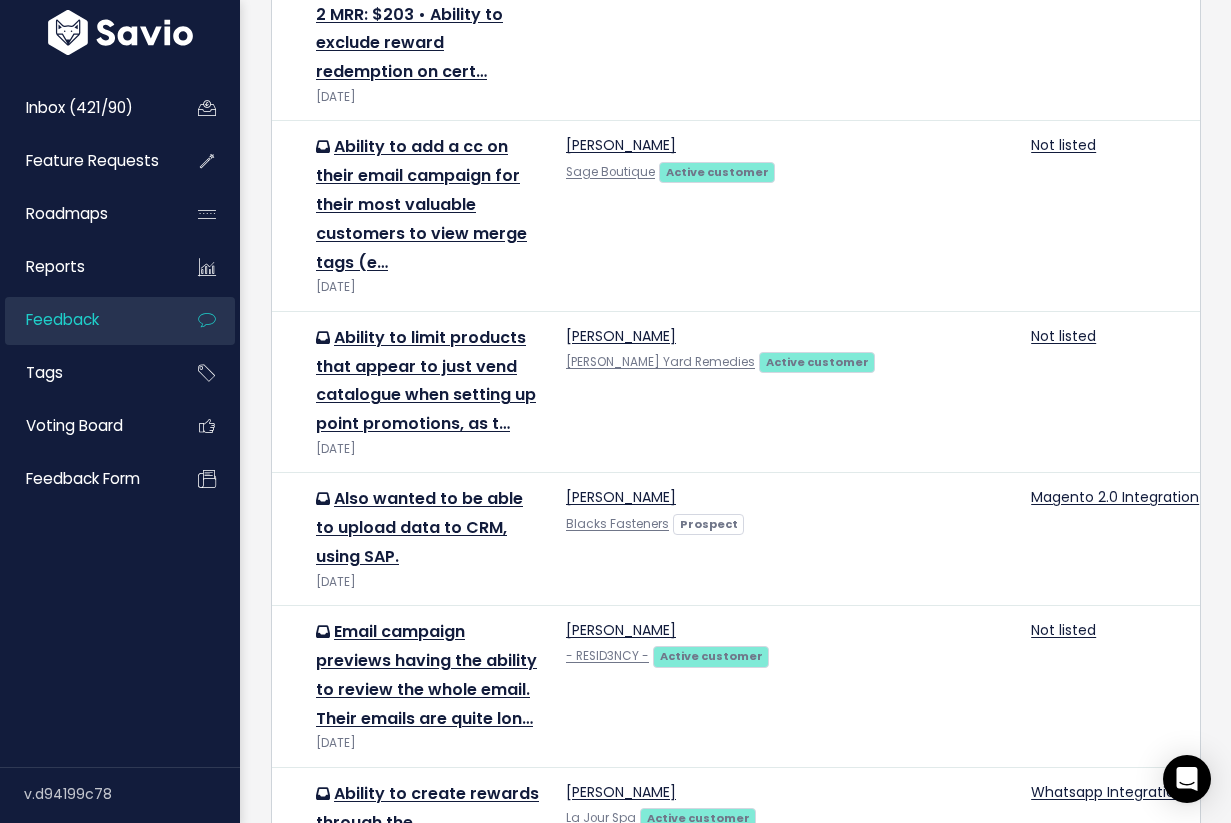 scroll, scrollTop: 1282, scrollLeft: 0, axis: vertical 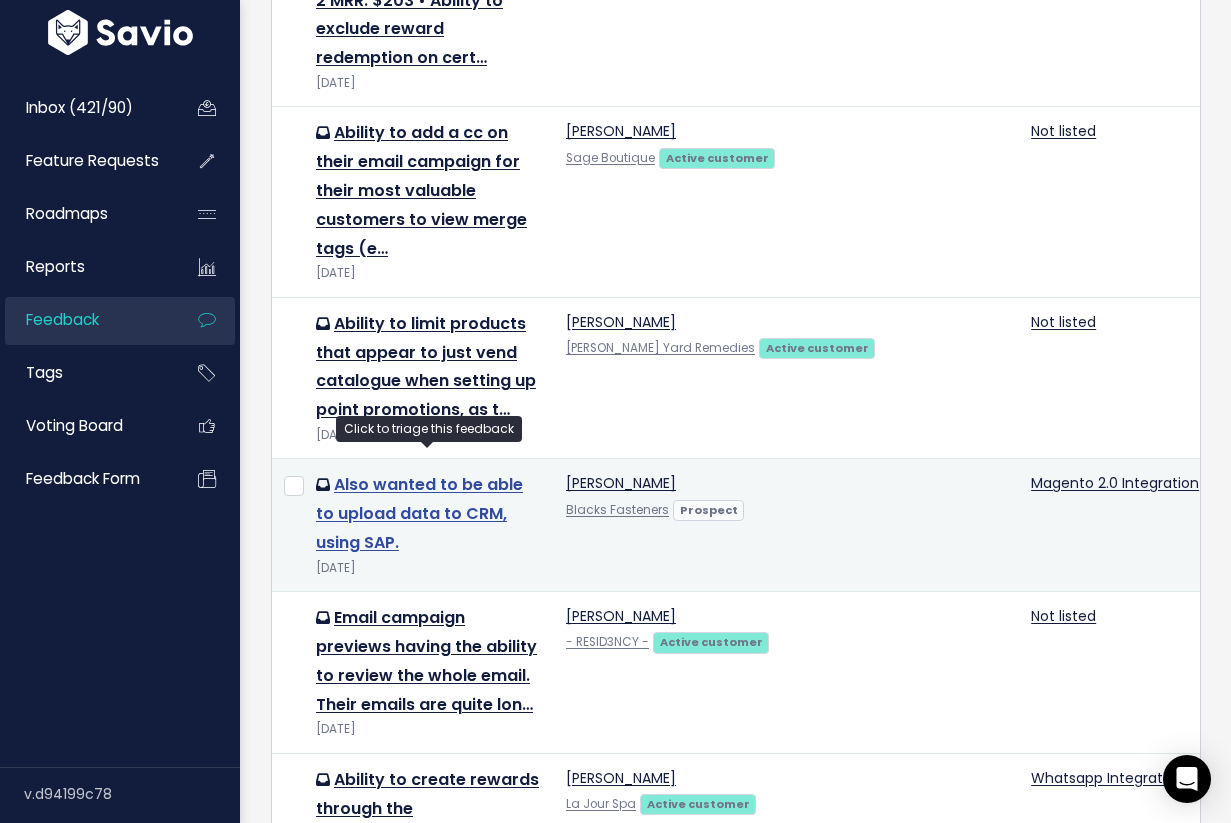 click on "Also wanted to be able to upload data to CRM, using SAP." at bounding box center (419, 513) 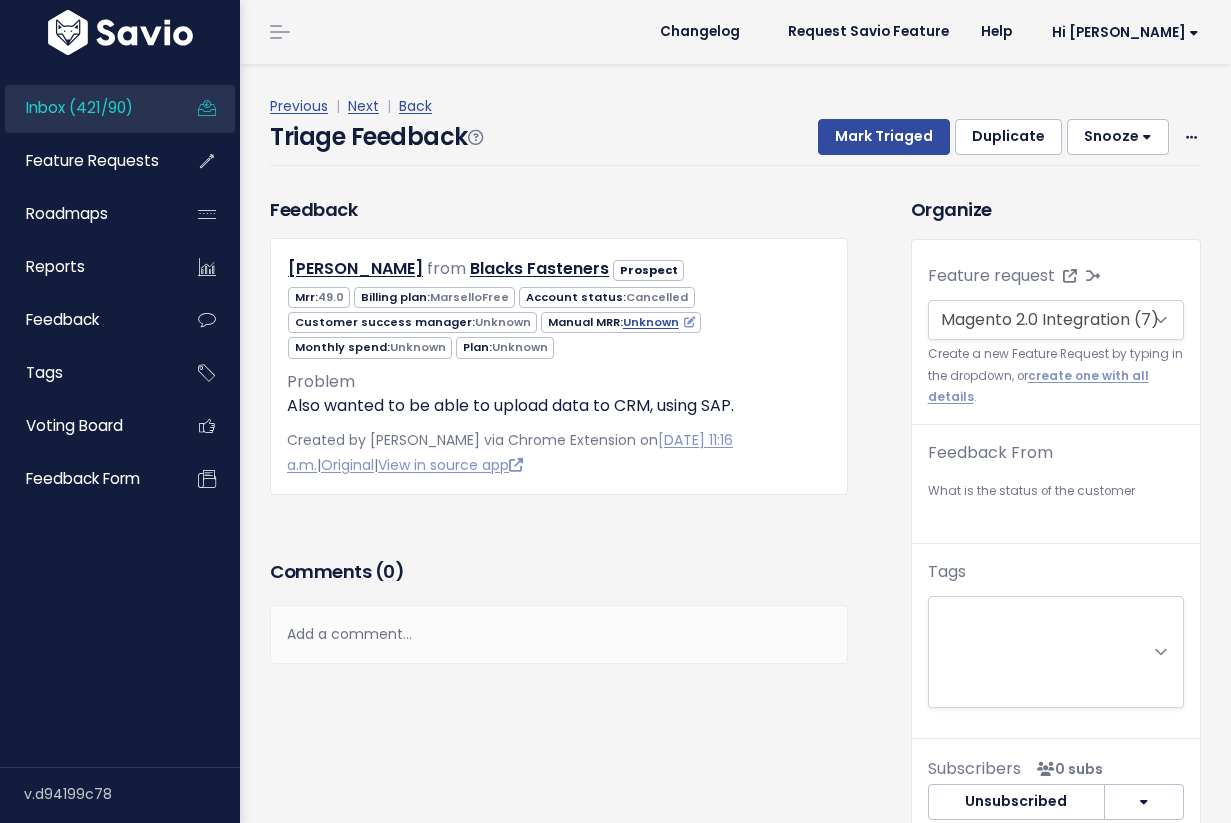 scroll, scrollTop: 0, scrollLeft: 0, axis: both 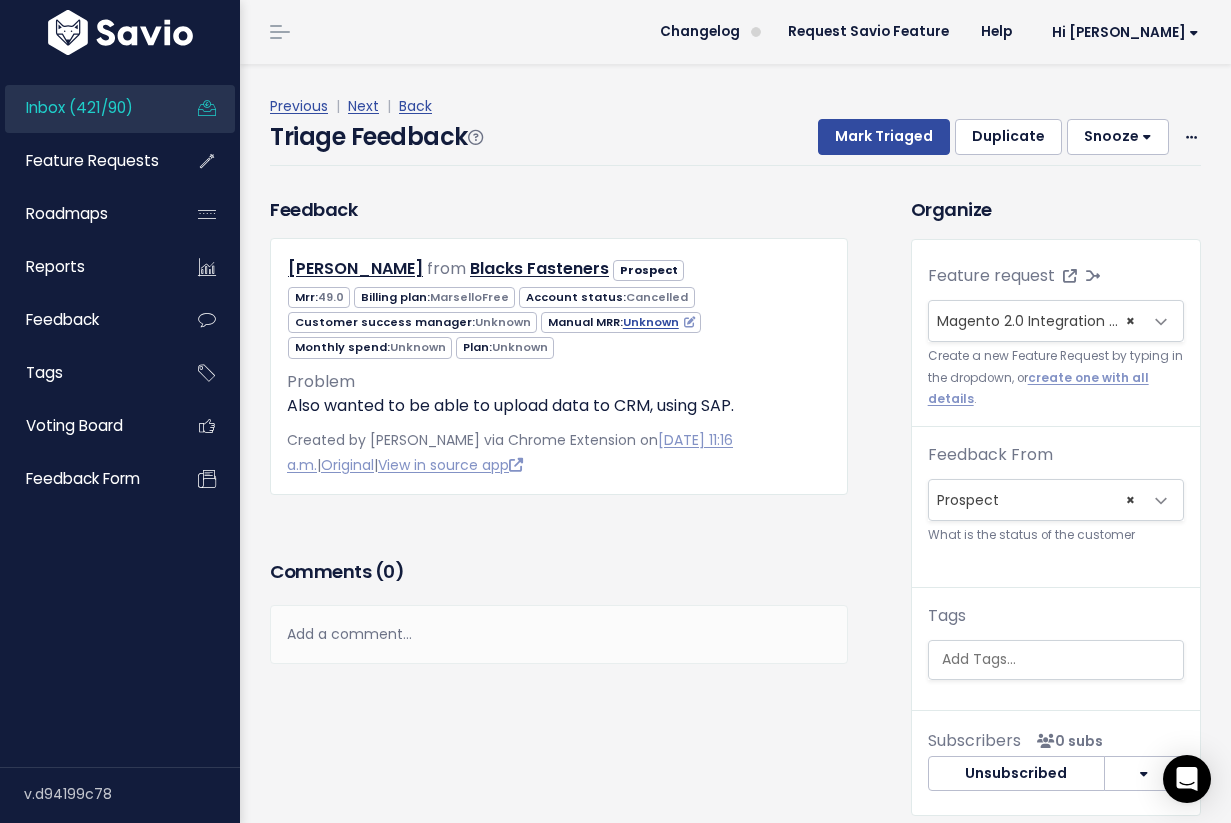 click on "Organize
Feature request
---------
Magento 2.0 Integration
(7)
× Magento 2.0 Integration
(7)
Create a new Feature Request by typing in the dropdown, or  create one with all details .
Feedback From
---------
Active customer
Churned customer
Internal user
Lost deal
Prospect
Other
× Prospect
What is the status of the customer
Tags
Subscribers
0 subs" at bounding box center [1056, 506] 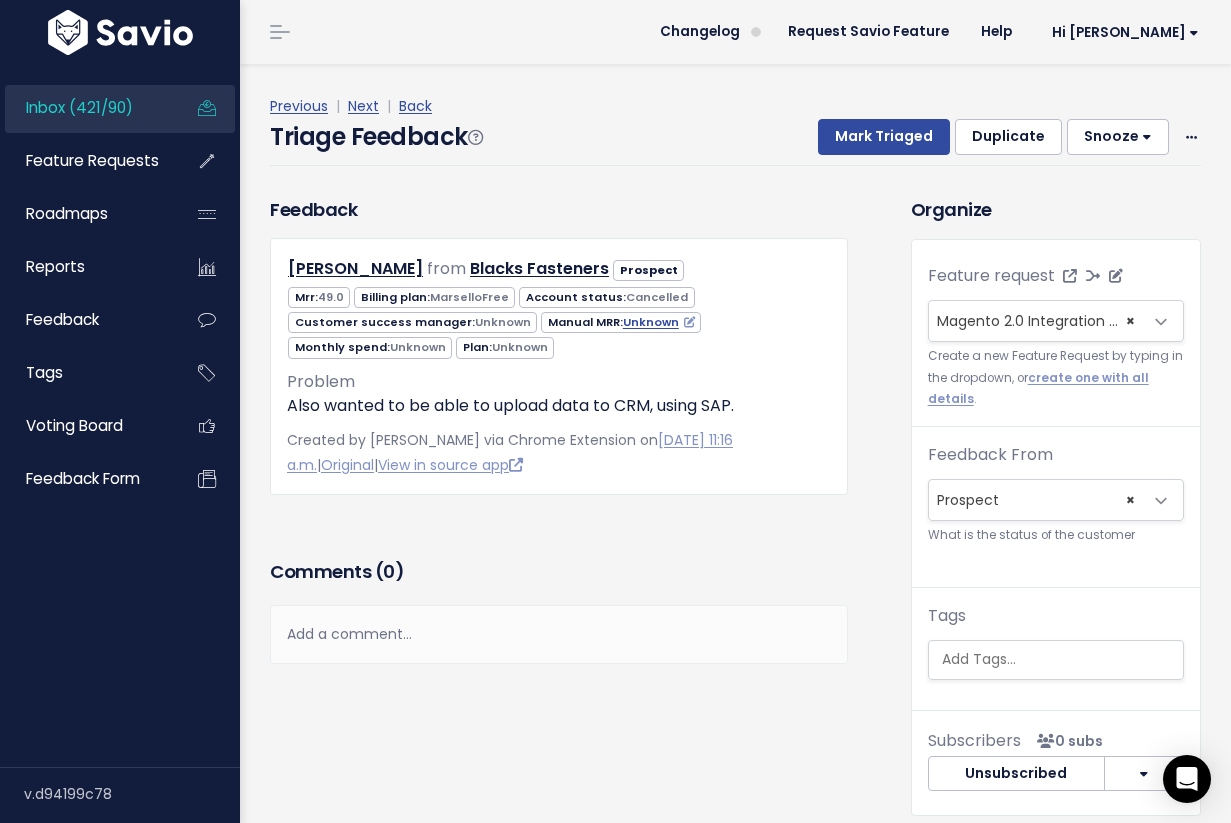 select 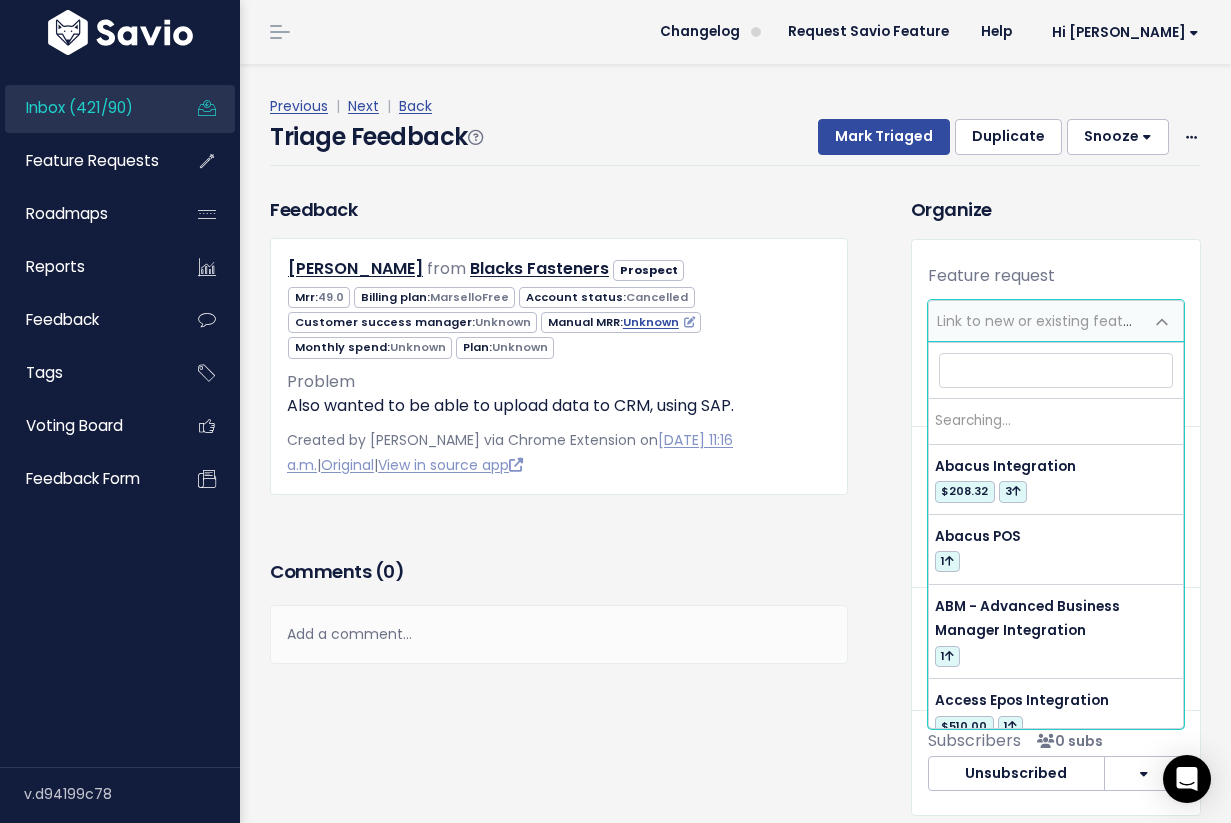 click on "Feedback
Tom Baker
from
Blacks Fasteners
Prospect" at bounding box center (575, 521) 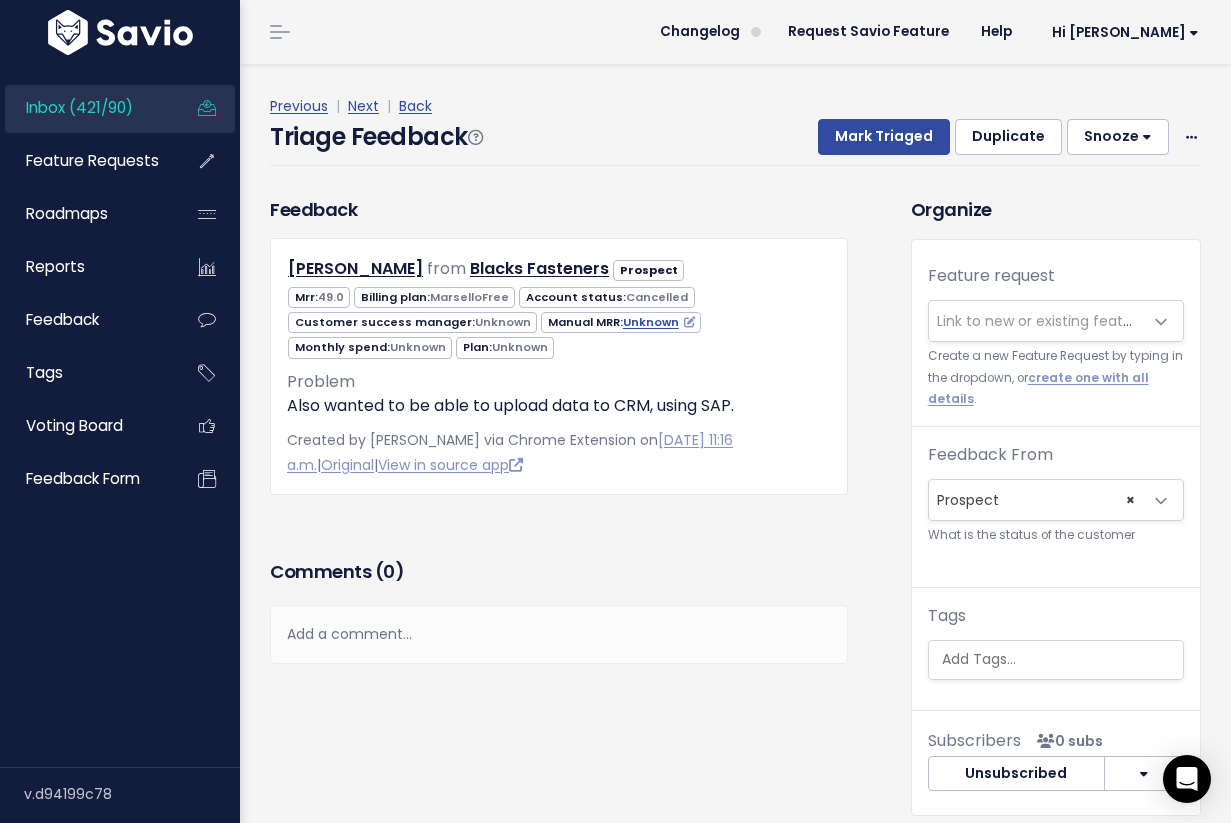 click on "Inbox (421/90)" at bounding box center [79, 107] 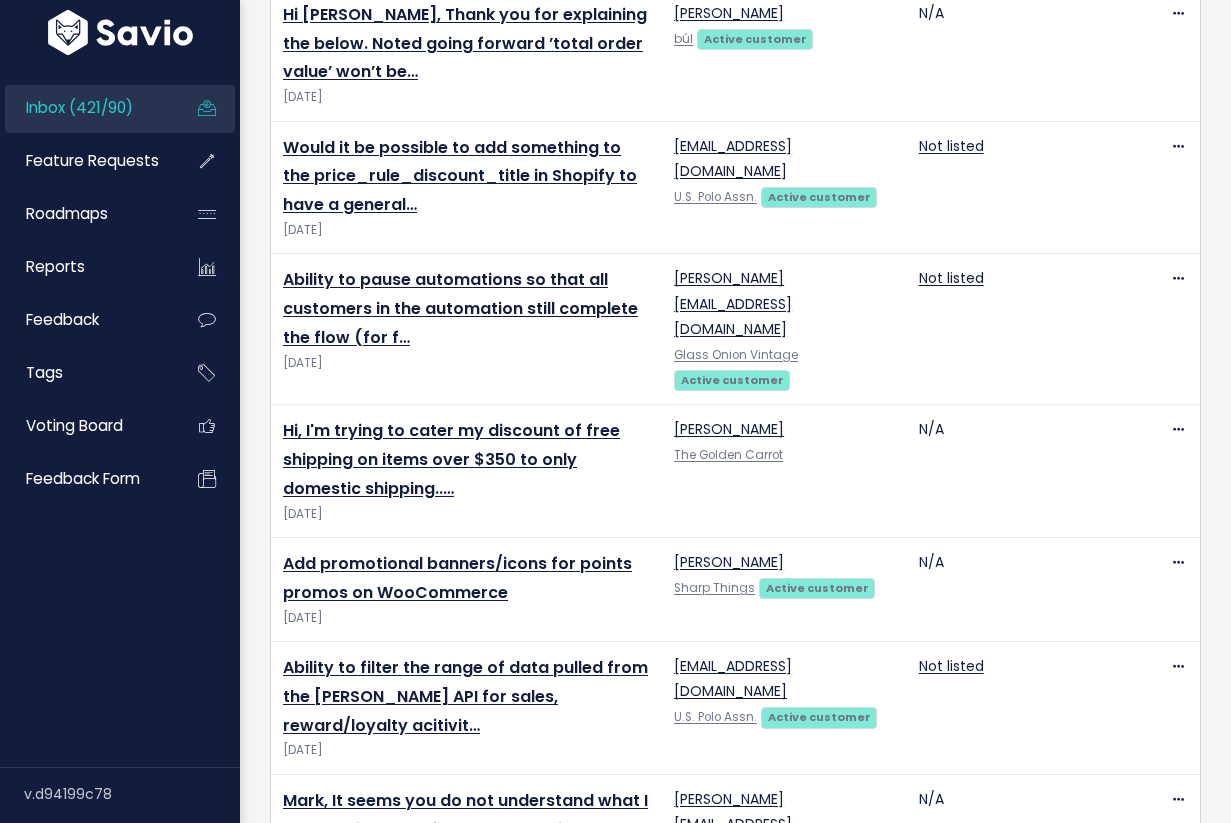 scroll, scrollTop: 6047, scrollLeft: 0, axis: vertical 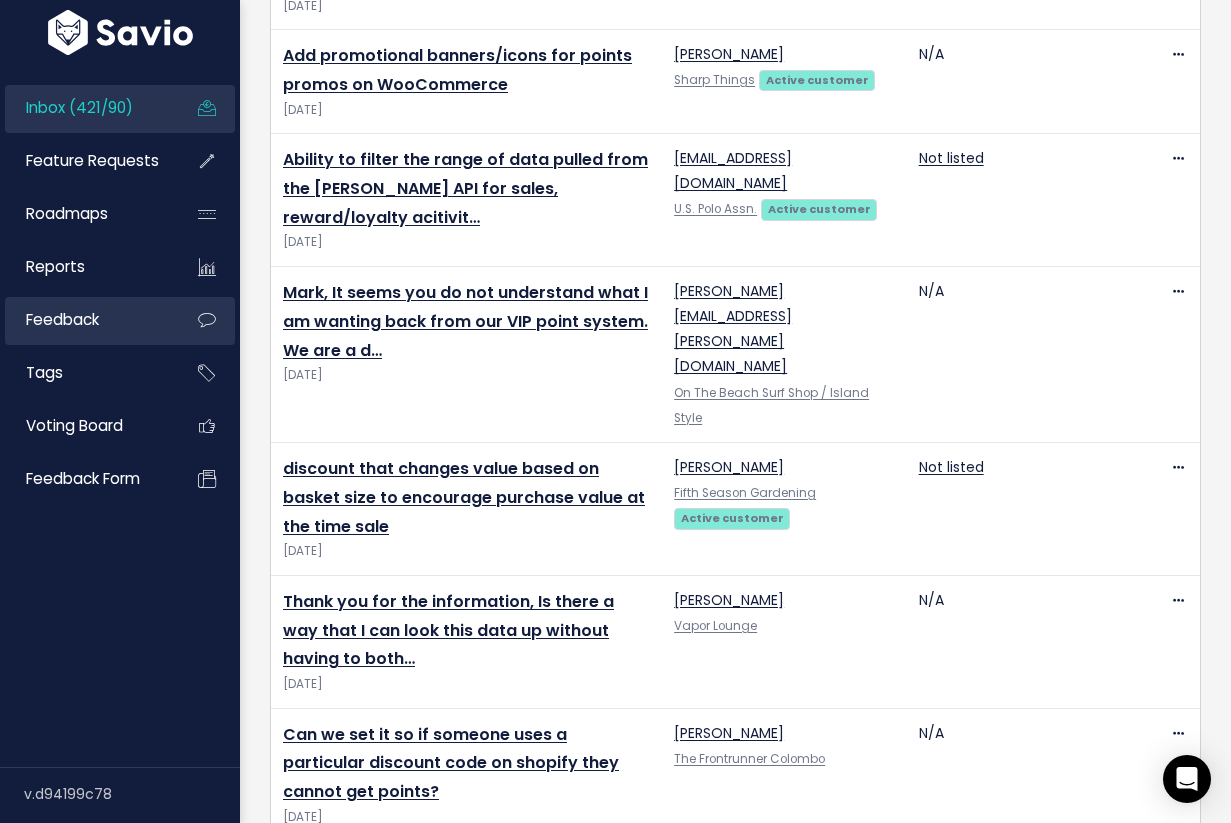 click on "Feedback" at bounding box center [85, 320] 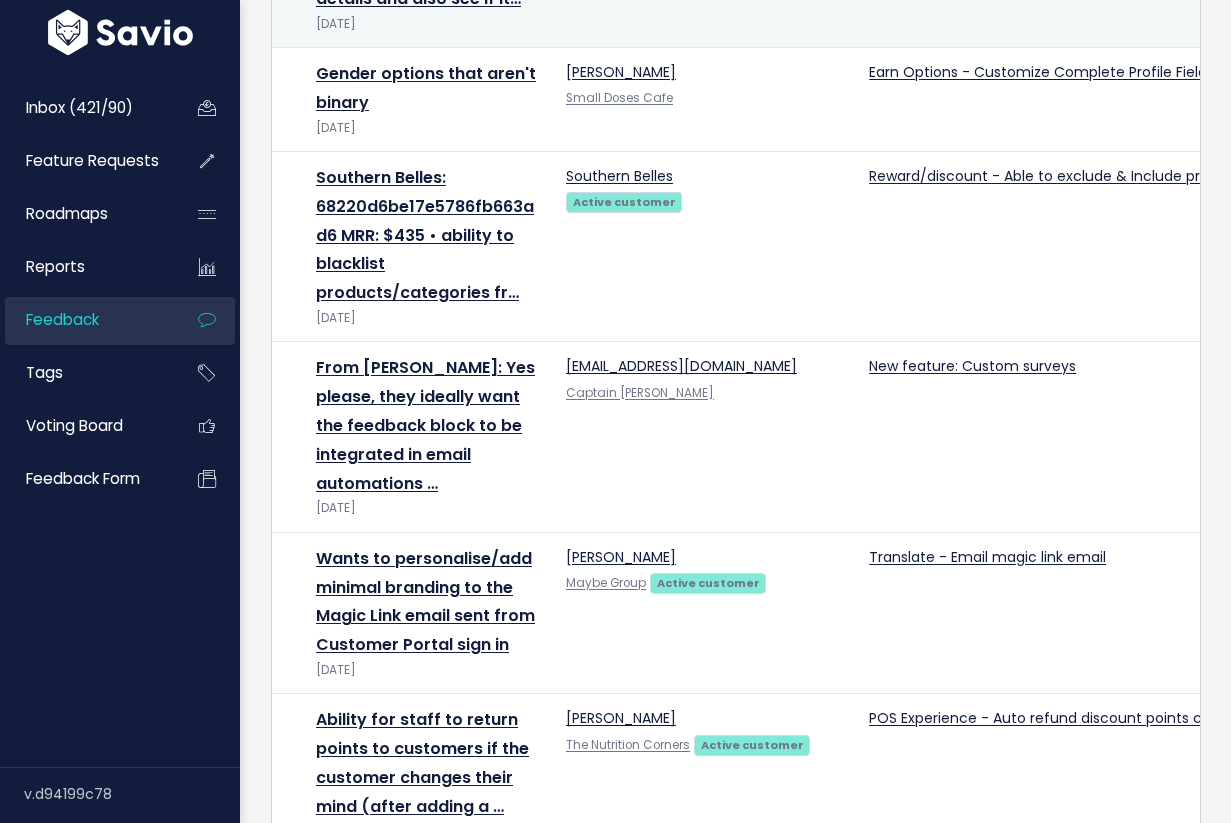 scroll, scrollTop: 533, scrollLeft: 0, axis: vertical 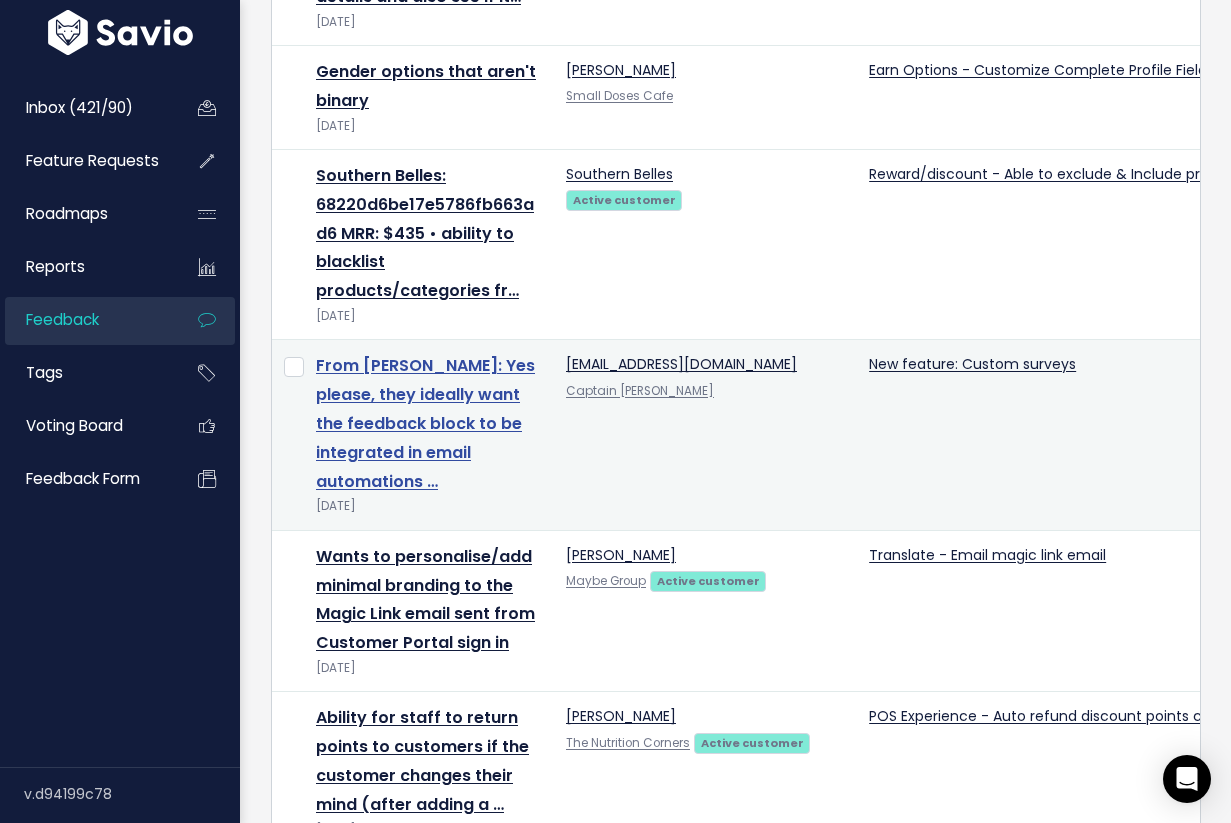 click on "From Kelly: Yes please, they ideally want the feedback block to be integrated in email automations …" at bounding box center (425, 423) 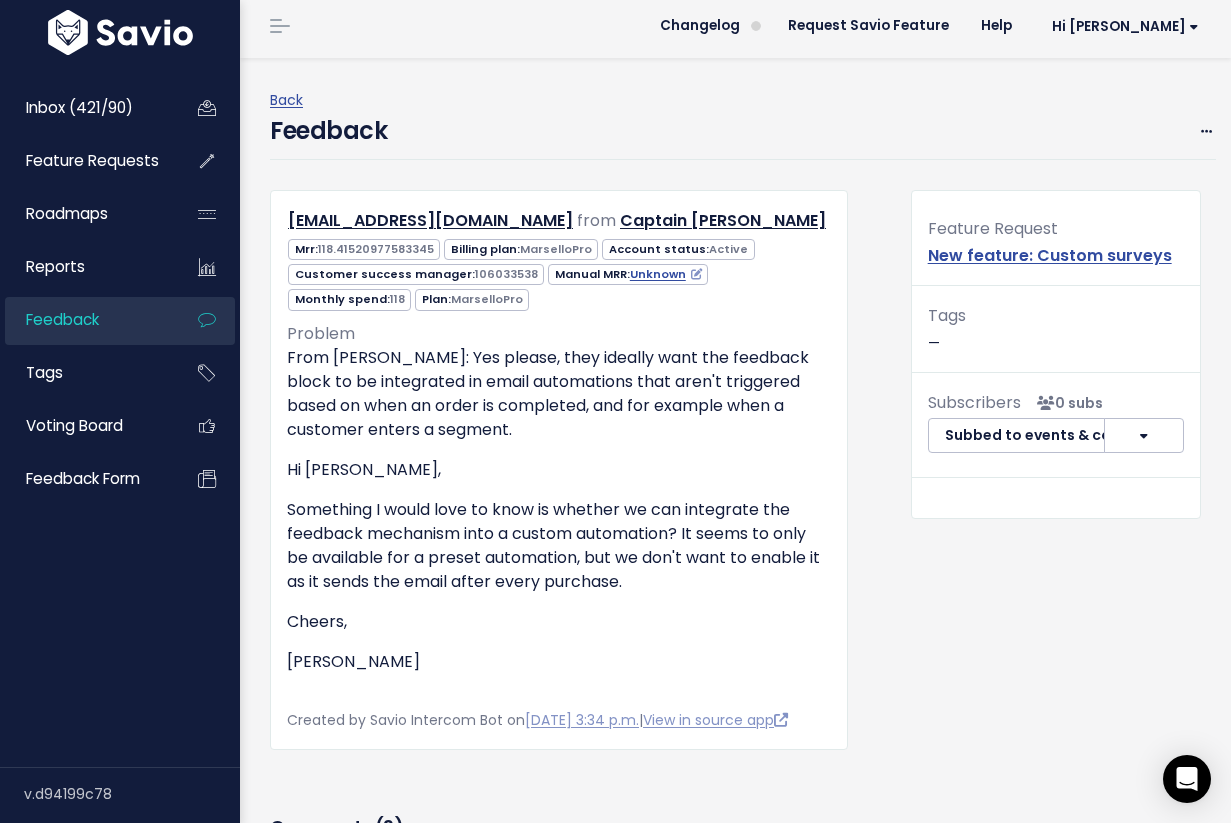scroll, scrollTop: 0, scrollLeft: 0, axis: both 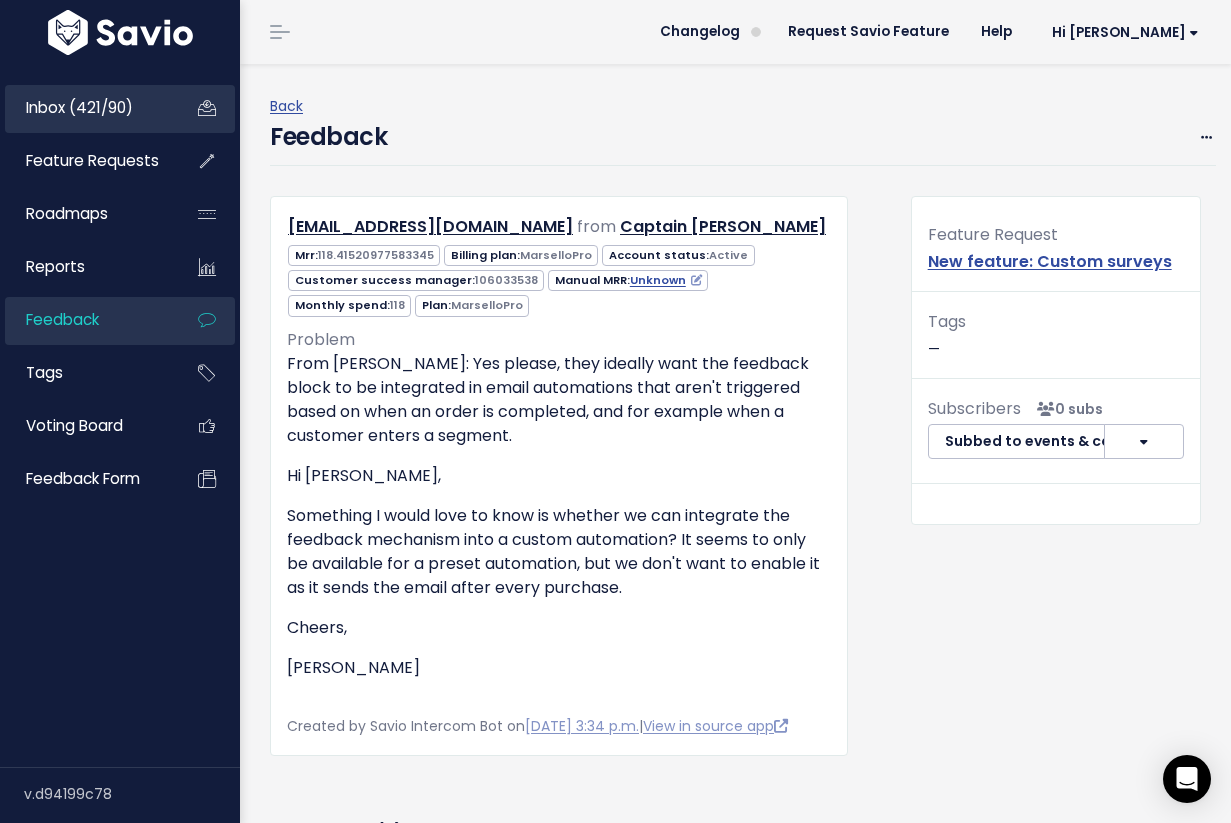 click on "Inbox (421/90)" at bounding box center [85, 108] 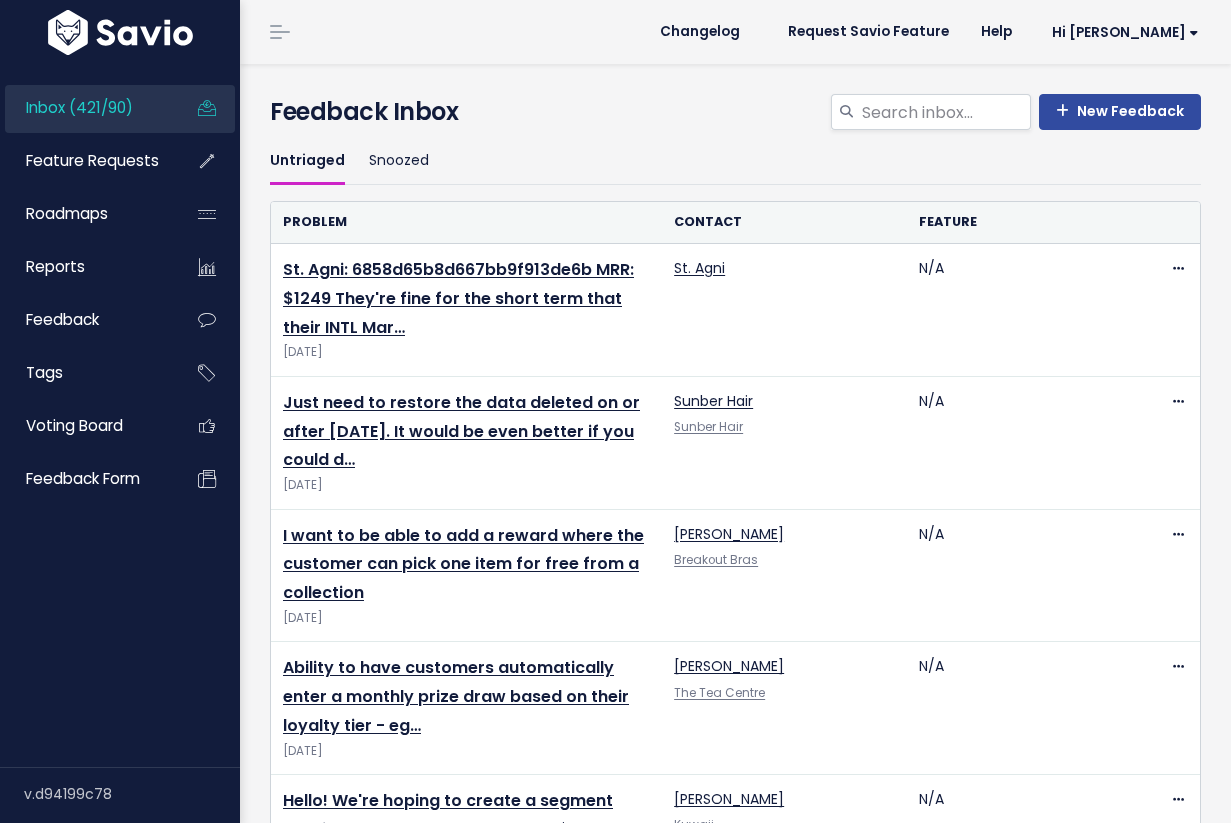 scroll, scrollTop: 0, scrollLeft: 0, axis: both 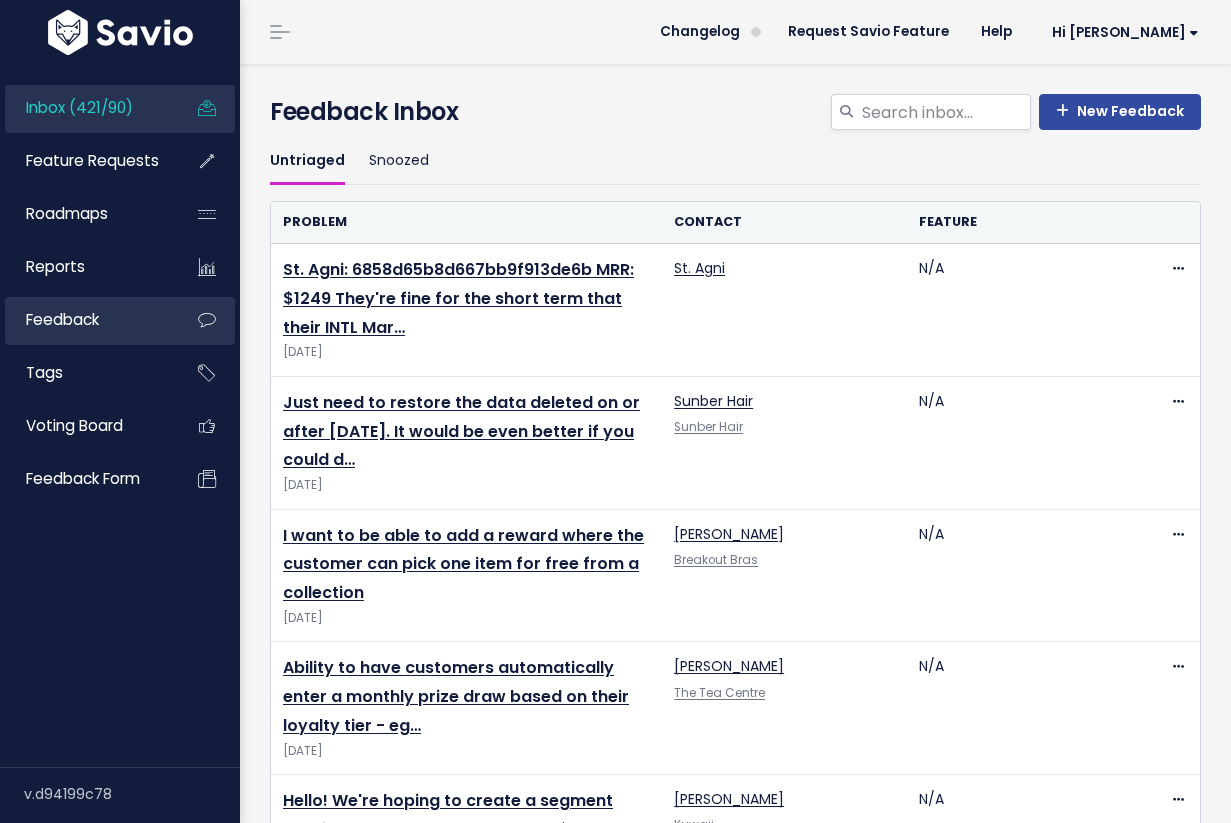 click on "Feedback" at bounding box center (85, 320) 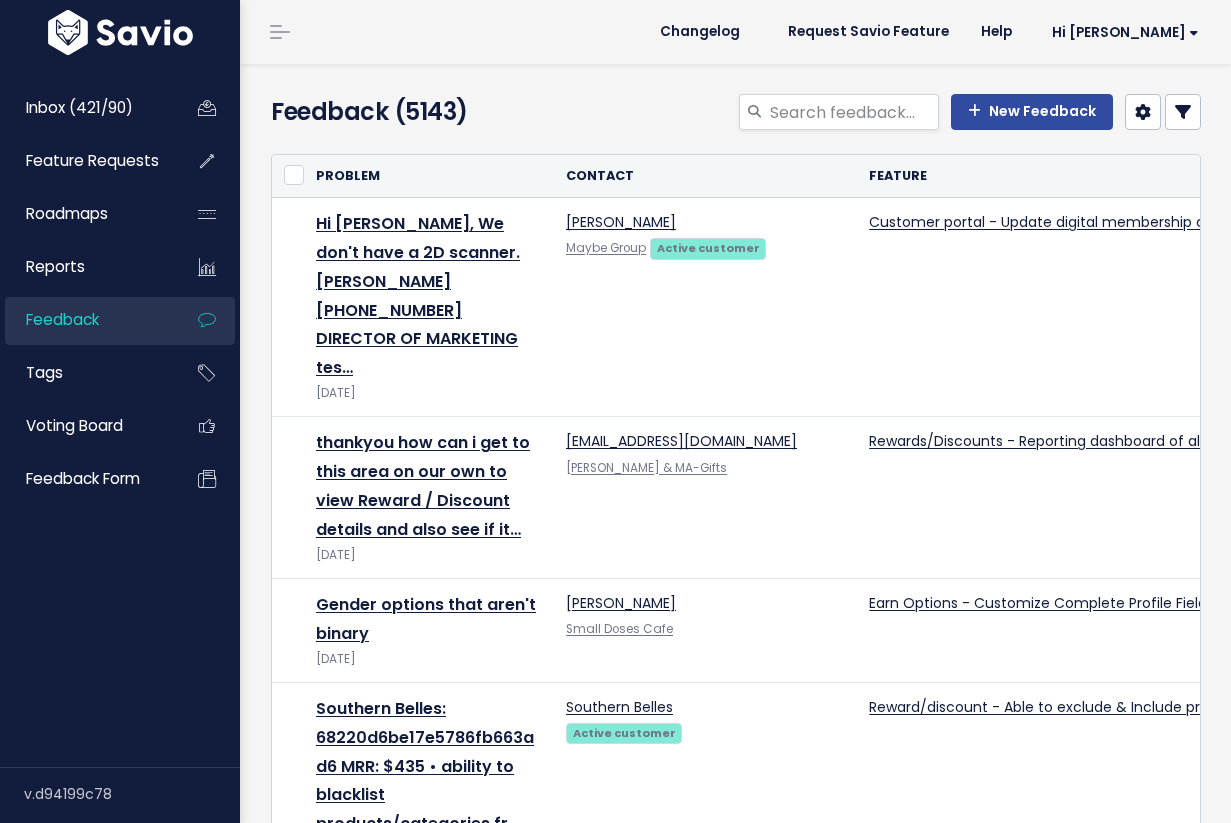 select 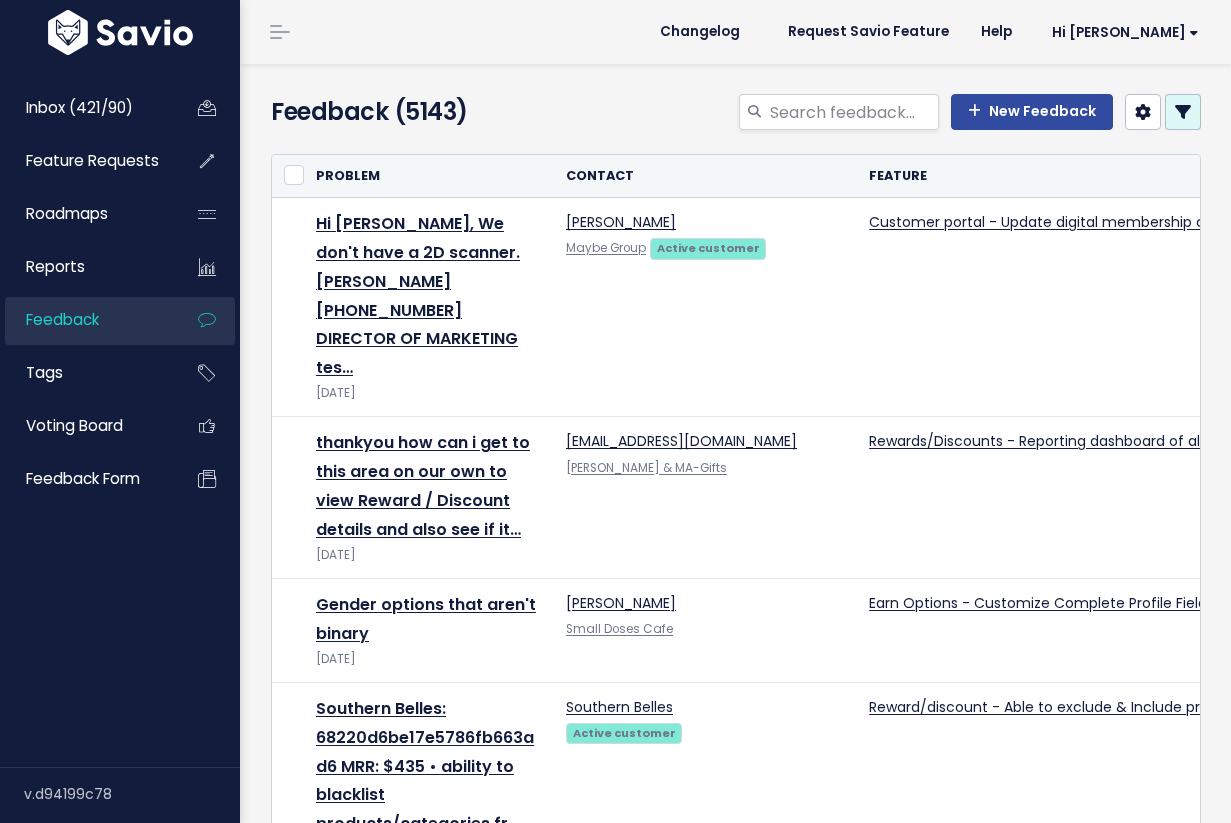 scroll, scrollTop: 0, scrollLeft: 0, axis: both 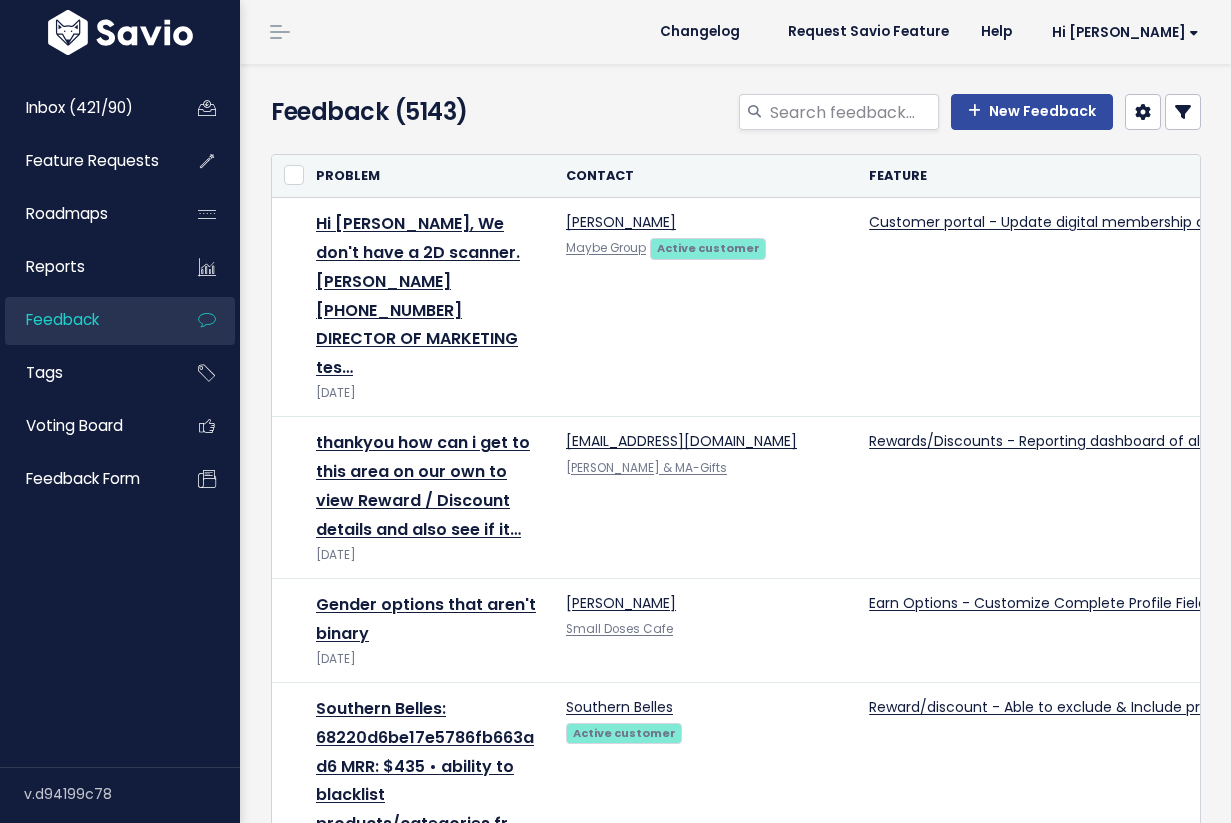 click at bounding box center (1183, 112) 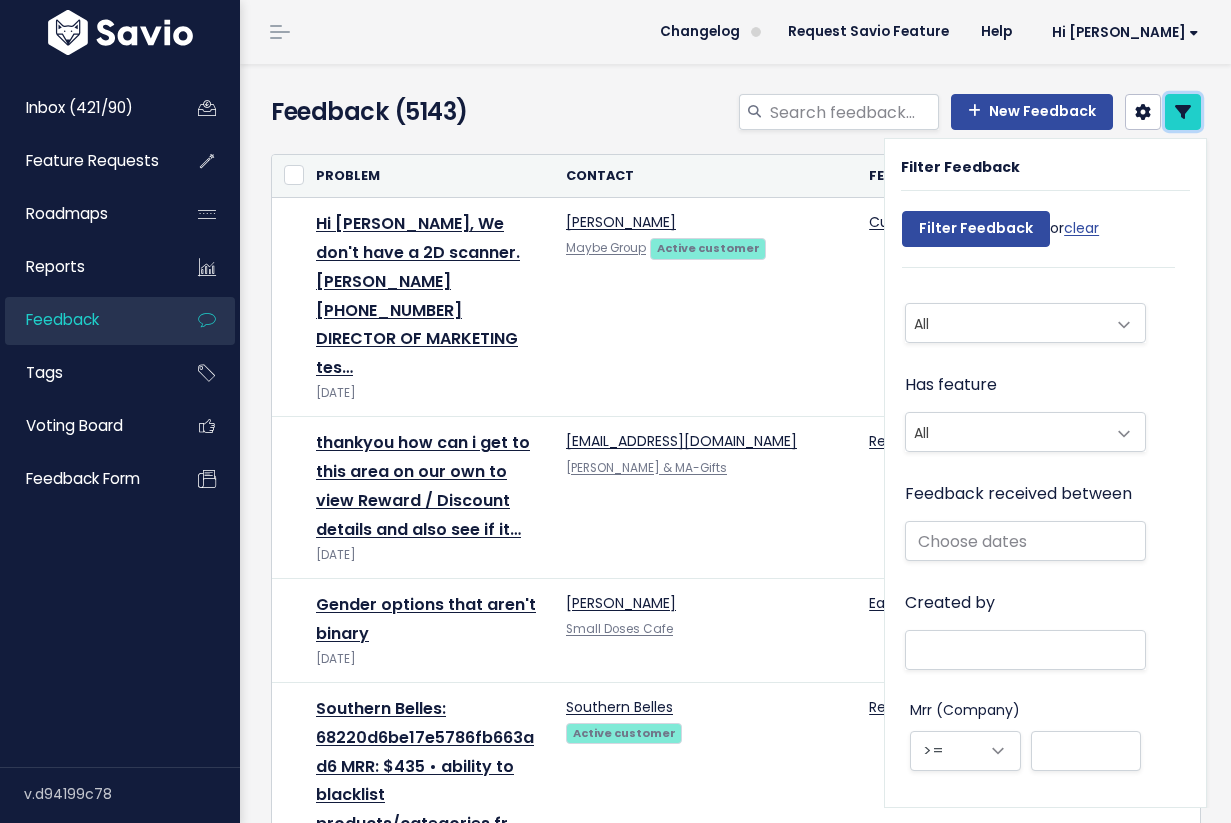 scroll, scrollTop: 573, scrollLeft: 0, axis: vertical 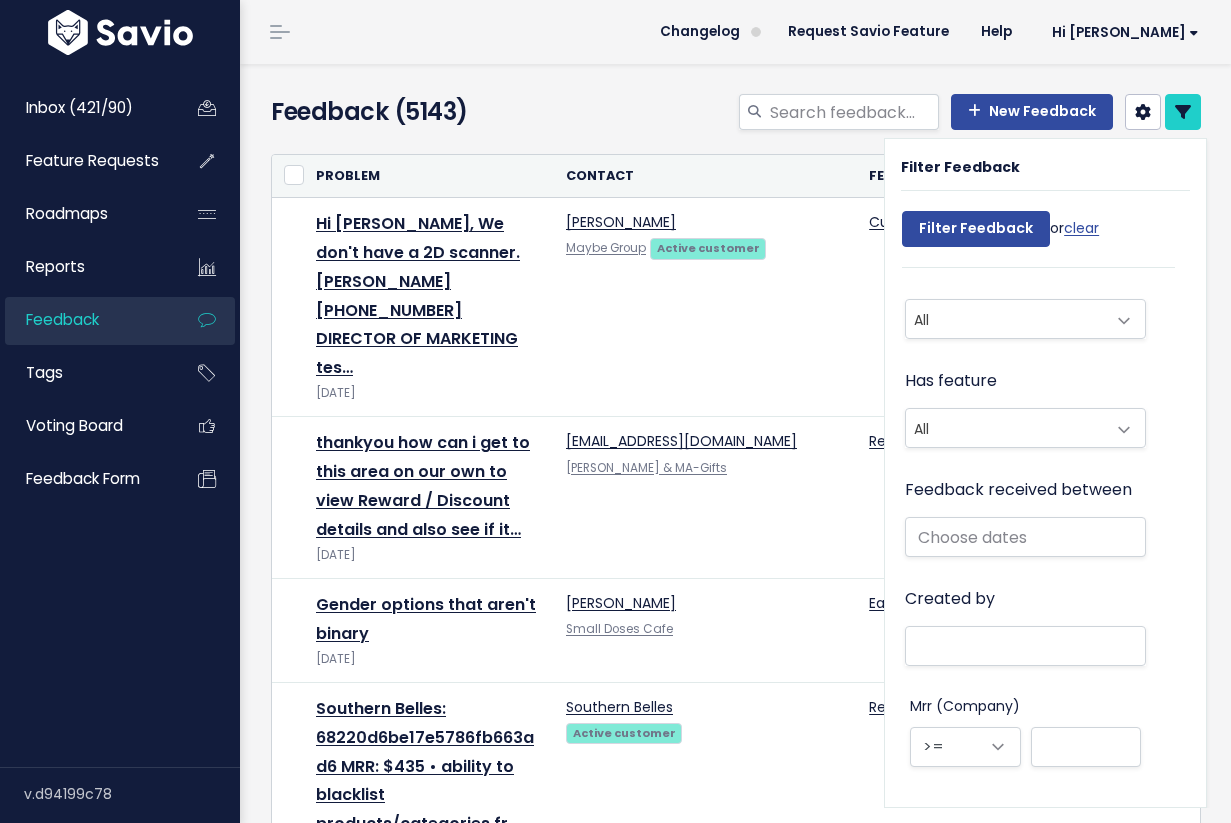 click on "All" at bounding box center [1005, 428] 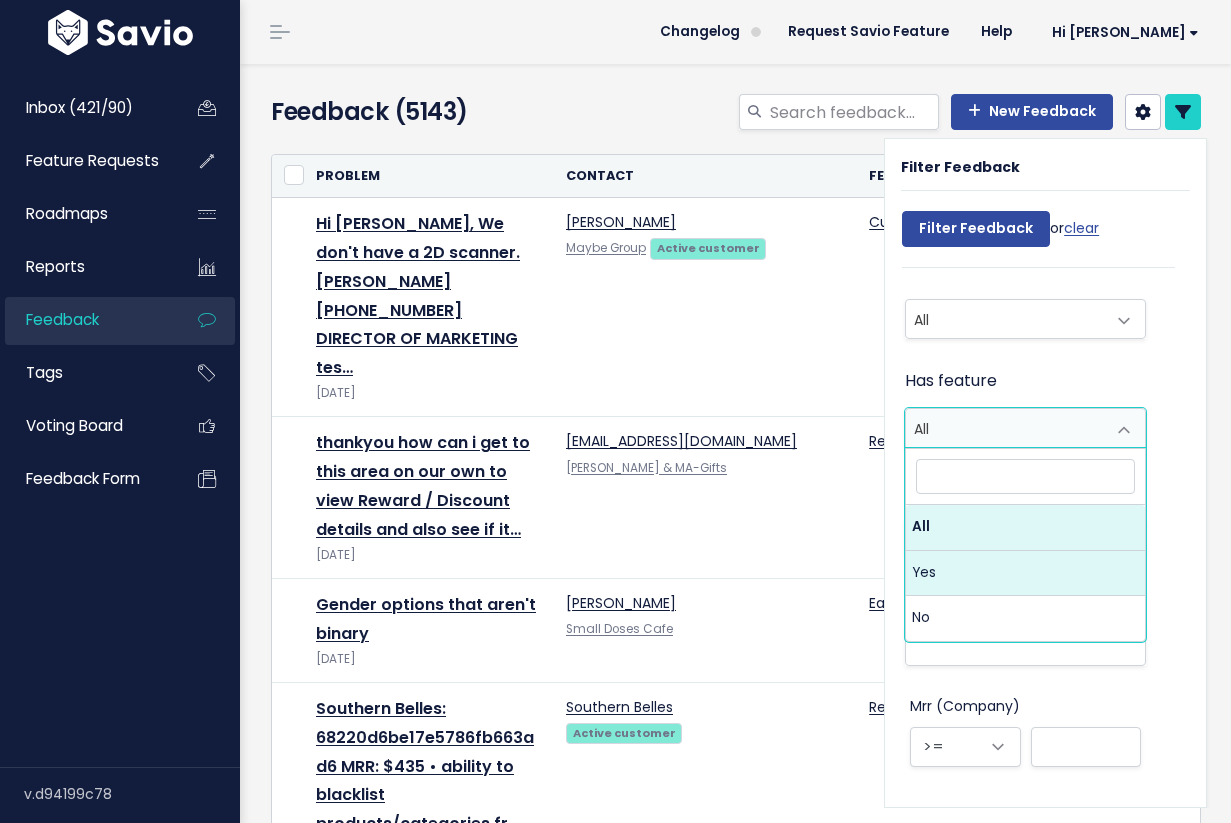 select on "t" 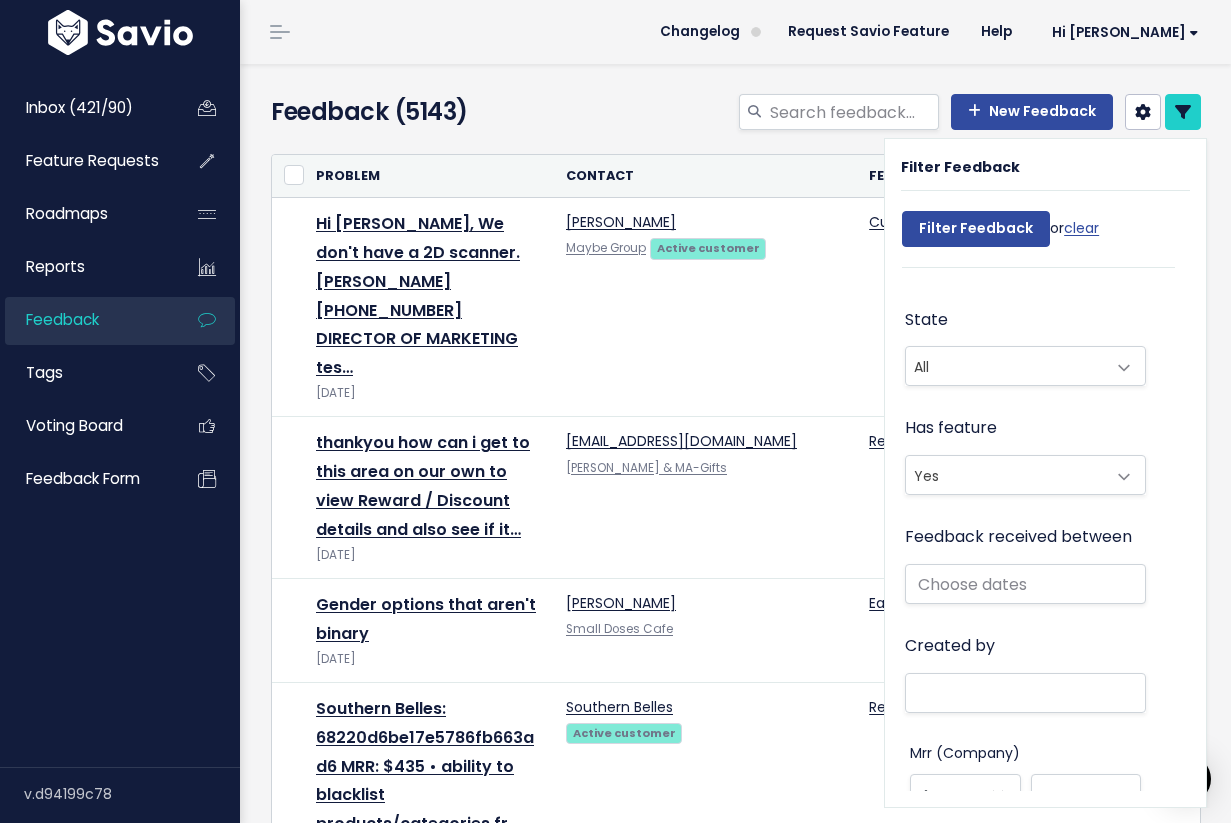 scroll, scrollTop: 520, scrollLeft: 0, axis: vertical 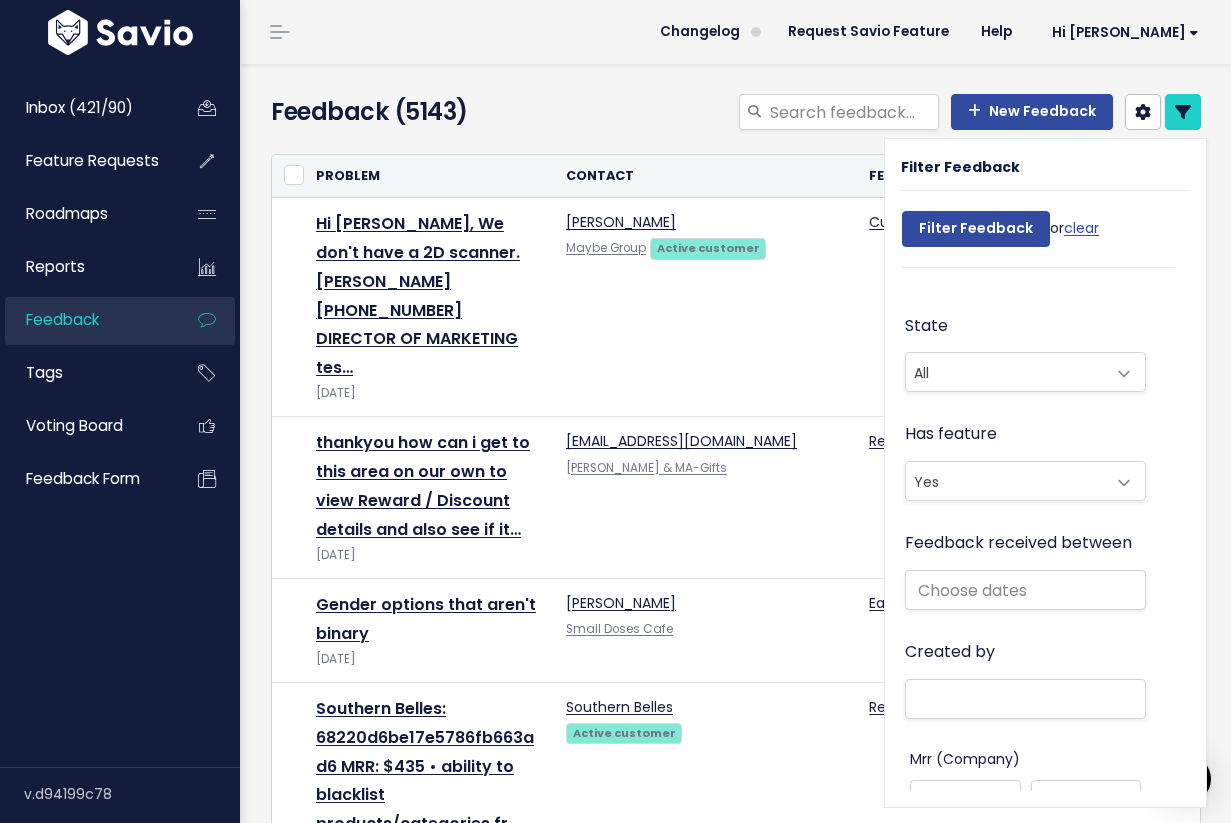 click on "All" at bounding box center [1005, 372] 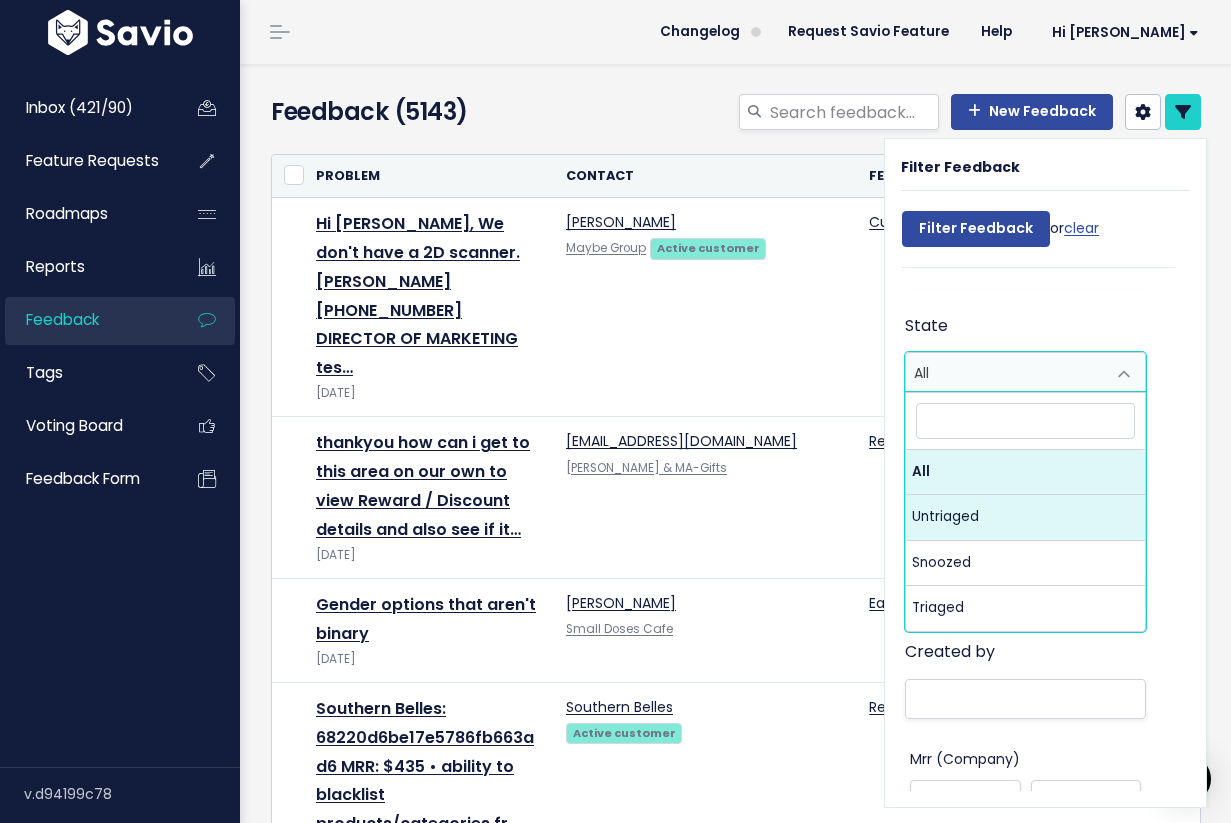 select on "ACTIVE" 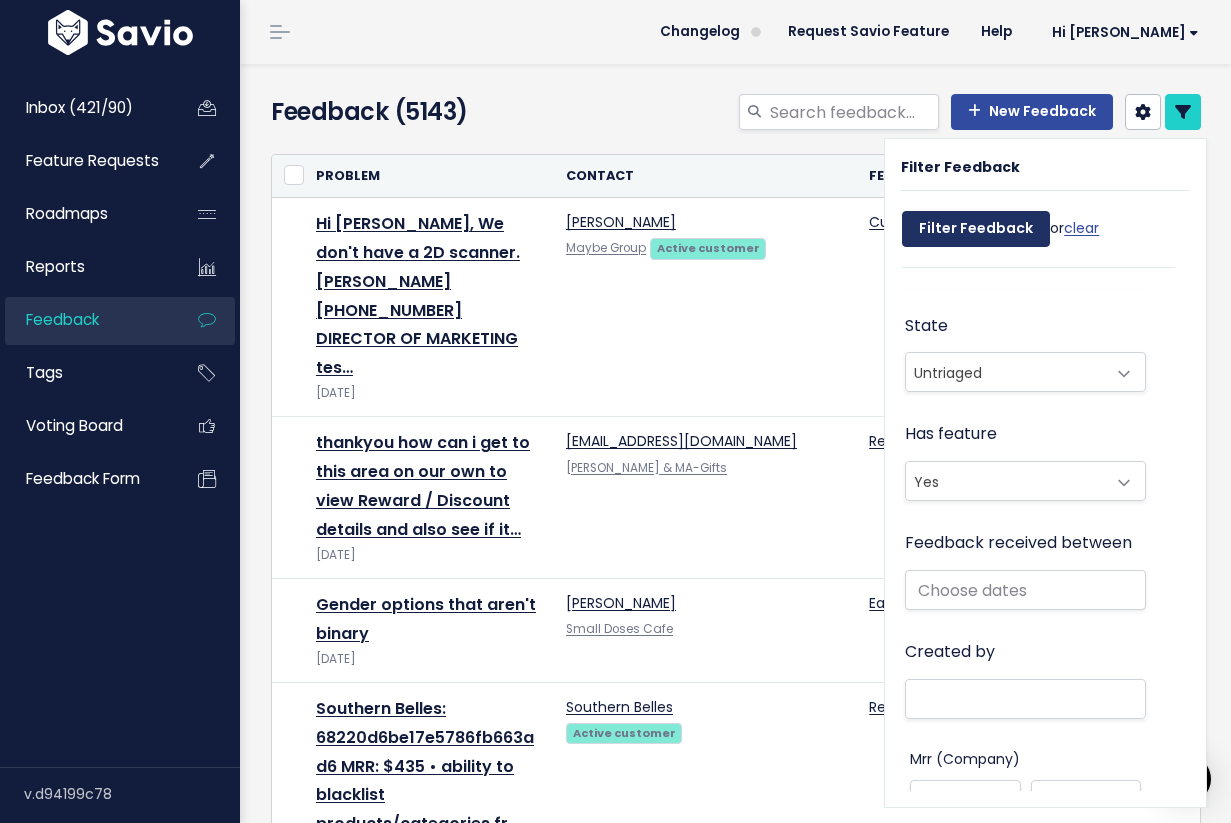 click on "Filter Feedback" at bounding box center (976, 229) 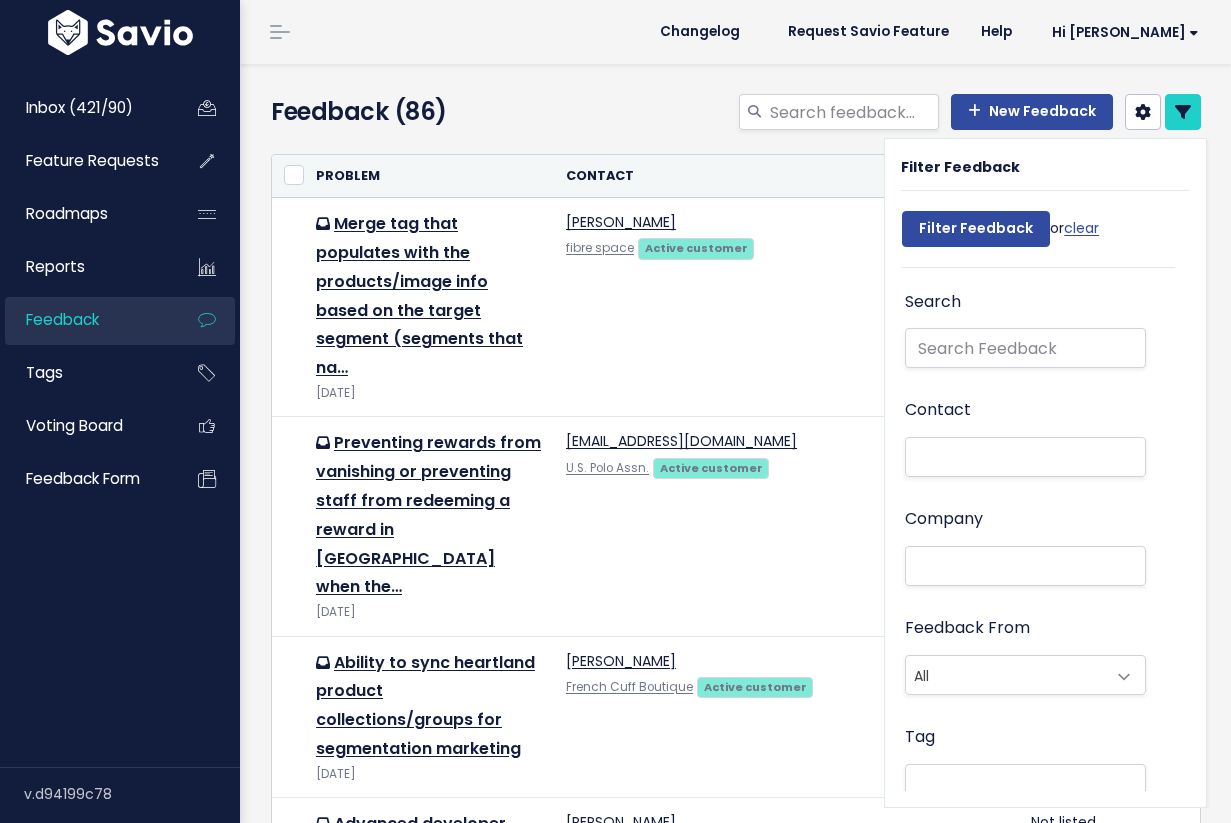 select 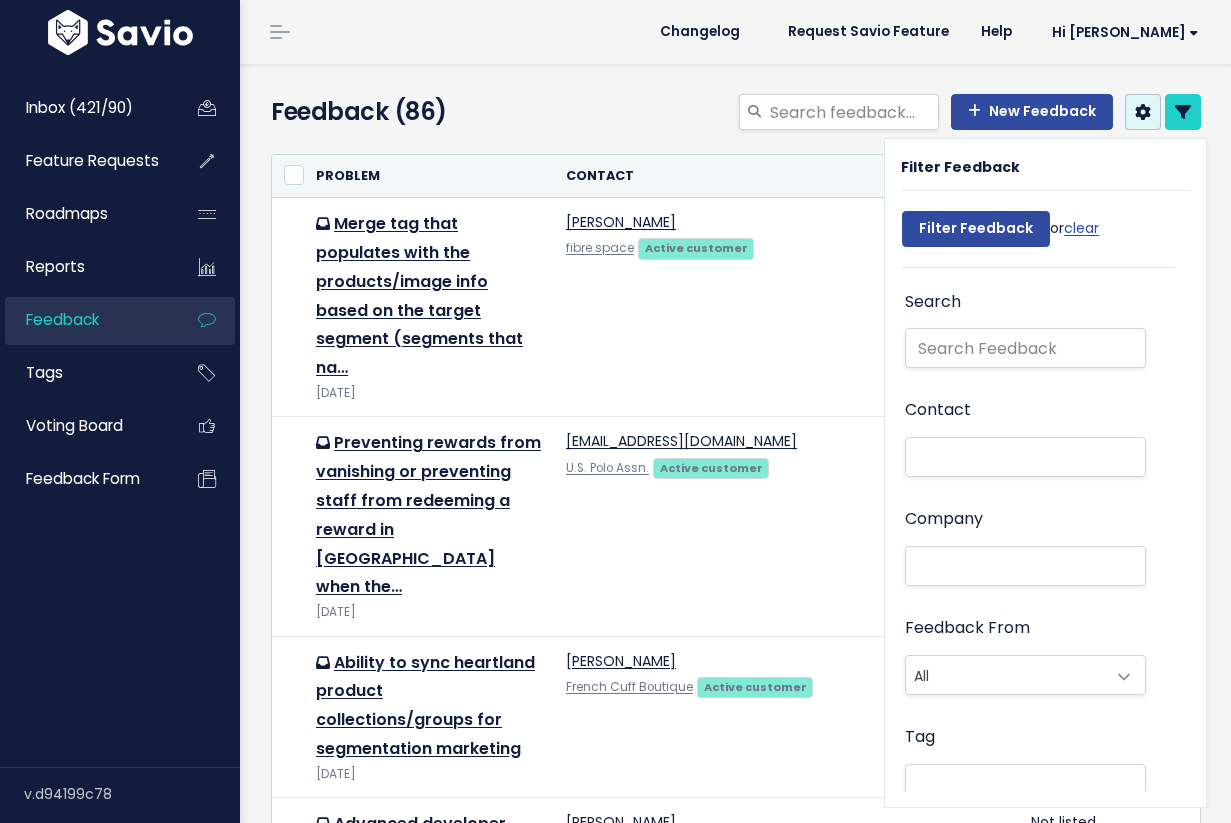 scroll, scrollTop: 0, scrollLeft: 0, axis: both 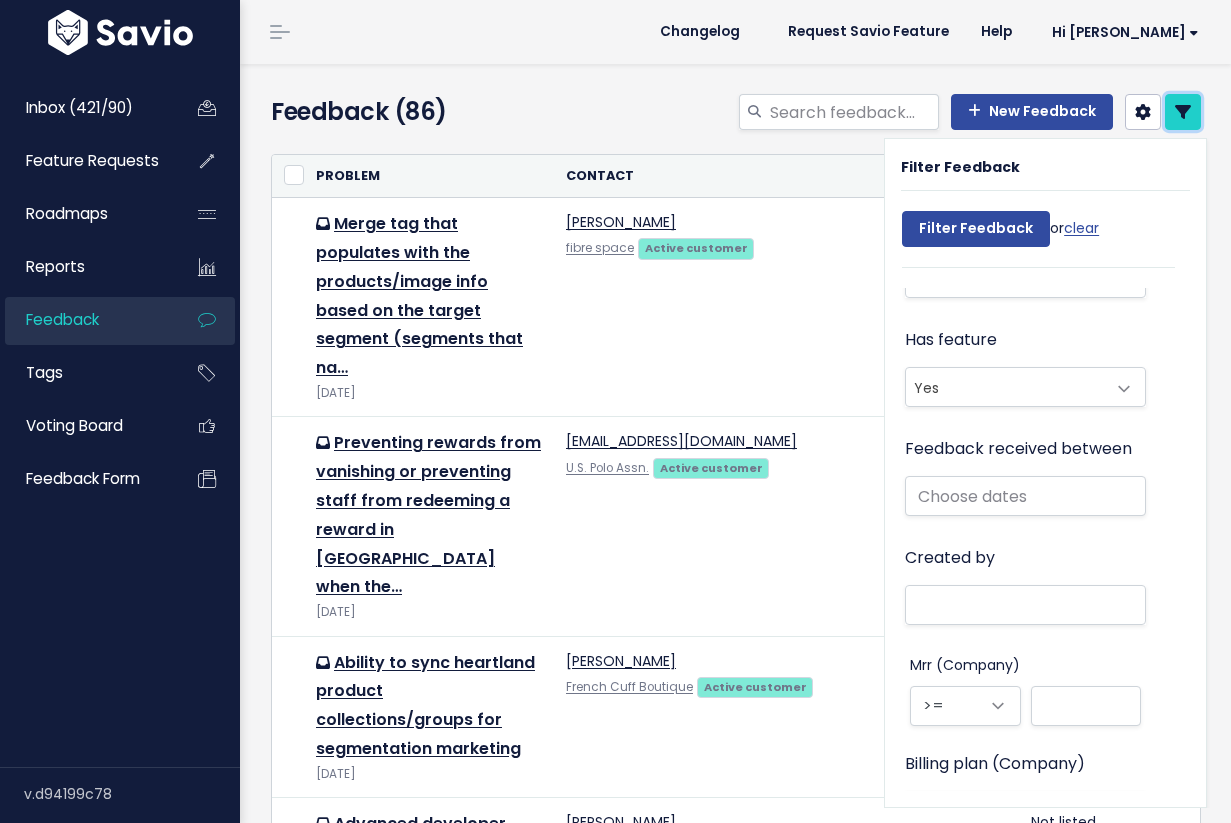 click at bounding box center [1183, 112] 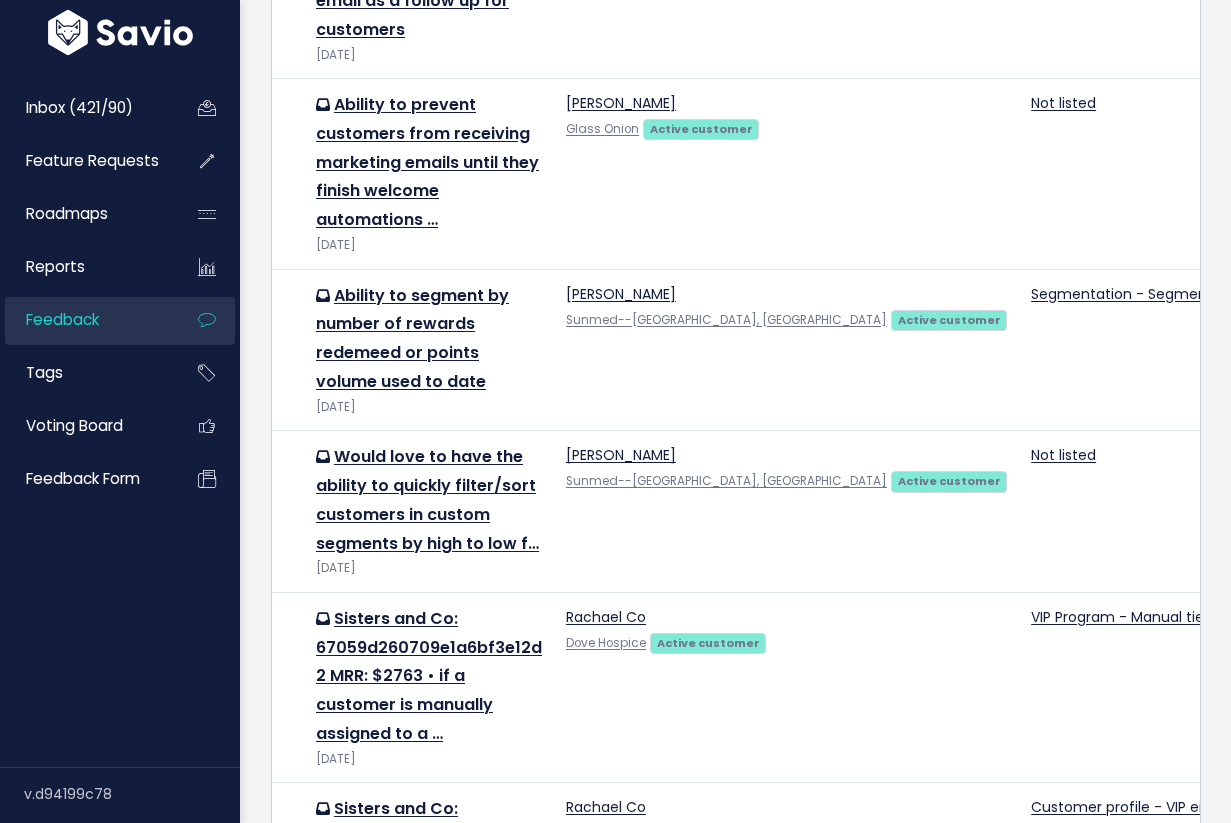 scroll, scrollTop: 2996, scrollLeft: 0, axis: vertical 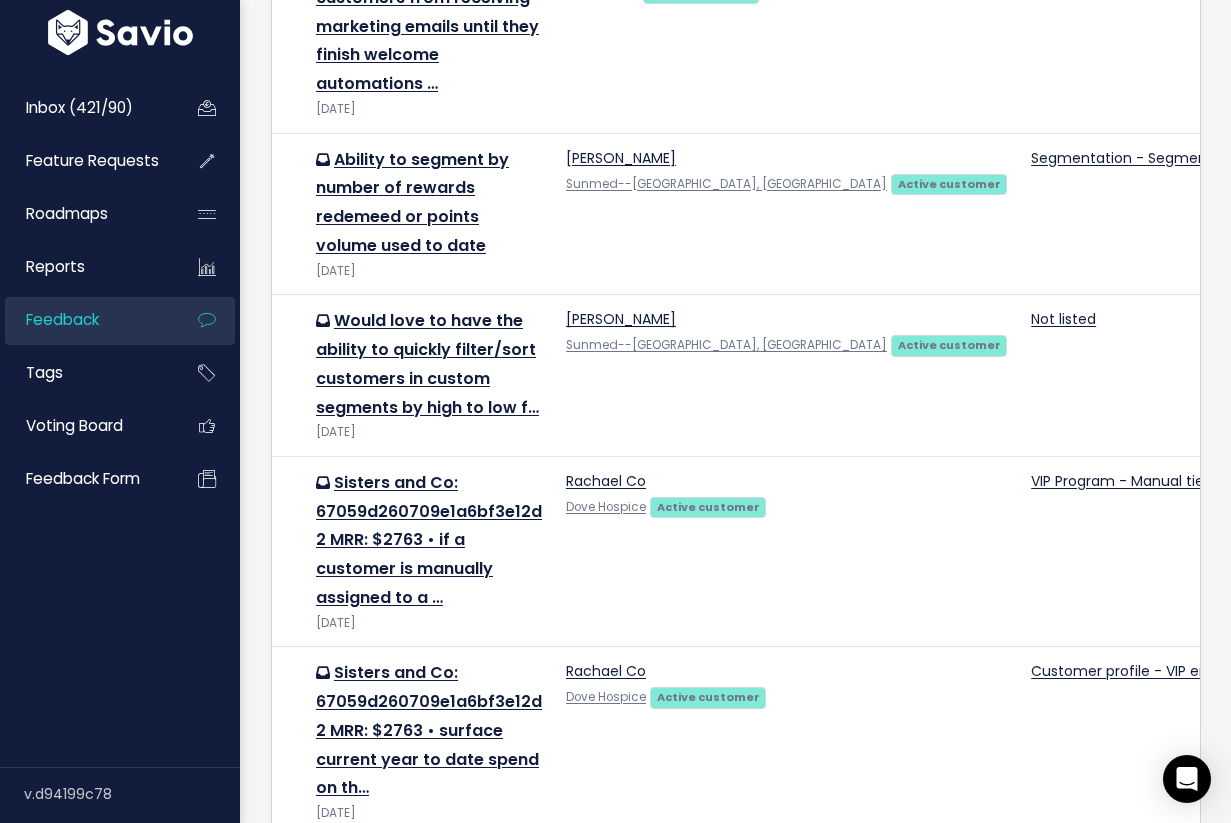 click on "3" at bounding box center [734, 862] 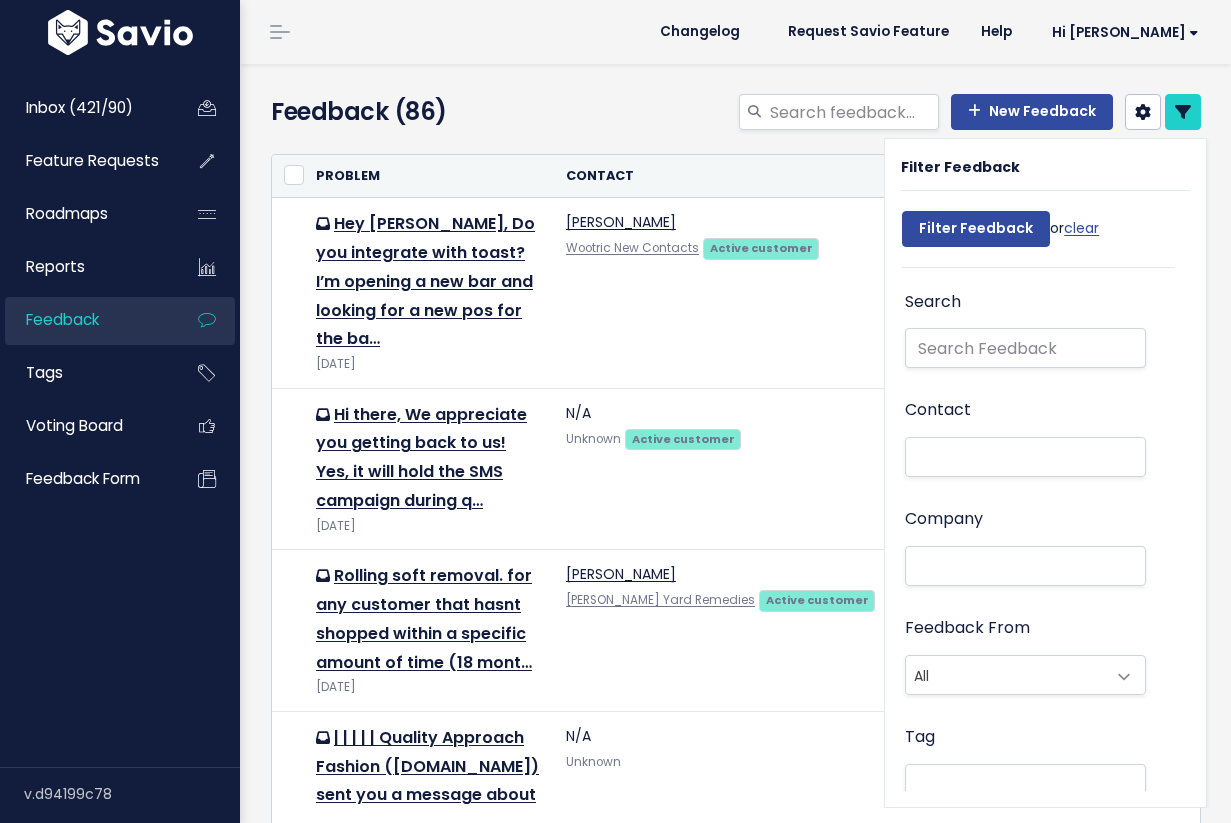 select 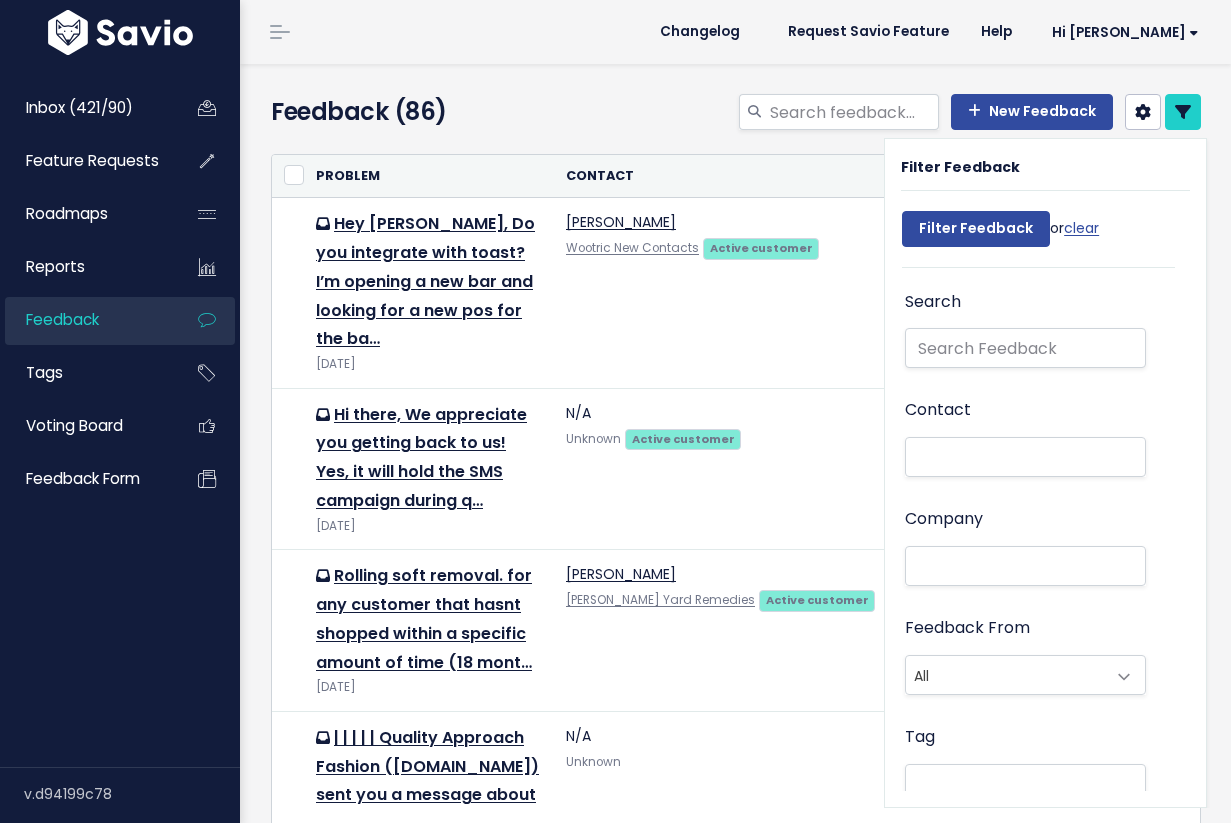 select 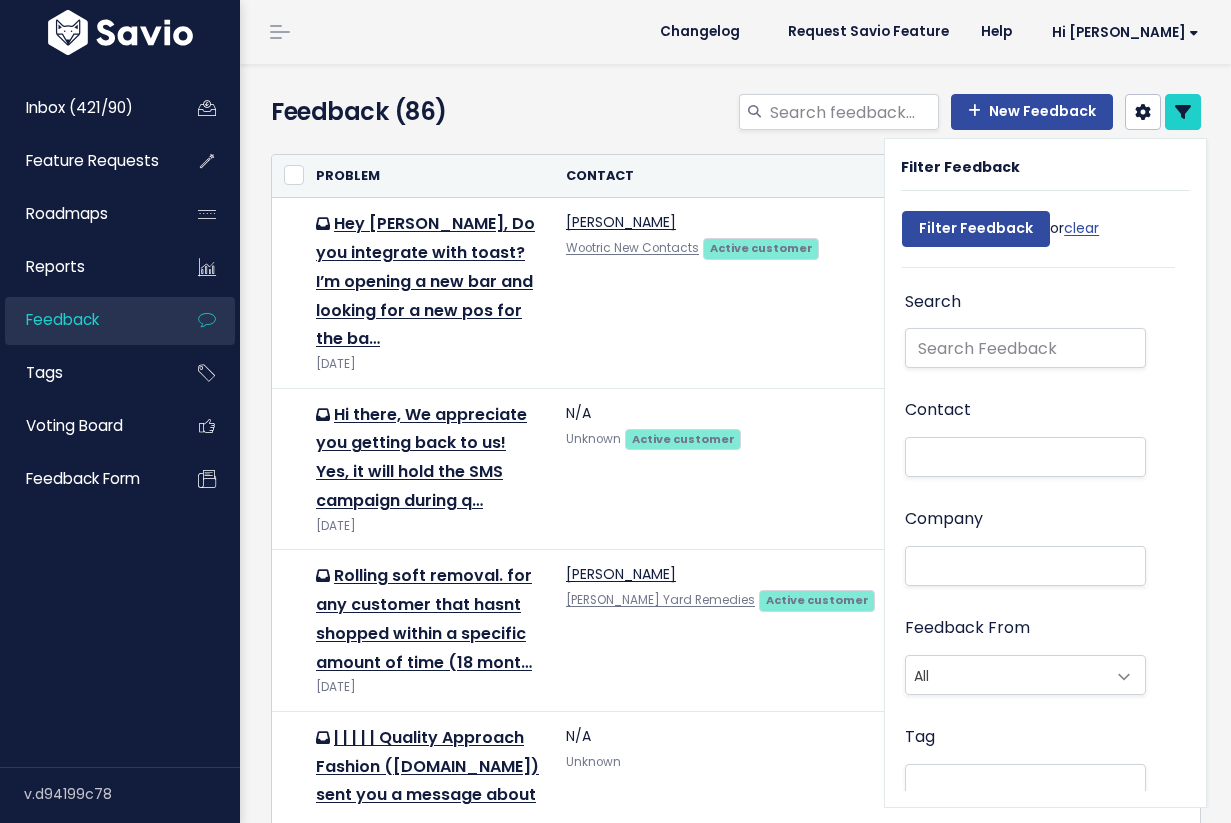 scroll, scrollTop: 0, scrollLeft: 0, axis: both 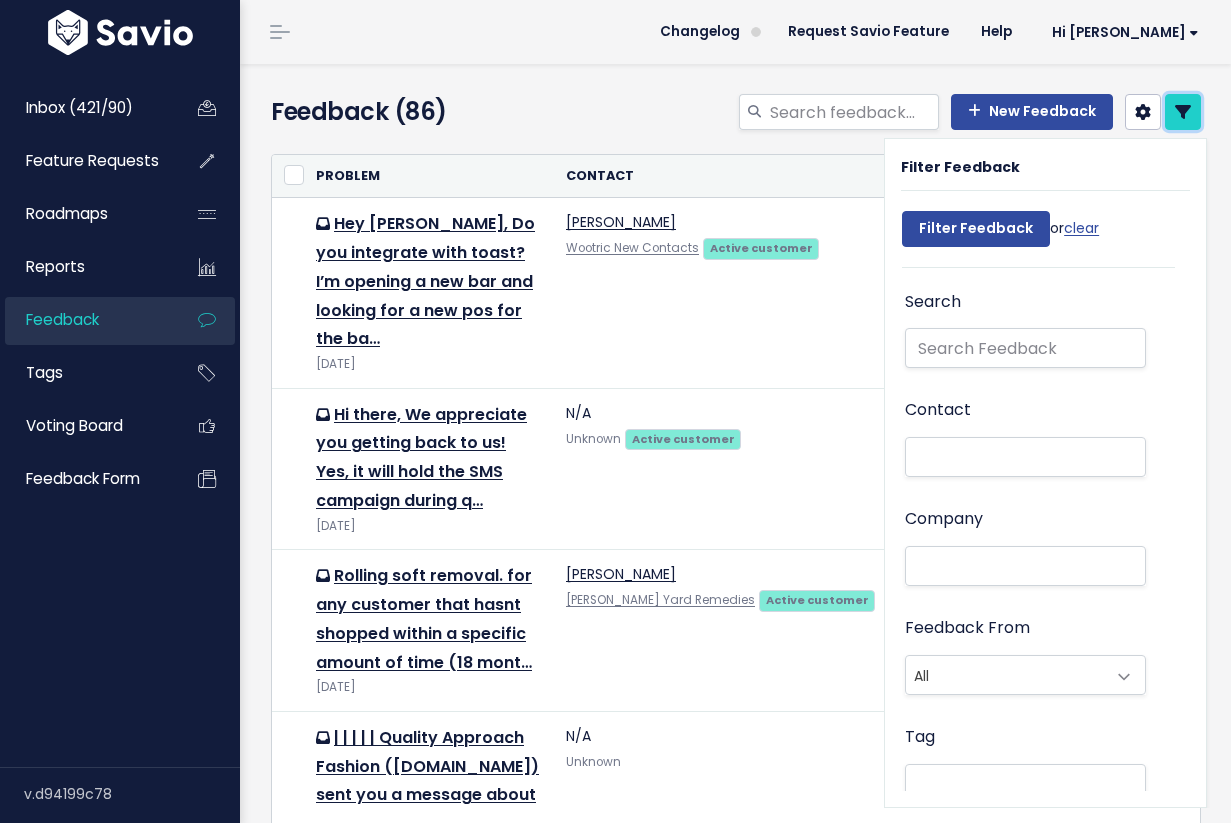 click at bounding box center [1183, 112] 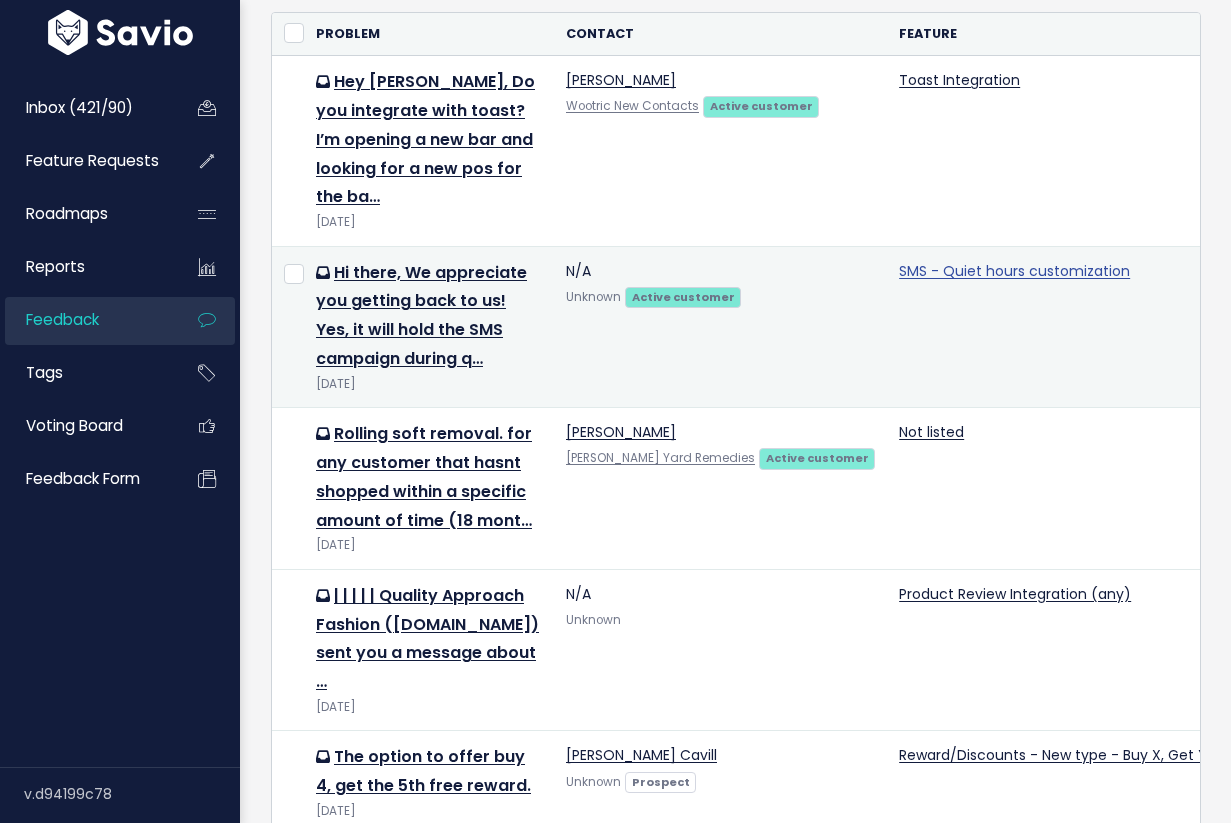 scroll, scrollTop: 145, scrollLeft: 0, axis: vertical 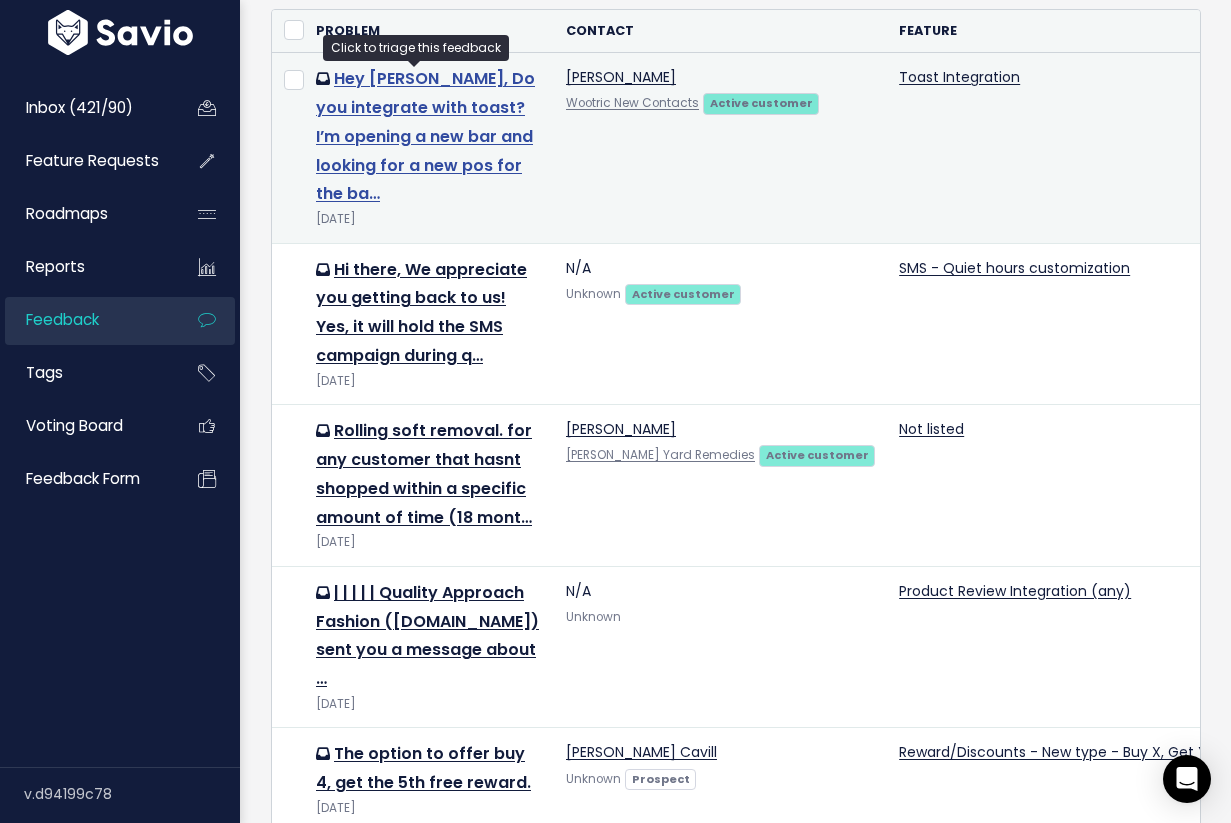 click on "Hey Jace,
Do you integrate with toast? I’m opening a new bar and looking for a new pos for the ba…" at bounding box center (425, 136) 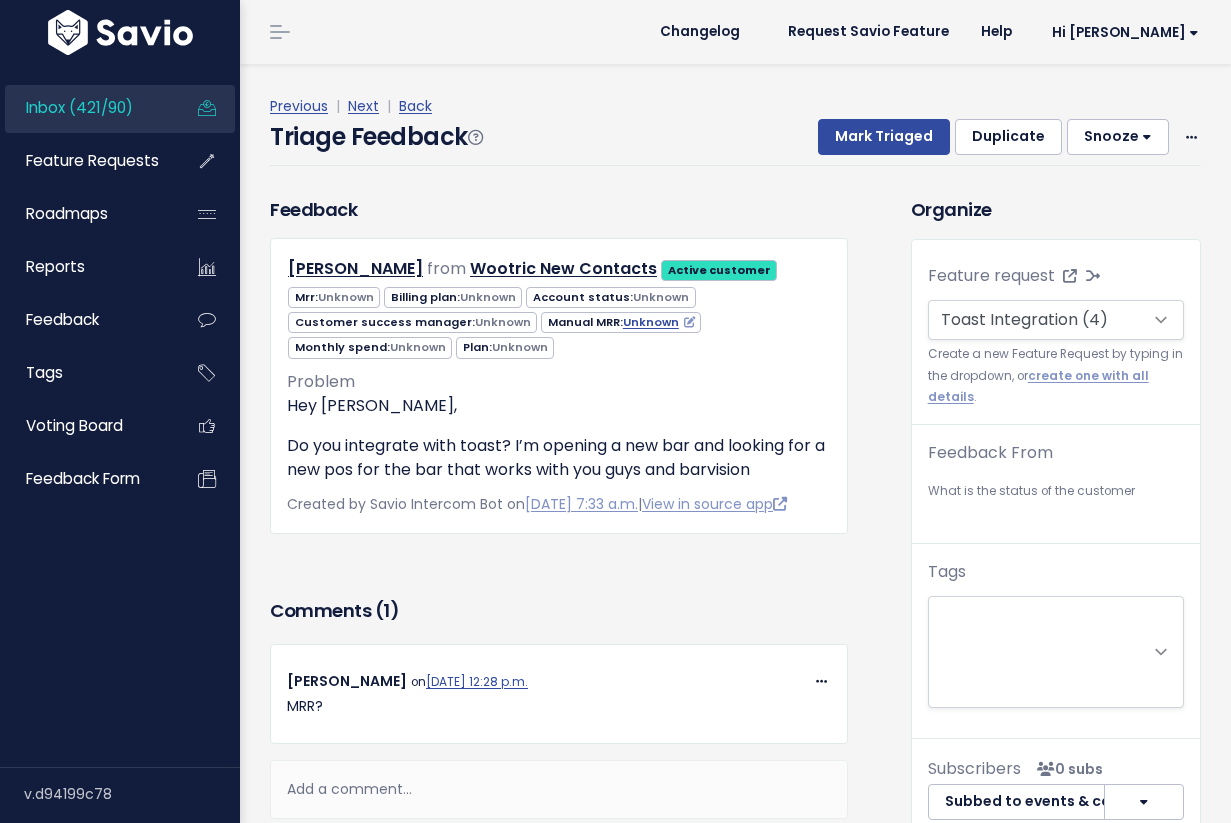 scroll, scrollTop: 0, scrollLeft: 0, axis: both 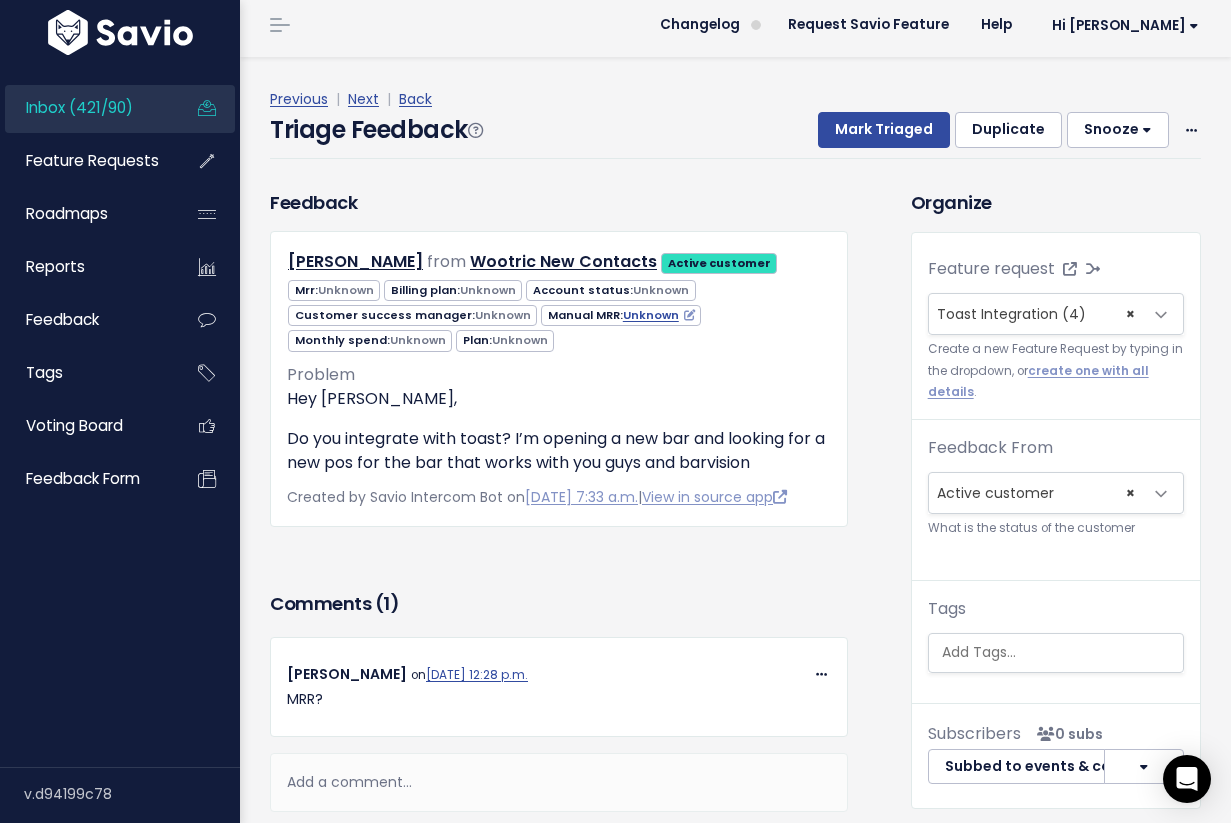 click on "Snooze" at bounding box center [1118, 130] 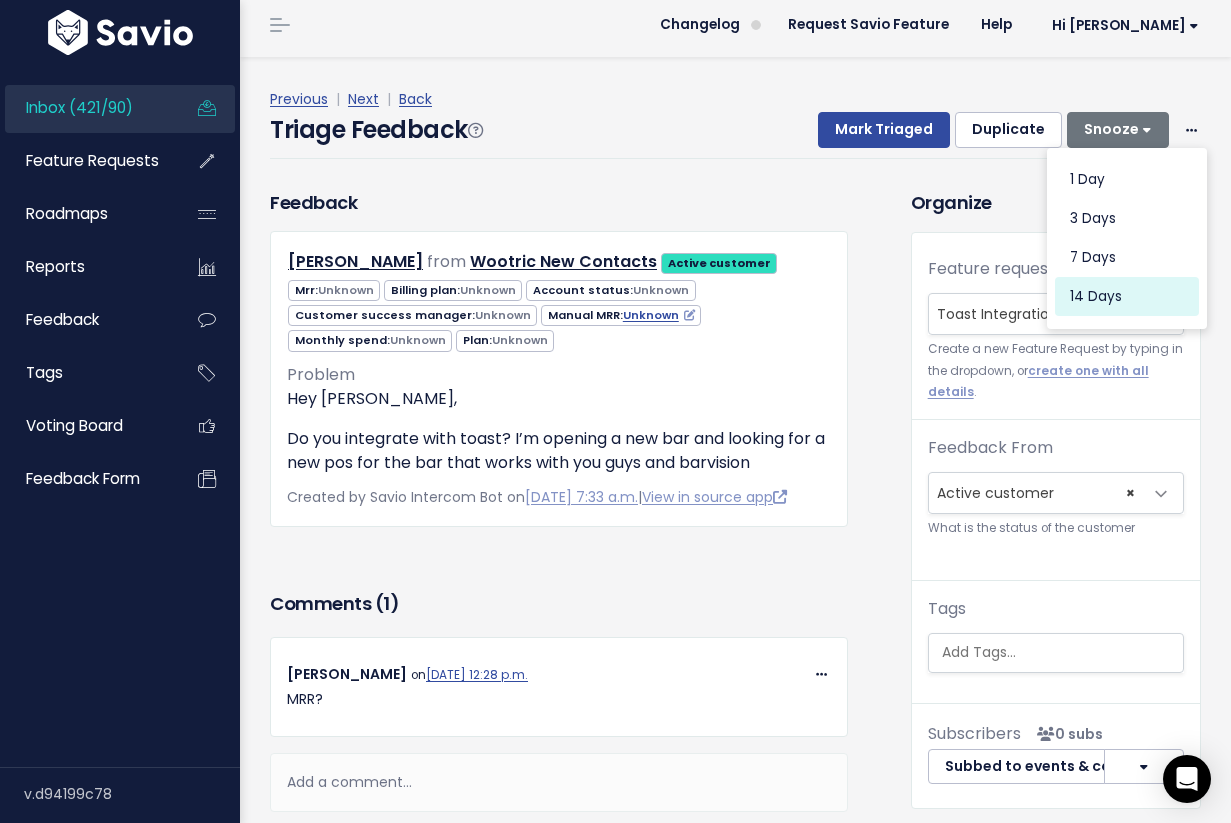 click on "14 days" at bounding box center [1127, 297] 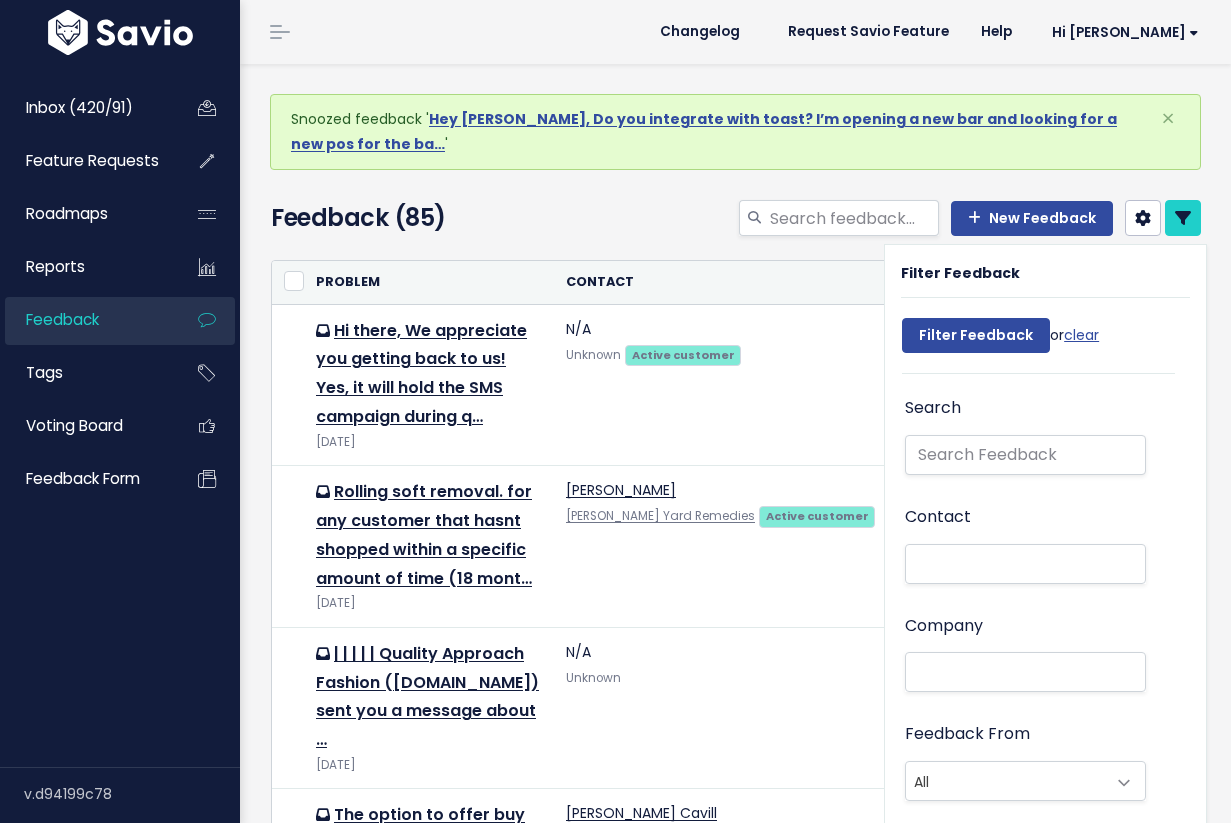 select 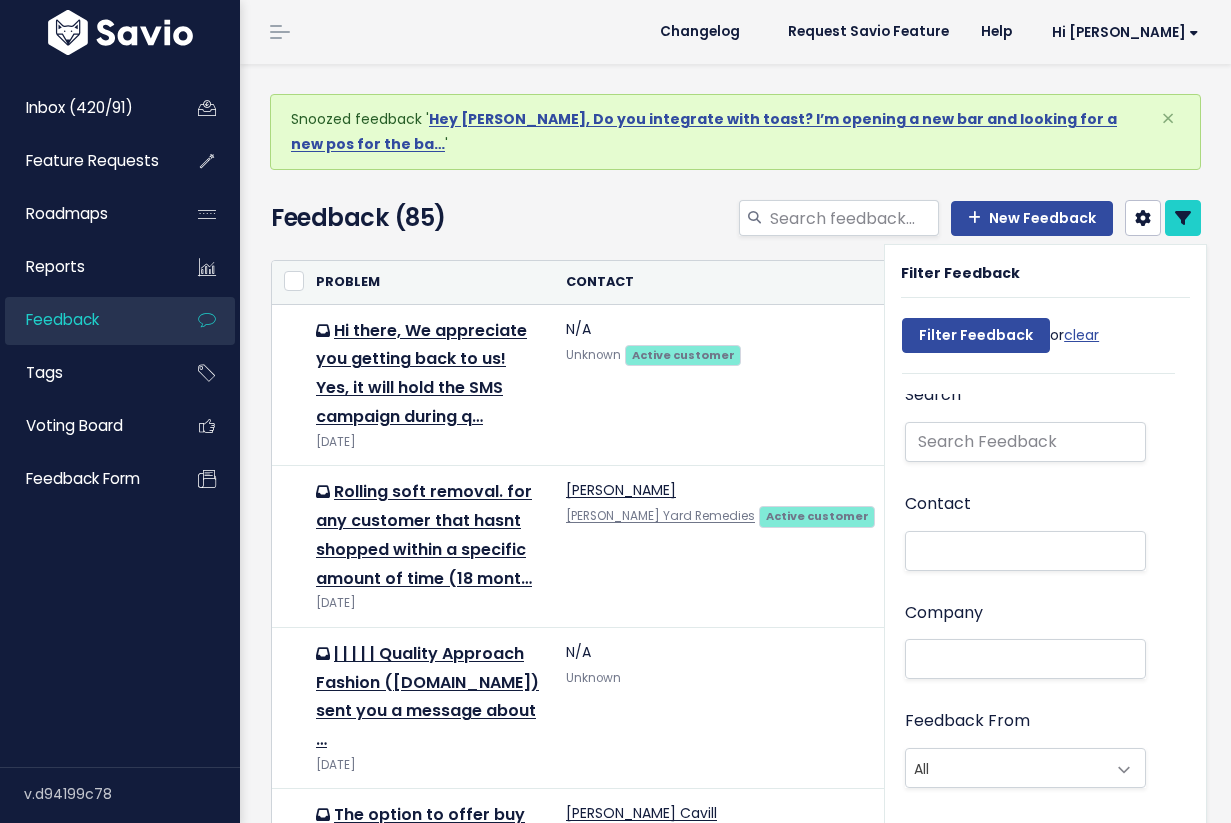 scroll, scrollTop: 0, scrollLeft: 0, axis: both 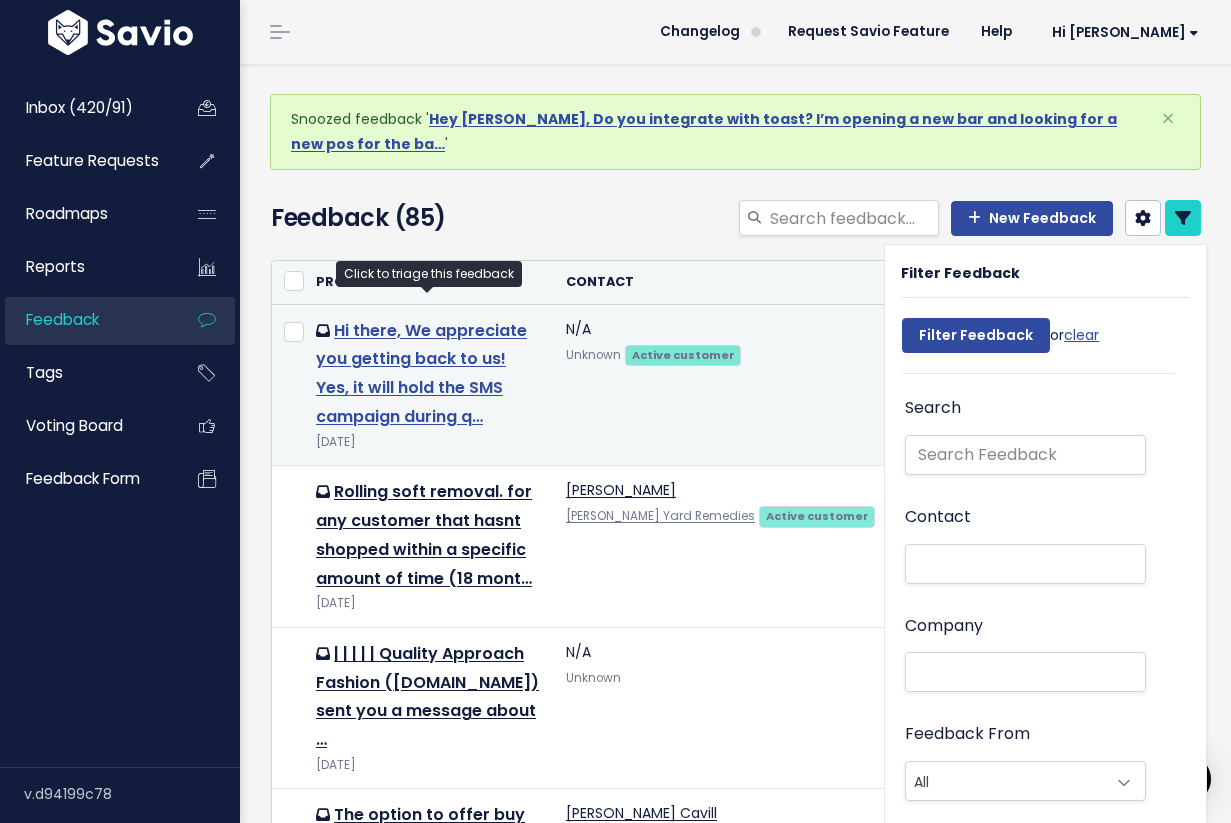 click on "Hi there,
We appreciate you getting back to us!
Yes, it will hold the SMS campaign during q…" at bounding box center [421, 373] 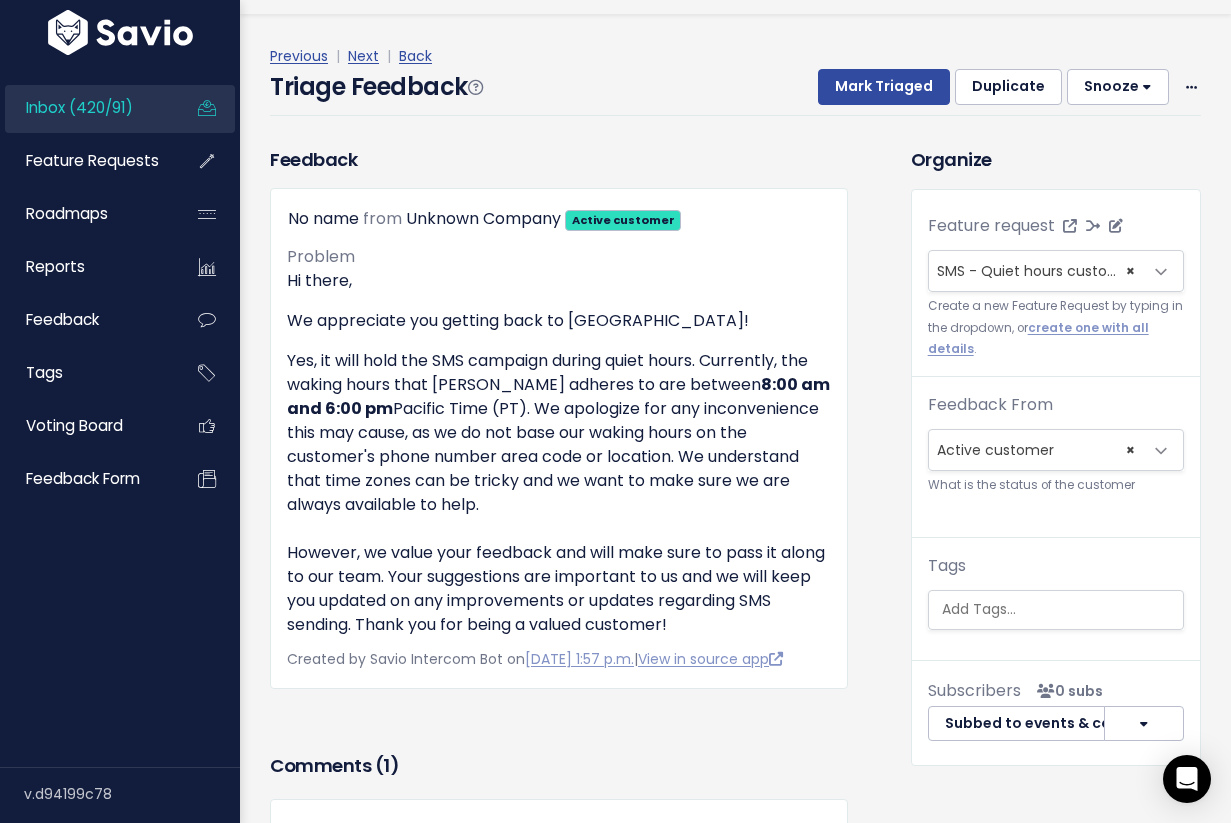 scroll, scrollTop: 44, scrollLeft: 0, axis: vertical 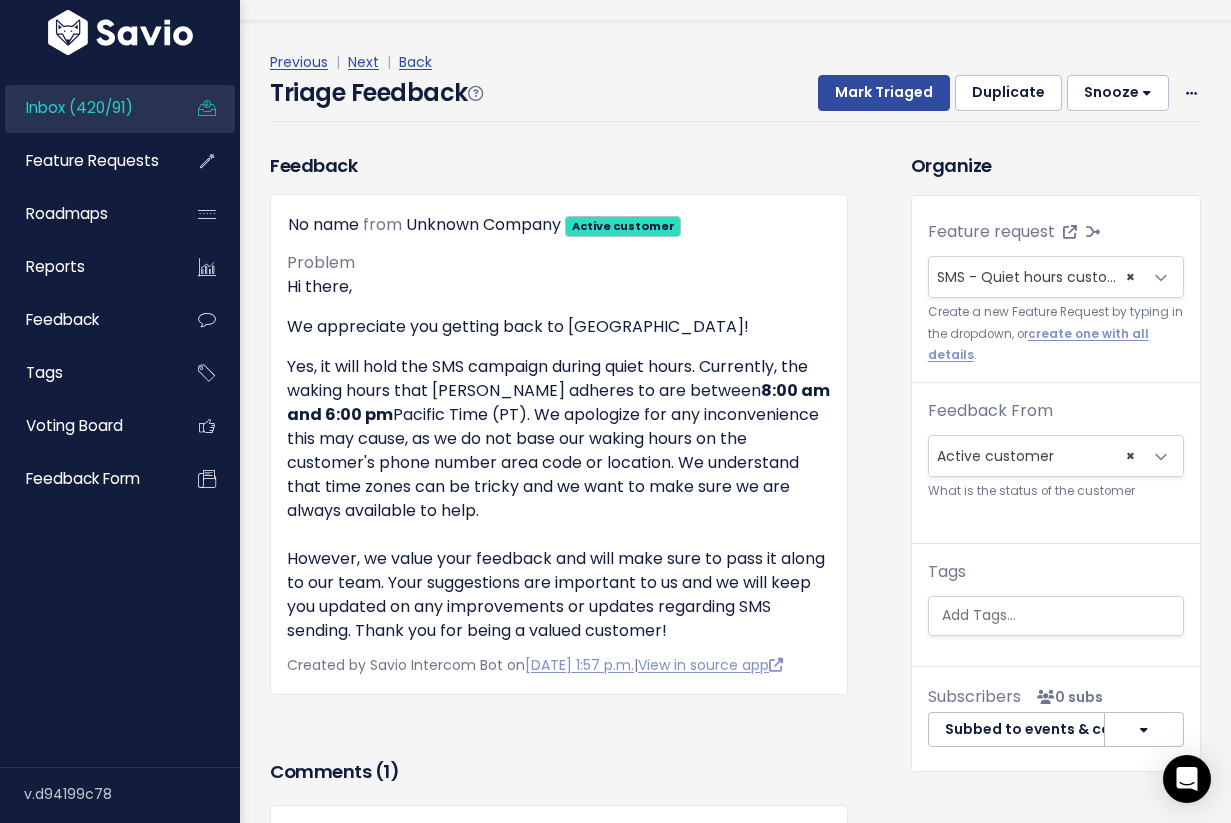 click on "Snooze" at bounding box center [1118, 93] 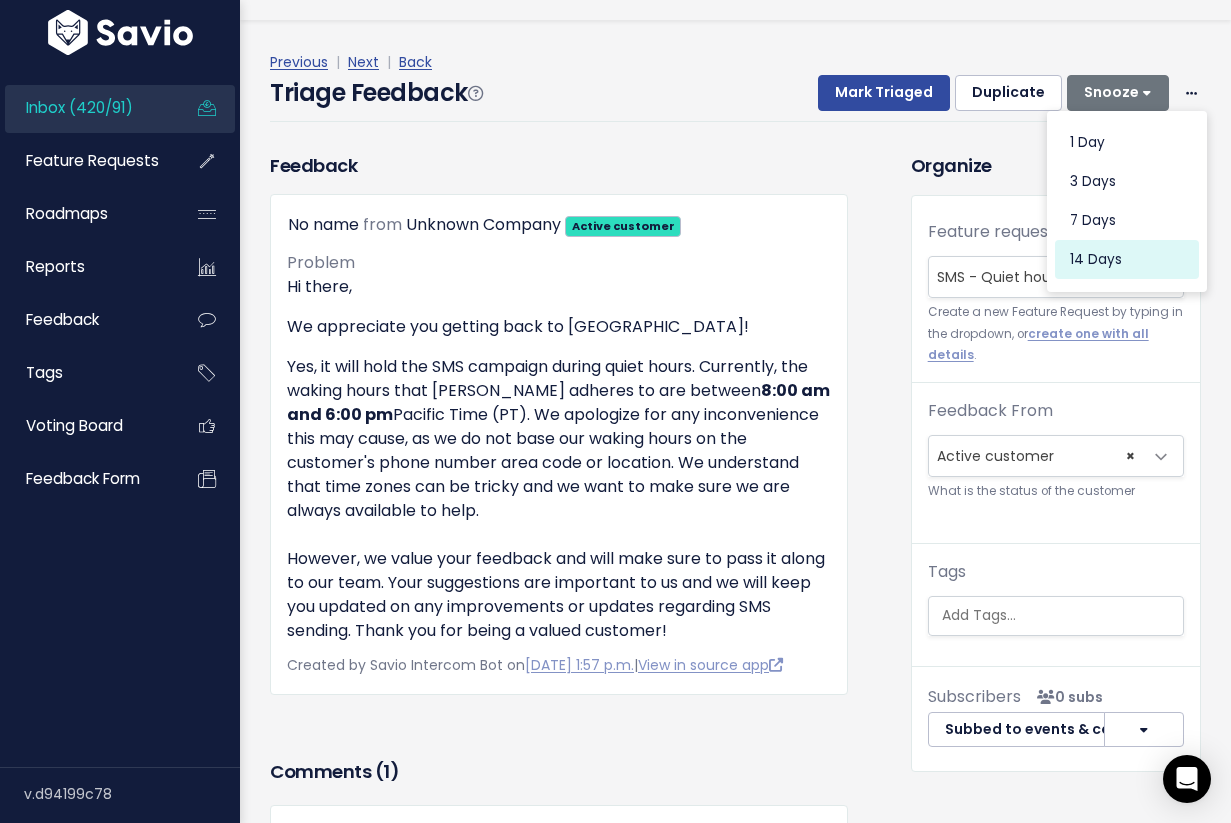 click on "14 days" at bounding box center (1127, 260) 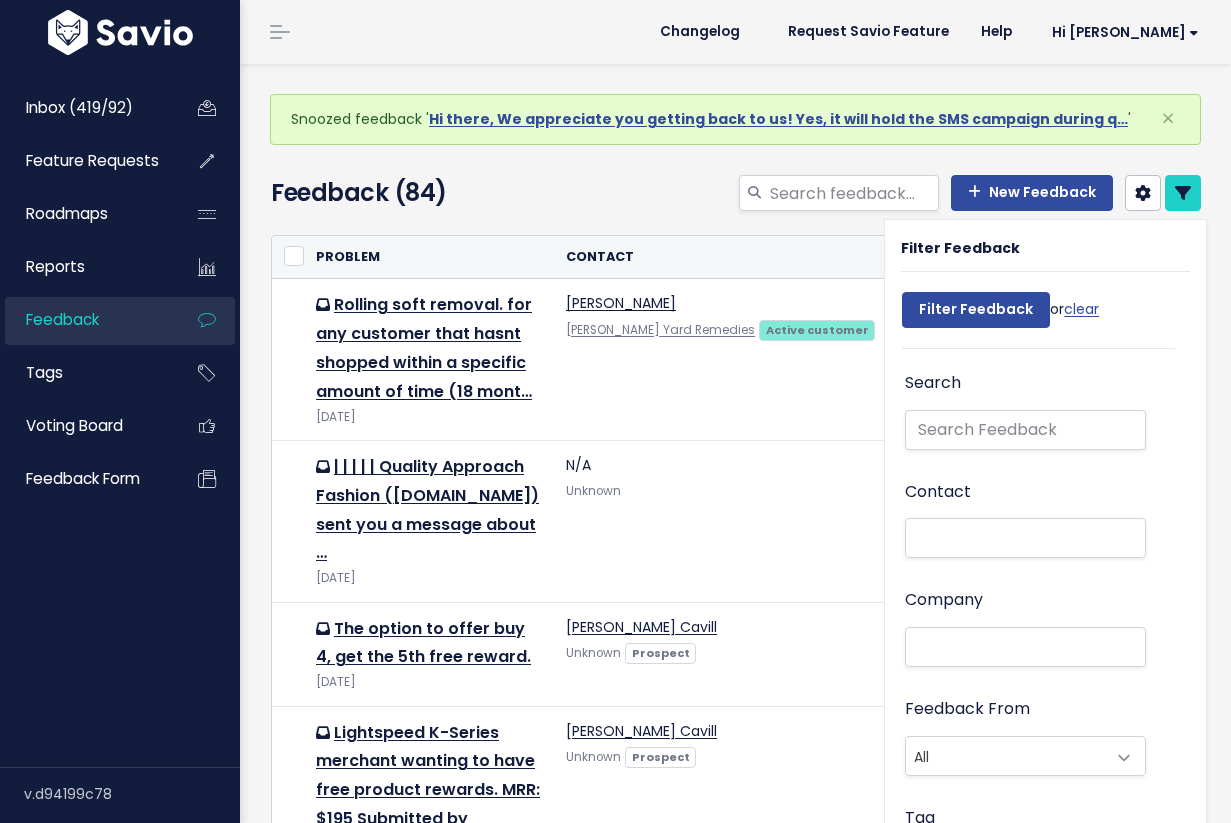 select 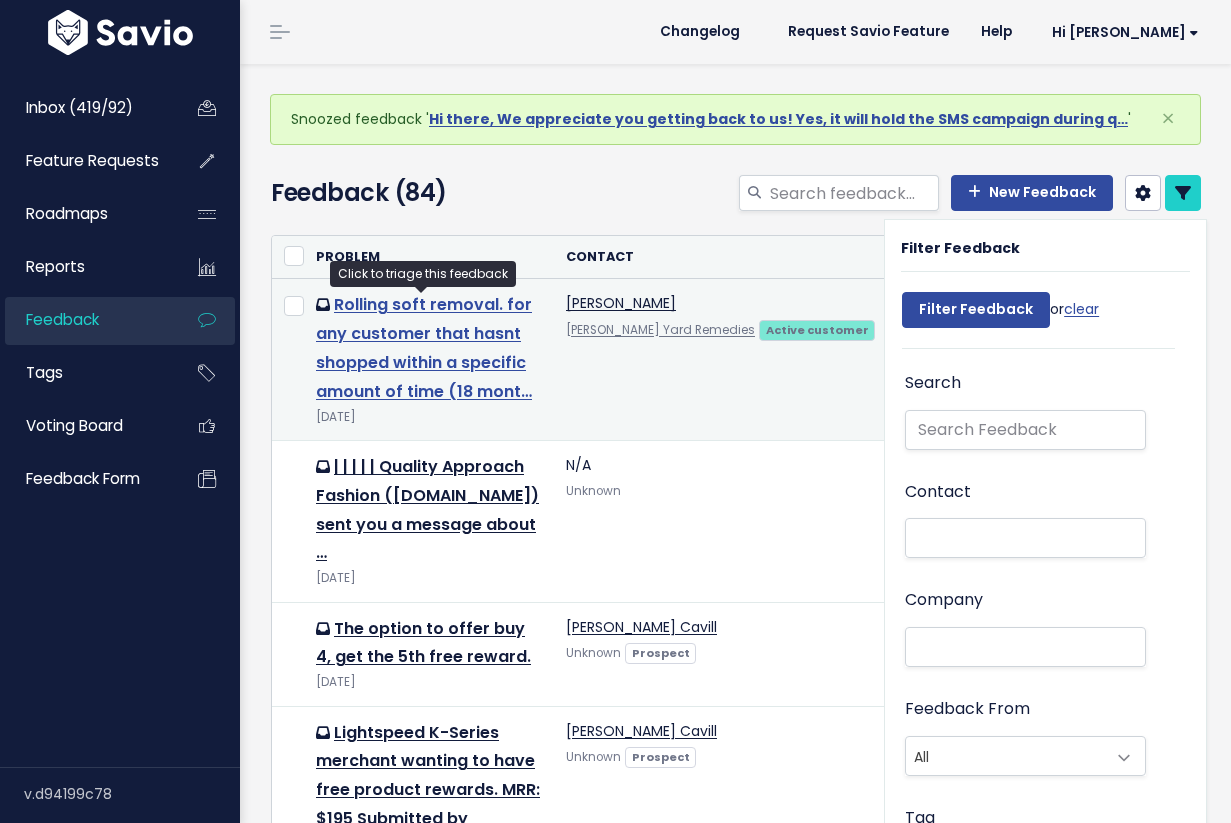 click on "Rolling soft removal. for any customer that hasnt shopped within a specific amount of time (18 mont…" at bounding box center [424, 347] 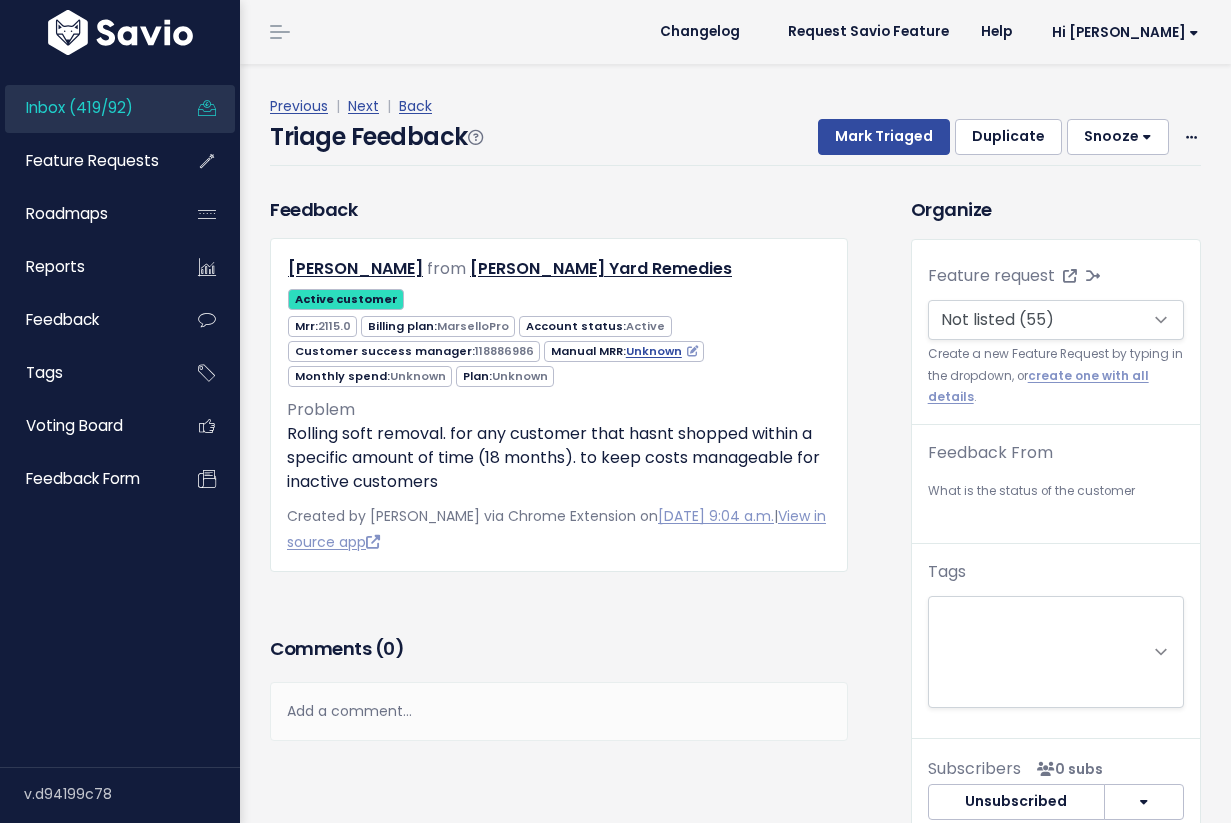scroll, scrollTop: 0, scrollLeft: 0, axis: both 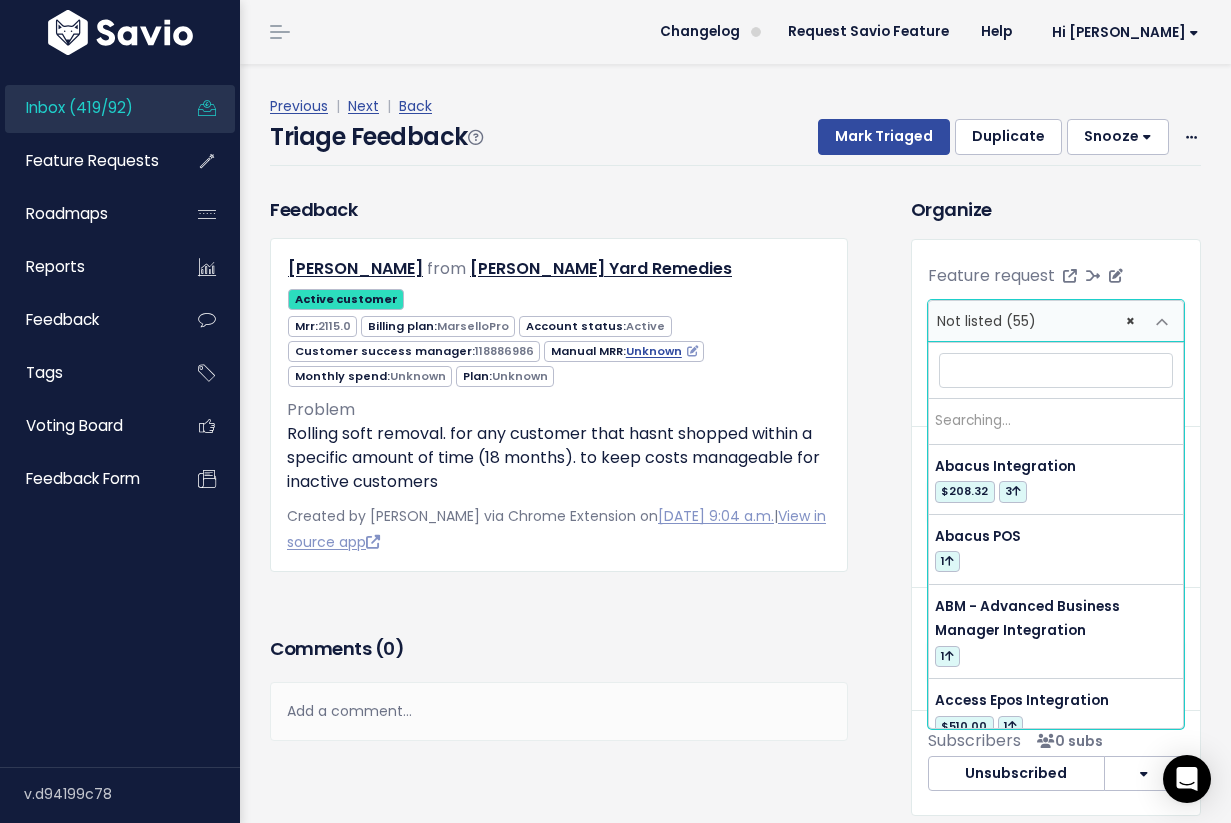 click on "Not listed (55)" at bounding box center (986, 321) 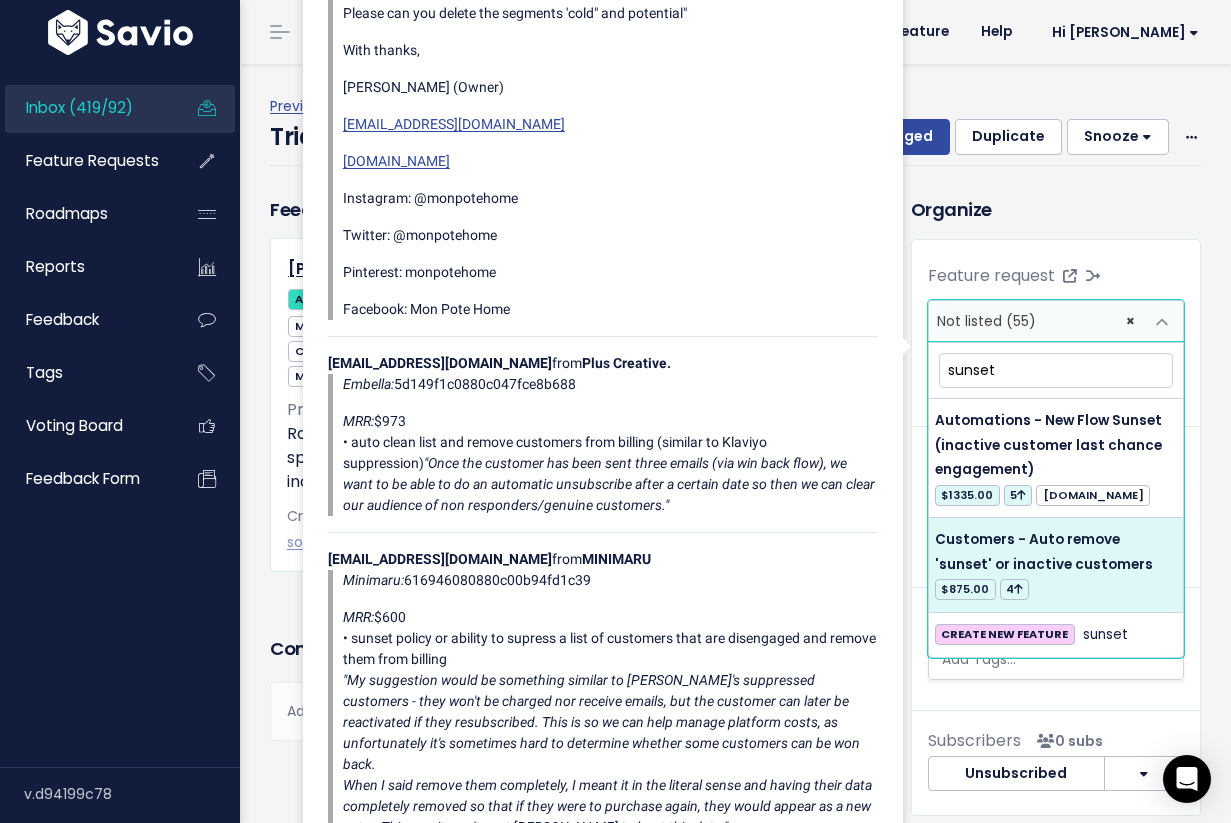 type on "sunset" 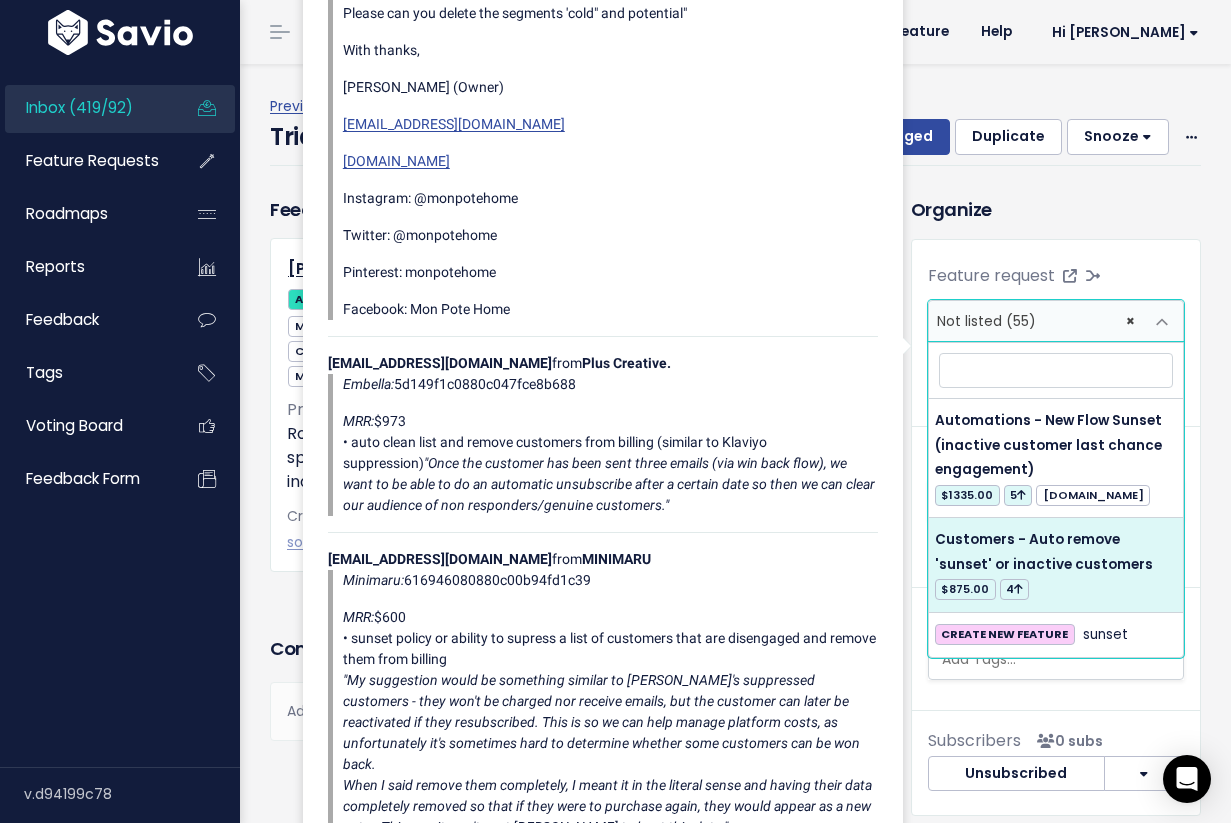 select on "55174" 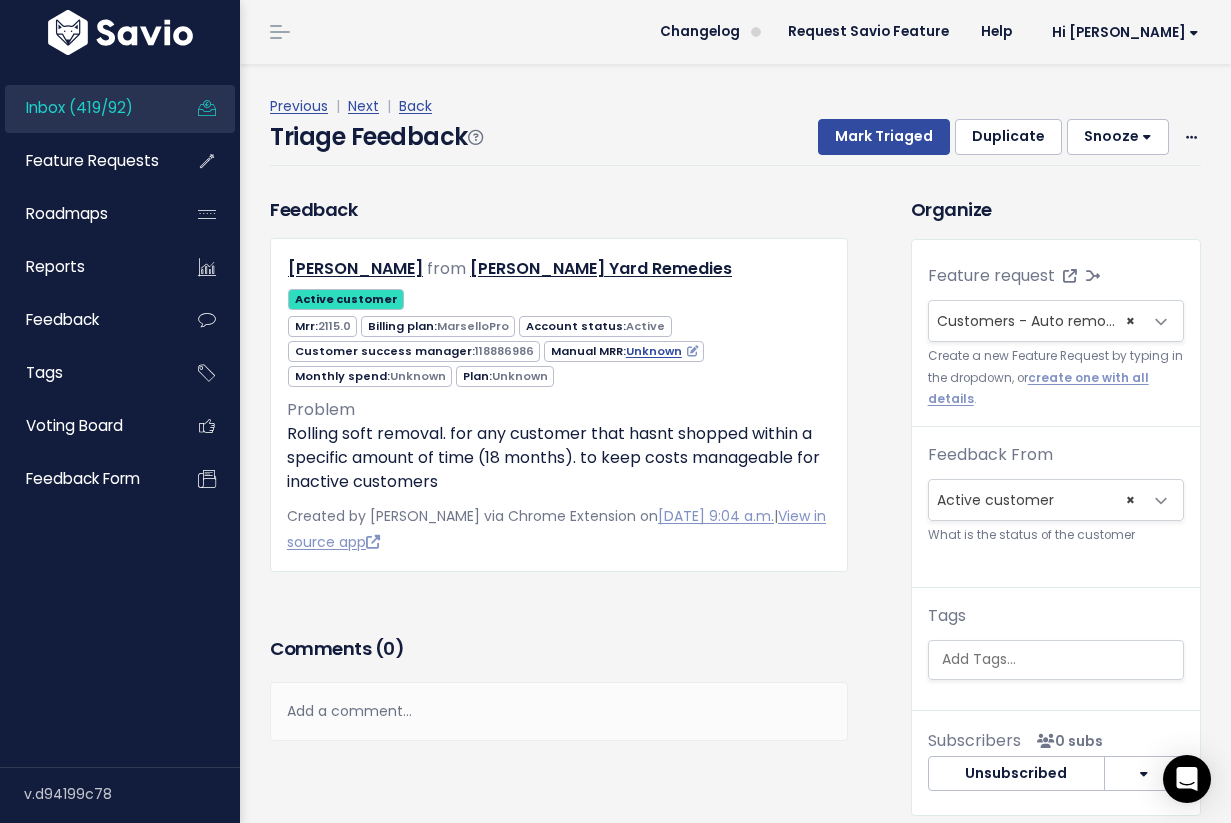 click on "Feedback
Rob Ward
from
Neal's Yard Remedies
Active customer" at bounding box center [575, 521] 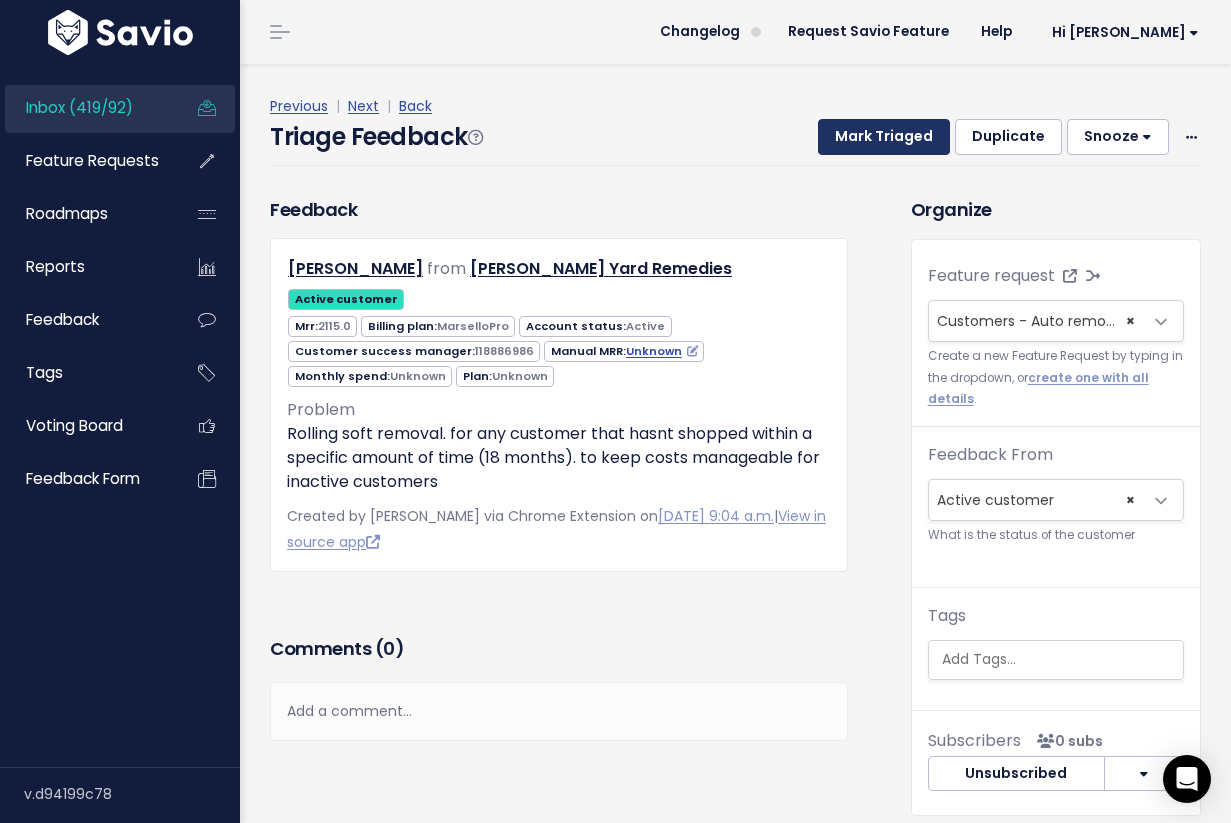 click on "Mark Triaged" at bounding box center (884, 137) 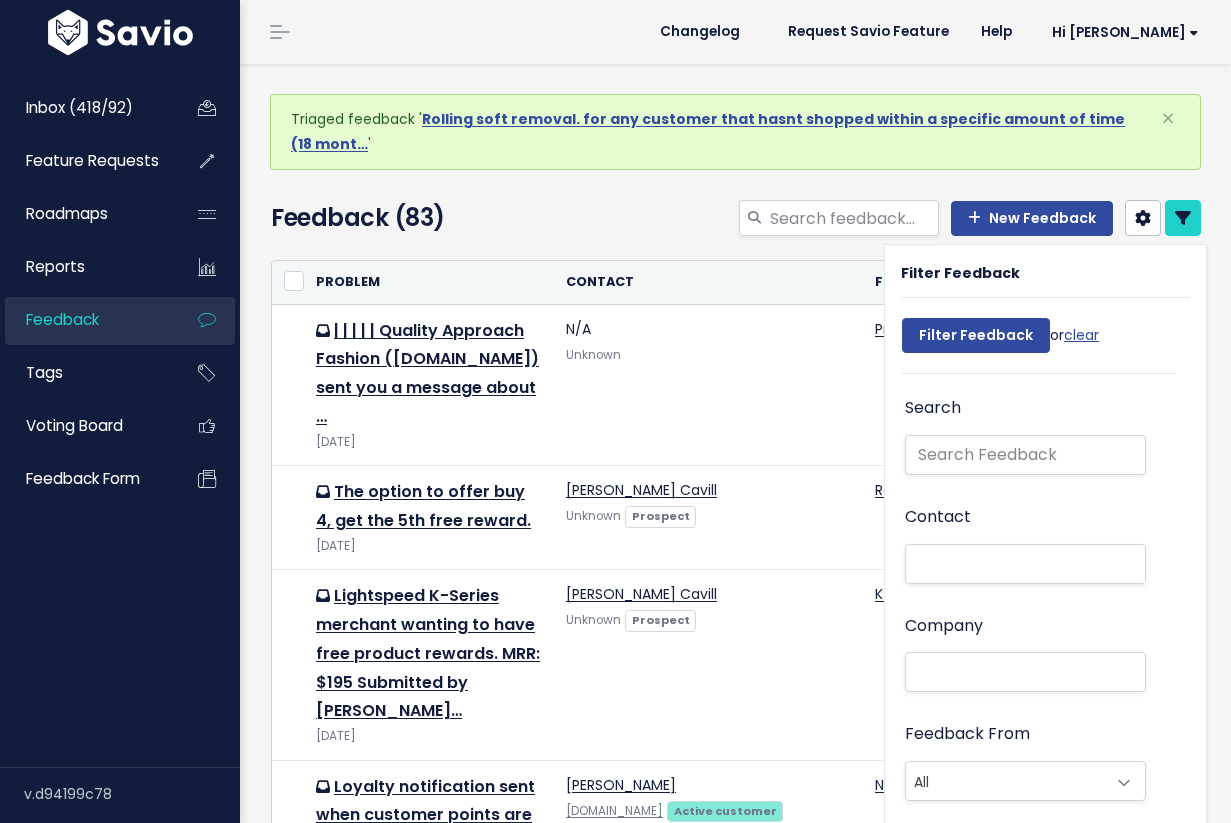 select 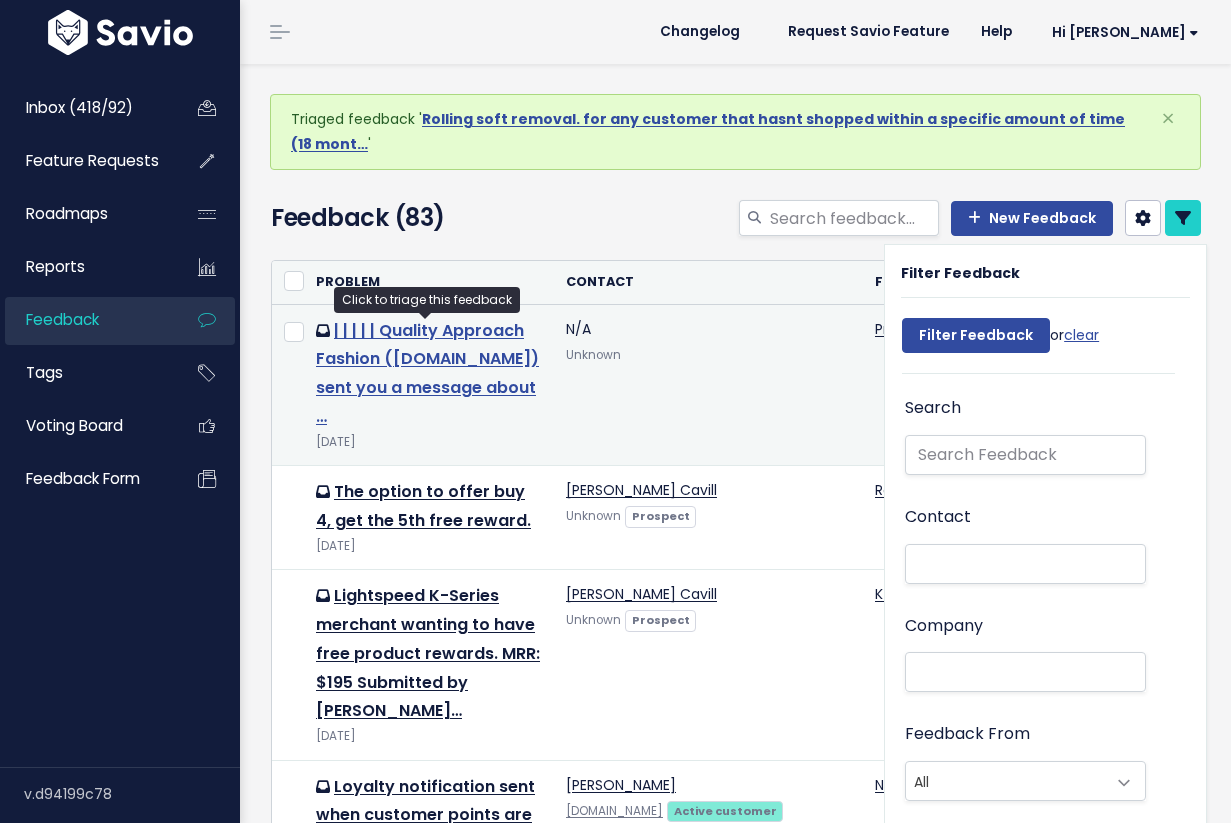 click on "| | |  | |
Quality Approach Fashion (quality-approach.myshopify.com) sent you a message about …" at bounding box center [427, 373] 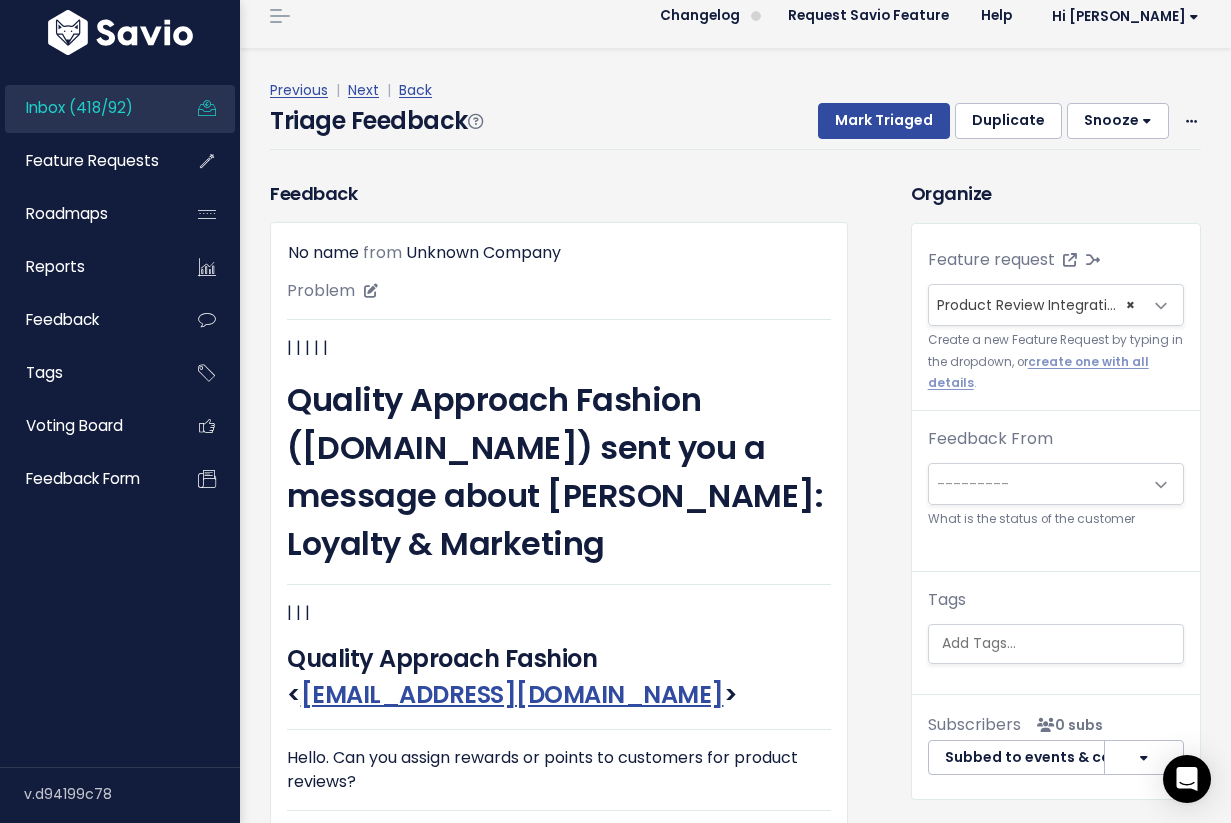 scroll, scrollTop: 0, scrollLeft: 0, axis: both 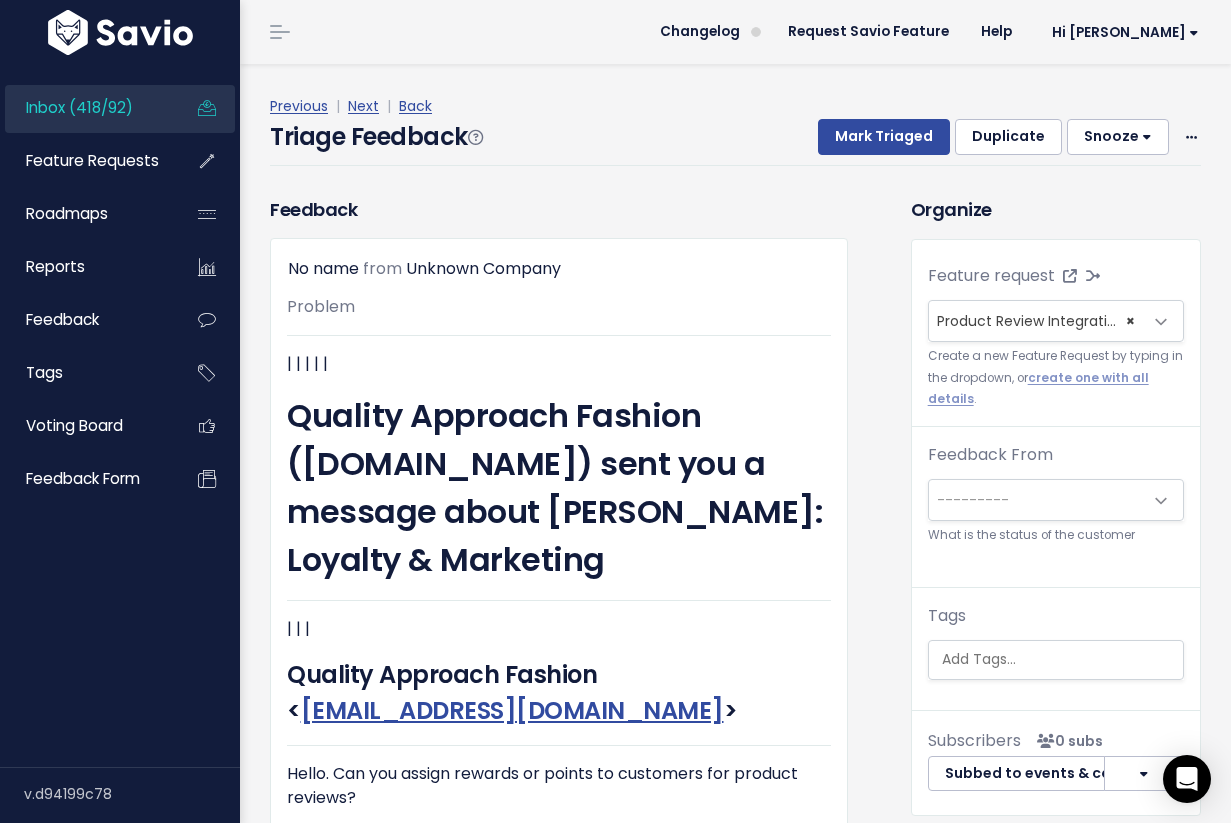 click on "Snooze" at bounding box center (1118, 137) 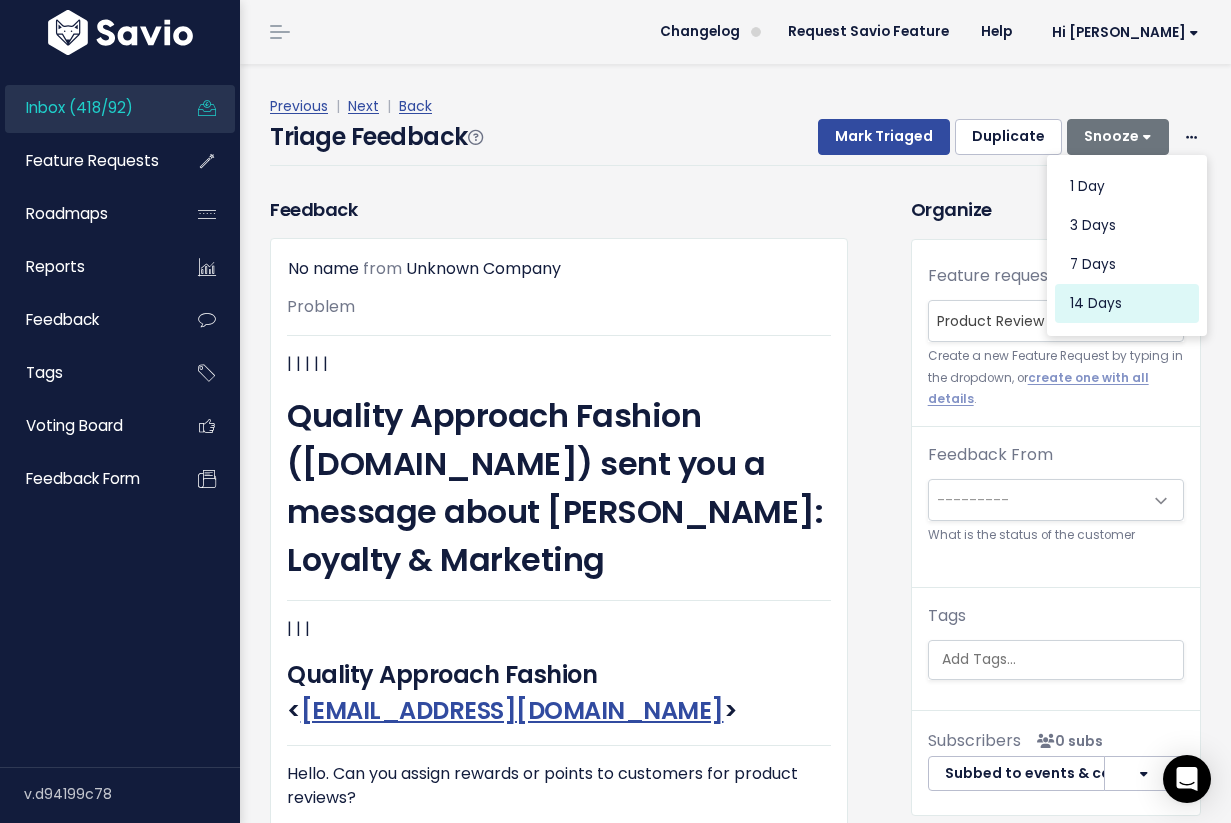 click on "14 days" at bounding box center (1127, 304) 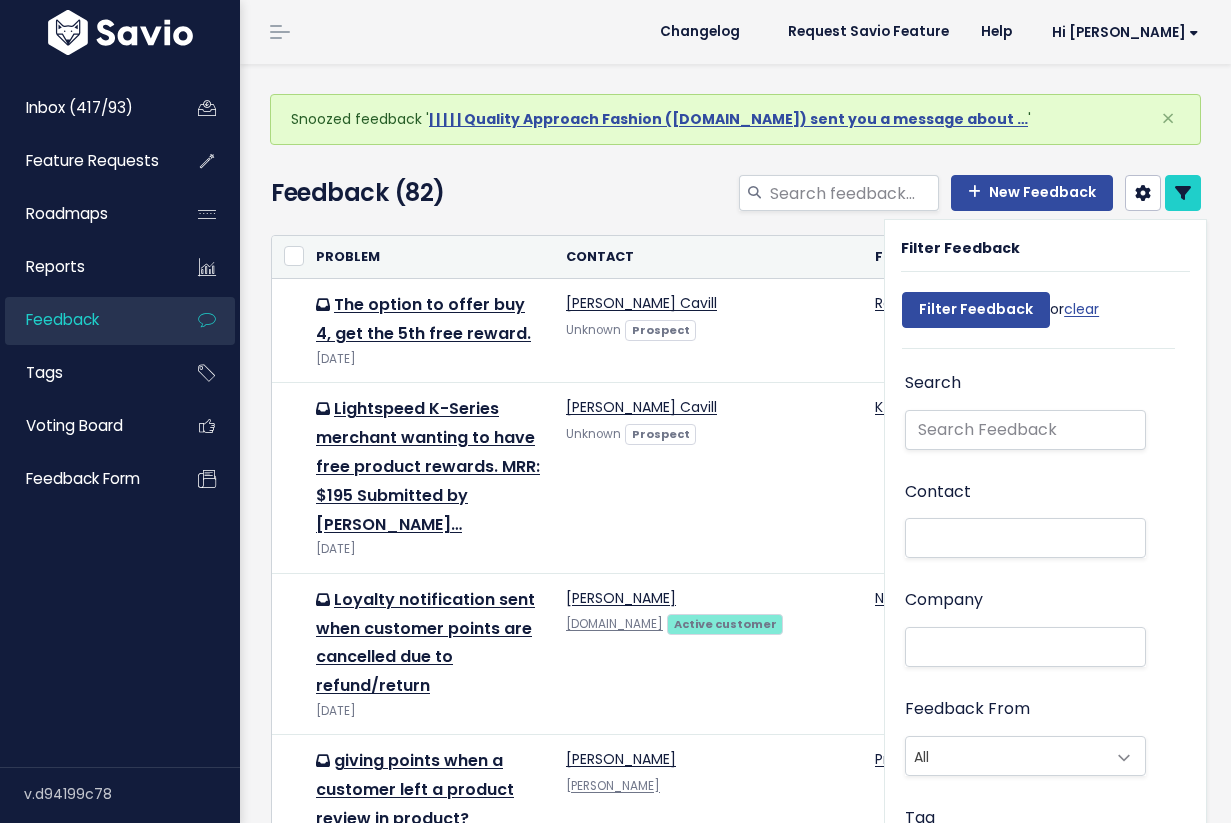 select 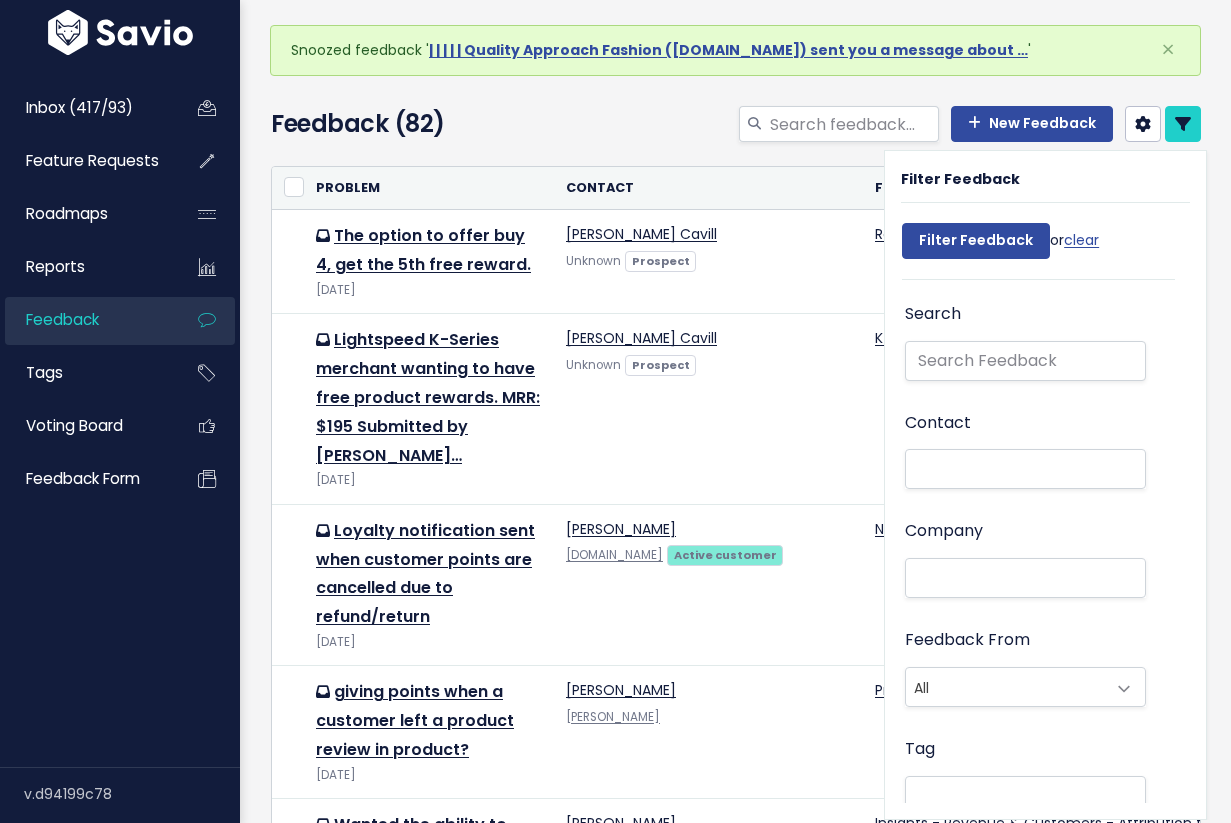scroll, scrollTop: 80, scrollLeft: 0, axis: vertical 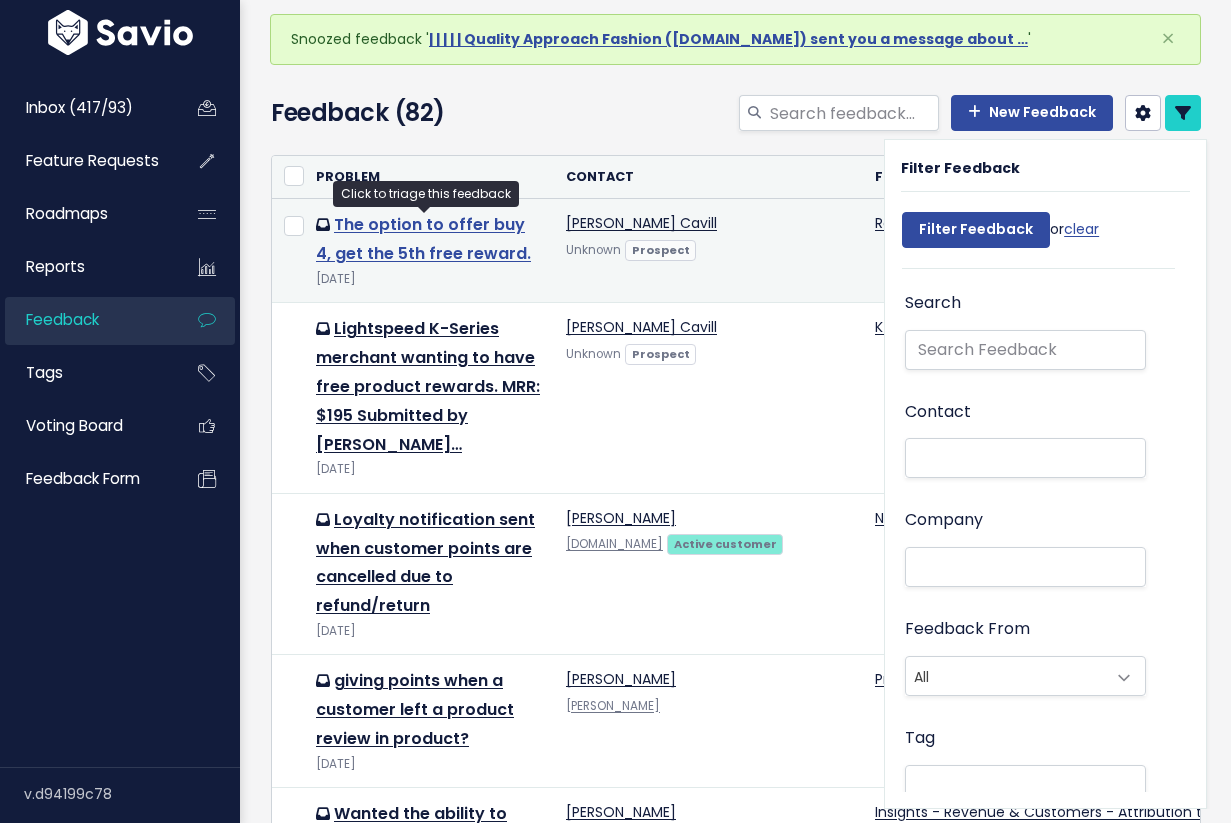 click on "The option to offer buy 4, get the 5th free reward." at bounding box center [423, 239] 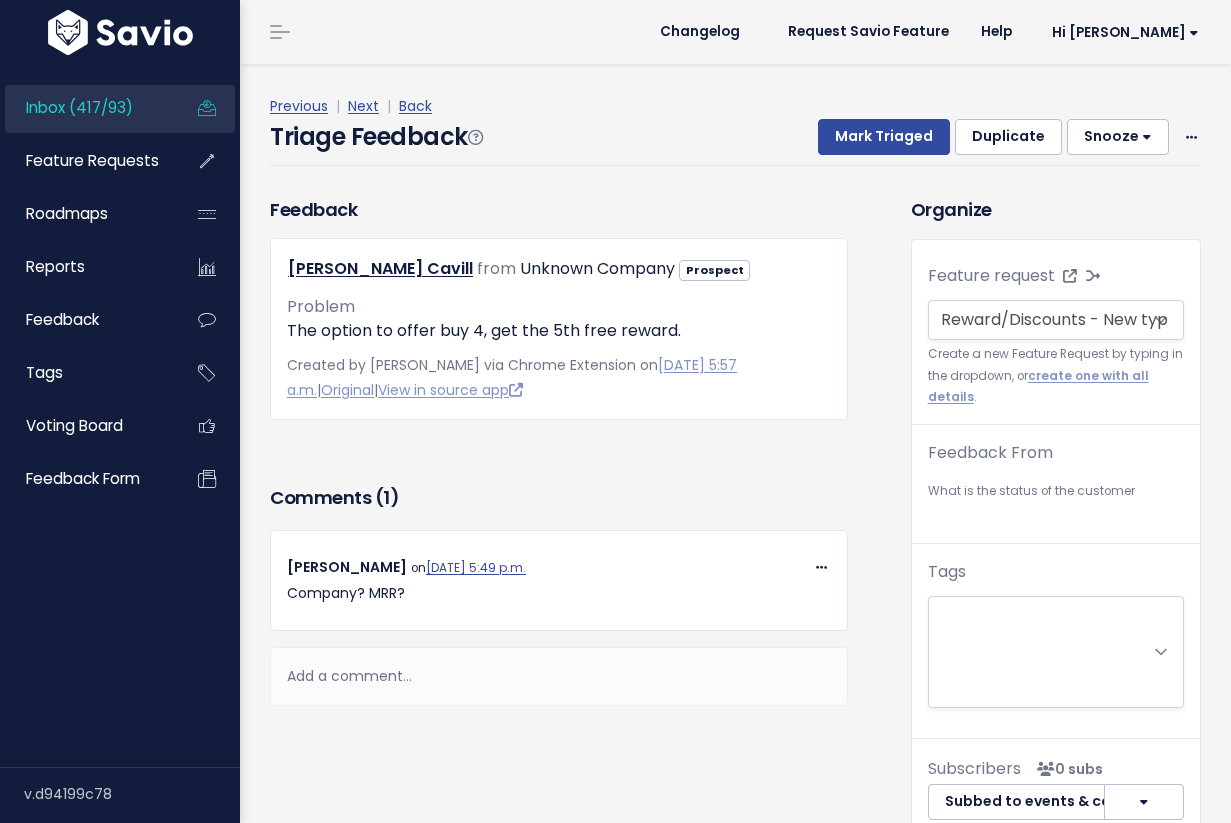 scroll, scrollTop: 0, scrollLeft: 0, axis: both 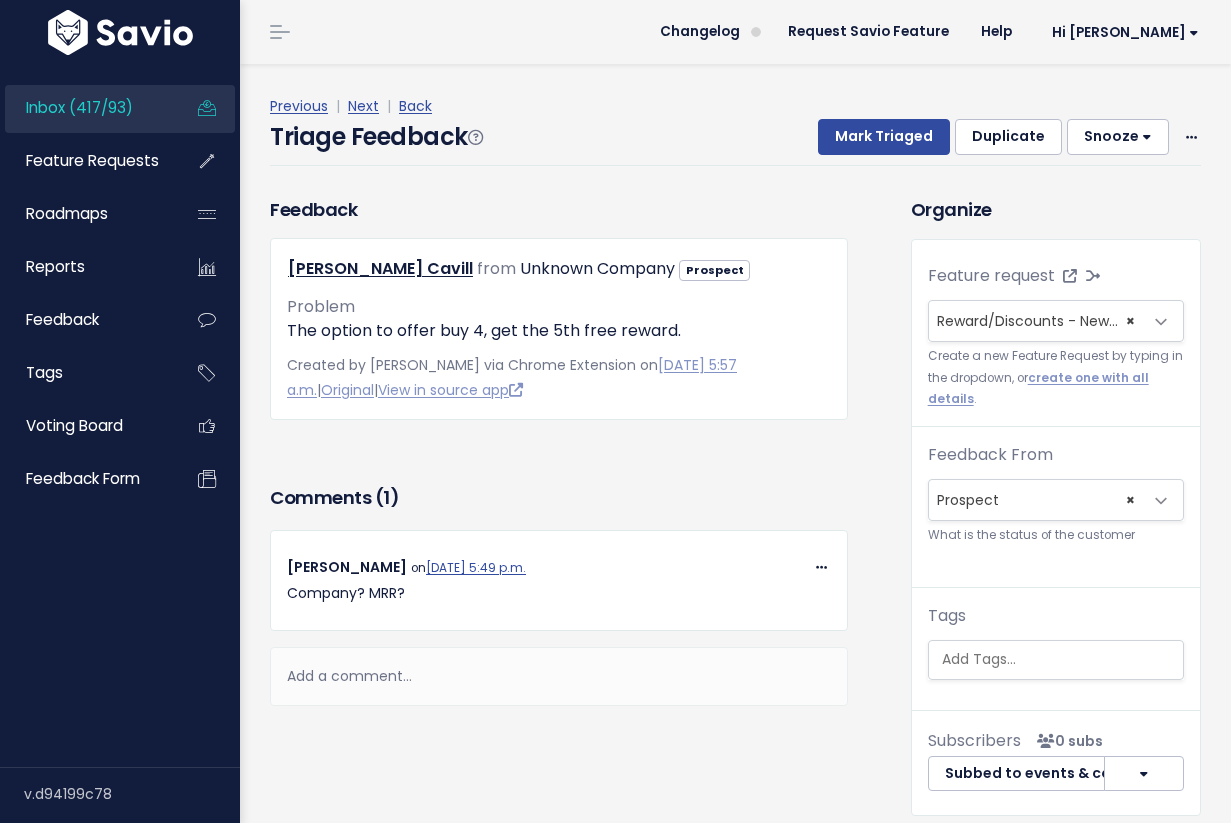 click on "Snooze" at bounding box center (1118, 137) 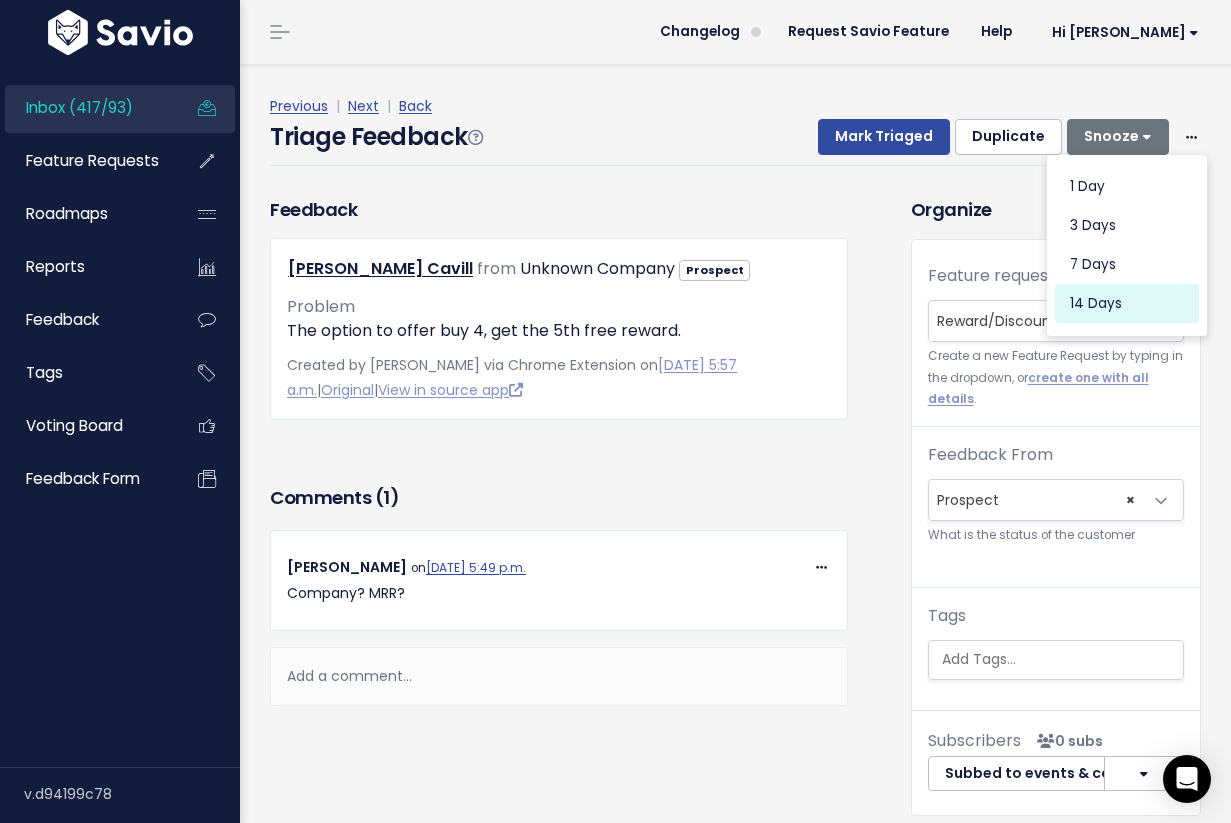 click on "14 days" at bounding box center [1127, 304] 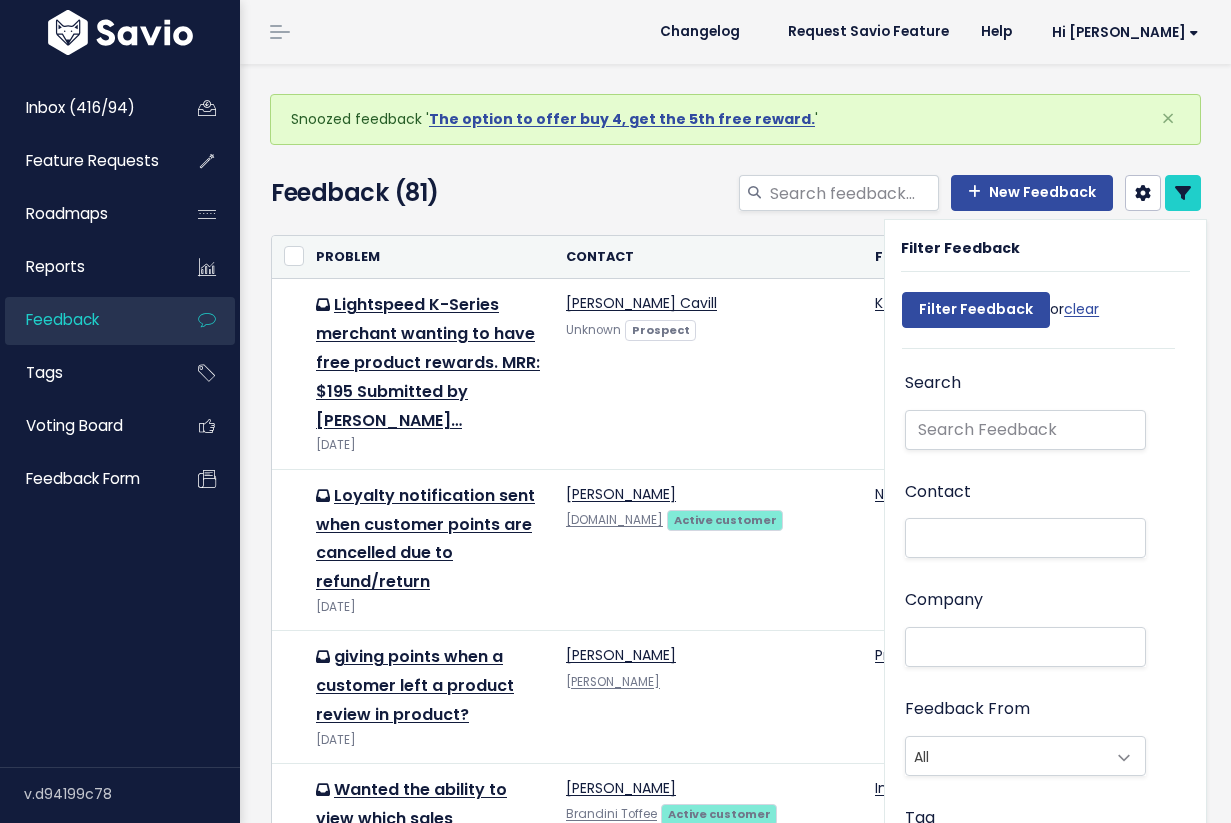 select 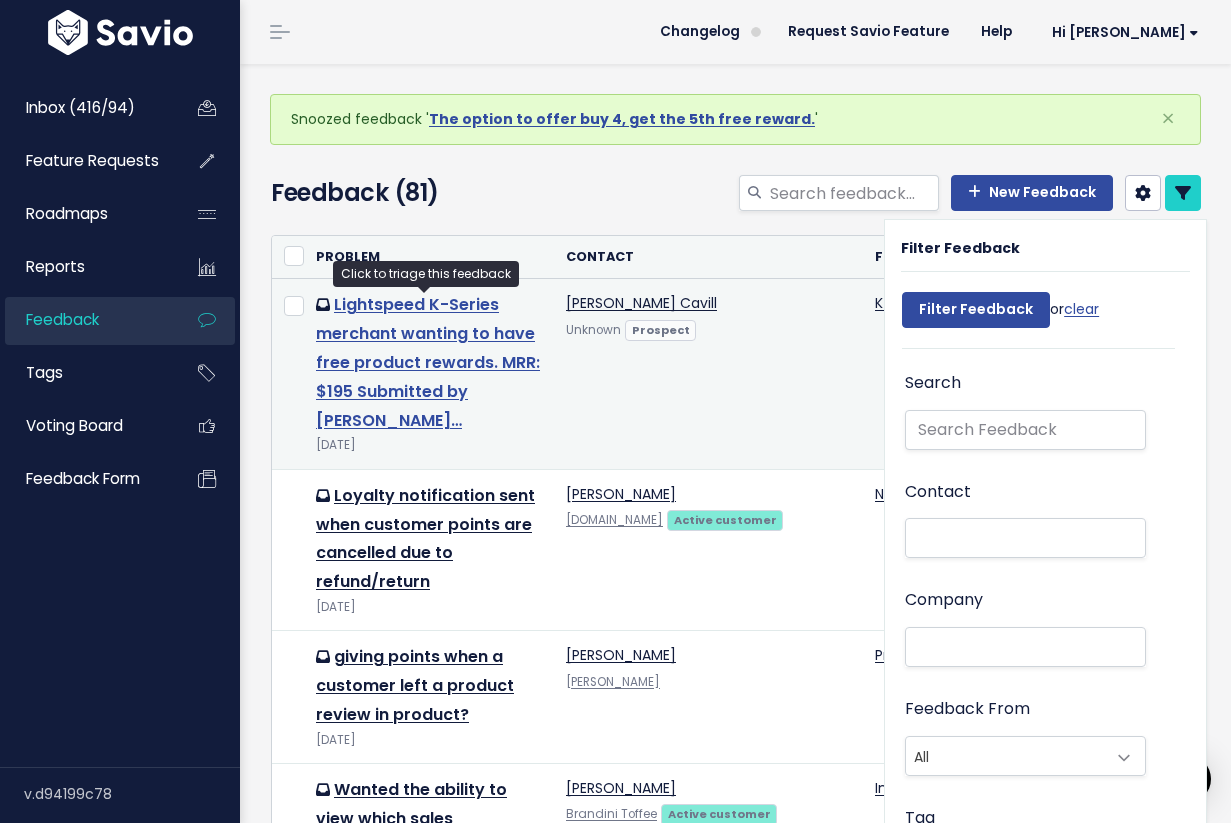 click on "Lightspeed K-Series merchant wanting to have free product rewards.
MRR: $195
Submitted by [PERSON_NAME]…" at bounding box center (428, 362) 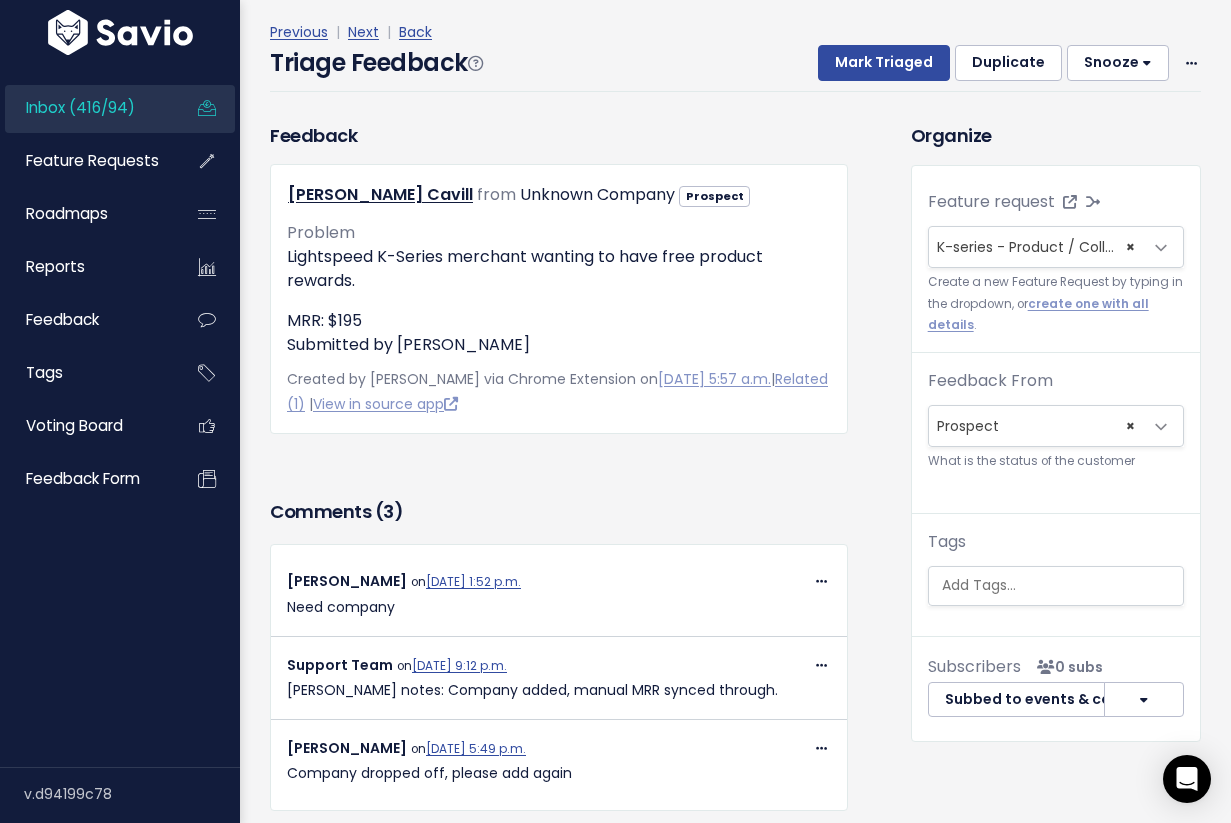 scroll, scrollTop: 60, scrollLeft: 0, axis: vertical 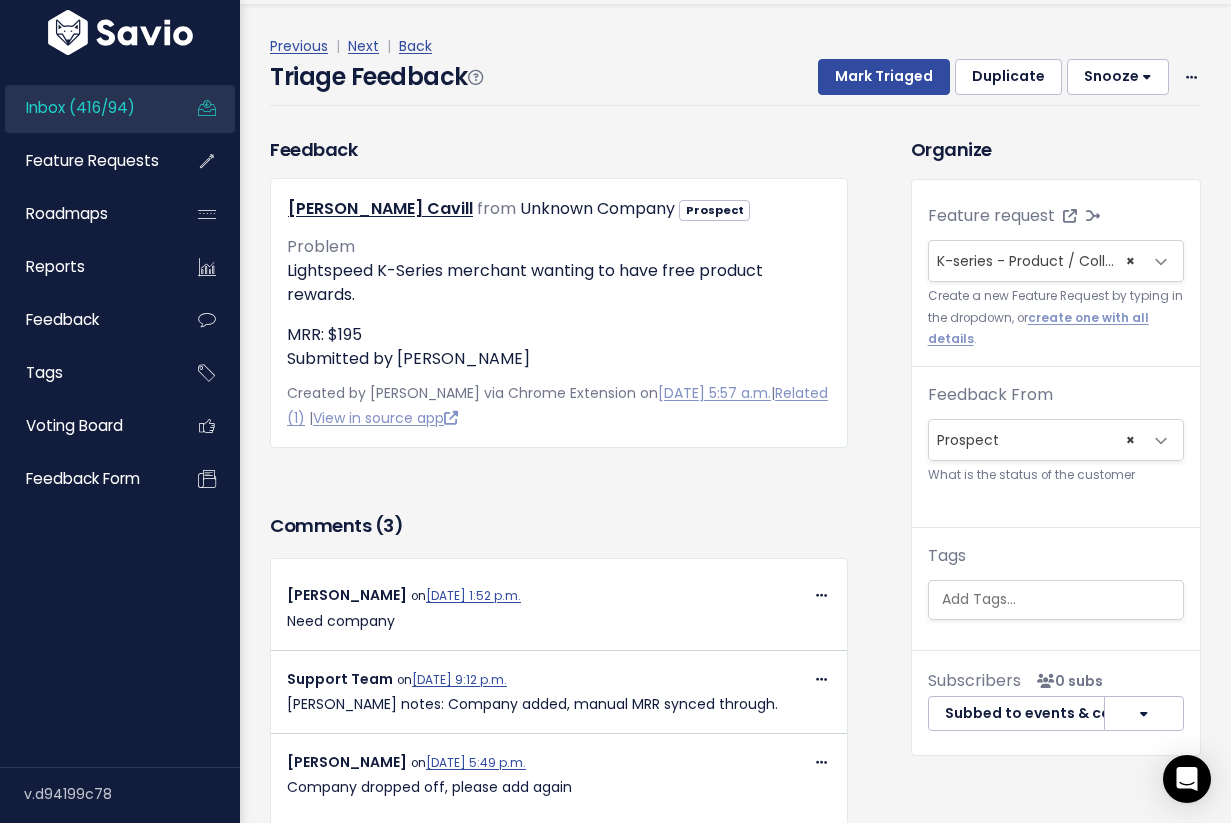 click on "Snooze" at bounding box center [1118, 77] 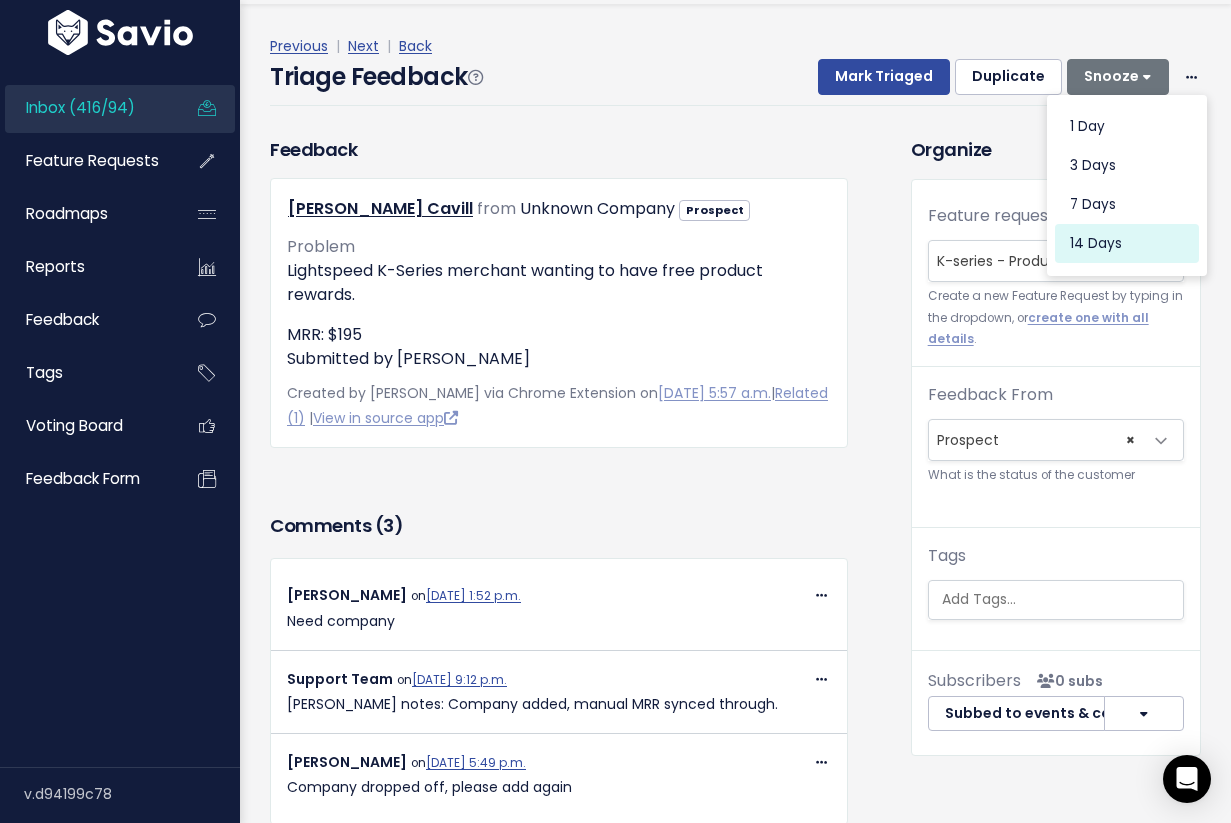 click on "14 days" at bounding box center [1127, 244] 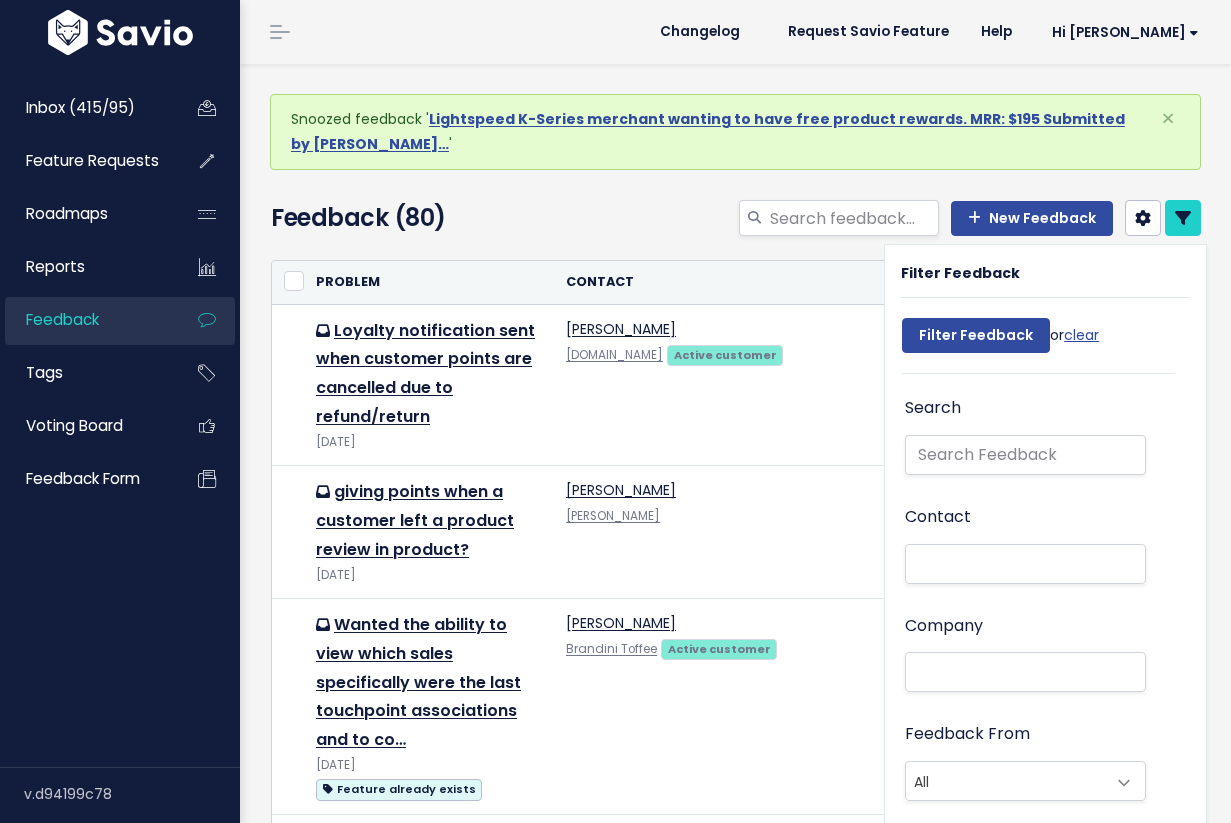 select 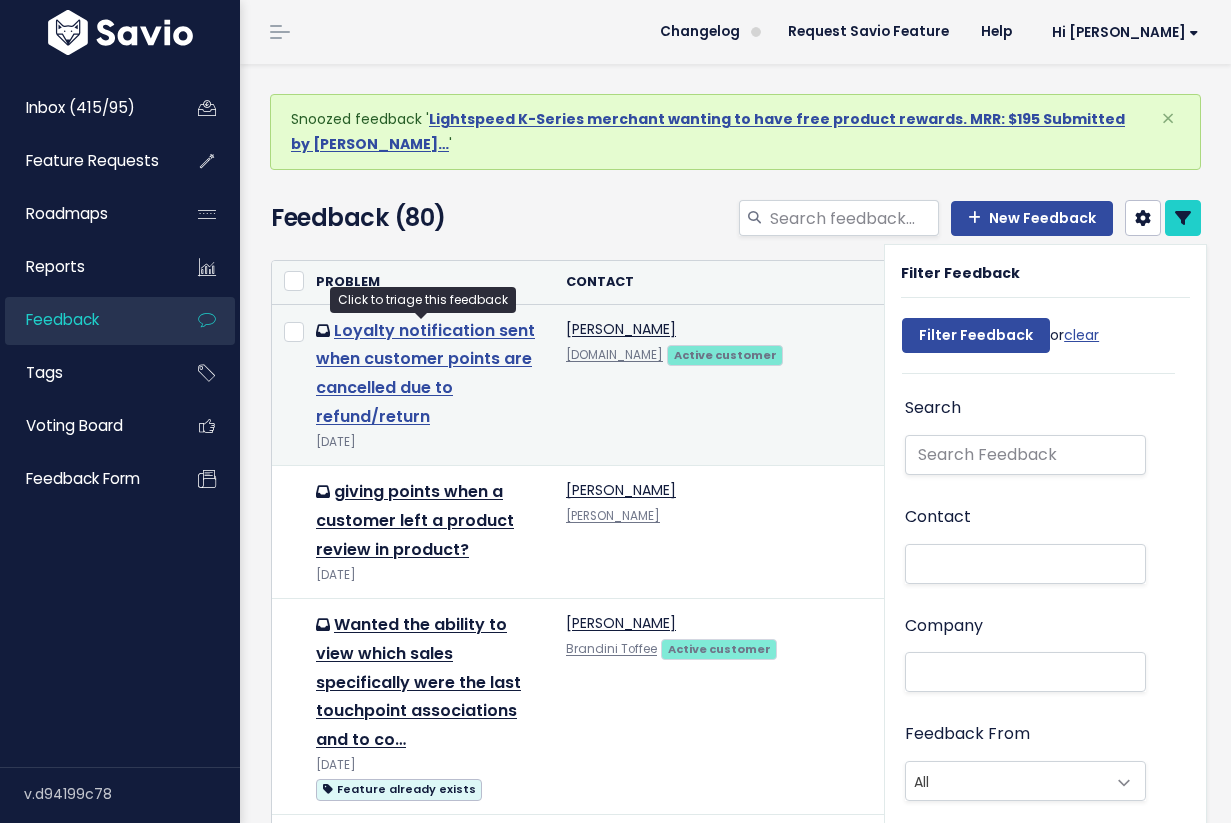 click on "Loyalty notification sent when customer points are cancelled due to refund/return" at bounding box center (425, 373) 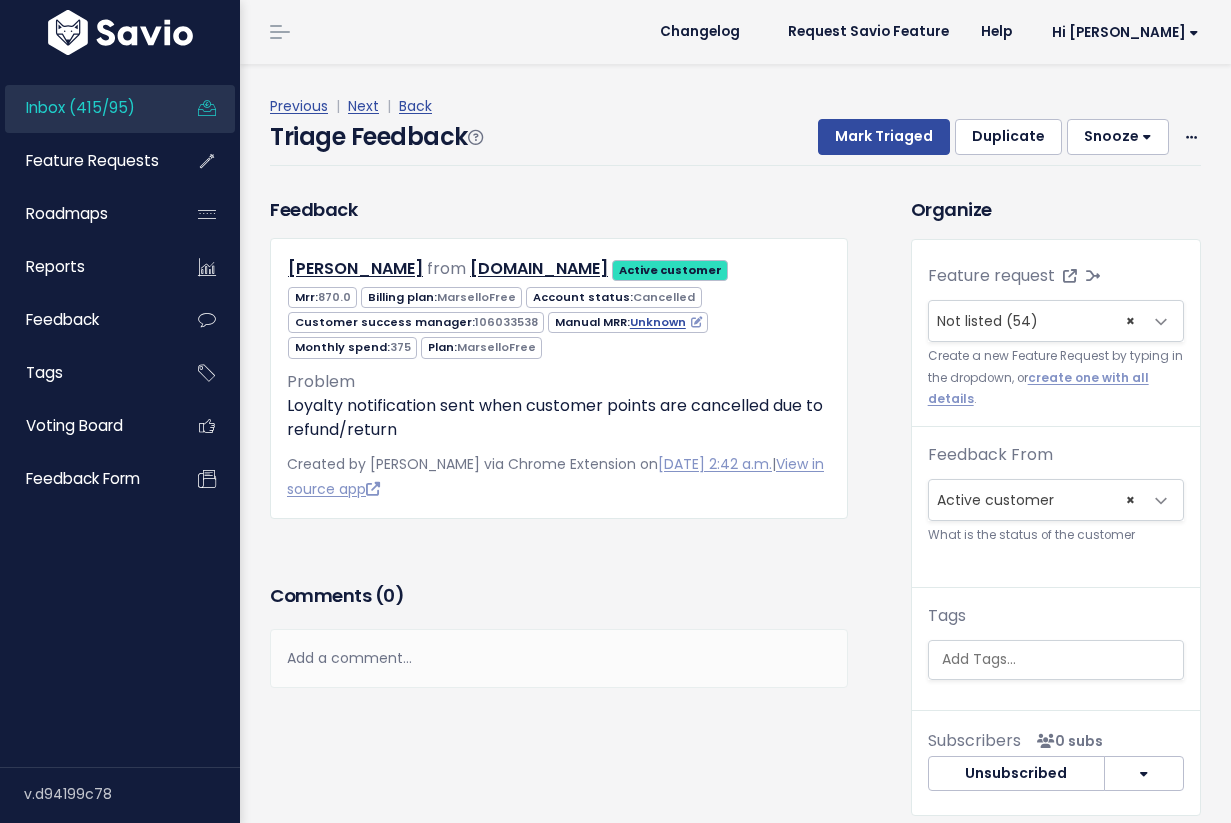 scroll, scrollTop: 0, scrollLeft: 0, axis: both 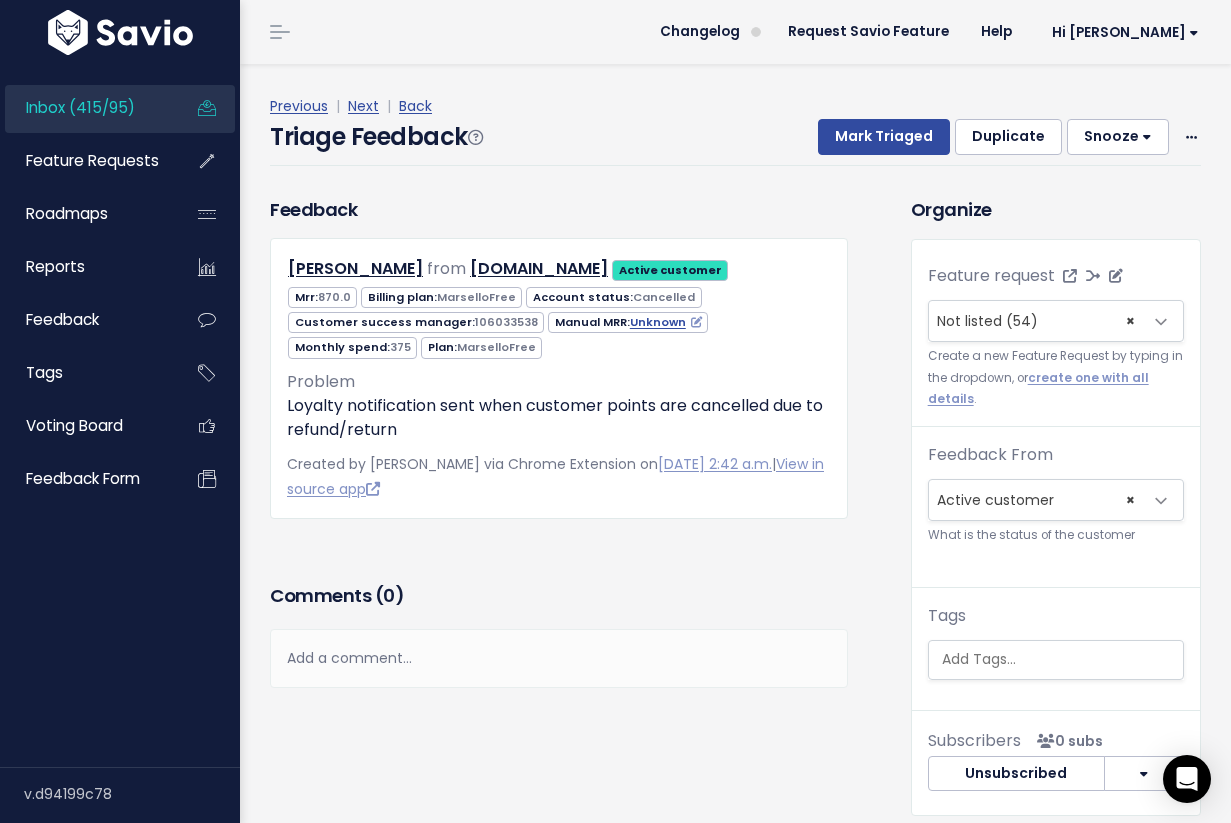 click on "× Not listed (54)" at bounding box center (1036, 321) 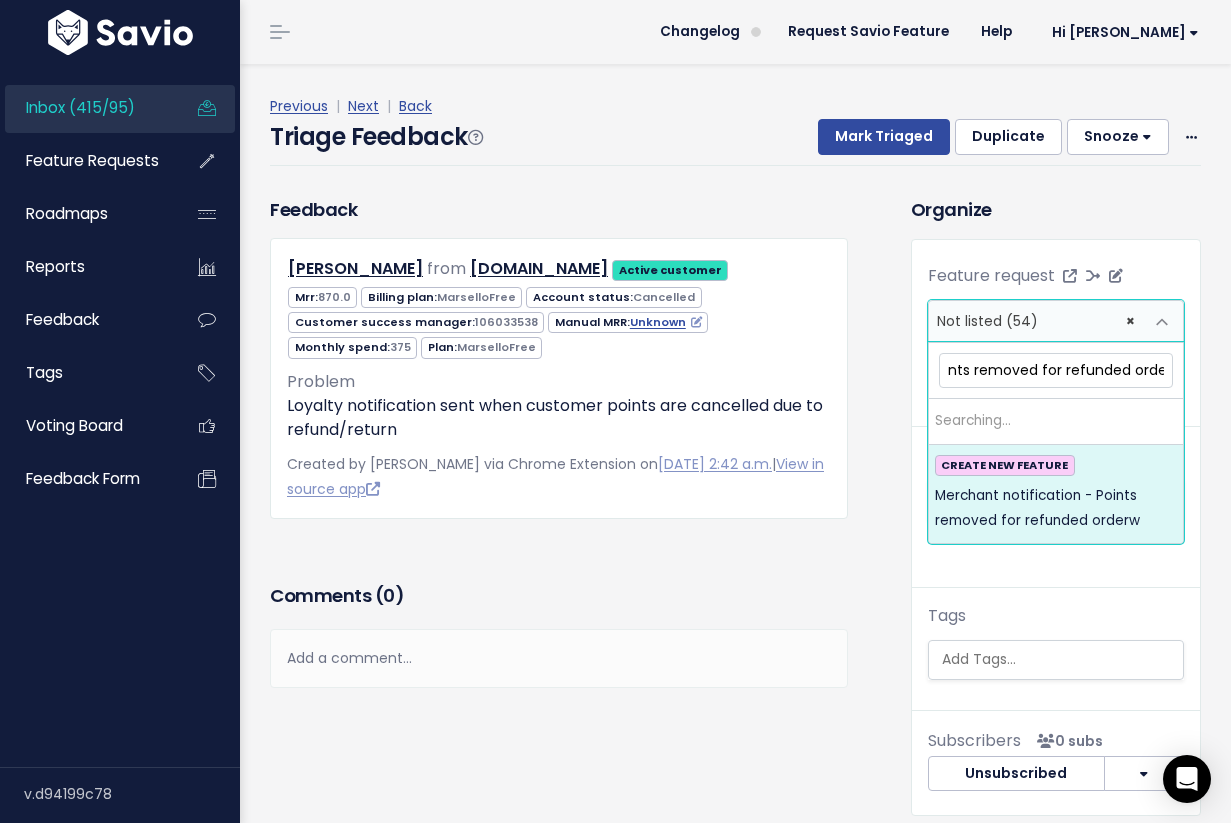 scroll, scrollTop: 0, scrollLeft: 196, axis: horizontal 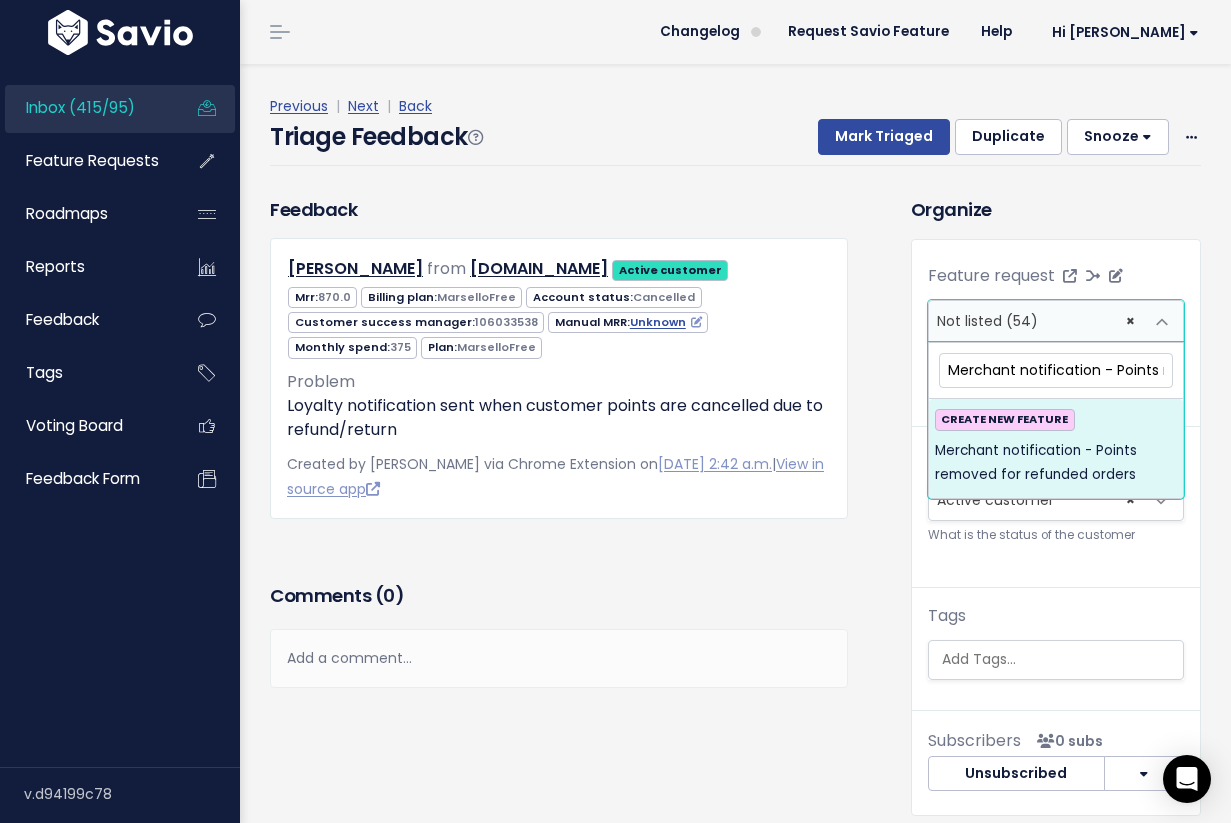 drag, startPoint x: 976, startPoint y: 366, endPoint x: 925, endPoint y: 365, distance: 51.009804 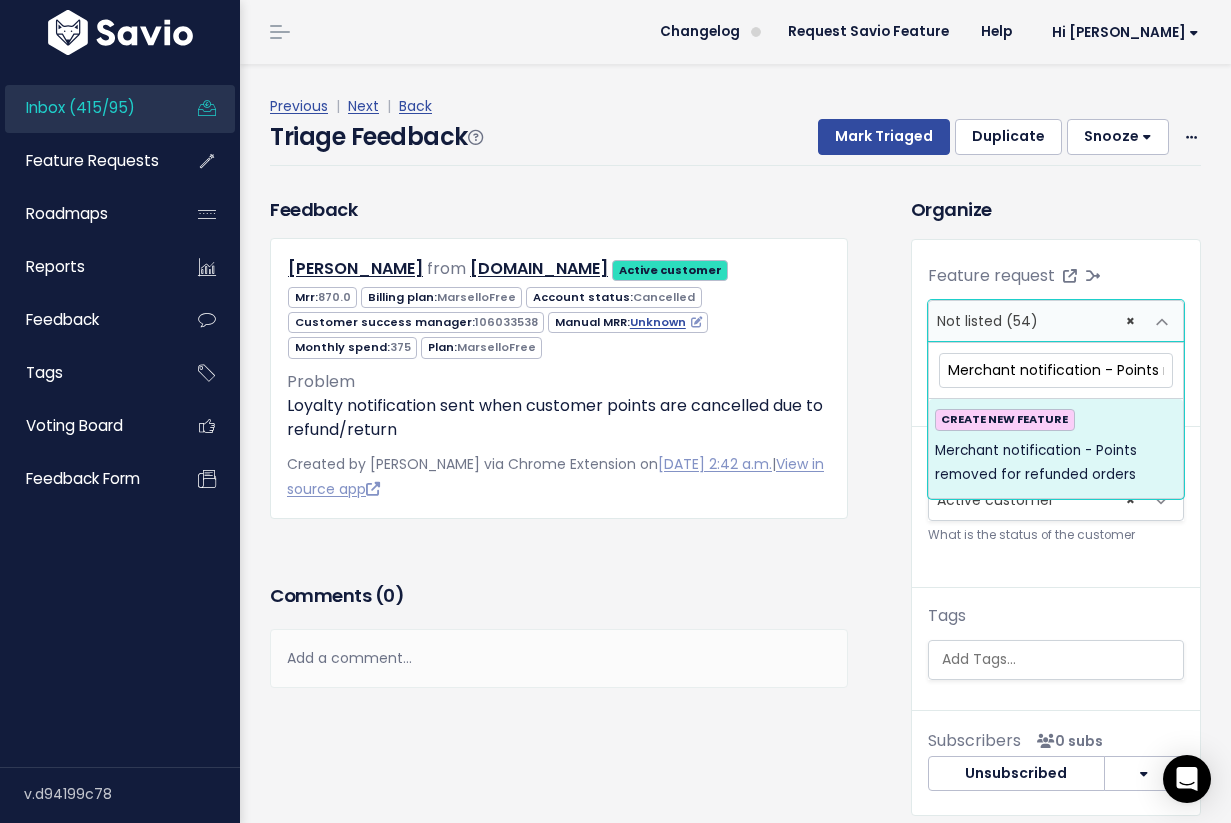 click on "Merchant notification - Points removed for refunded orders" at bounding box center [1056, 370] 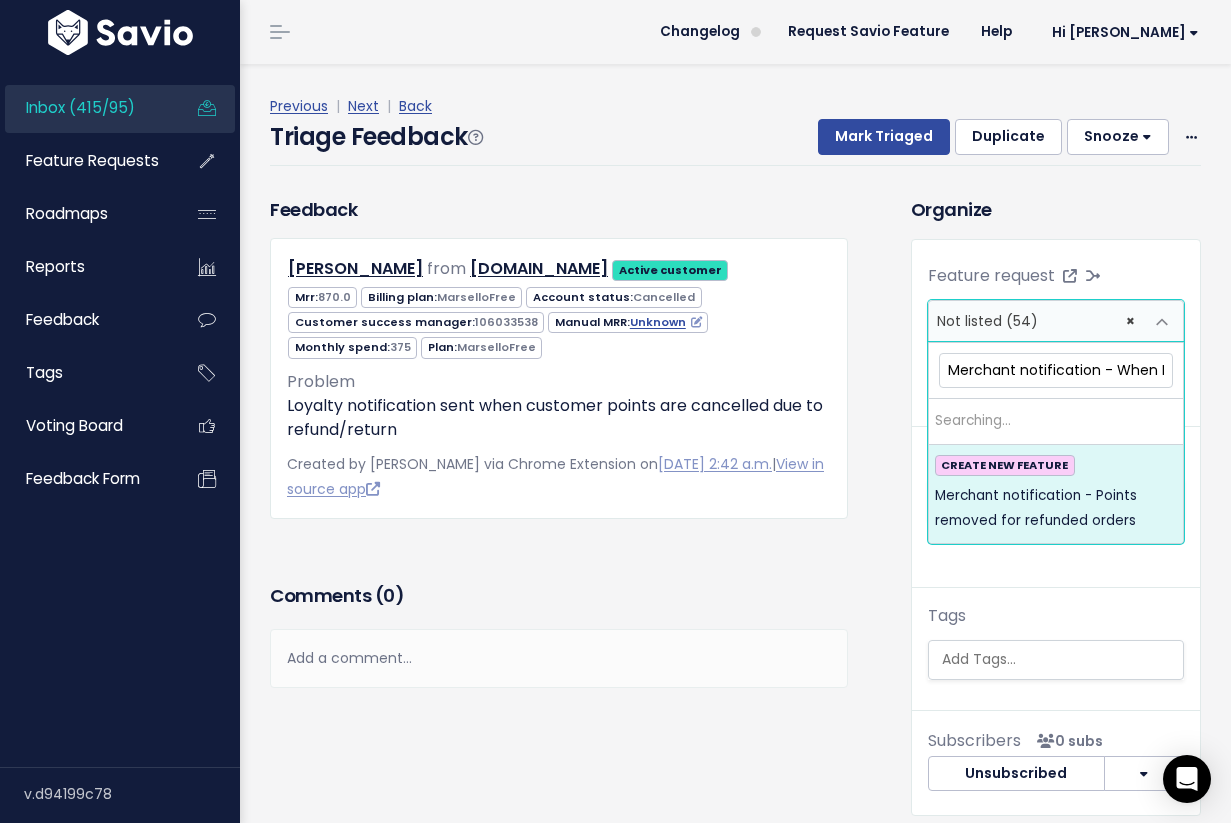 scroll, scrollTop: 0, scrollLeft: 109, axis: horizontal 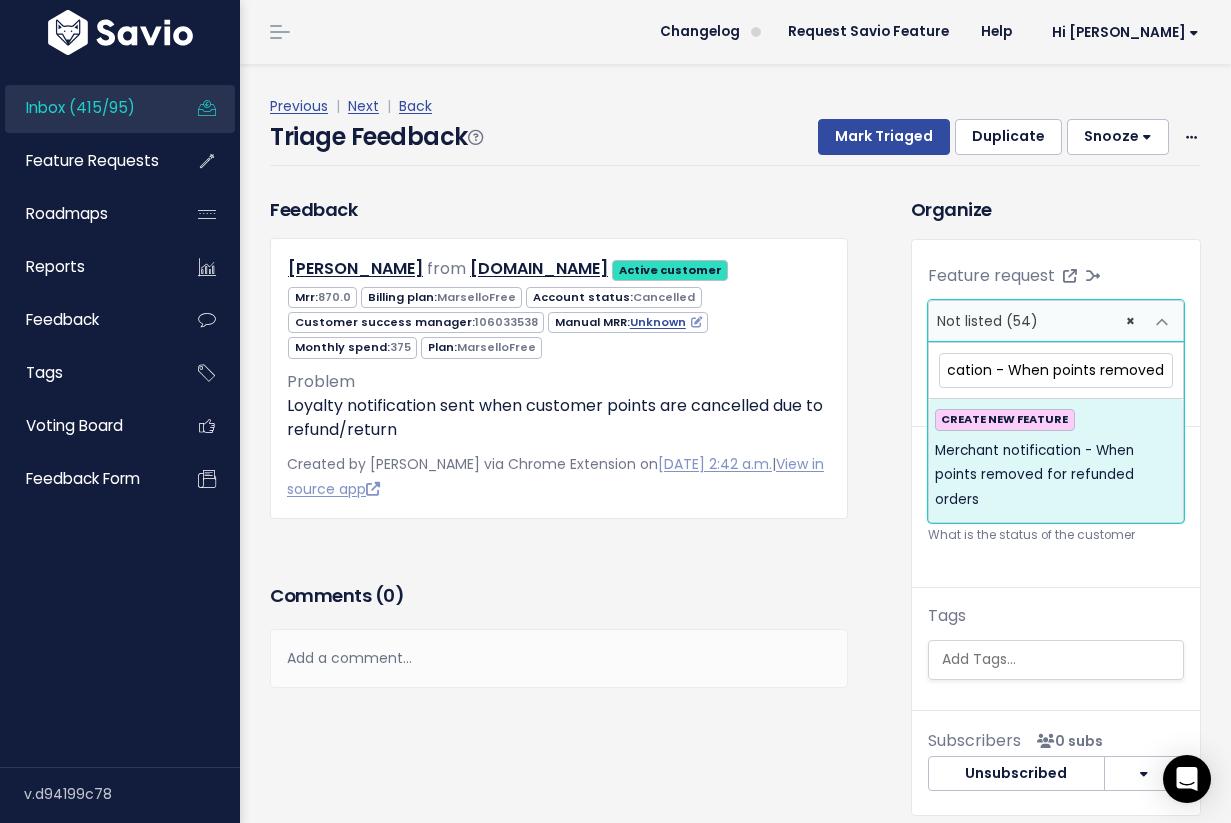 type on "Merchant notification - When points removed for refunded orders" 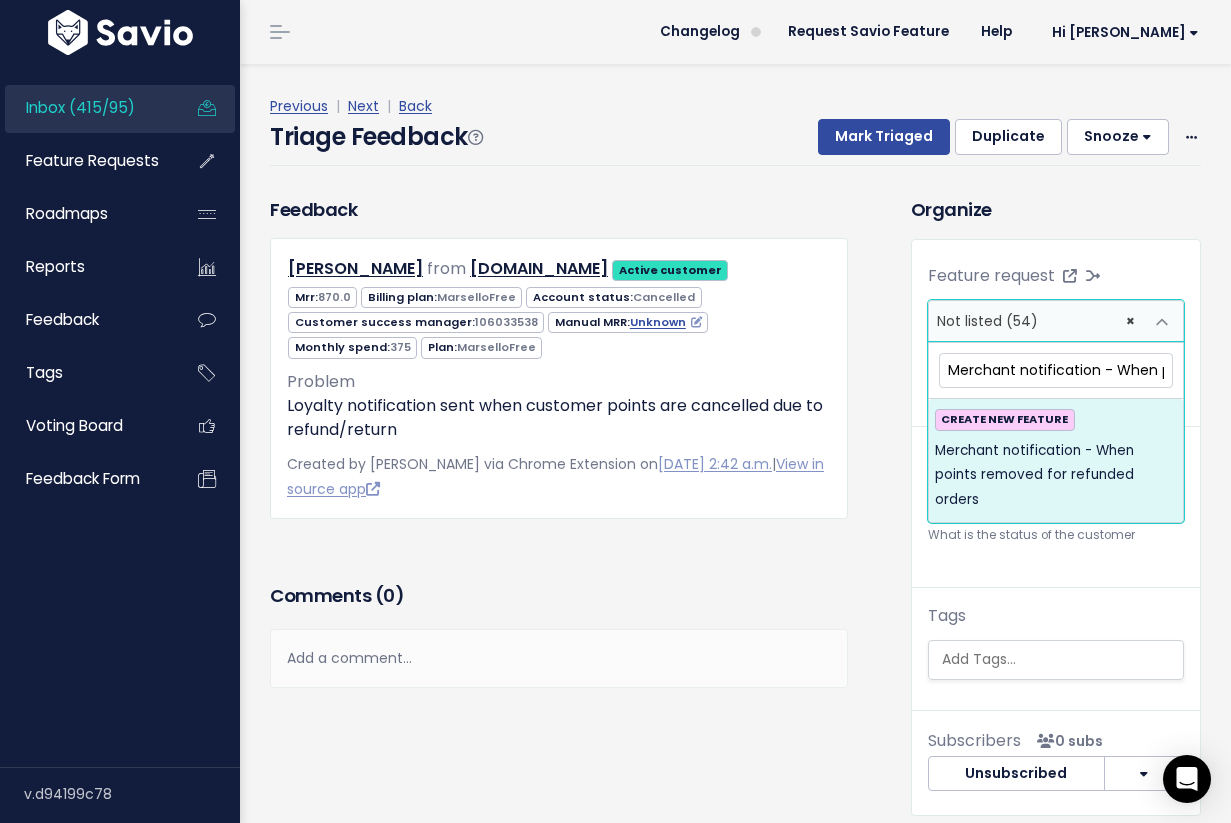 click on "CREATE NEW FEATURE   Merchant notification - When points removed for refunded orders" at bounding box center (1056, 460) 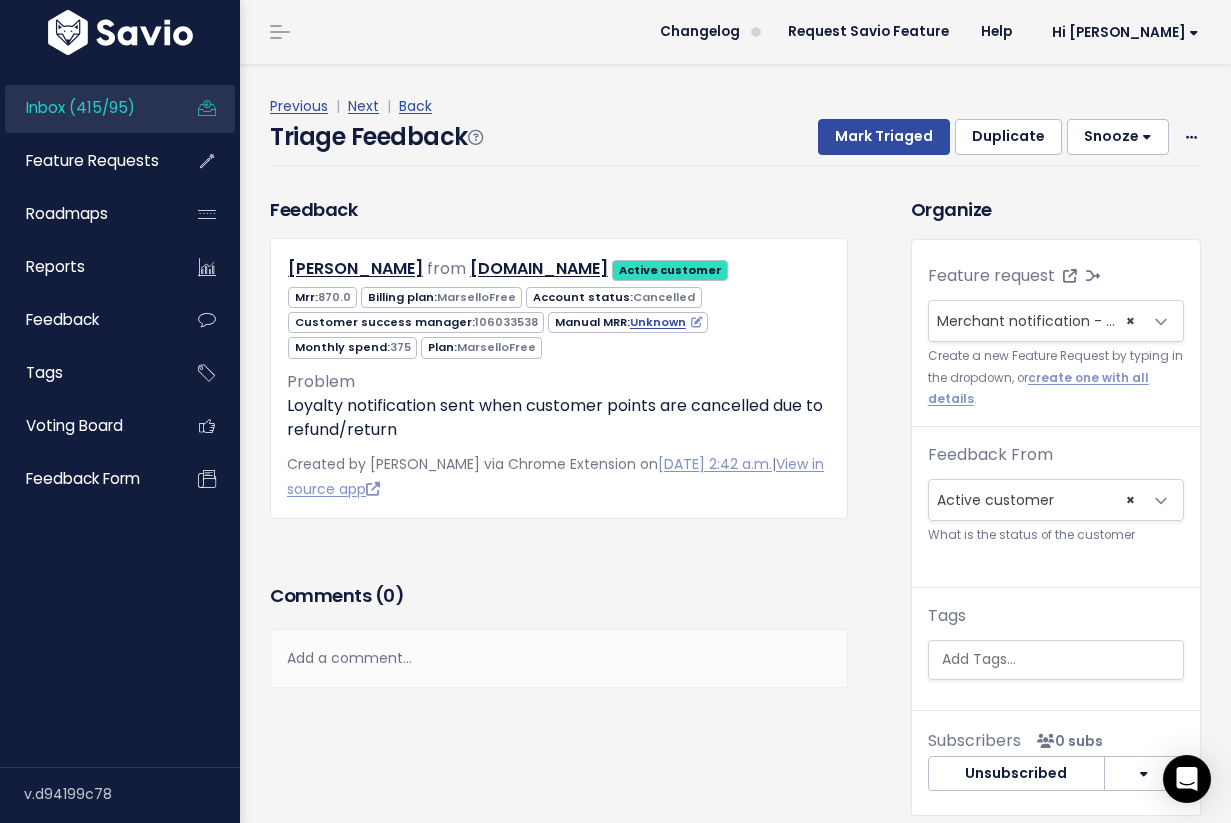 click on "Feedback
Shaina Sala
from
showhomefurniture.com
Active customer" at bounding box center [575, 521] 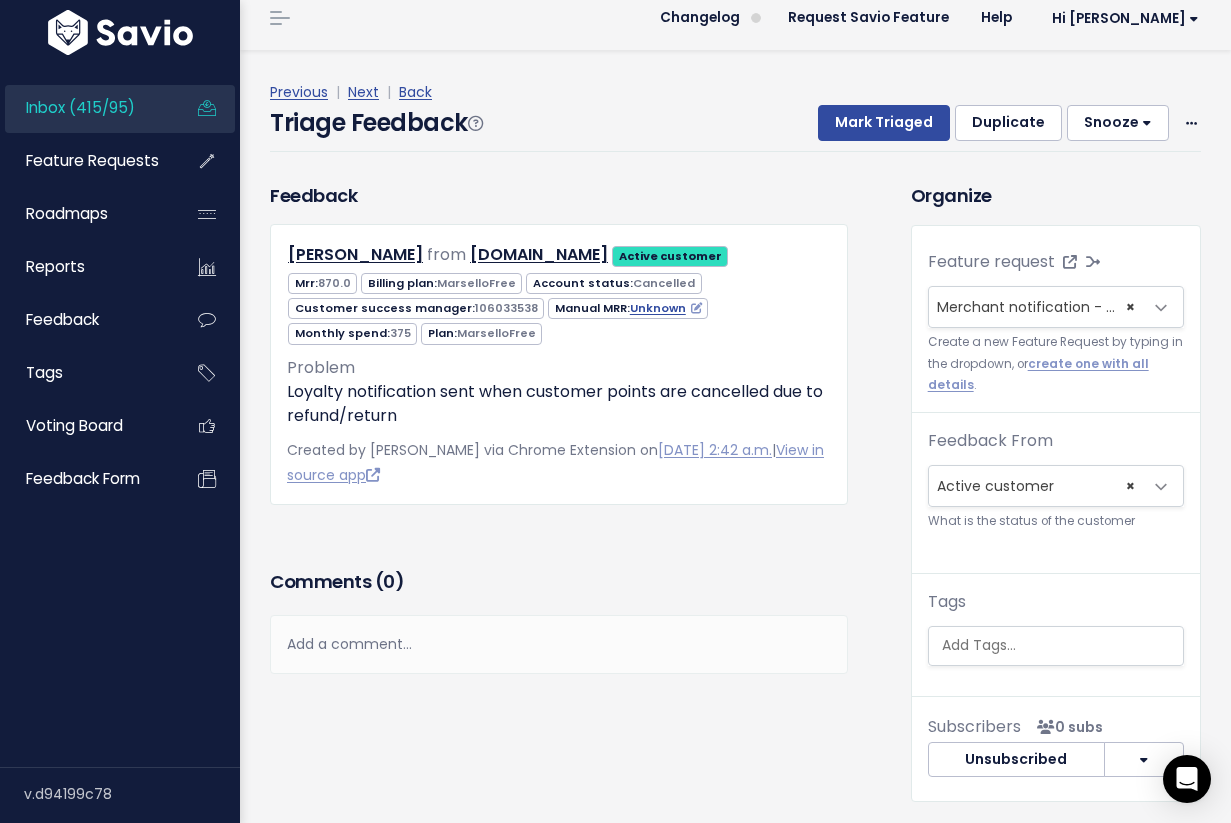 scroll, scrollTop: 0, scrollLeft: 0, axis: both 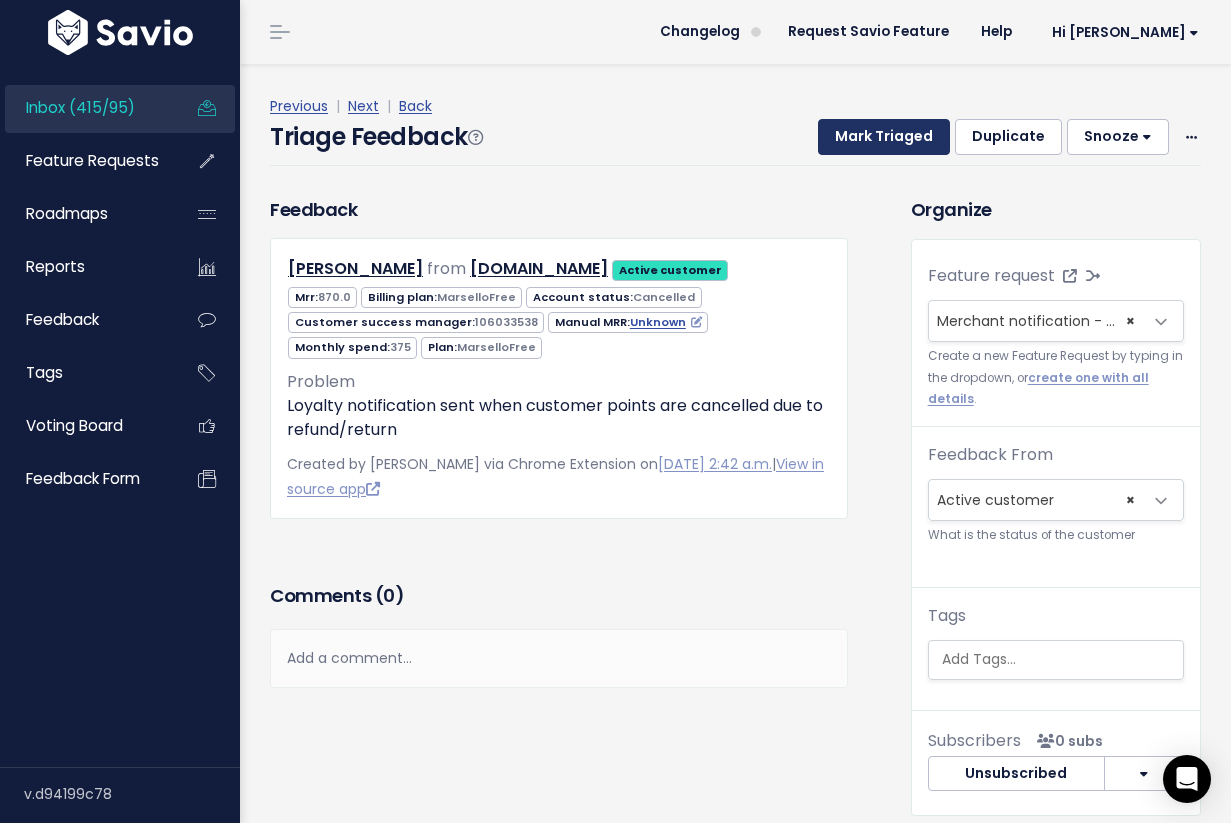 click on "Mark Triaged" at bounding box center (884, 137) 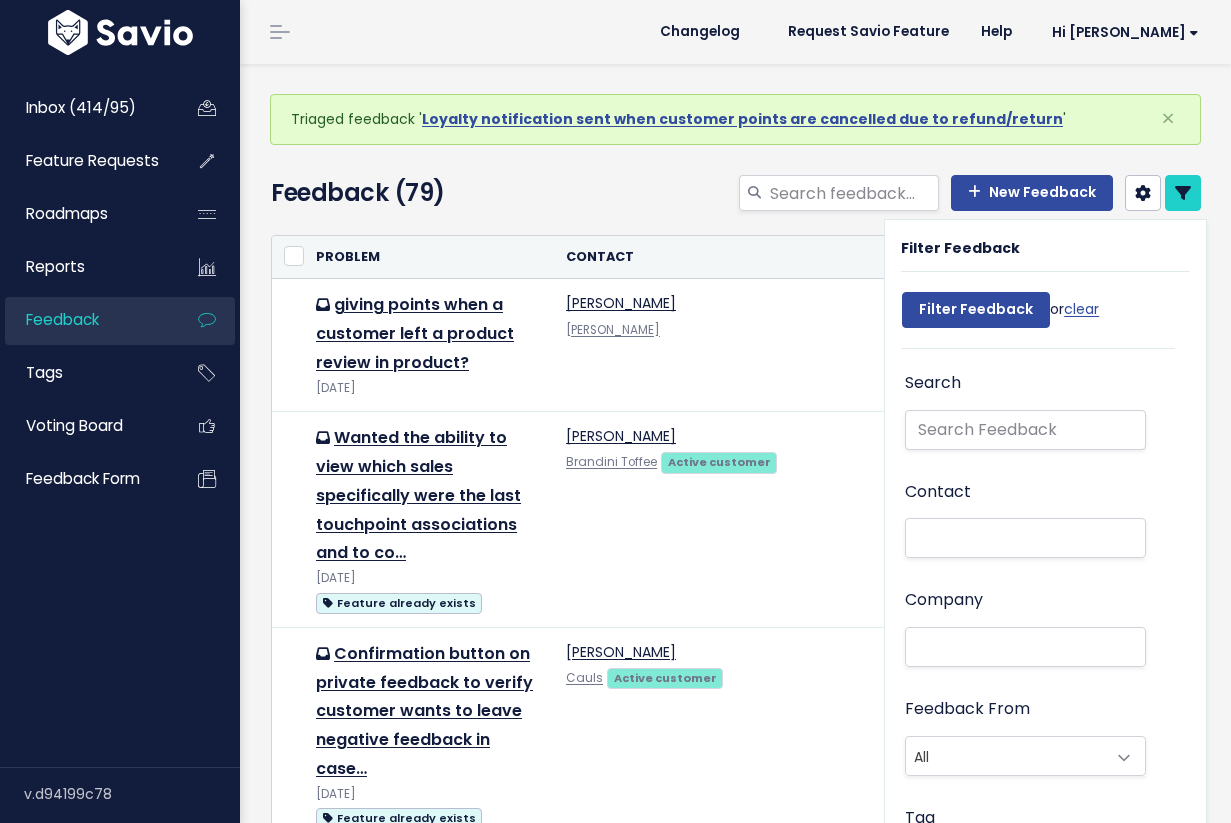 select 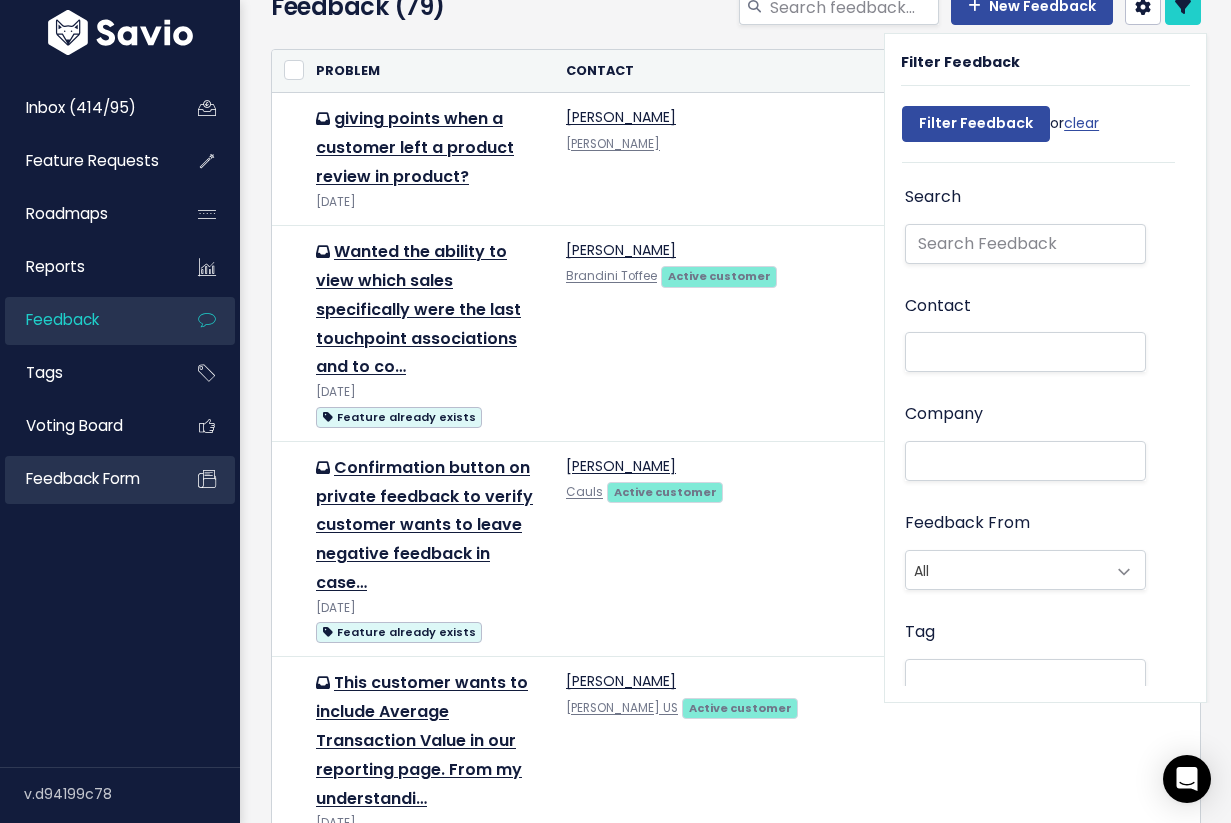scroll, scrollTop: 191, scrollLeft: 0, axis: vertical 